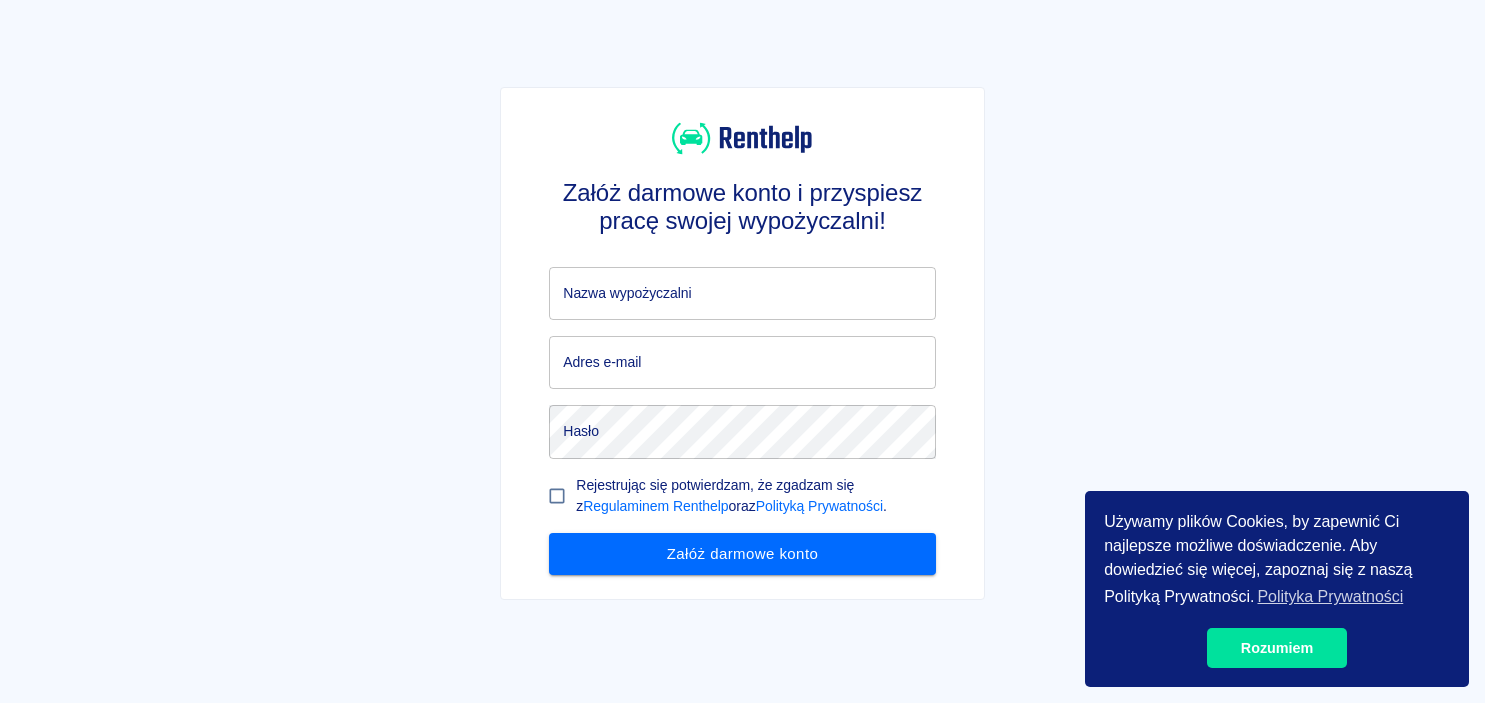scroll, scrollTop: 0, scrollLeft: 0, axis: both 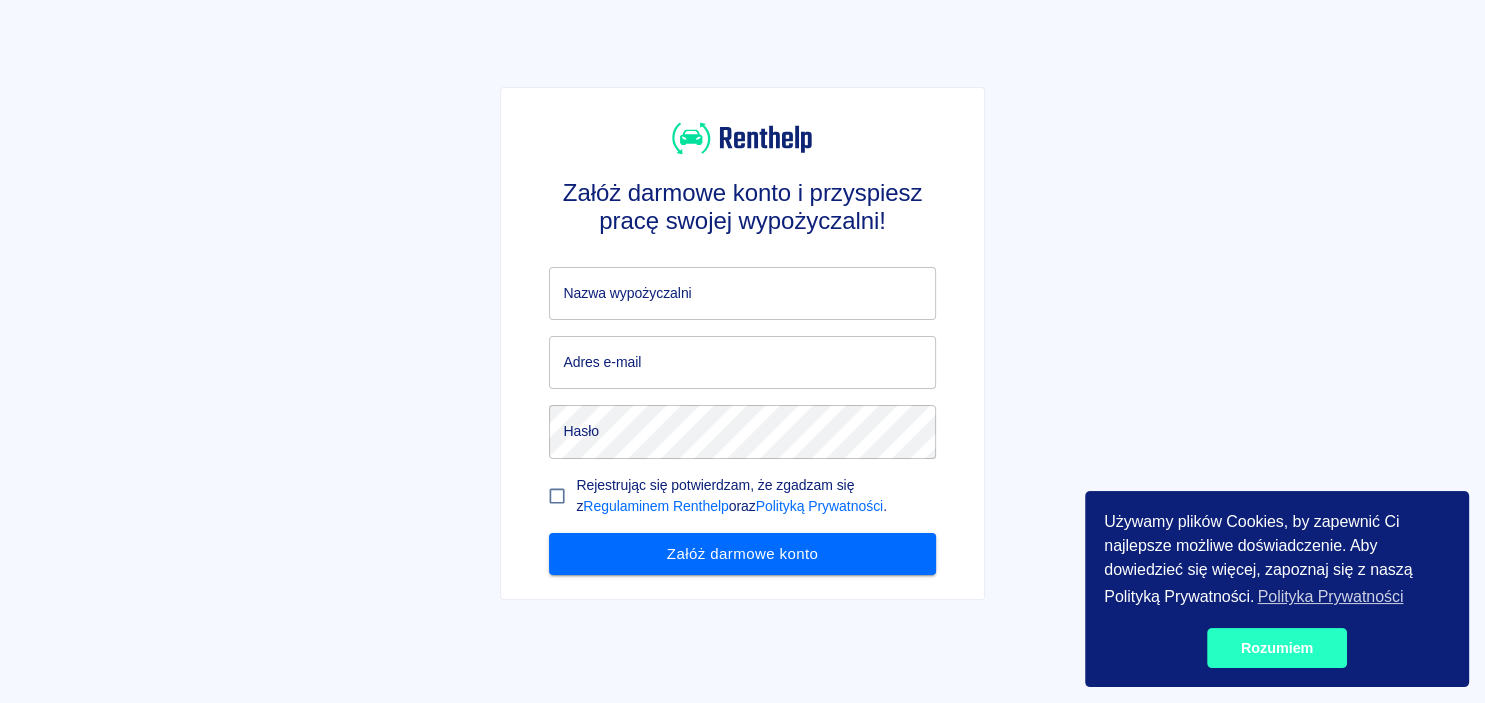 click on "Rozumiem" at bounding box center (1277, 648) 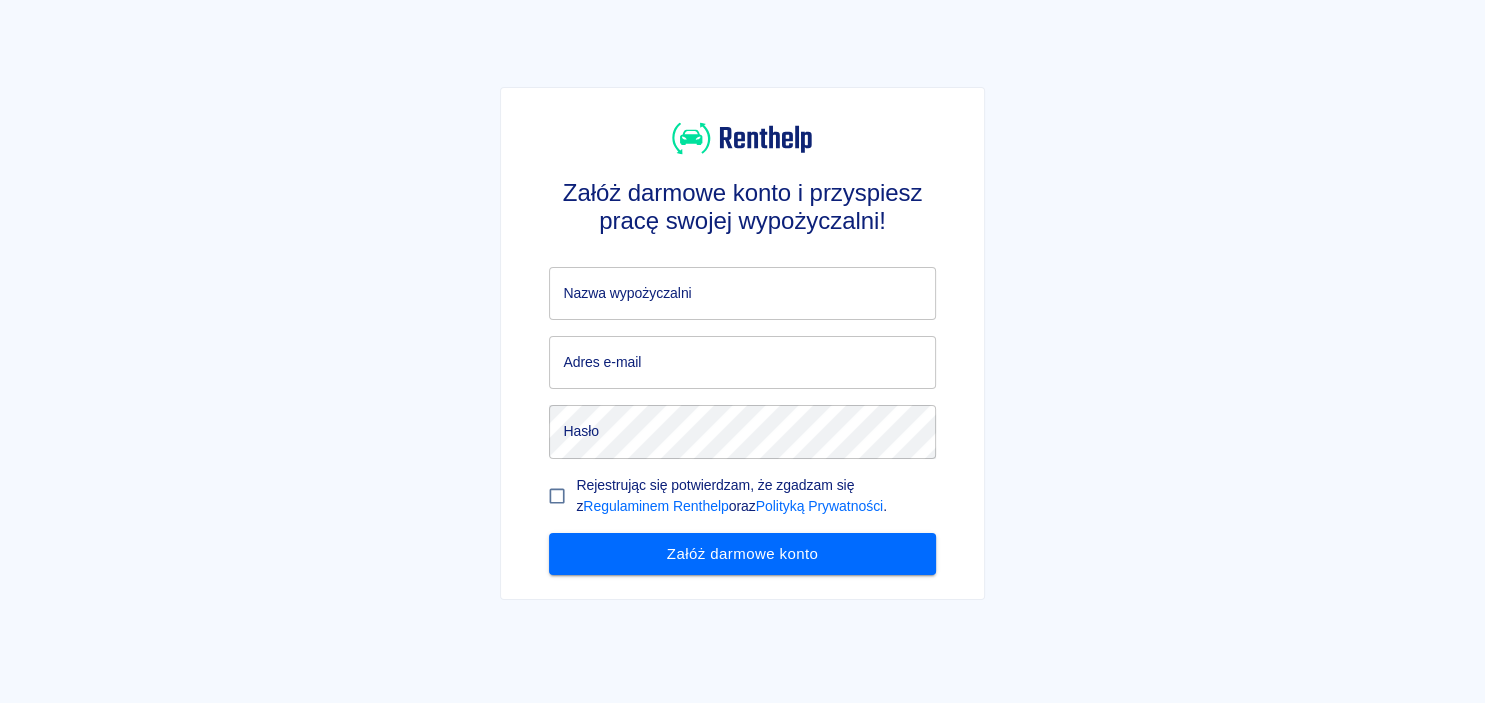 click on "Nazwa wypożyczalni" at bounding box center (742, 293) 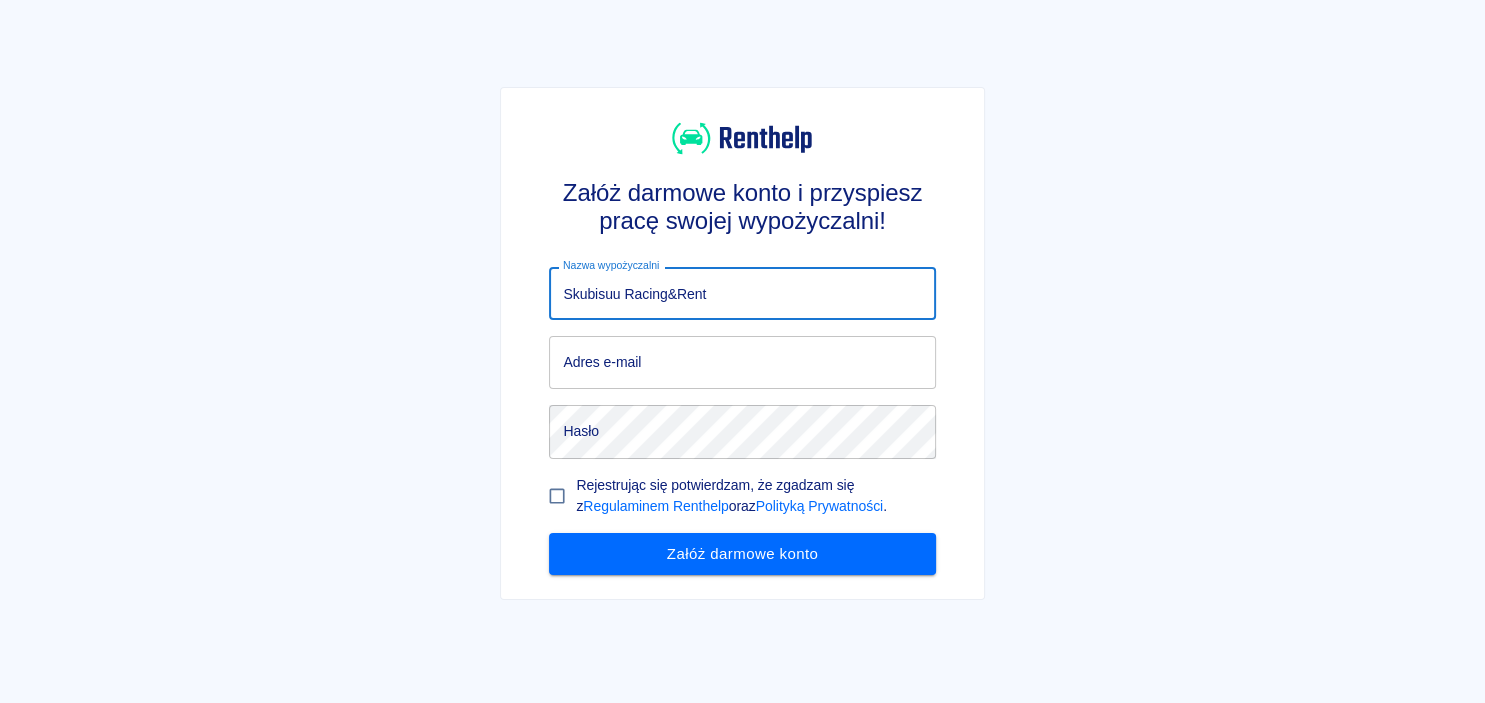 type on "Skubisuu Racing&Rent" 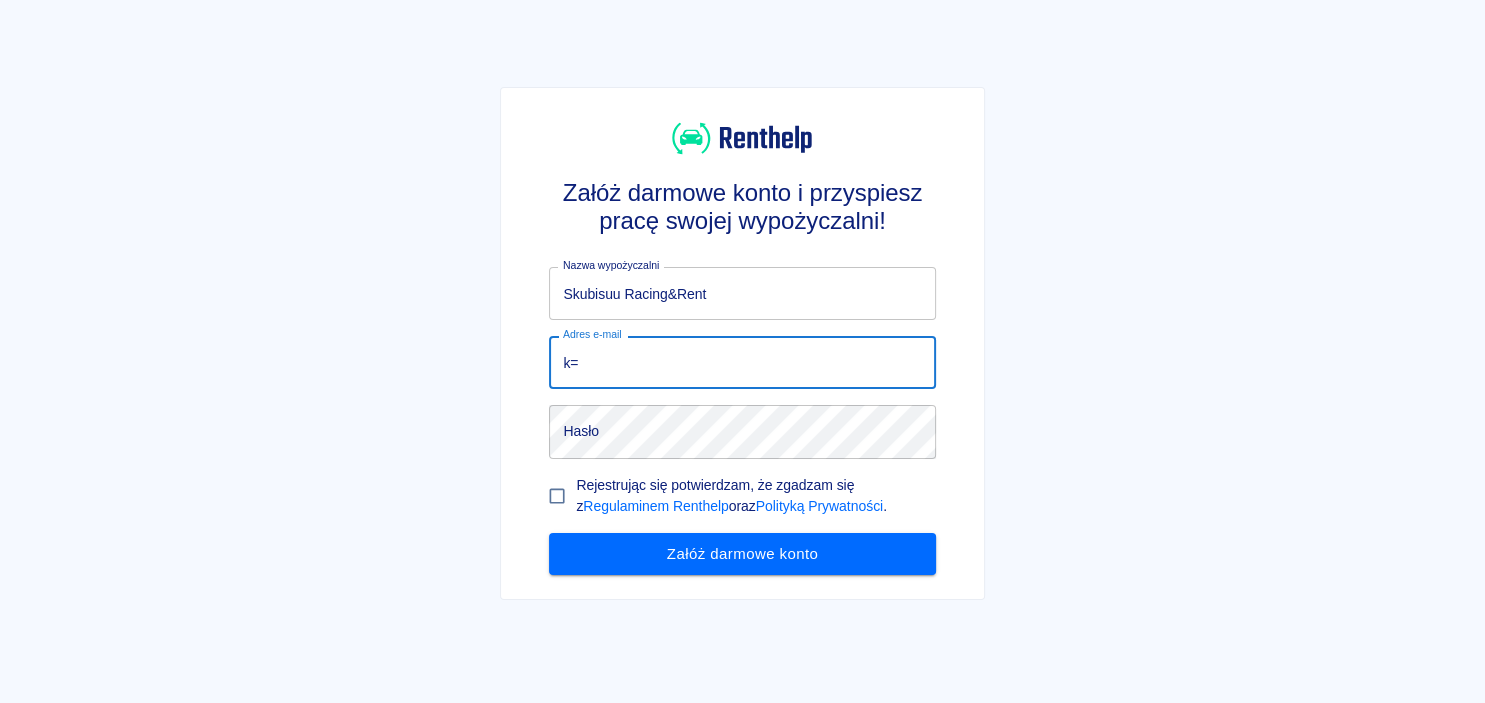 type on "k" 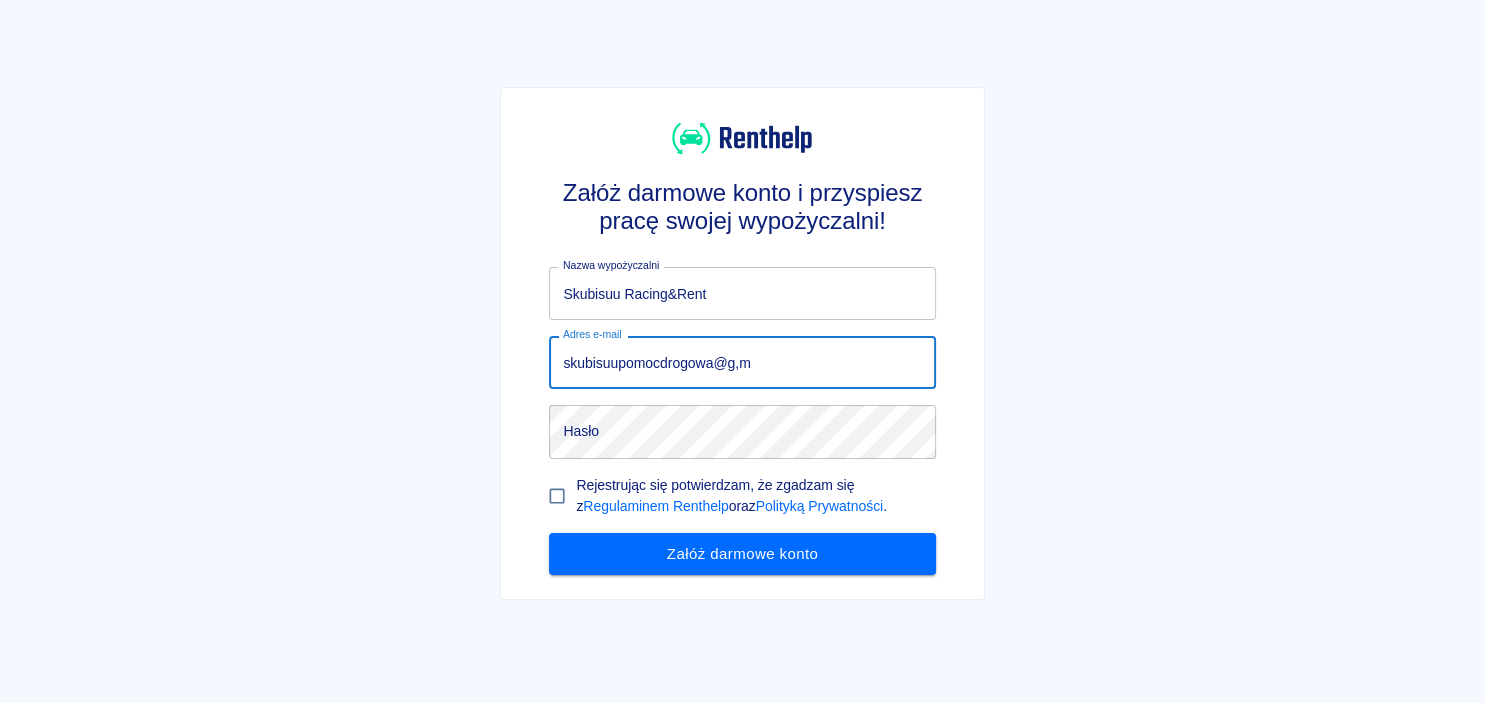 scroll, scrollTop: 23, scrollLeft: 0, axis: vertical 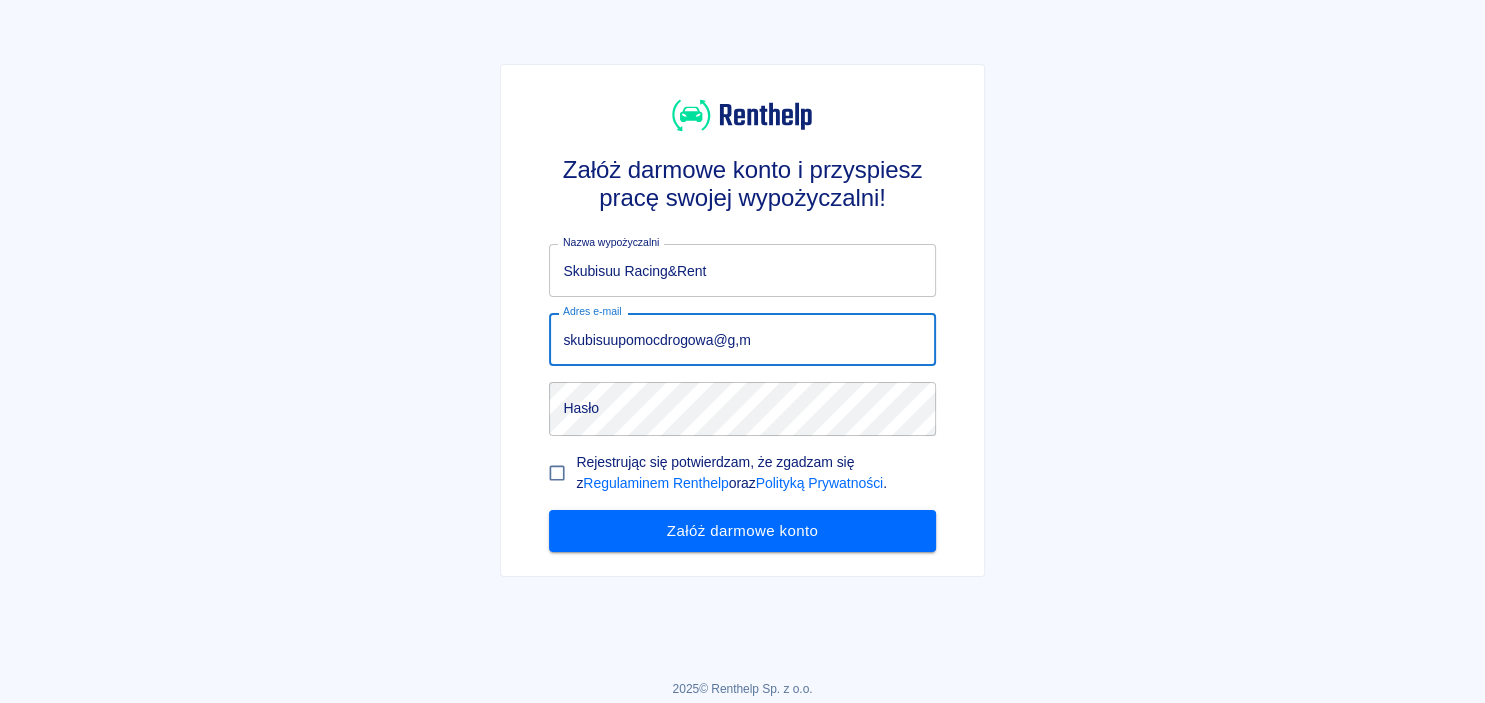 click on "skubisuupomocdrogowa@g,m" at bounding box center (742, 339) 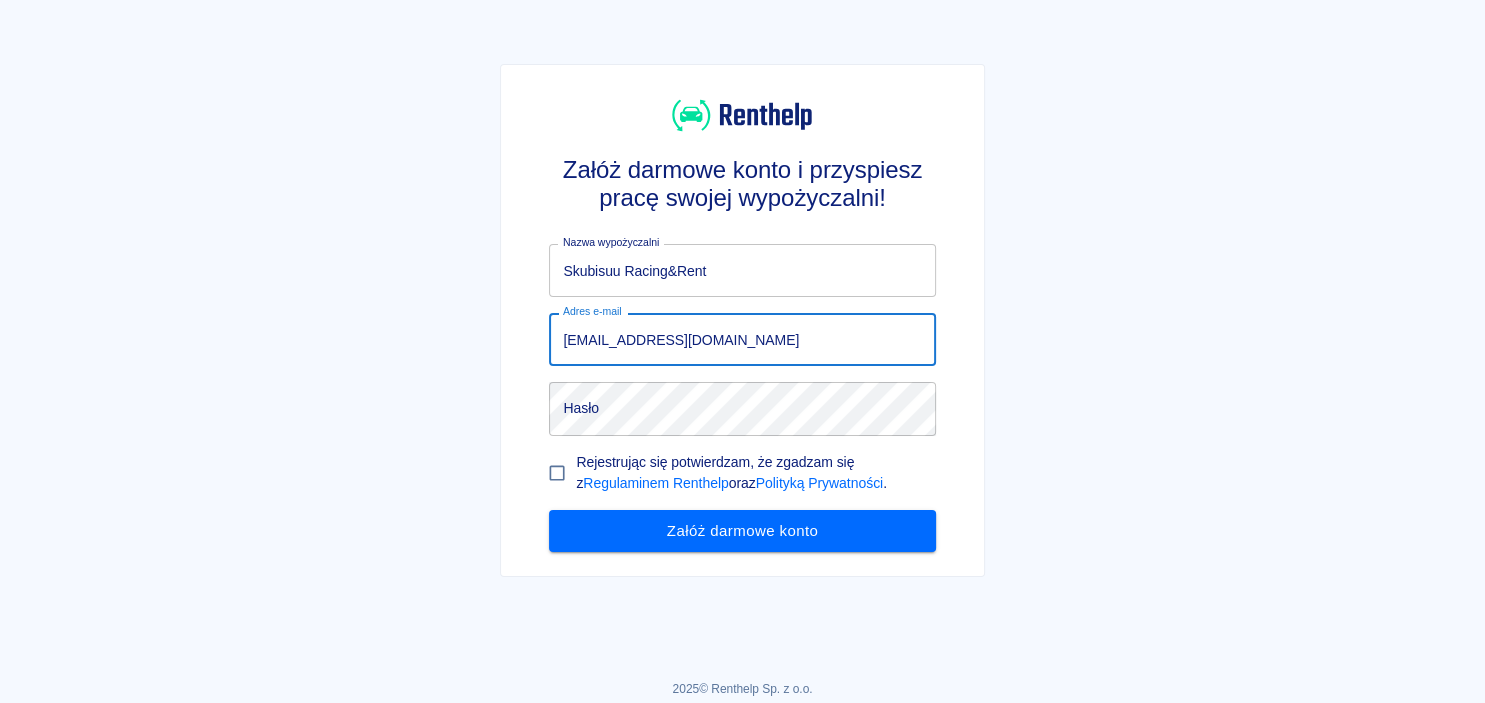 type on "[EMAIL_ADDRESS][DOMAIN_NAME]" 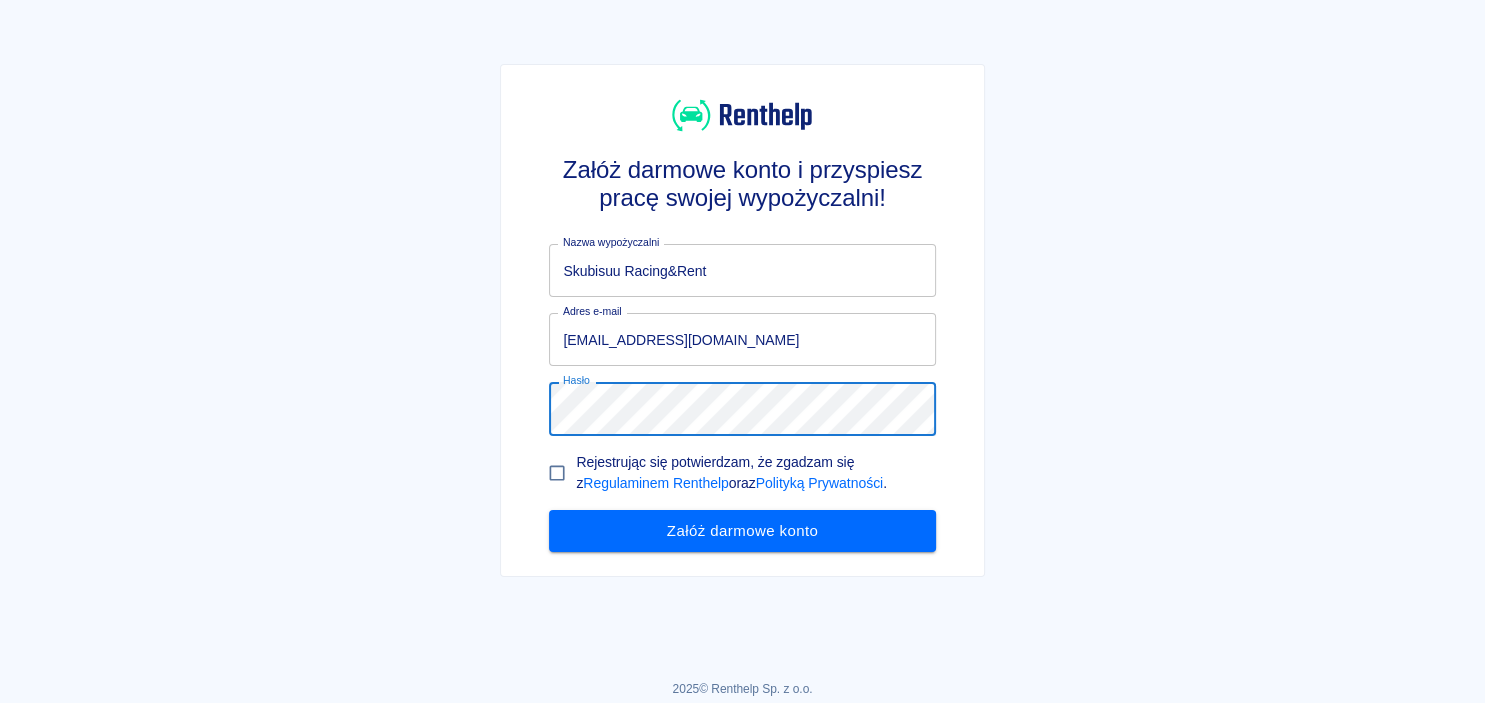 click on "Rejestrując się potwierdzam, że zgadzam się z  Regulaminem Renthelp  oraz  Polityką Prywatności ." at bounding box center (557, 473) 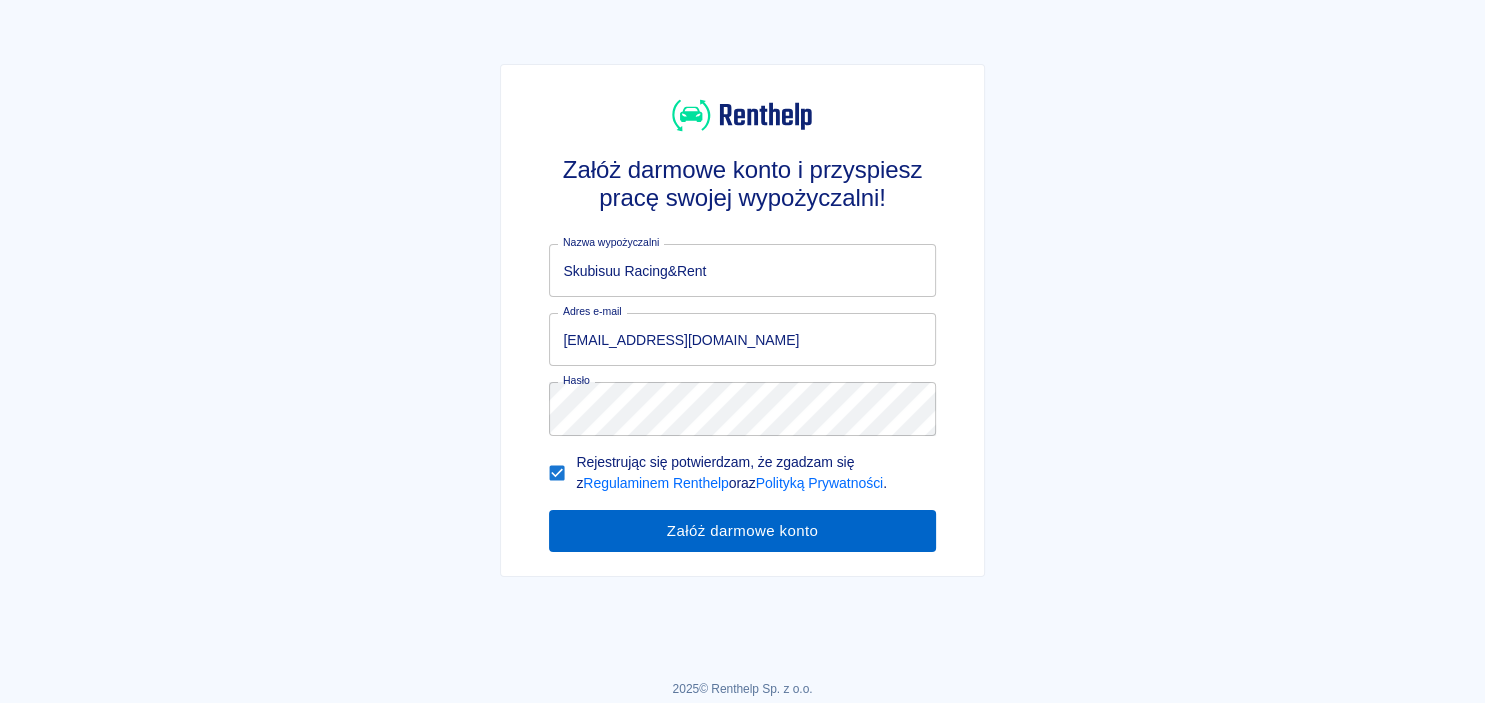 click on "Załóż darmowe konto" at bounding box center [742, 531] 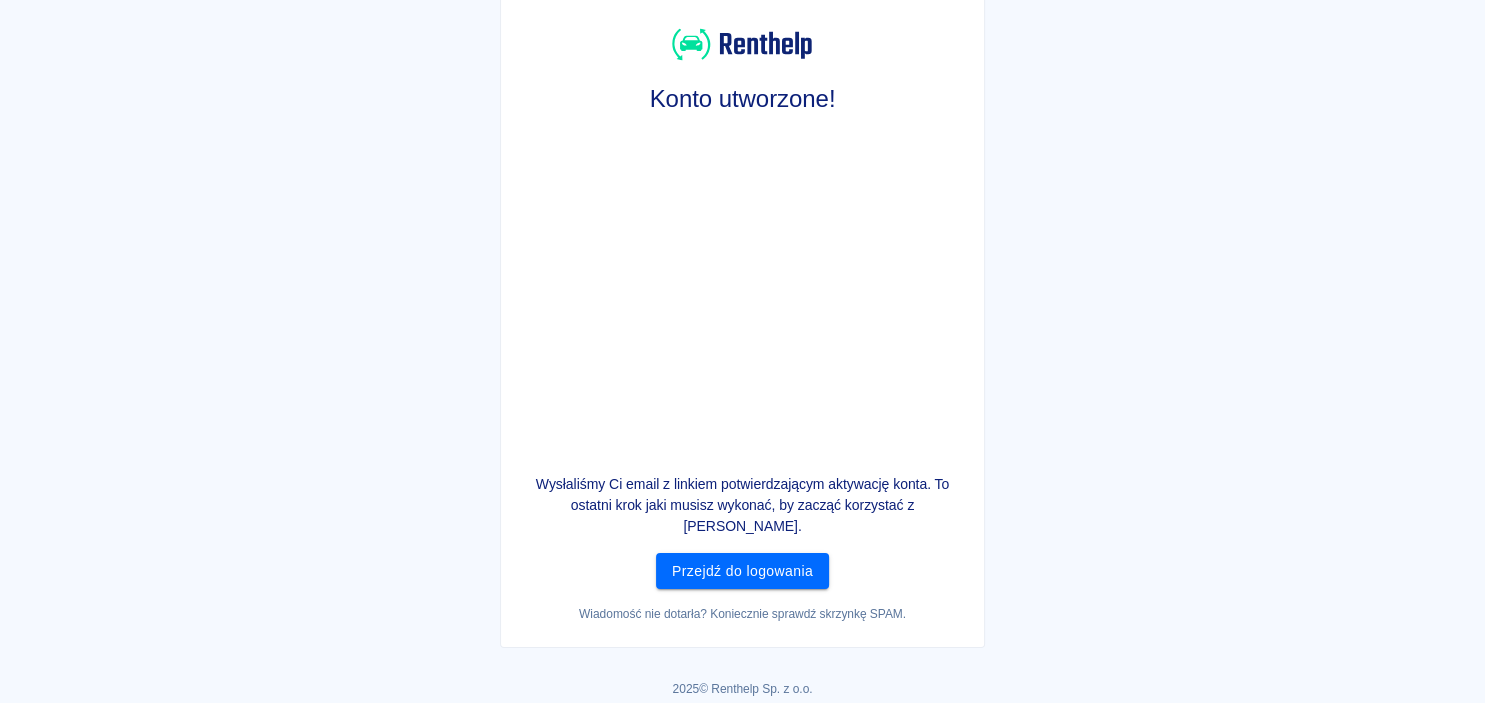 scroll, scrollTop: 0, scrollLeft: 0, axis: both 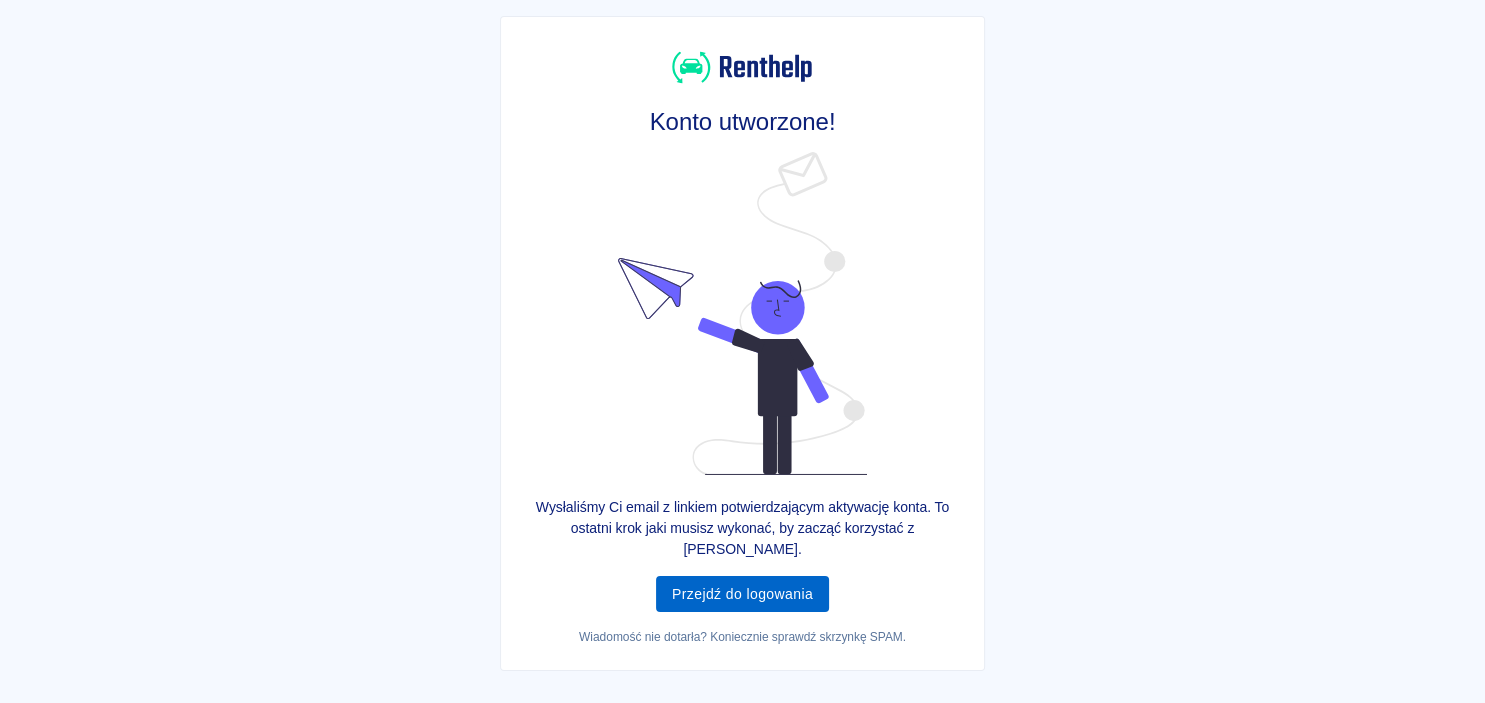 click on "Przejdź do logowania" at bounding box center (742, 594) 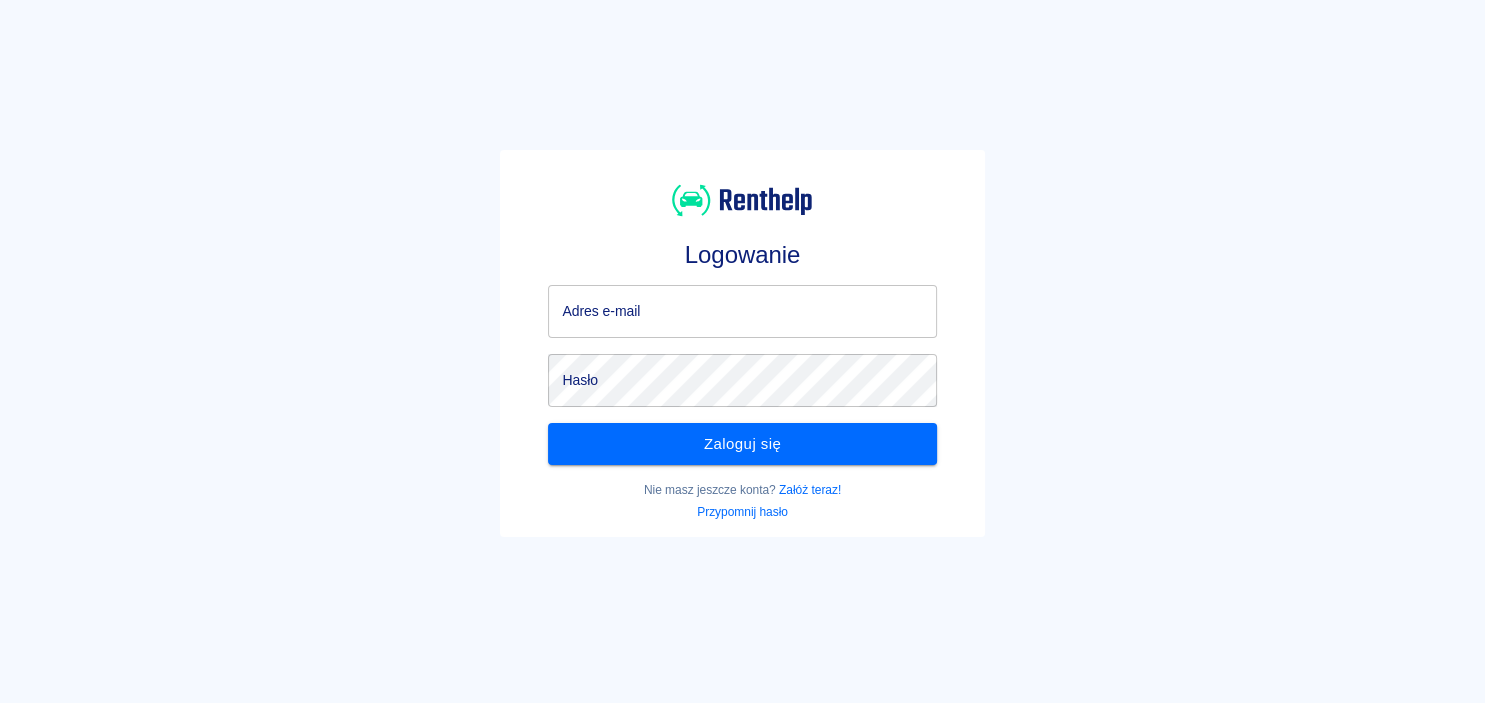 click on "Adres e-mail" at bounding box center (742, 311) 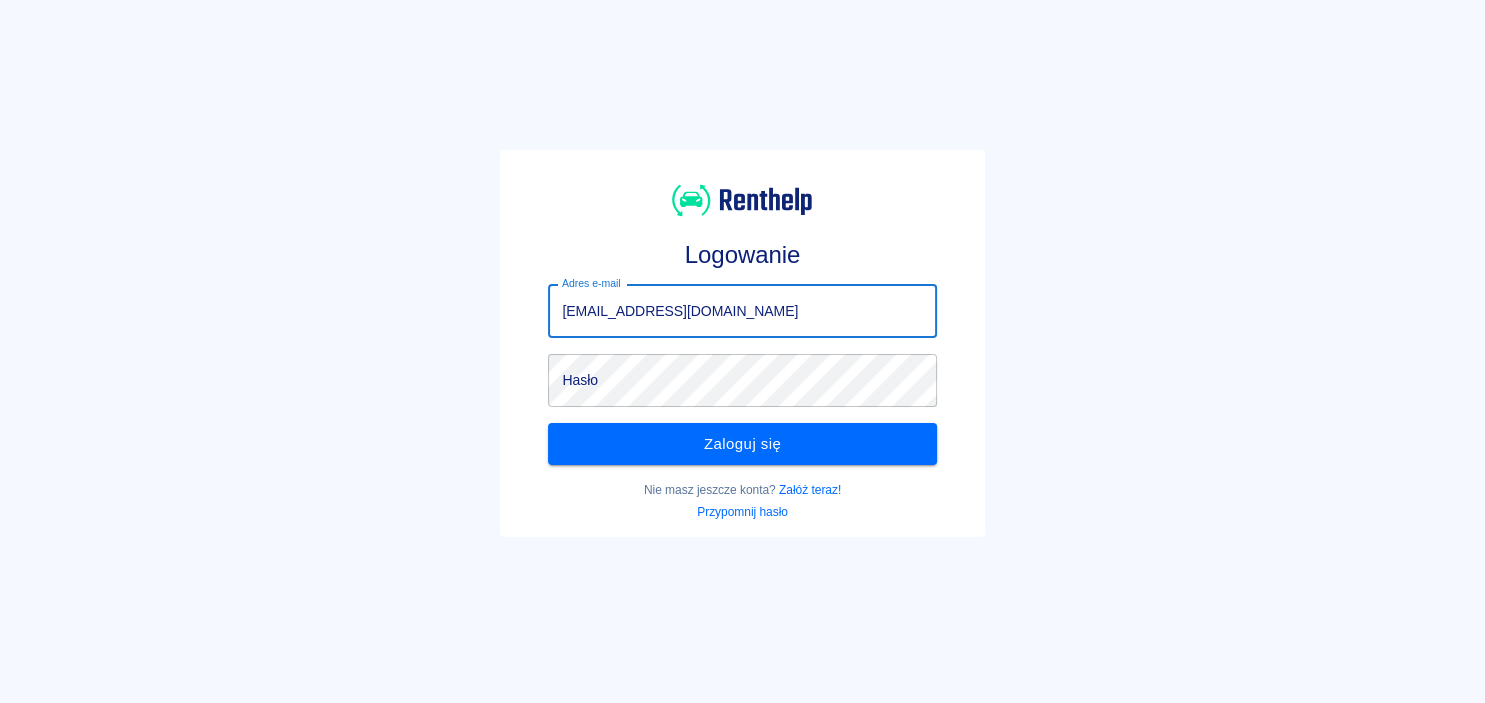 type on "[EMAIL_ADDRESS][DOMAIN_NAME]" 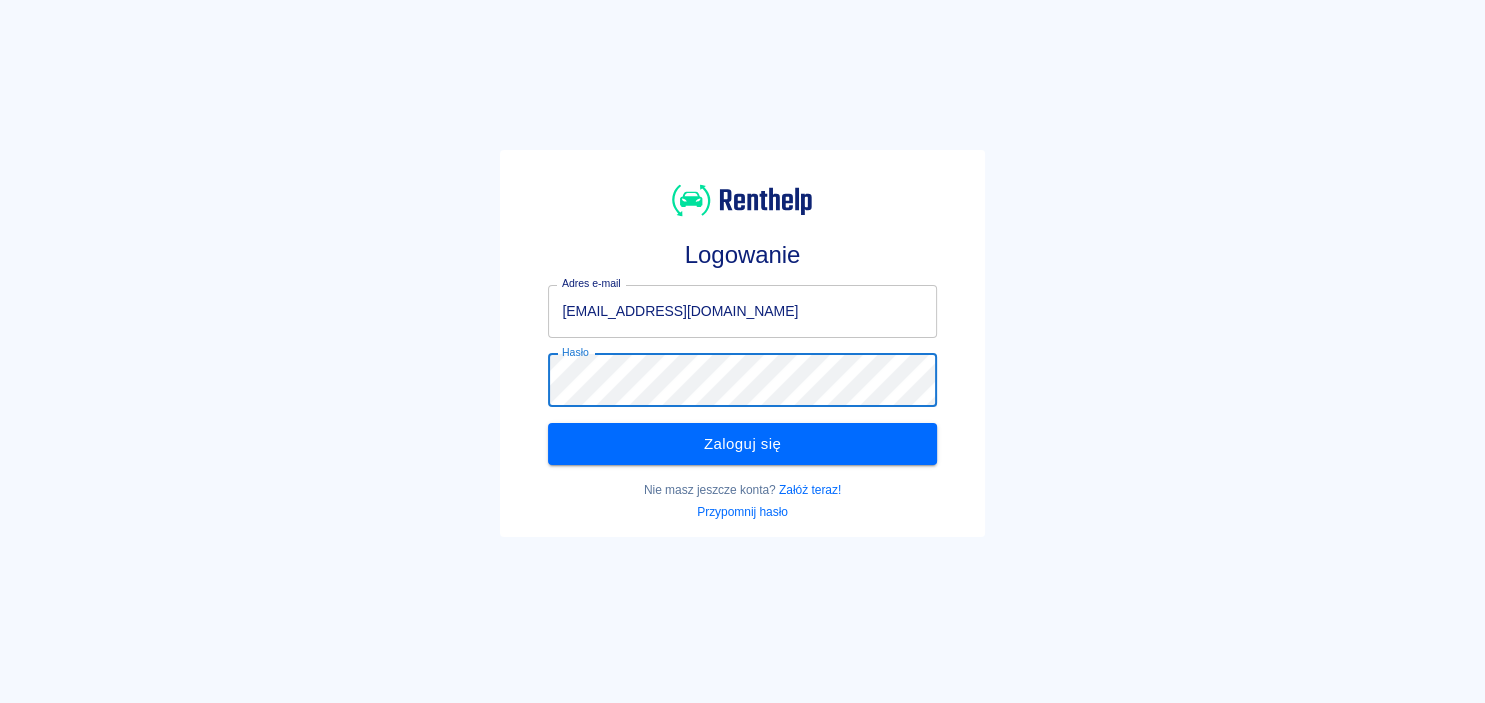 click on "Zaloguj się" at bounding box center [742, 444] 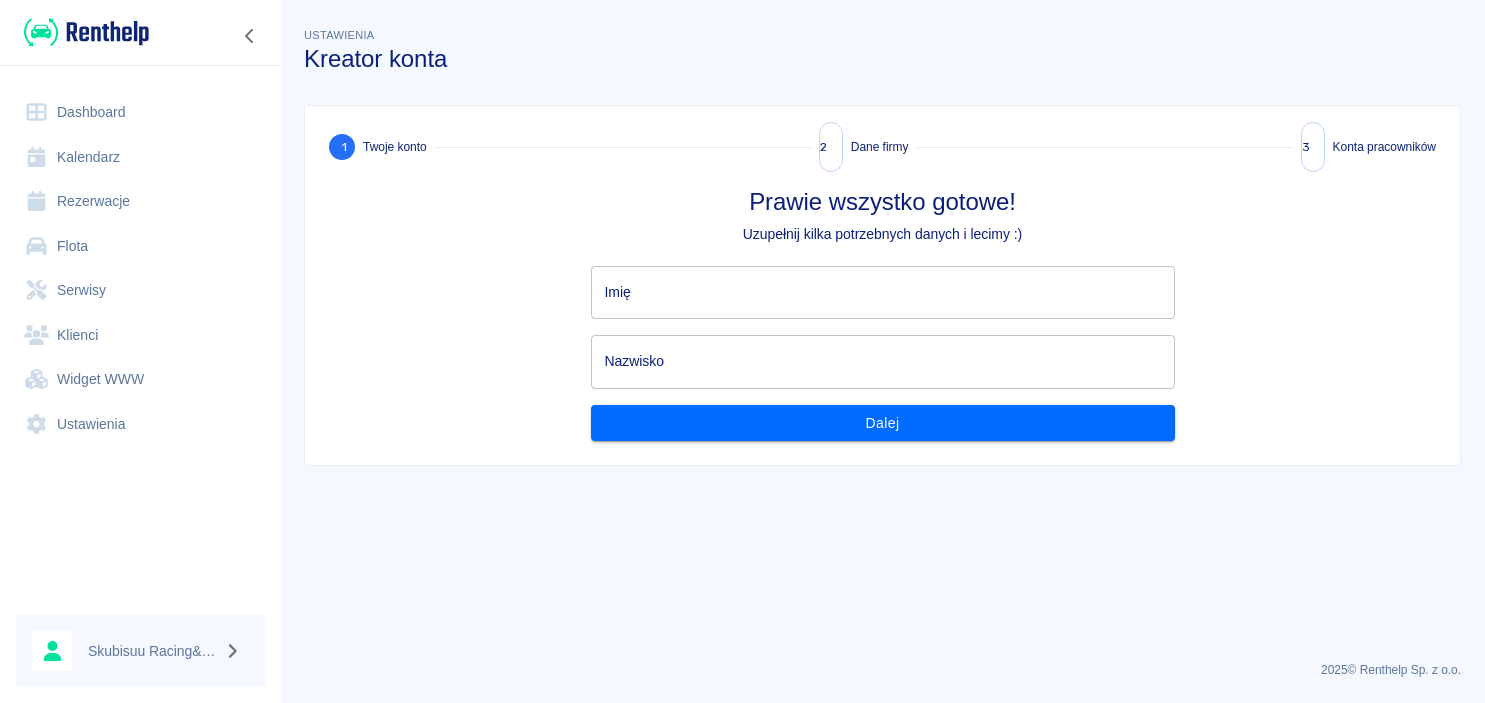 scroll, scrollTop: 0, scrollLeft: 0, axis: both 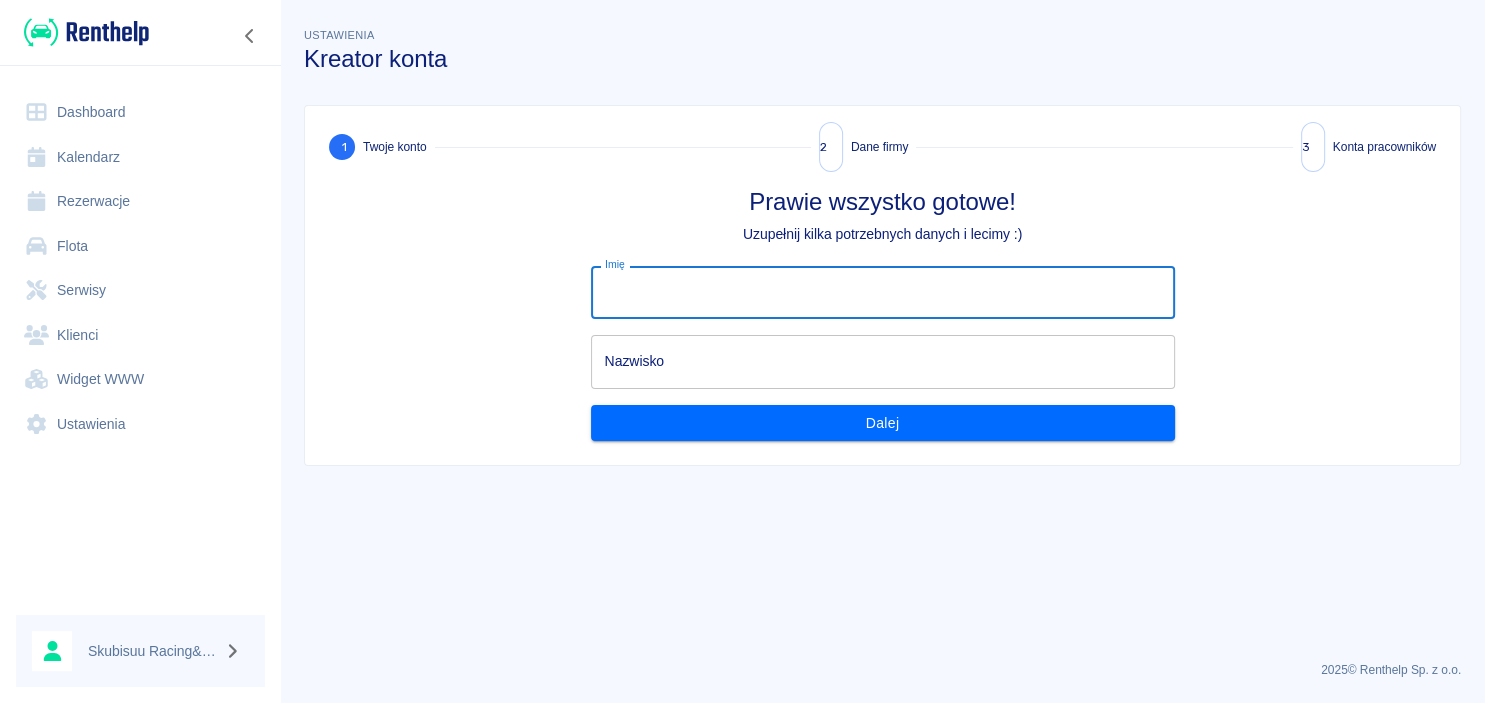 click on "Imię" at bounding box center [883, 292] 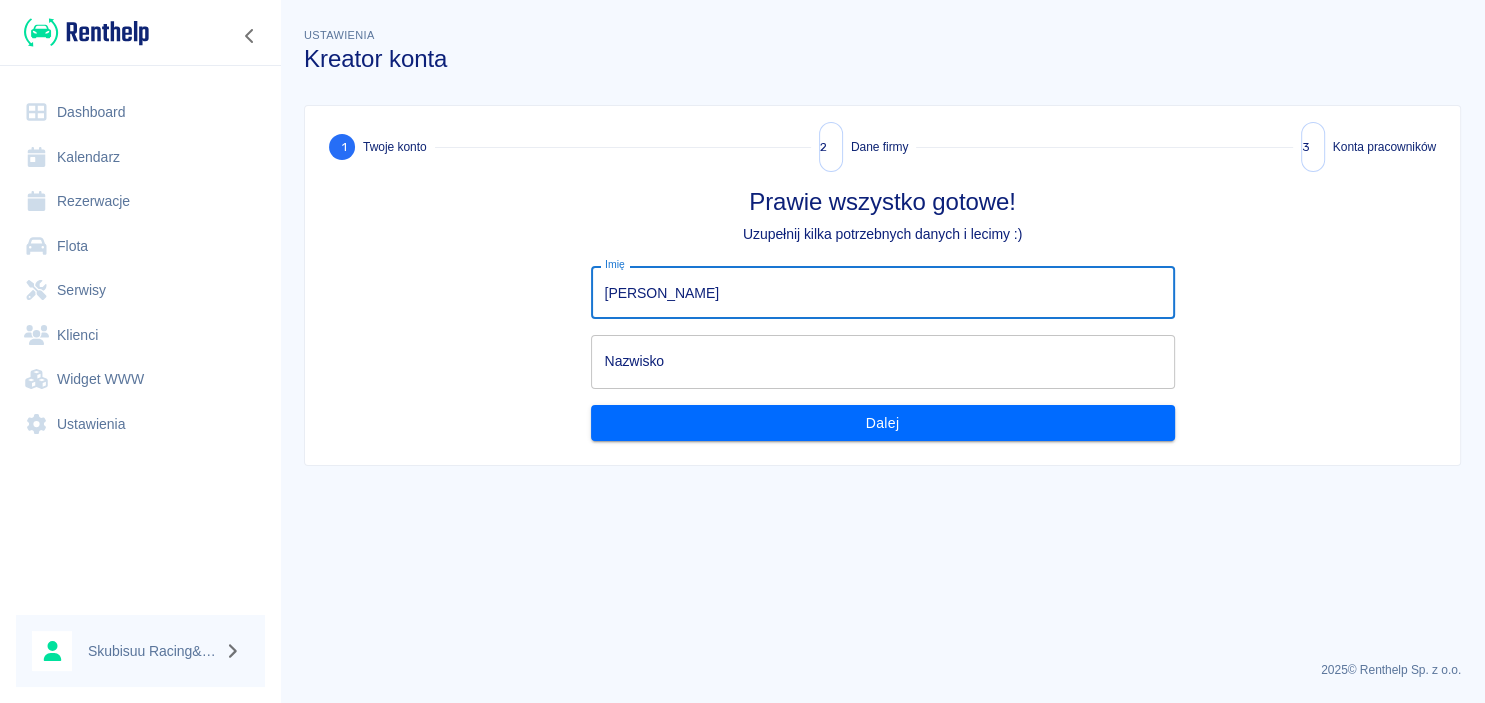 type on "[PERSON_NAME]" 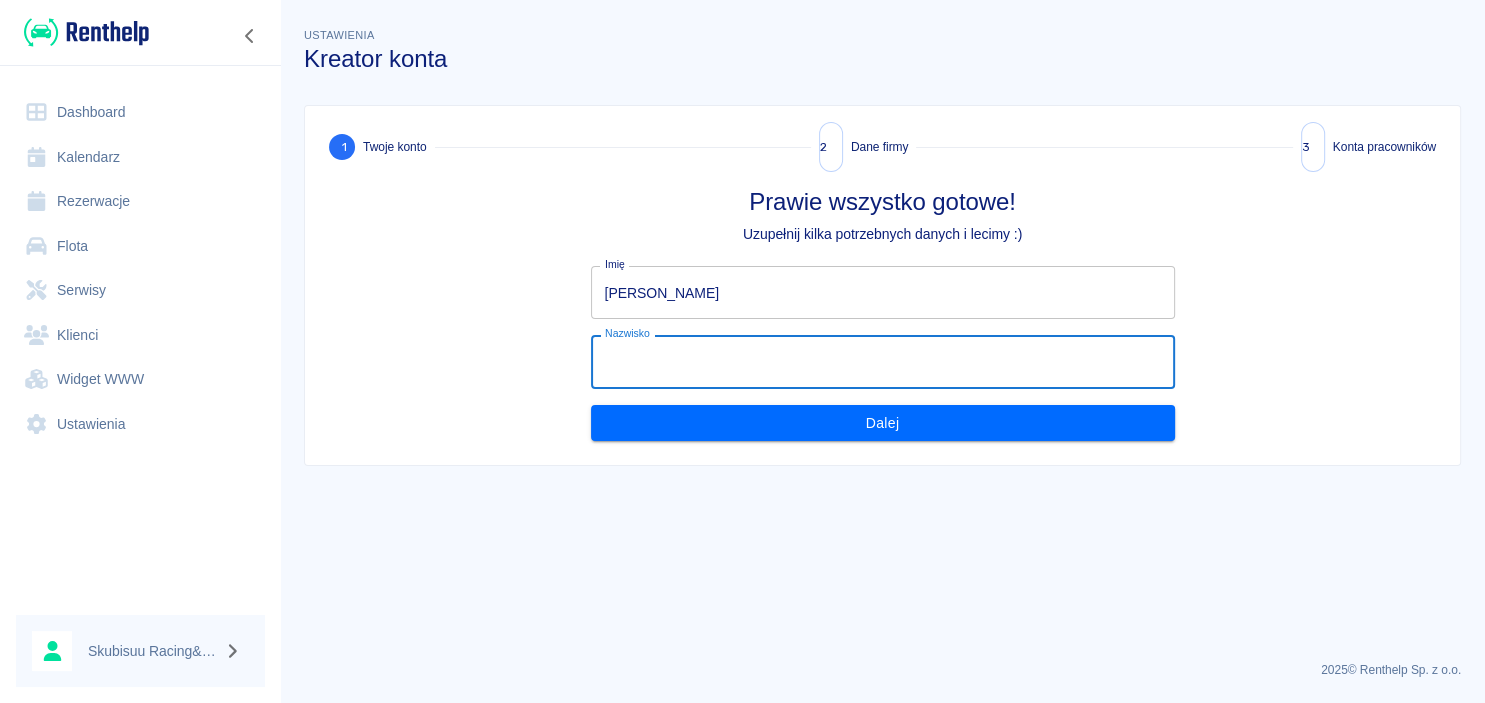 click on "Nazwisko" at bounding box center [883, 361] 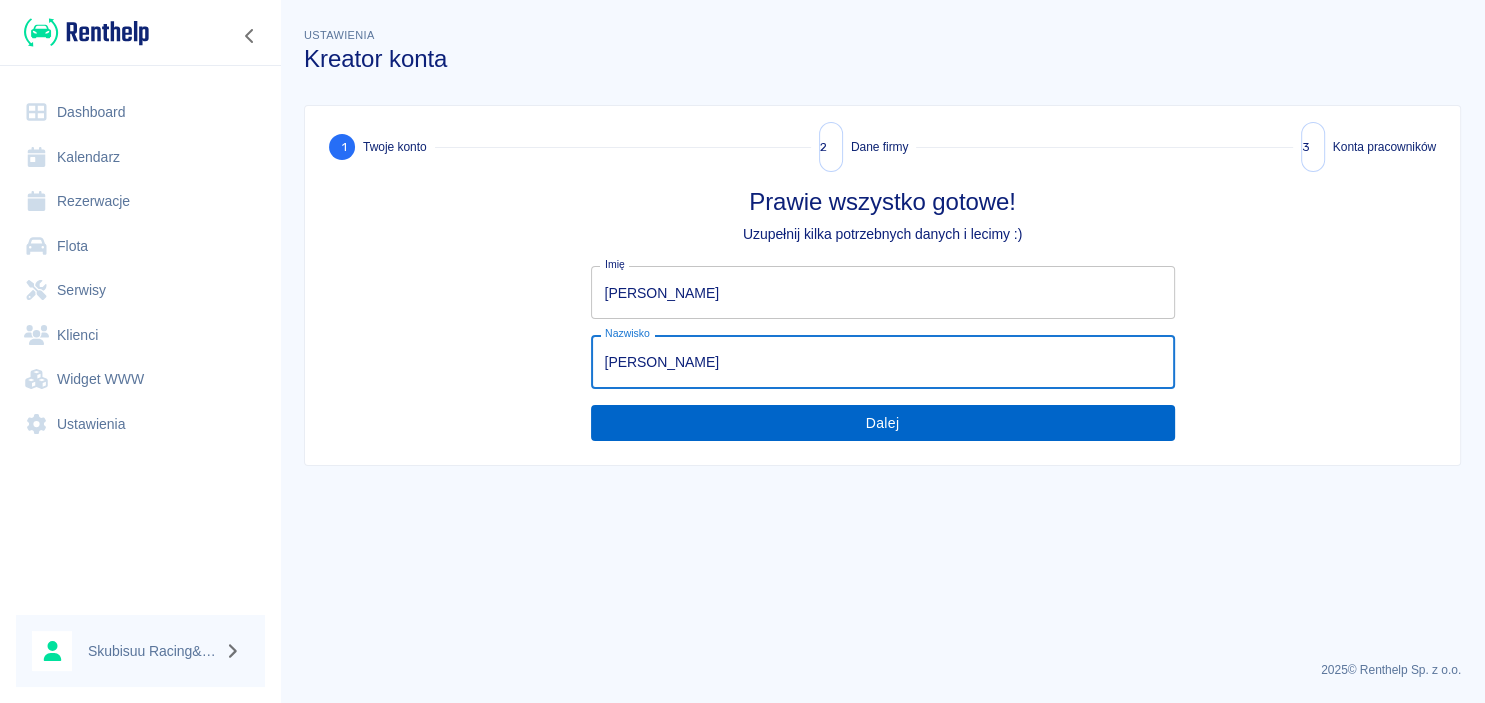 type on "[PERSON_NAME]" 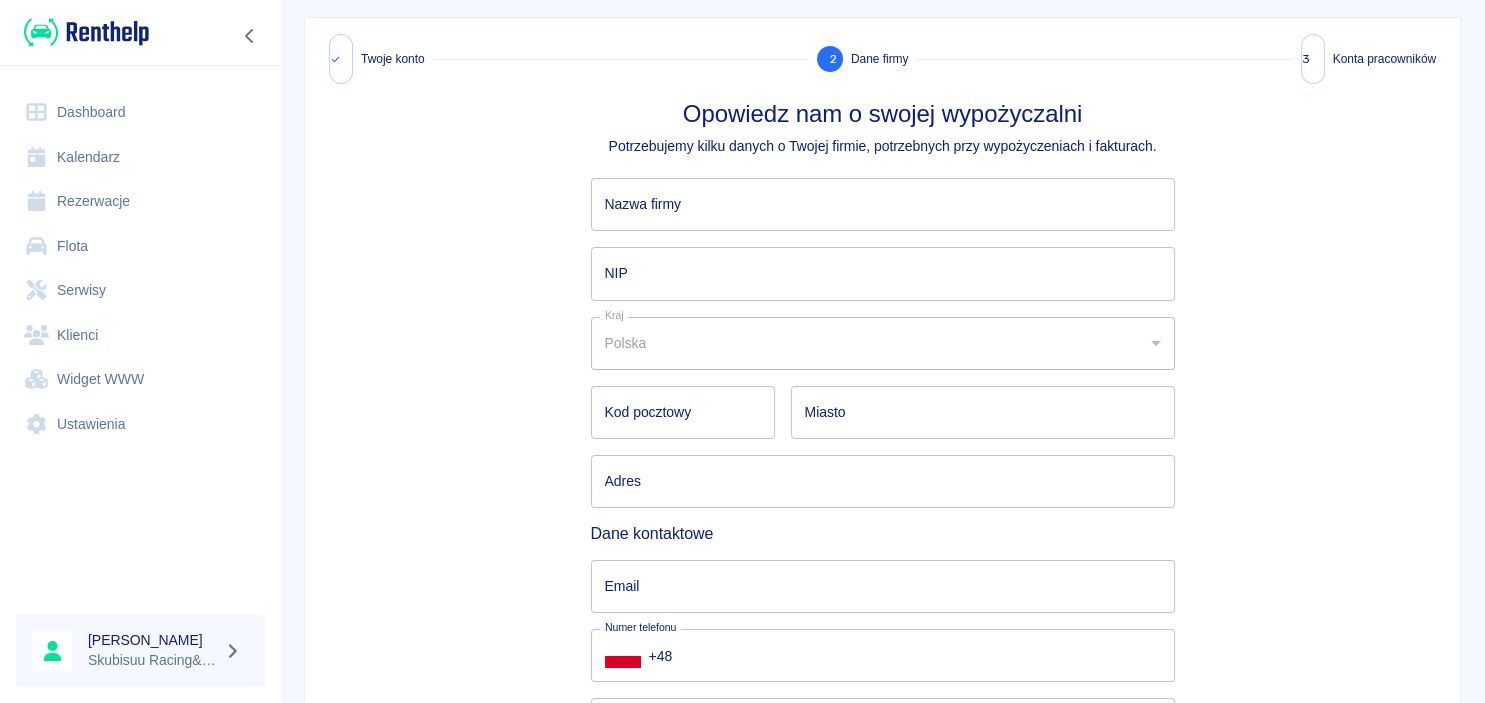 scroll, scrollTop: 0, scrollLeft: 0, axis: both 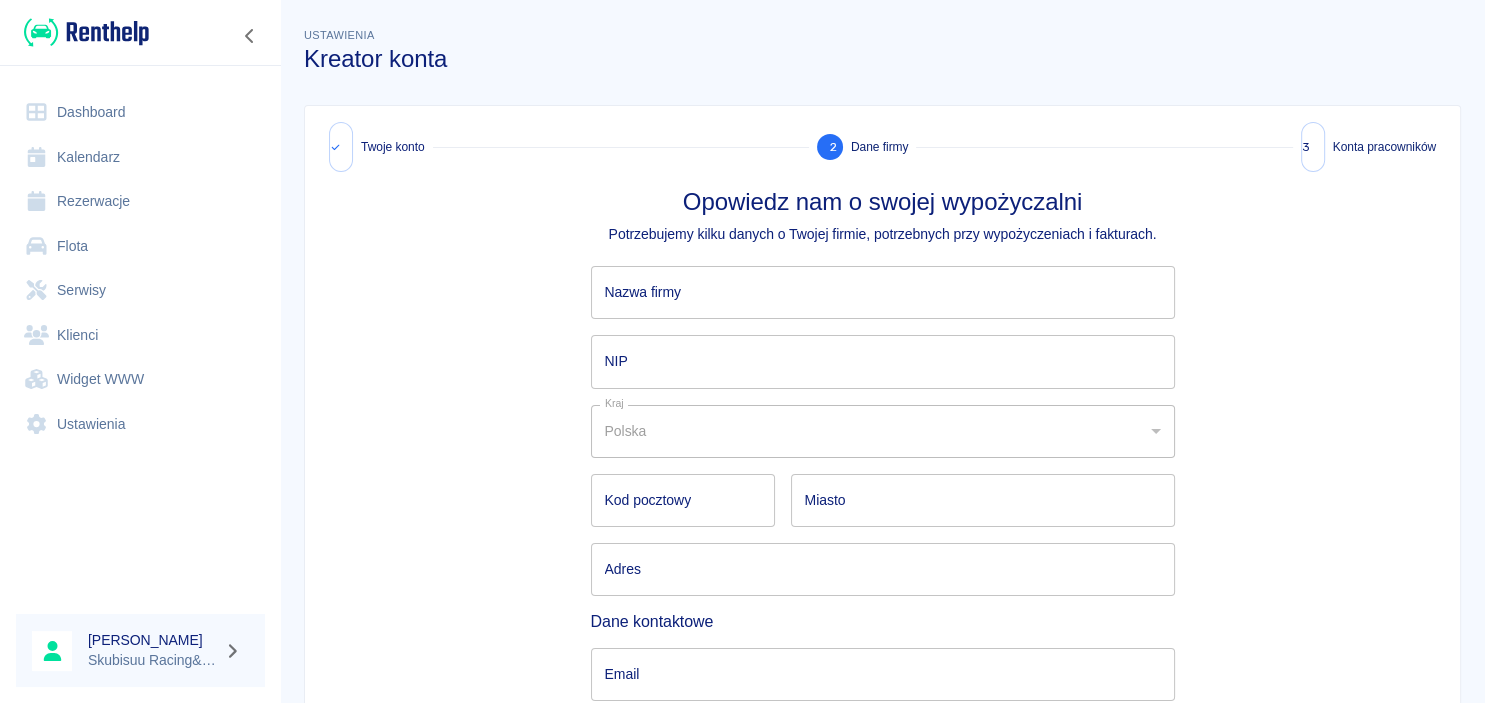 click on "Nazwa firmy" at bounding box center [883, 292] 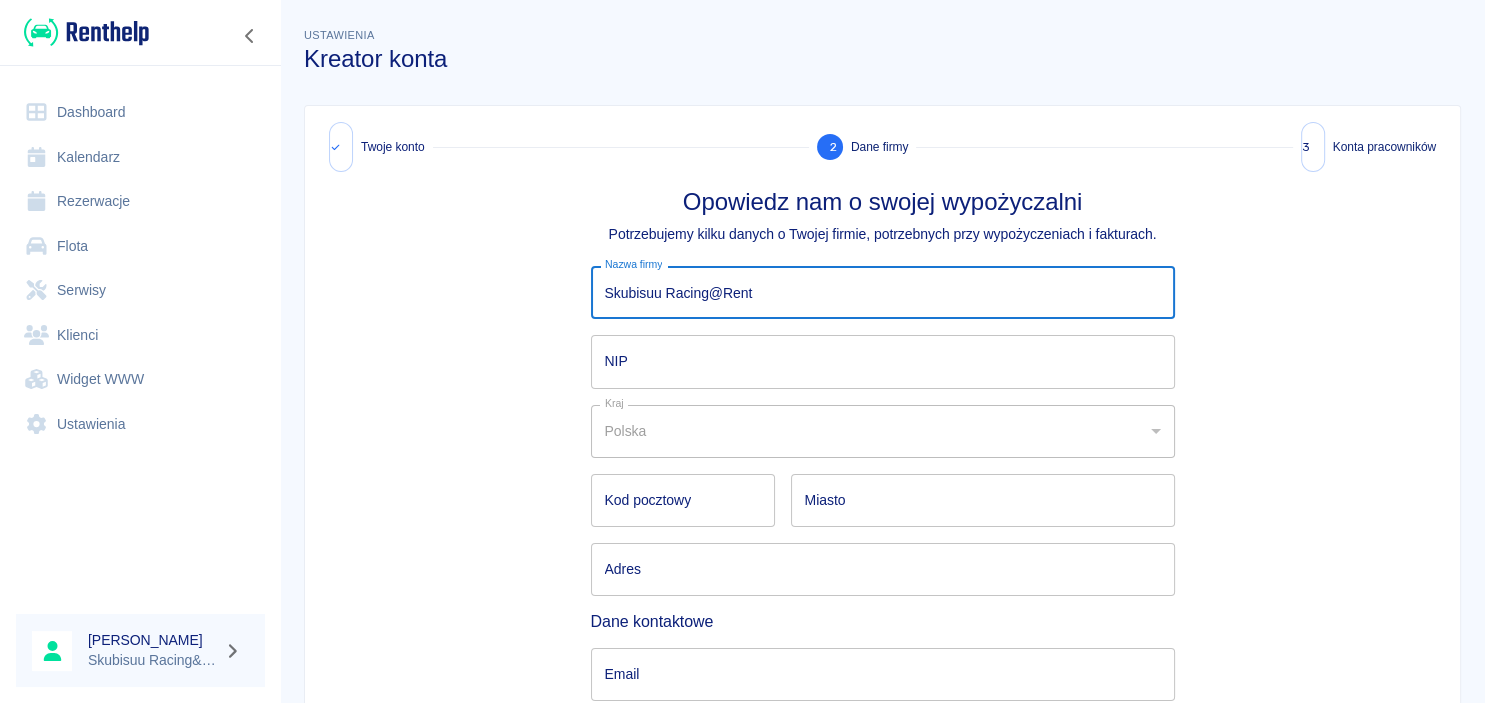 type on "Skubisuu Racing@Rent" 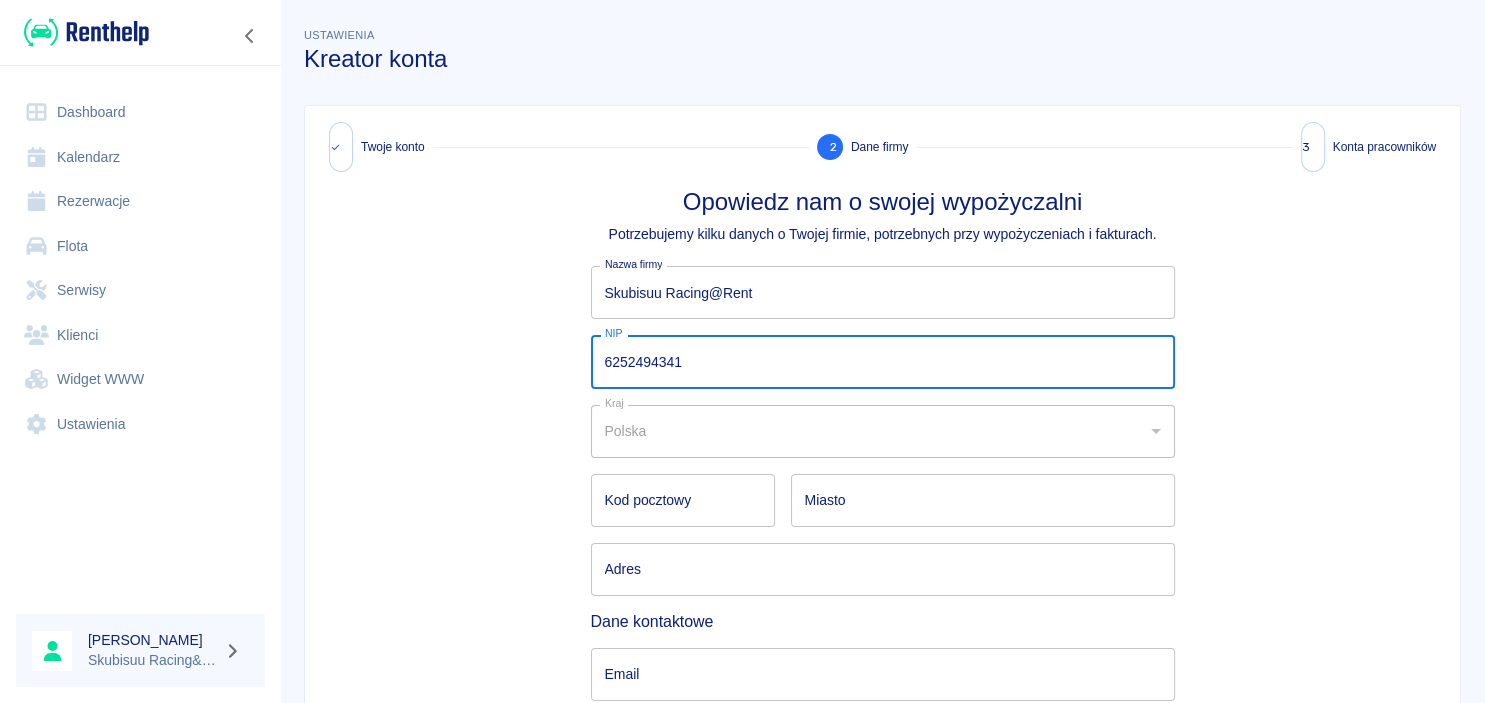 type on "6252494341" 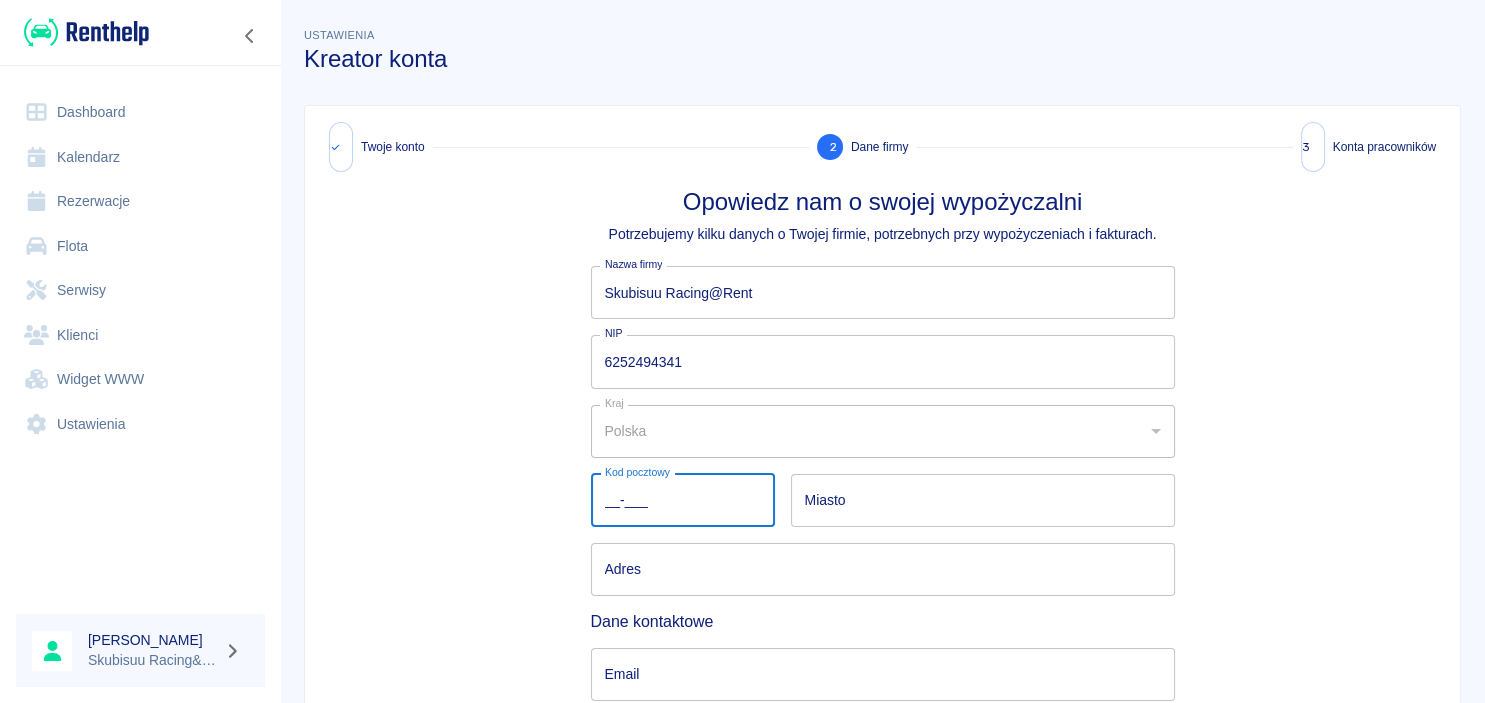 click on "__-___" at bounding box center [683, 500] 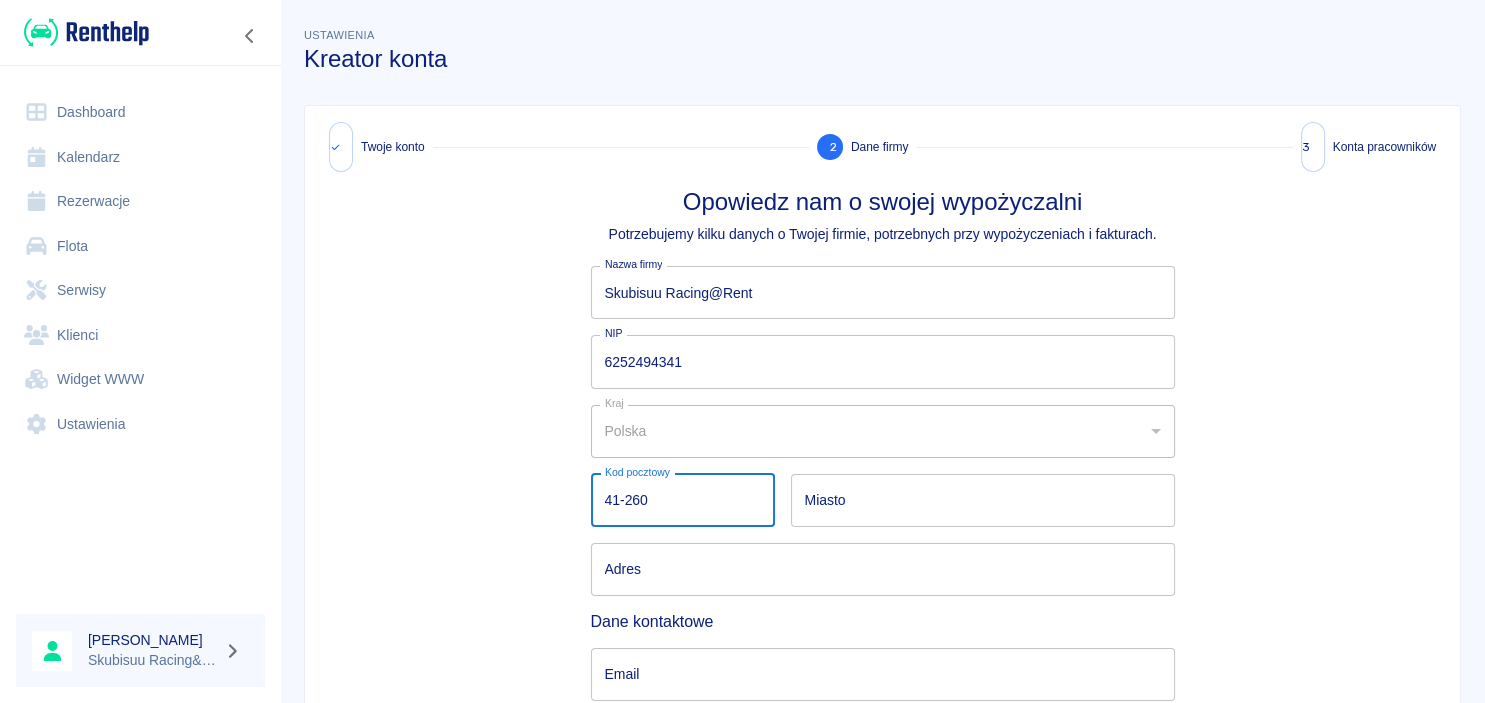 type on "41-260" 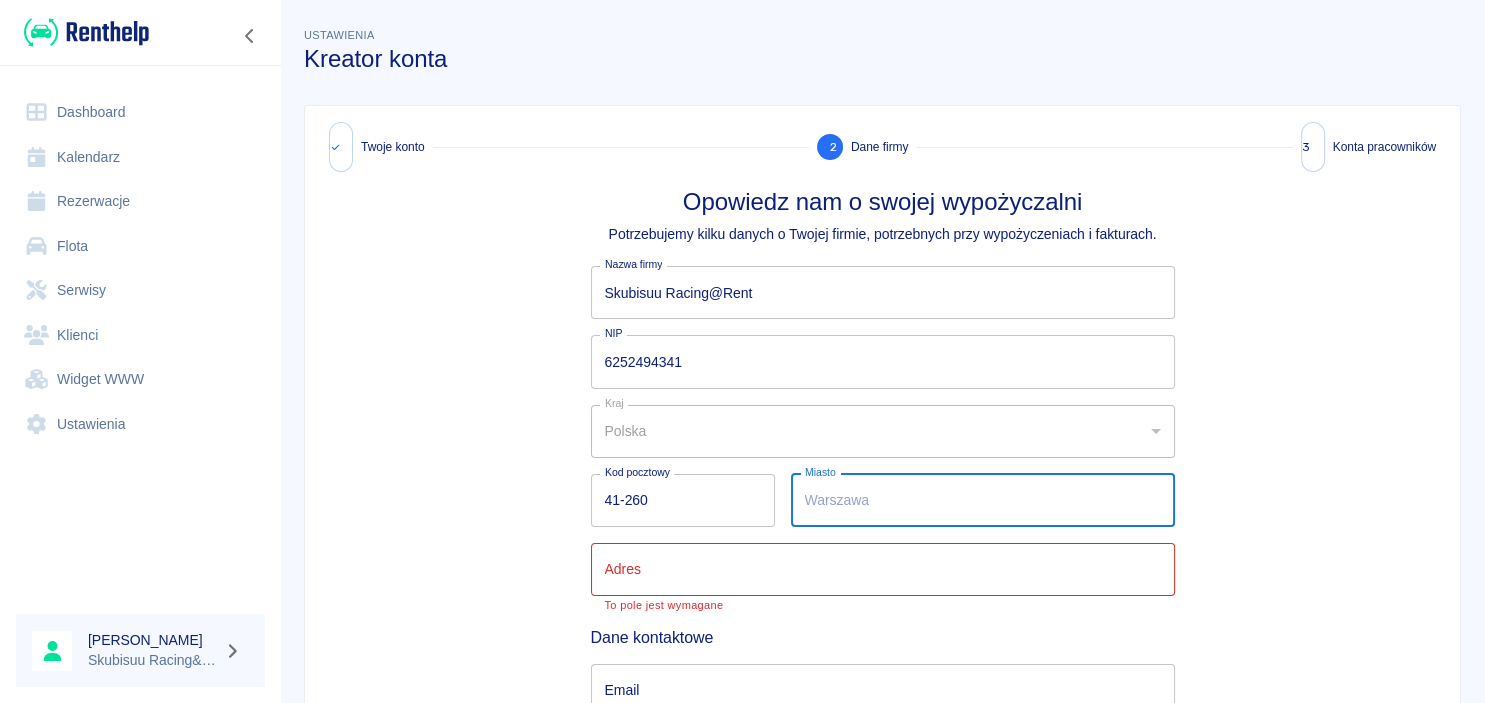 type on "ł" 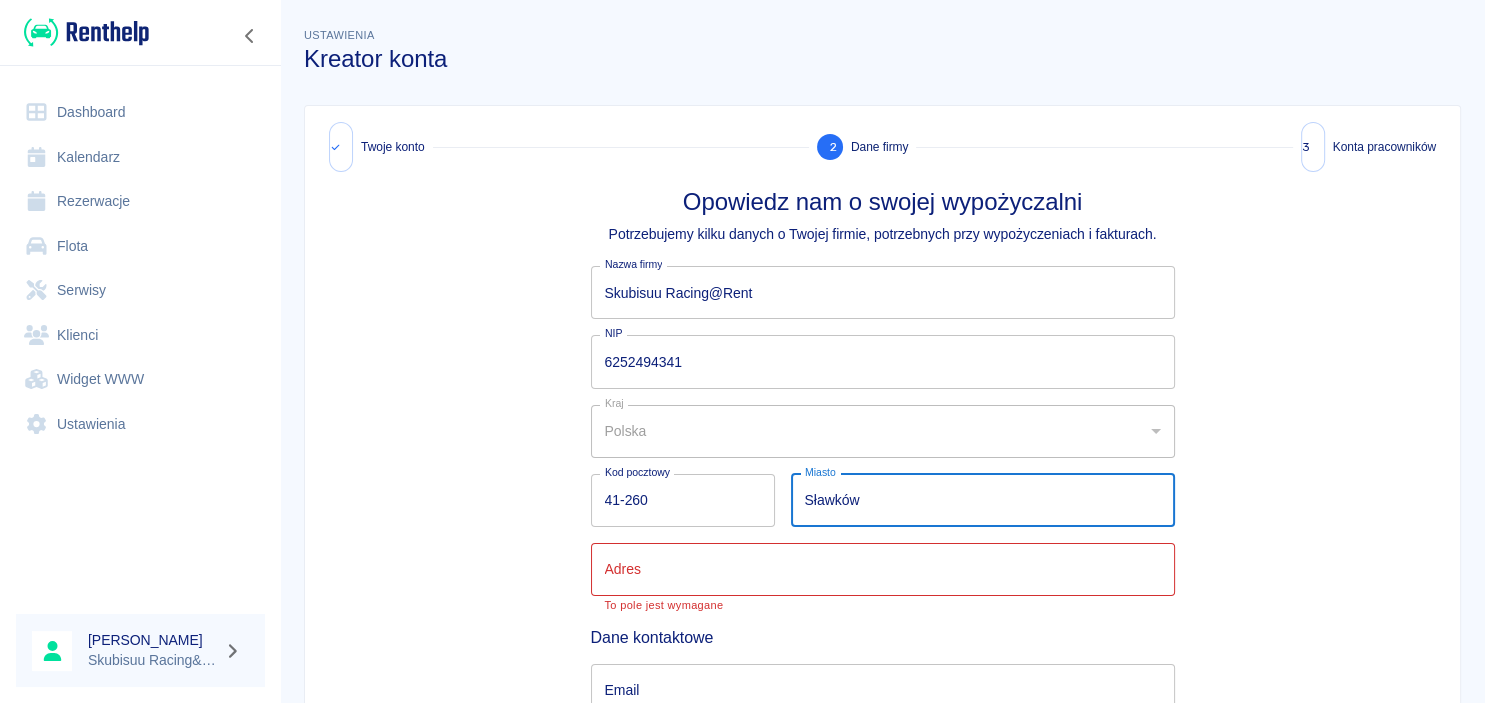 type on "Sławków" 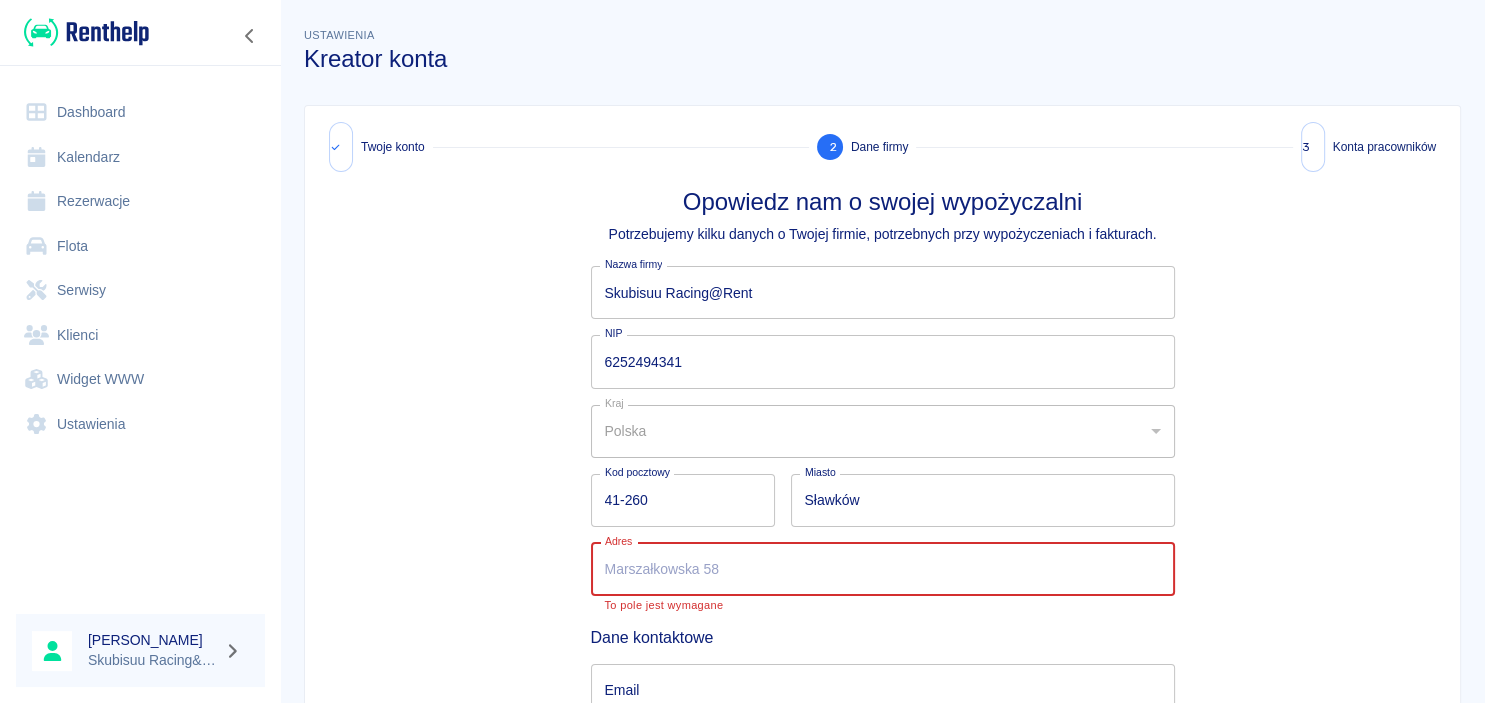 paste on "ClickUp" 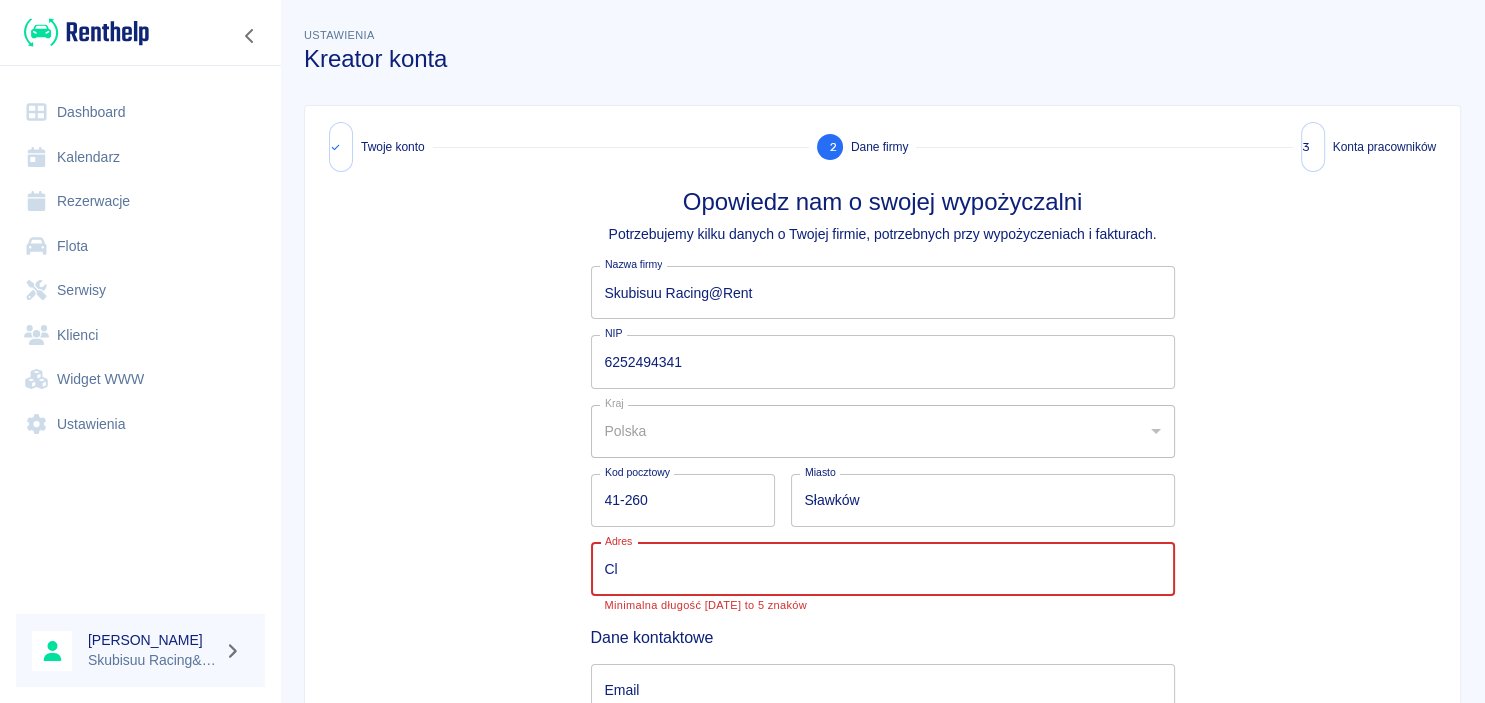 type on "C" 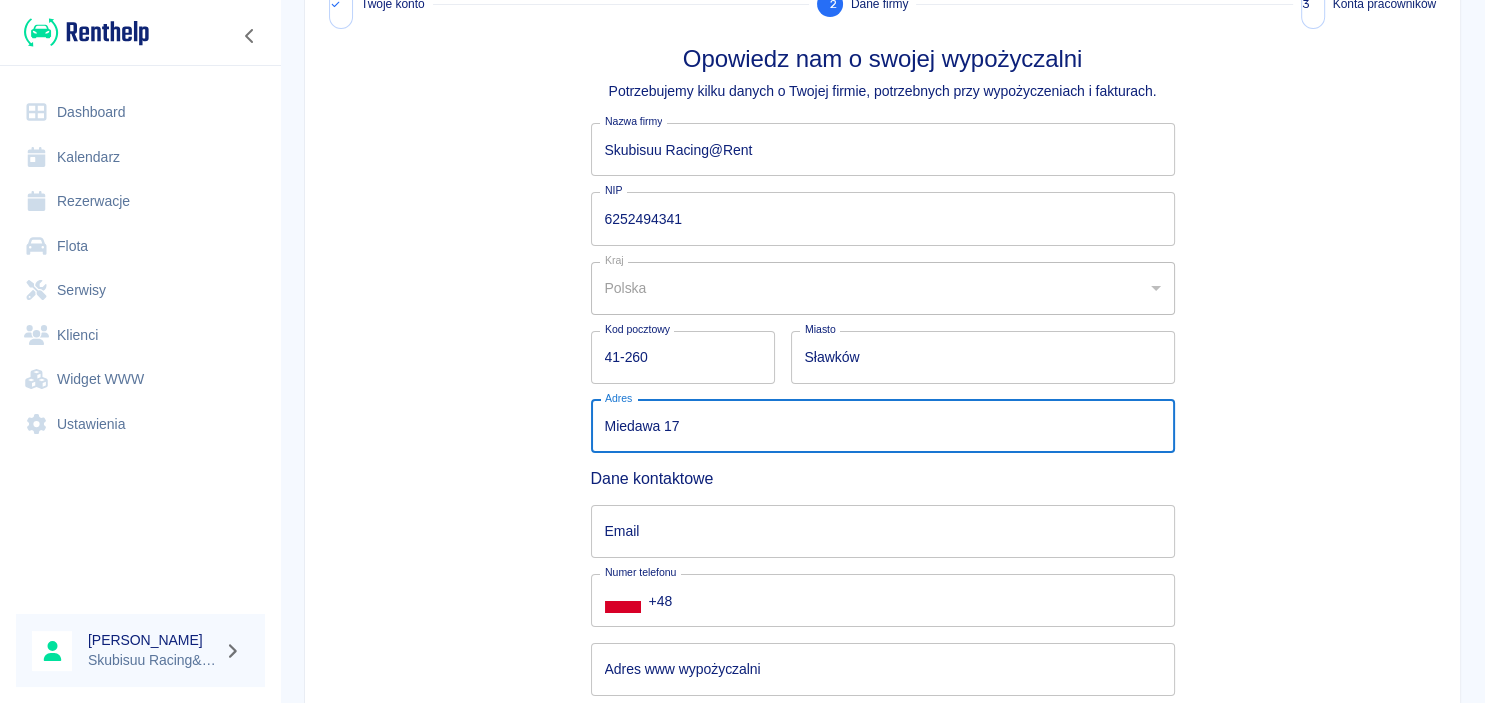 scroll, scrollTop: 149, scrollLeft: 0, axis: vertical 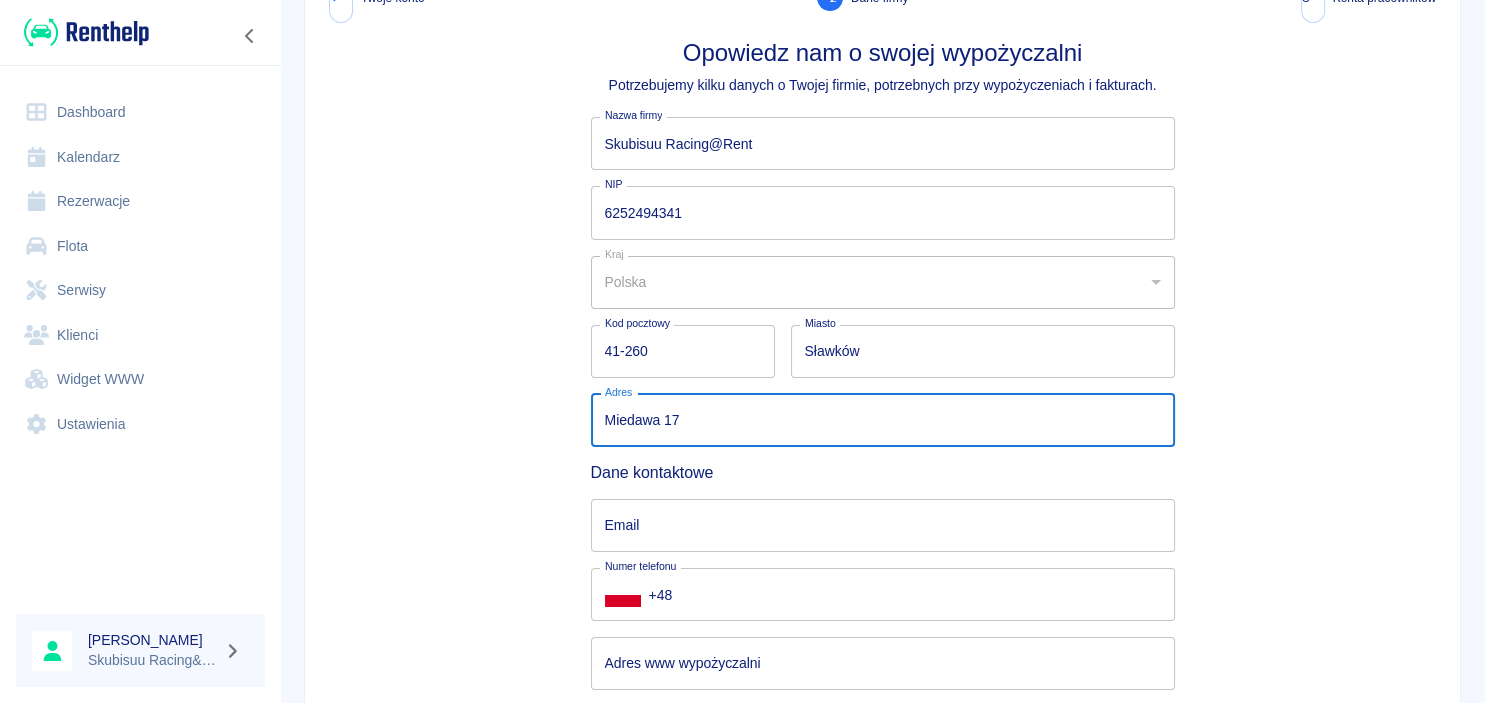 type on "Miedawa 17" 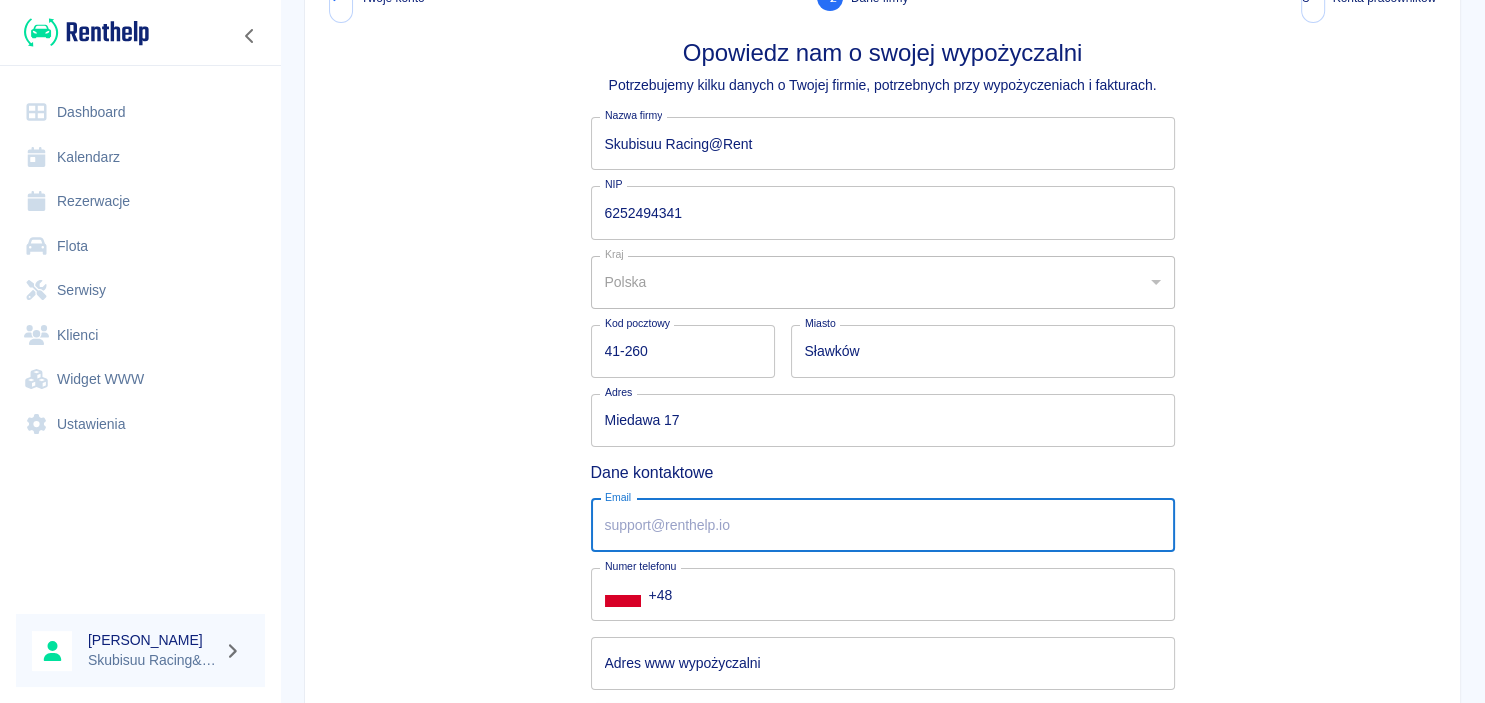 click on "Email" at bounding box center [883, 525] 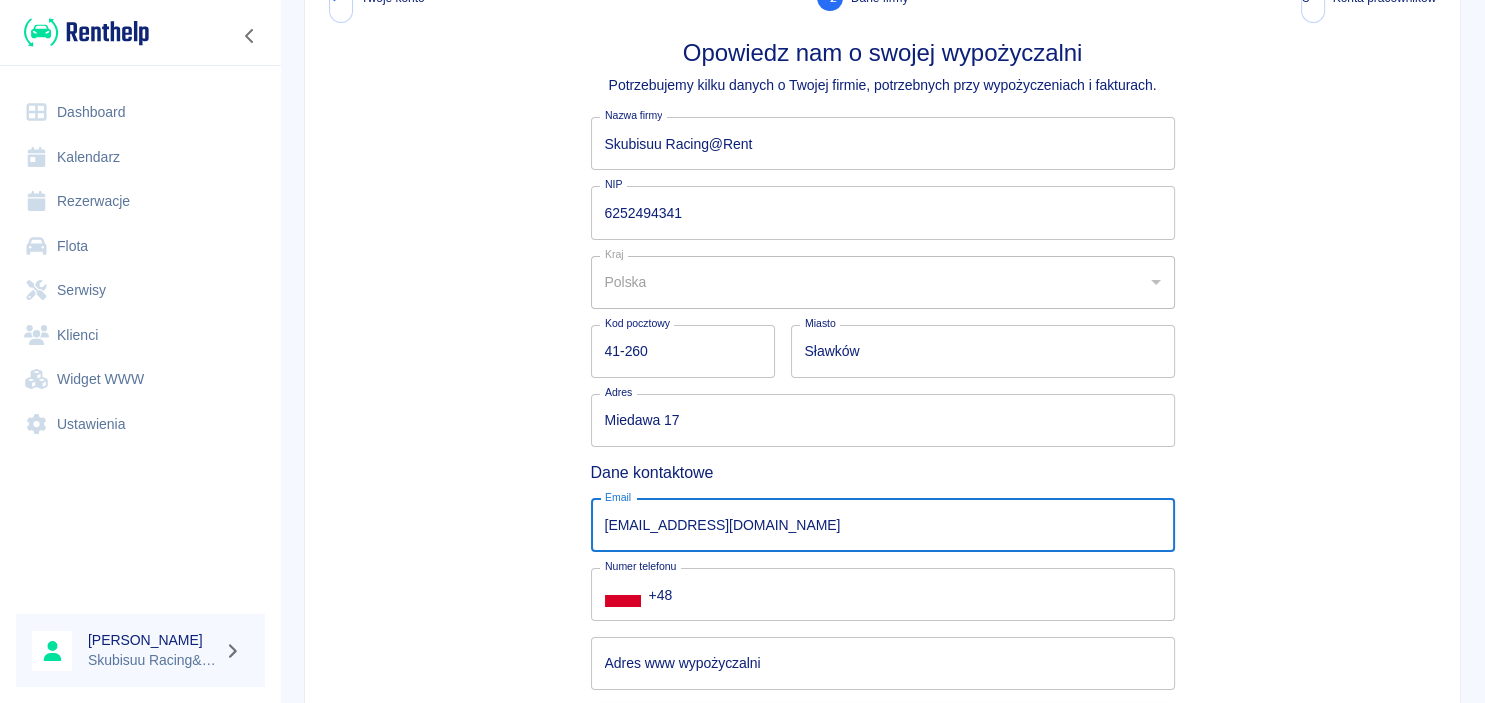 type on "[EMAIL_ADDRESS][DOMAIN_NAME]" 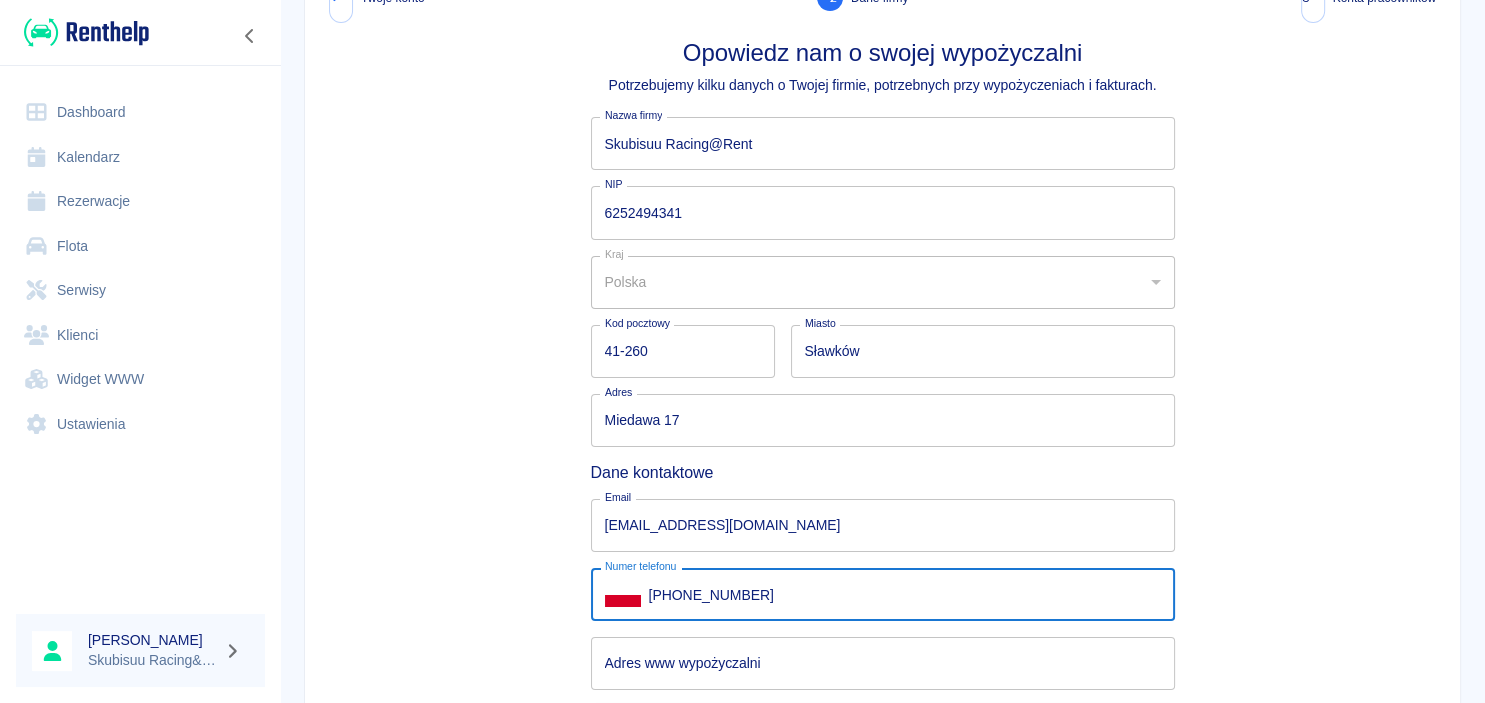 type on "[PHONE_NUMBER]" 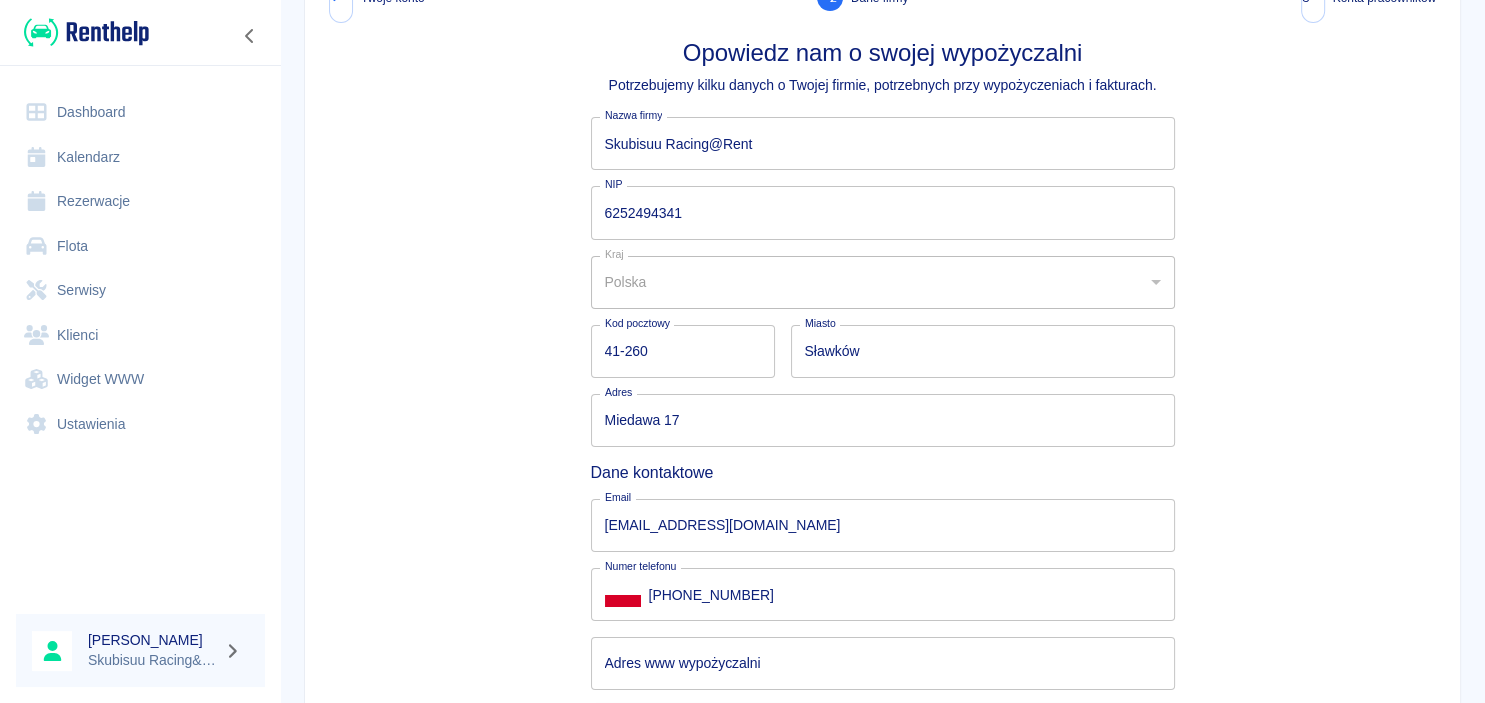 click on "Opowiedz nam o swojej wypożyczalni Potrzebujemy kilku danych o Twojej firmie, potrzebnych przy wypożyczeniach i fakturach. Nazwa firmy Skubisuu Racing@Rent Nazwa firmy NIP 6252494341 NIP Kraj Polska pl Kraj Kod pocztowy 41-260 Kod pocztowy Miasto Sławków Miasto Adres Miedawa 17 Adres Dane kontaktowe Email skubisuupomocdrogowa@gmail.com Email Numer telefonu ​ +48 606-885-604 Numer telefonu Adres www wypożyczalni Adres www wypożyczalni Dalej" at bounding box center (882, 391) 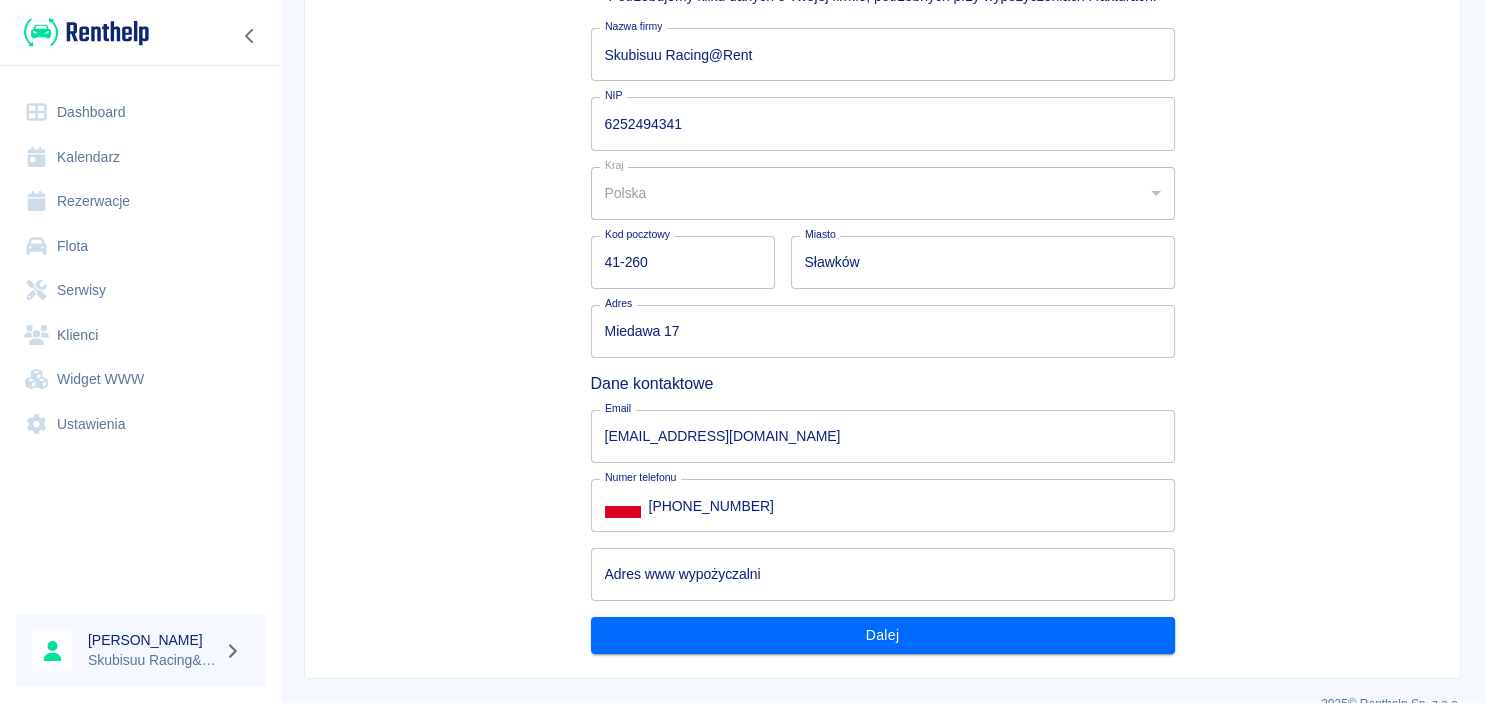 scroll, scrollTop: 271, scrollLeft: 0, axis: vertical 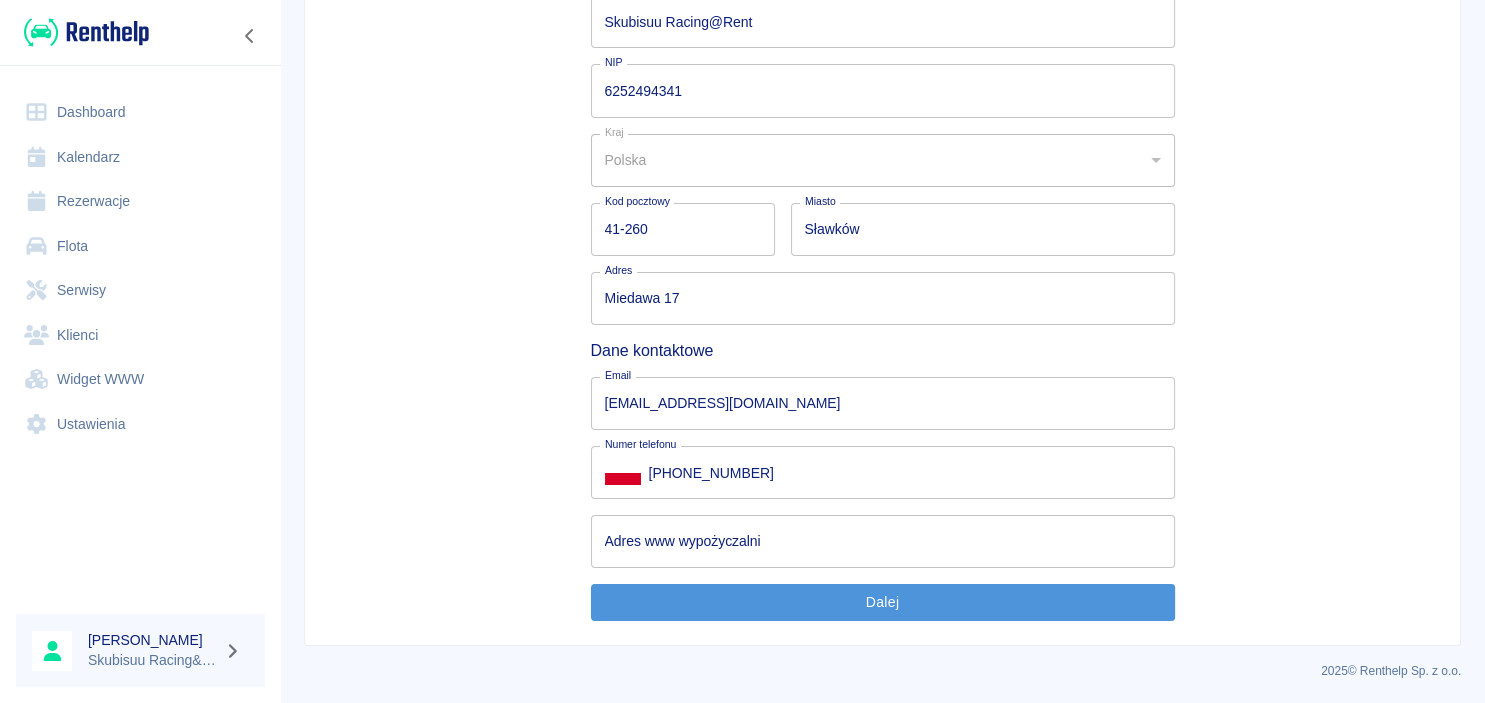 click on "Dalej" at bounding box center [883, 602] 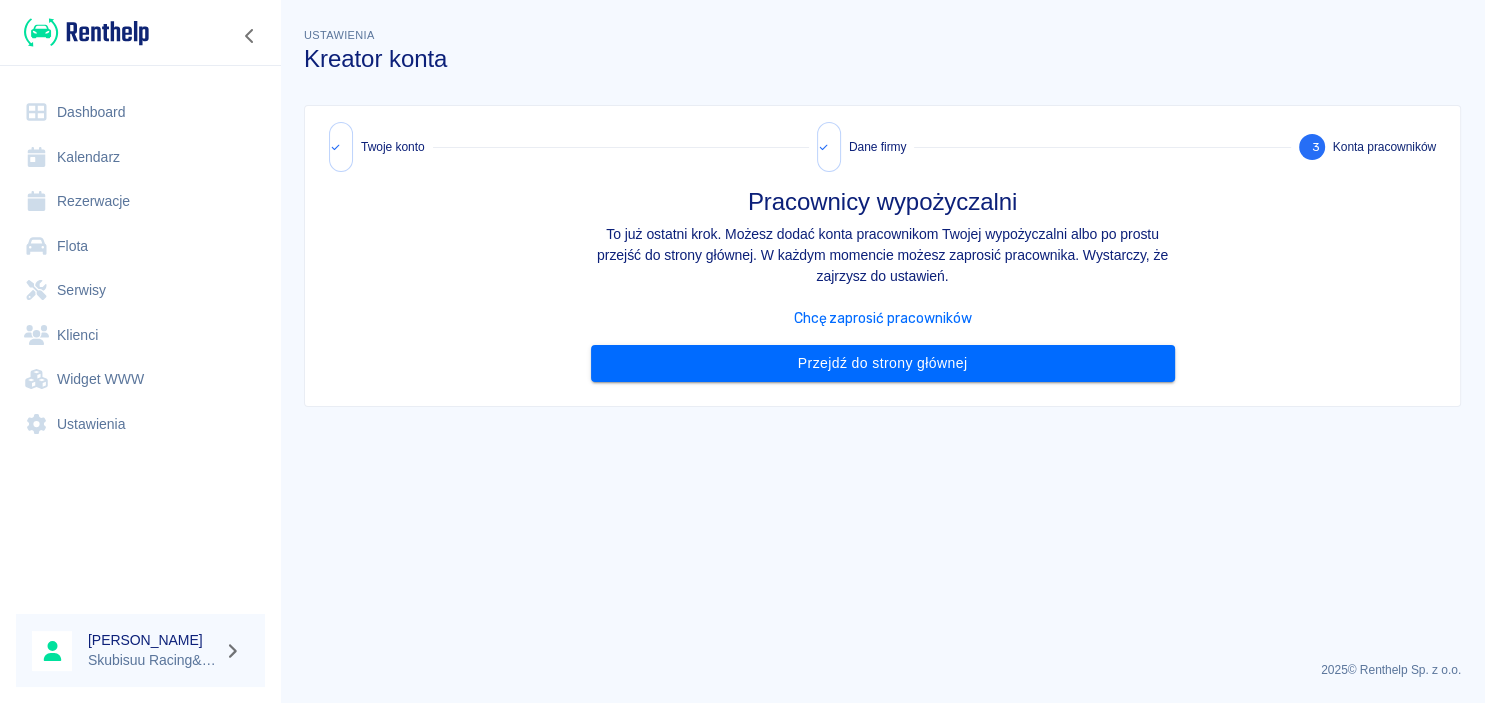 scroll, scrollTop: 0, scrollLeft: 0, axis: both 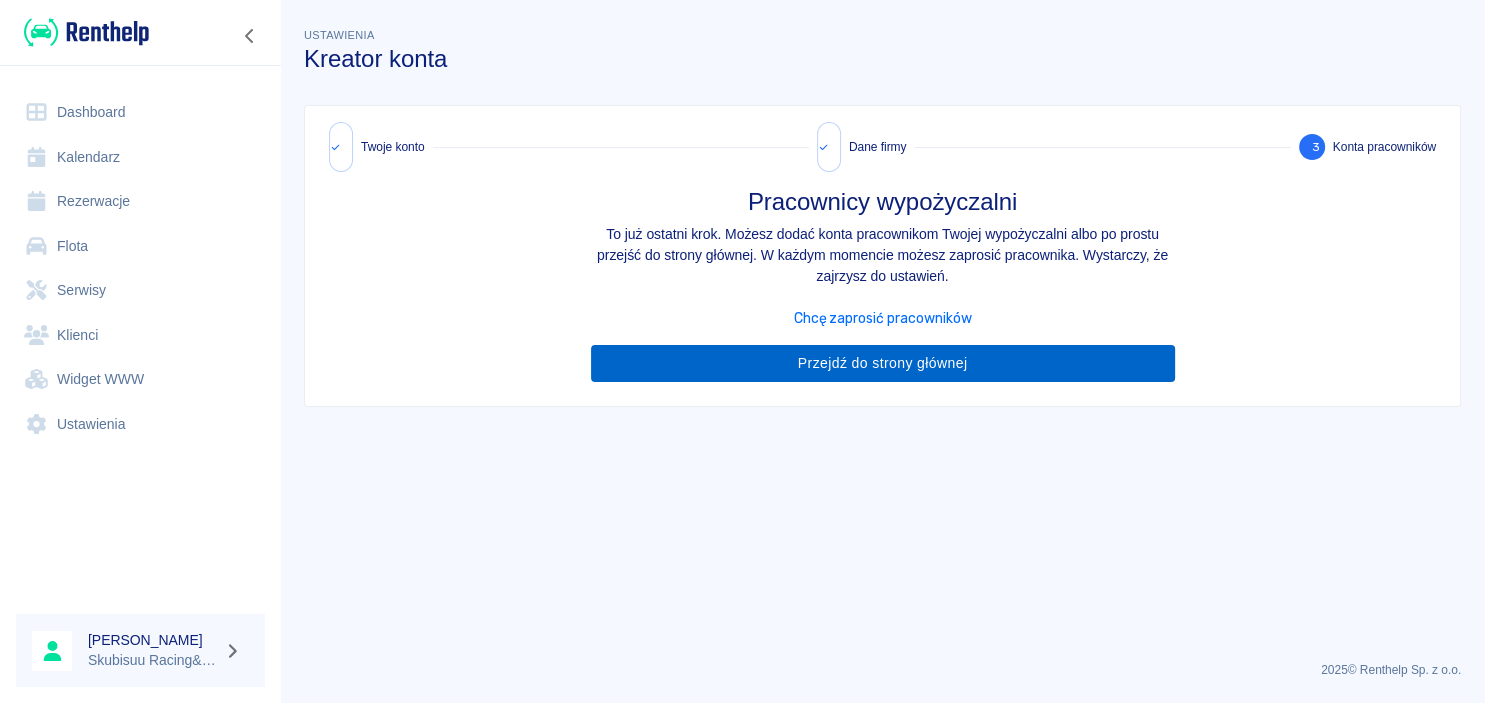 click on "Przejdź do strony głównej" at bounding box center (883, 363) 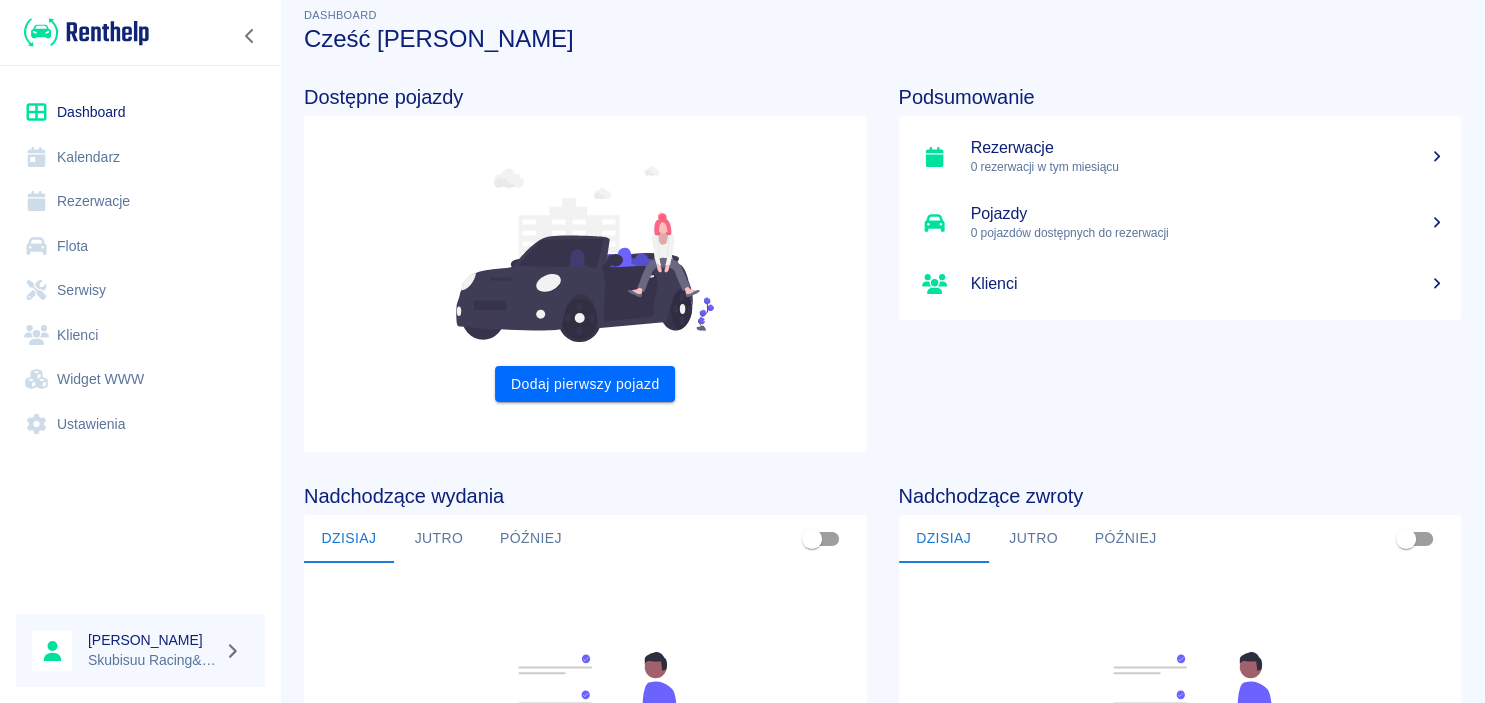 scroll, scrollTop: 10, scrollLeft: 0, axis: vertical 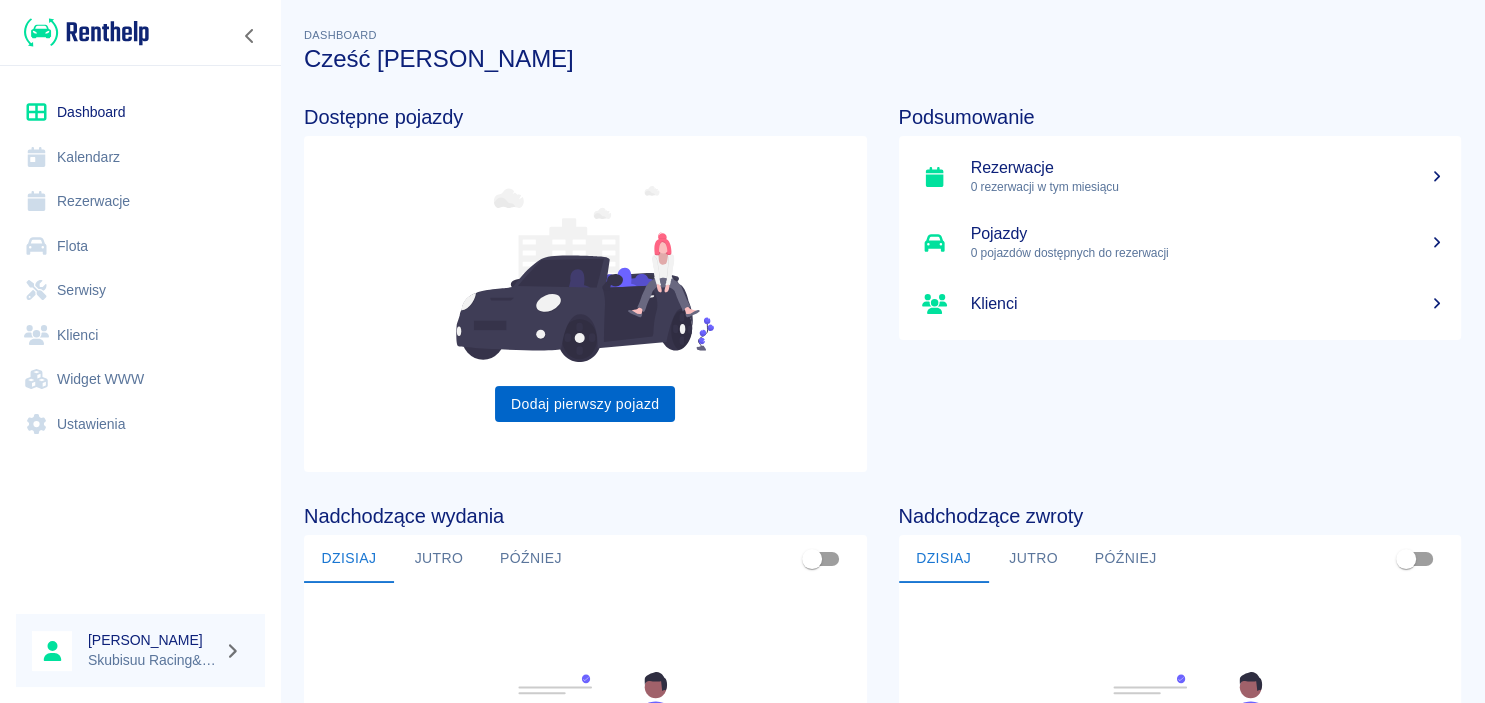 click on "Dodaj pierwszy pojazd" at bounding box center [585, 404] 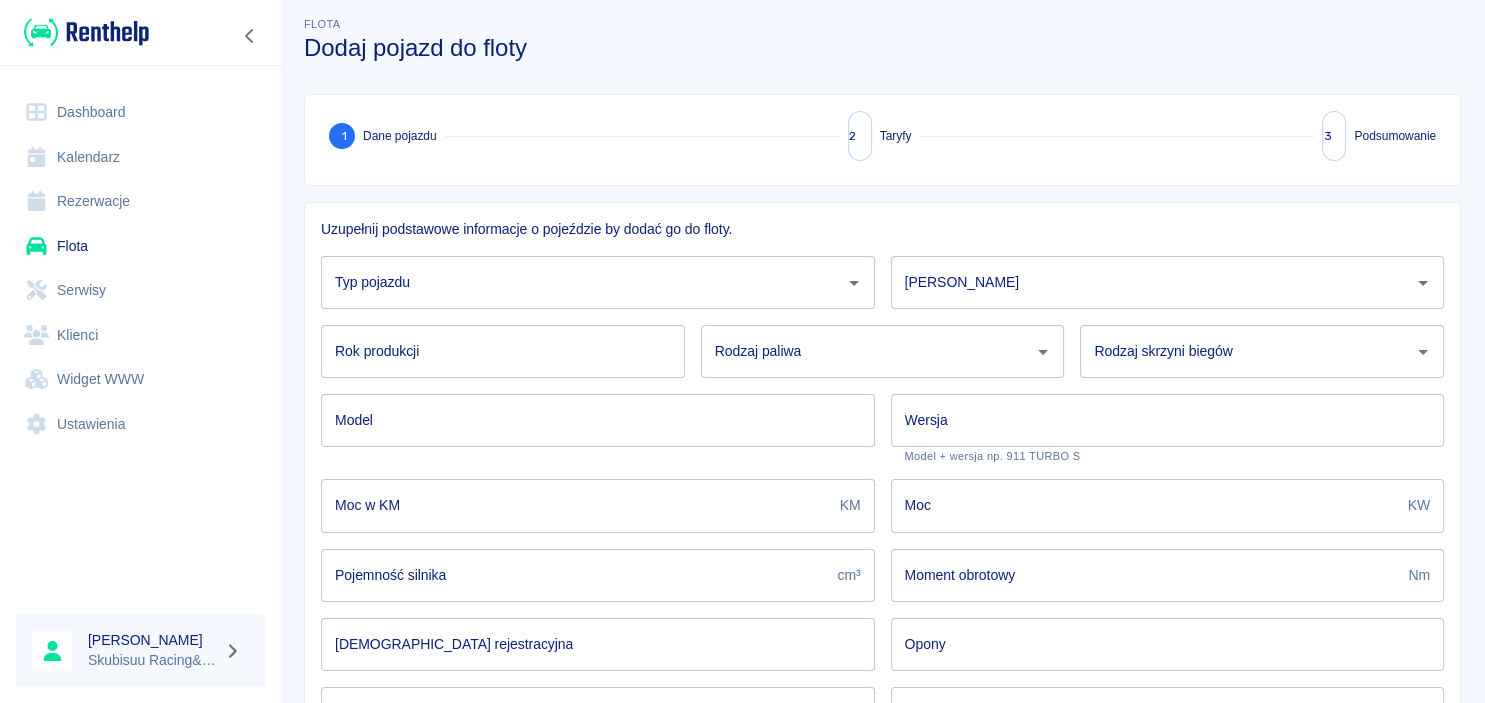 scroll, scrollTop: 0, scrollLeft: 0, axis: both 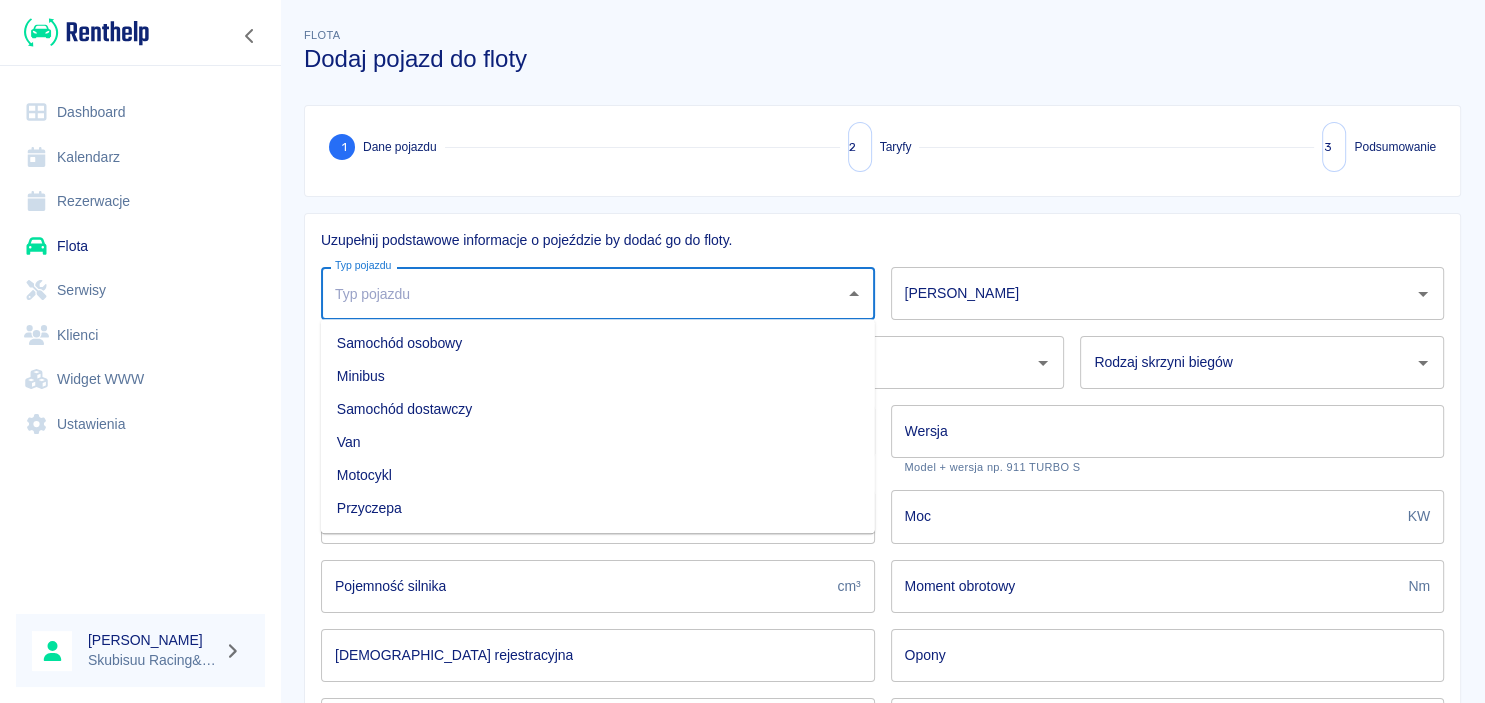click on "Typ pojazdu" at bounding box center [583, 293] 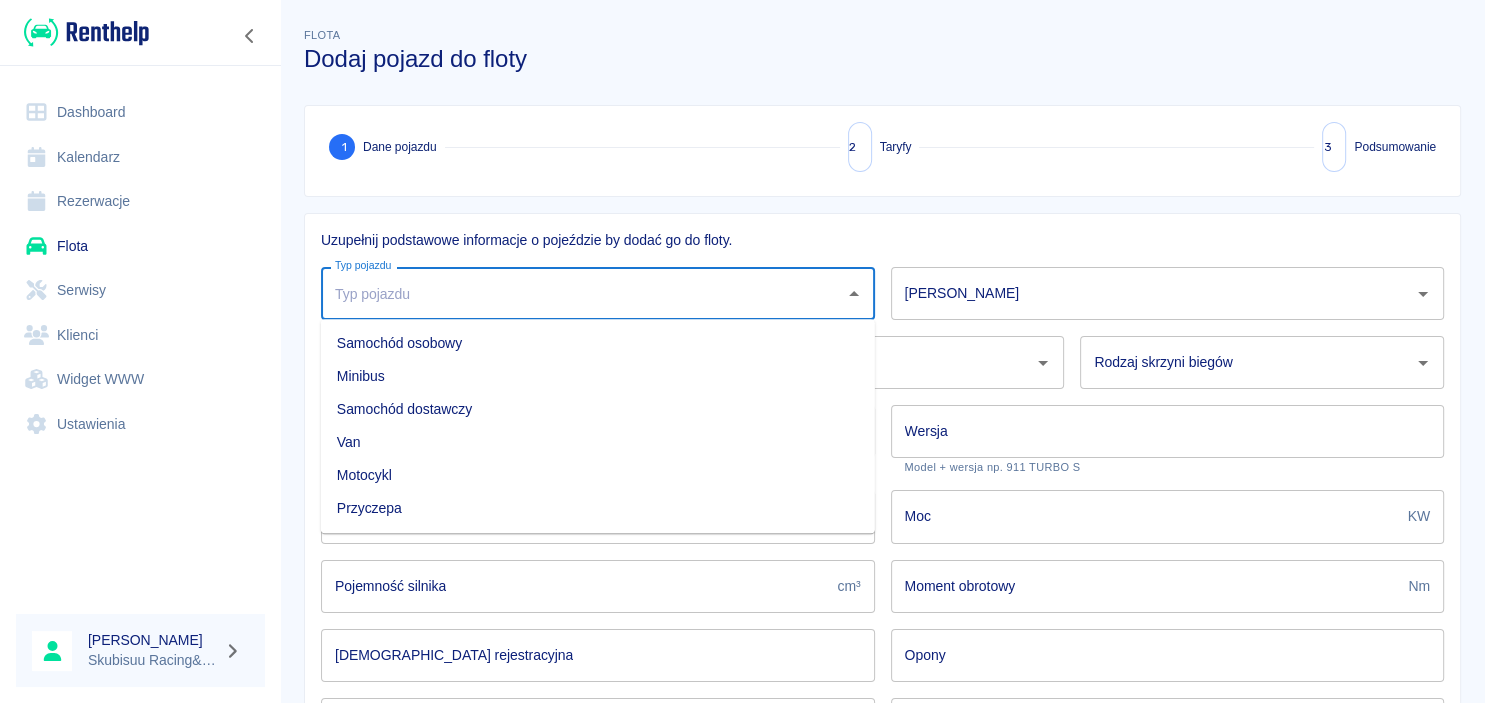 click on "Samochód osobowy" at bounding box center (598, 343) 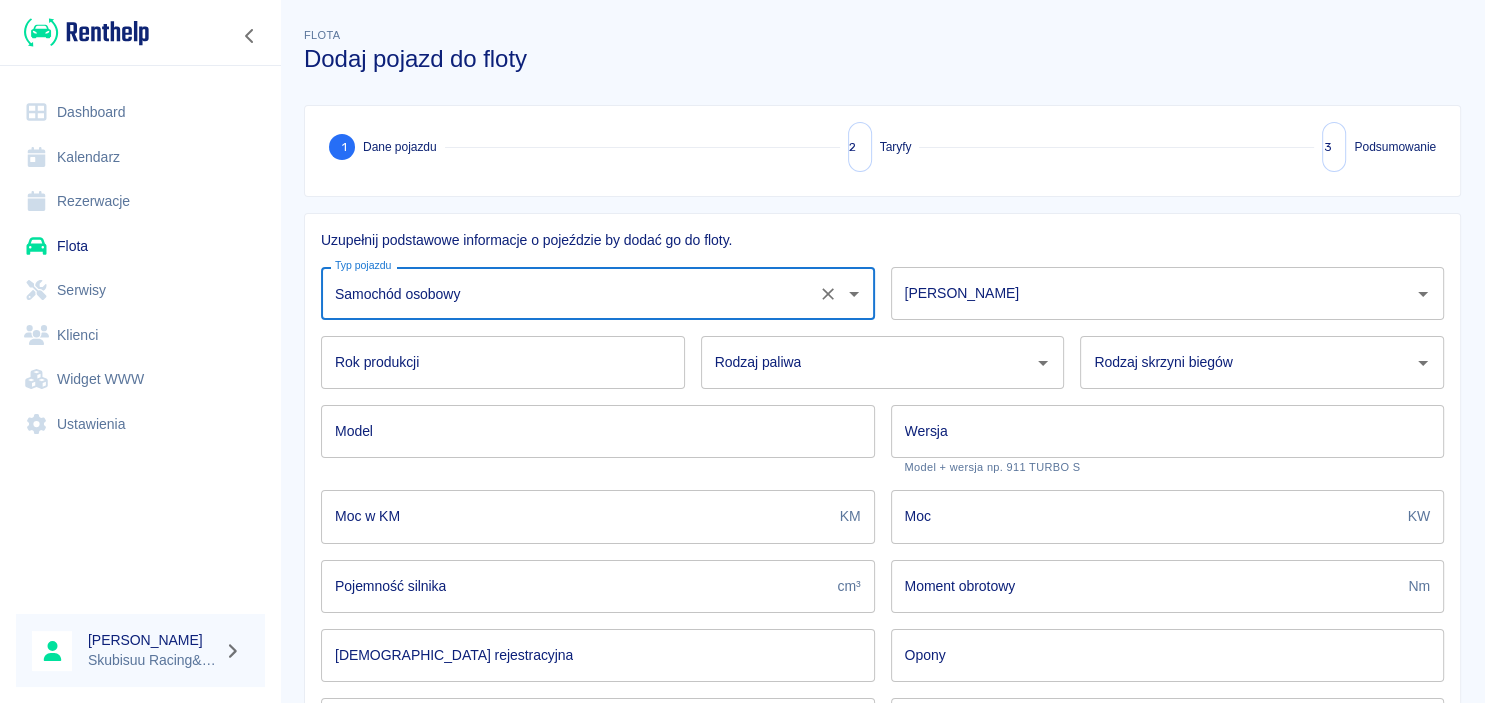 type on "Samochód osobowy" 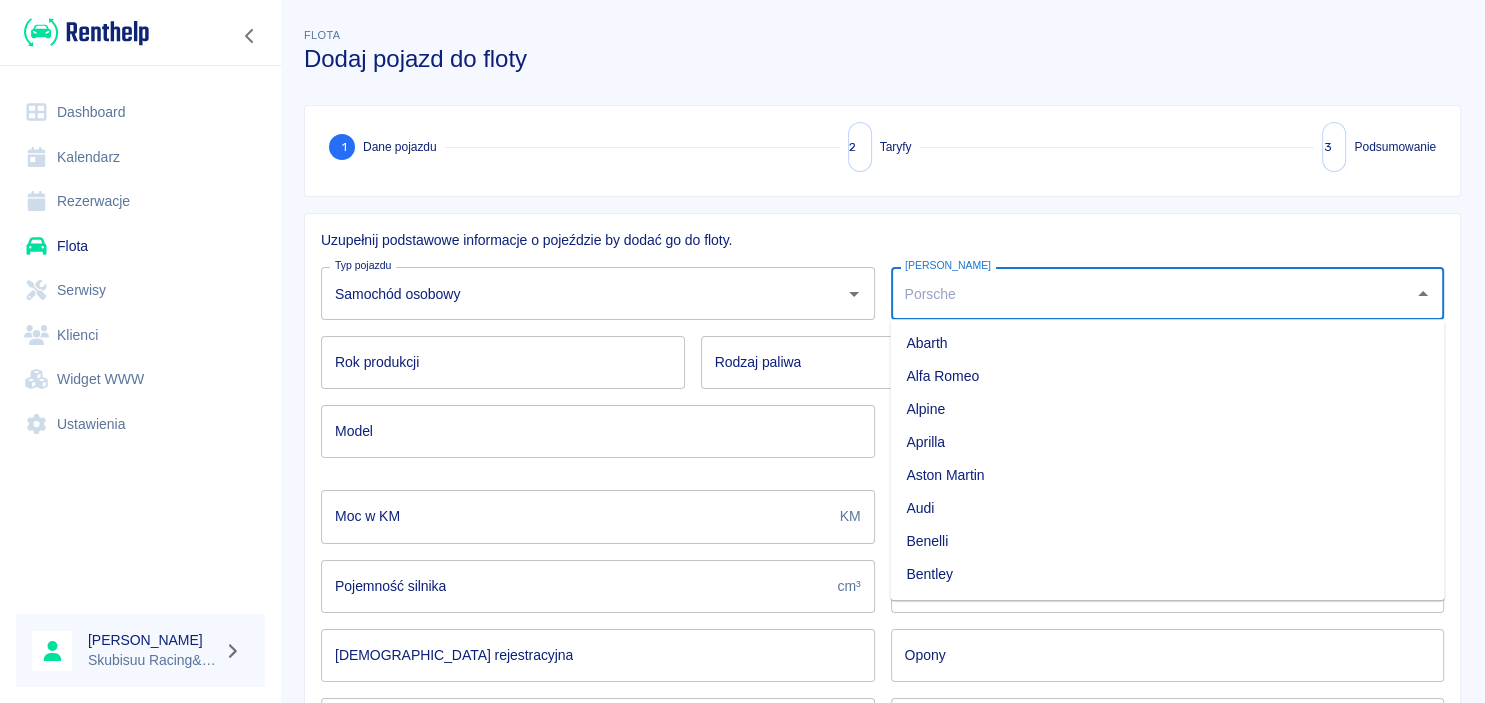 click on "[PERSON_NAME]" at bounding box center [1168, 293] 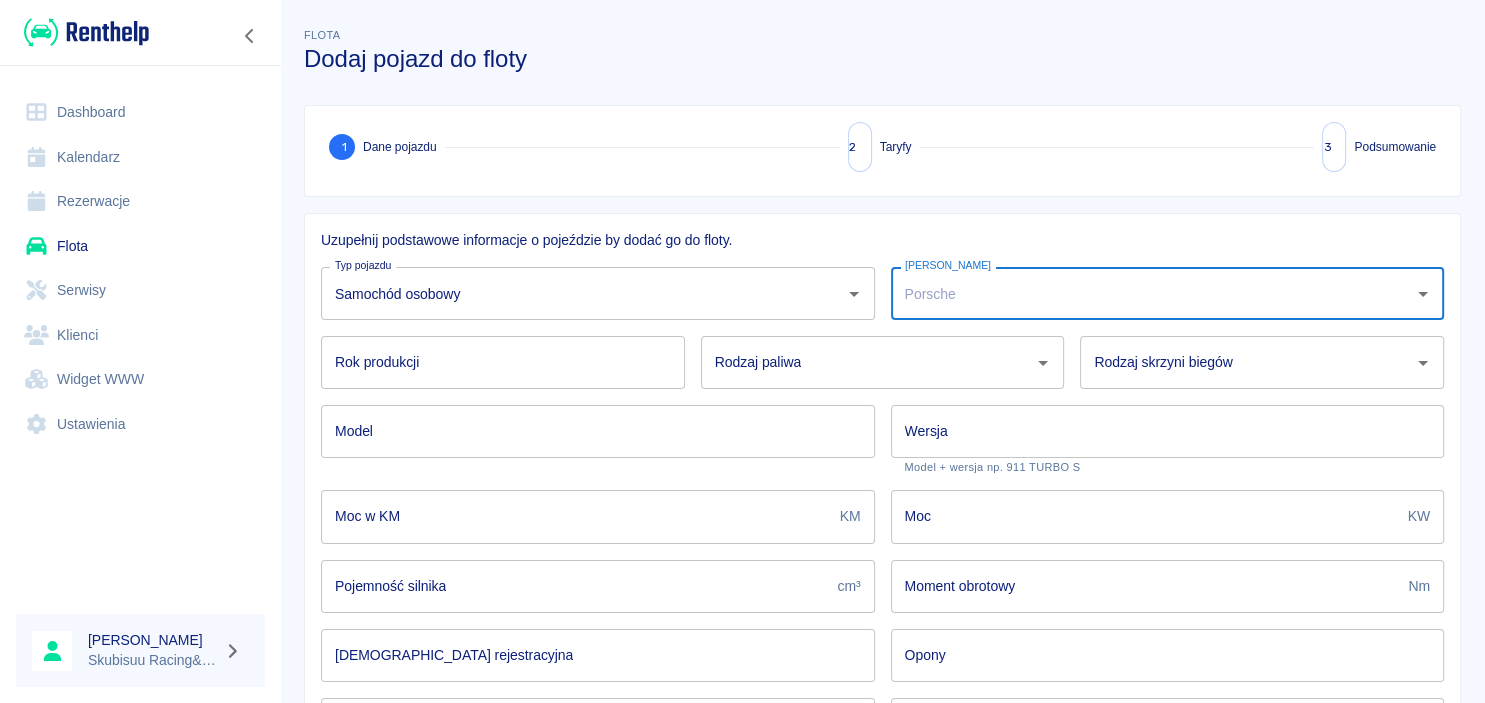click on "[PERSON_NAME]" at bounding box center (1168, 293) 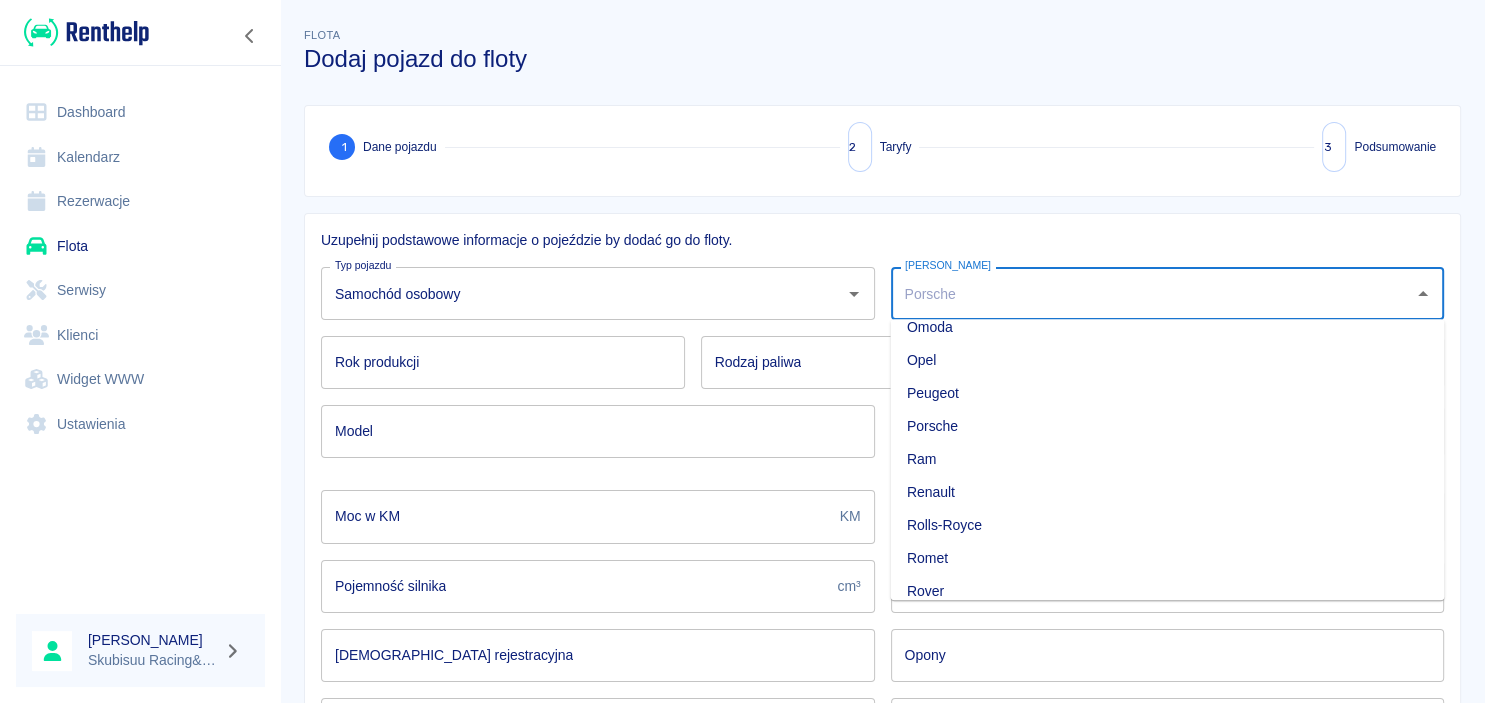 scroll, scrollTop: 1688, scrollLeft: 0, axis: vertical 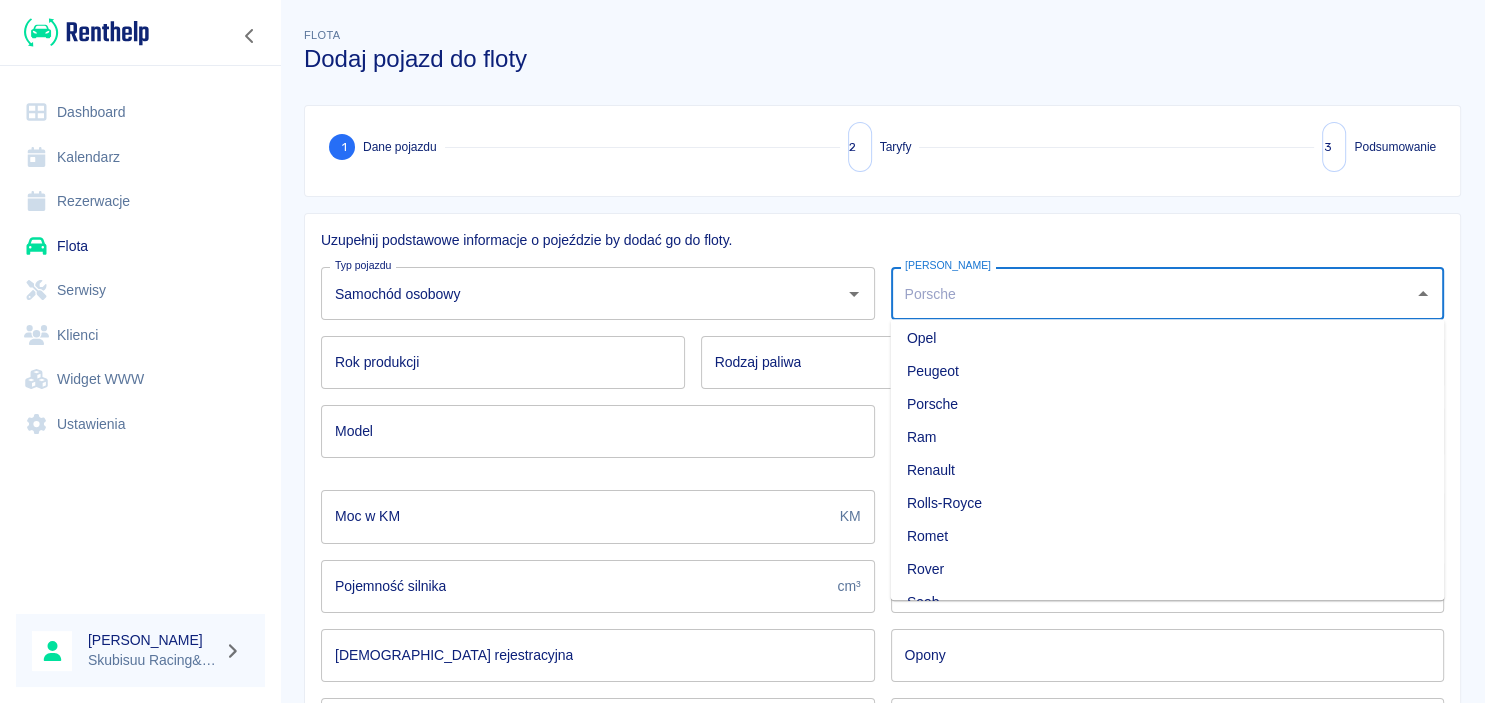 click on "Renault" at bounding box center (1167, 470) 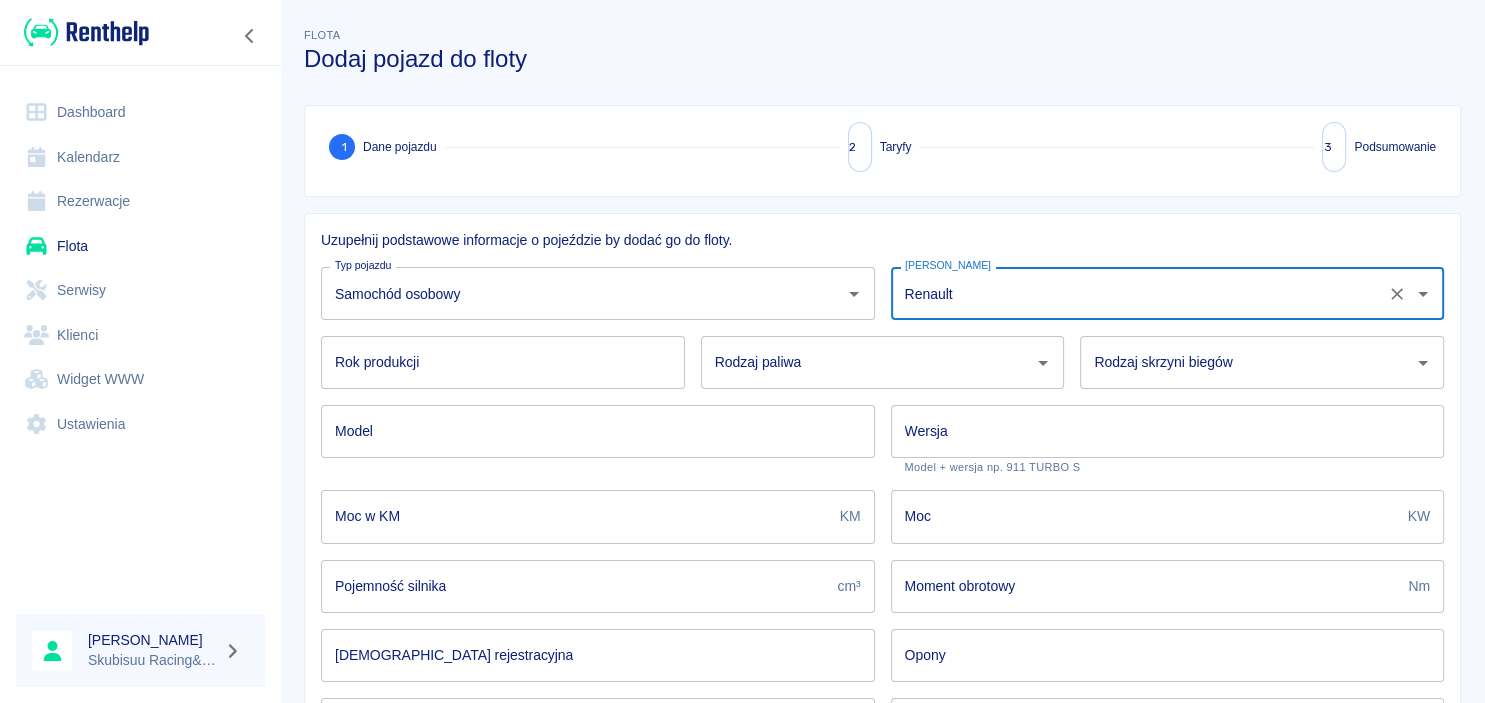 type on "Renault" 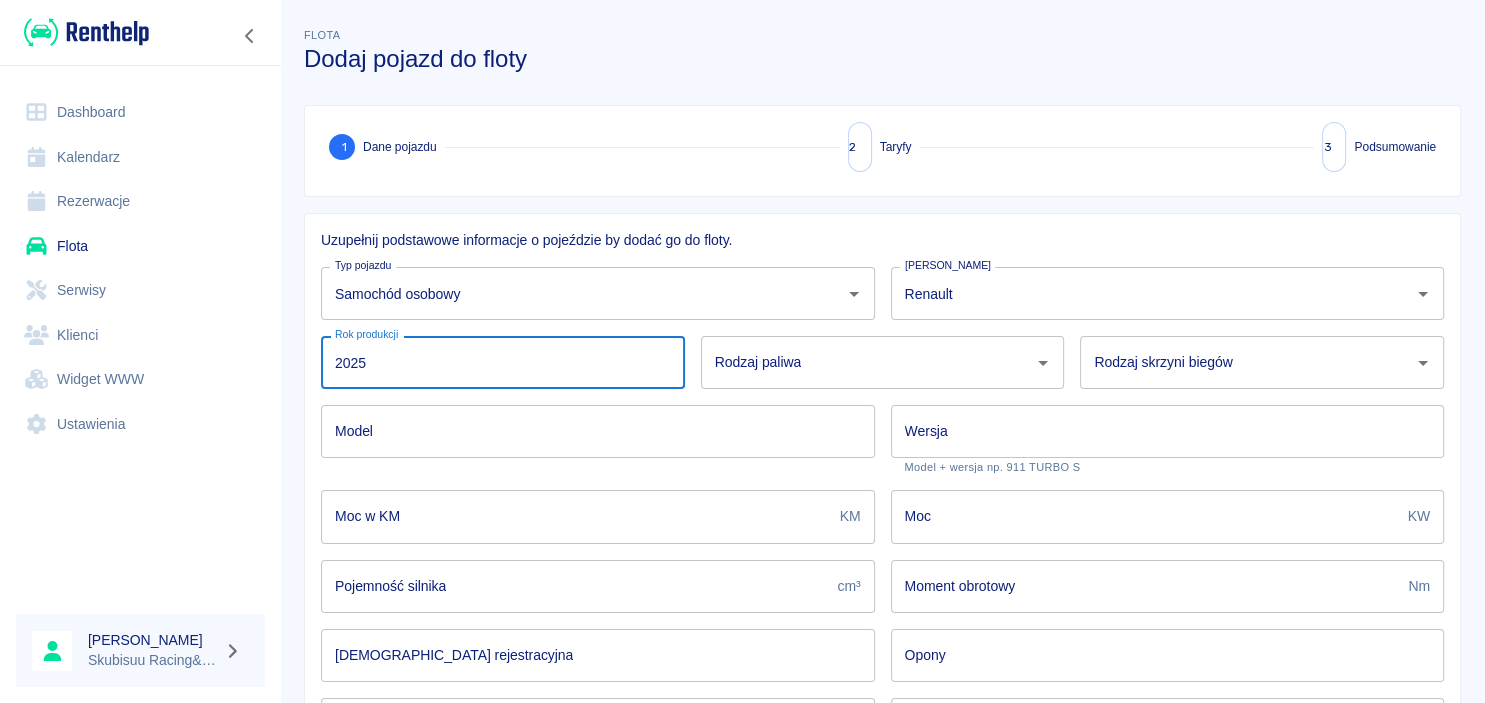 type on "2025" 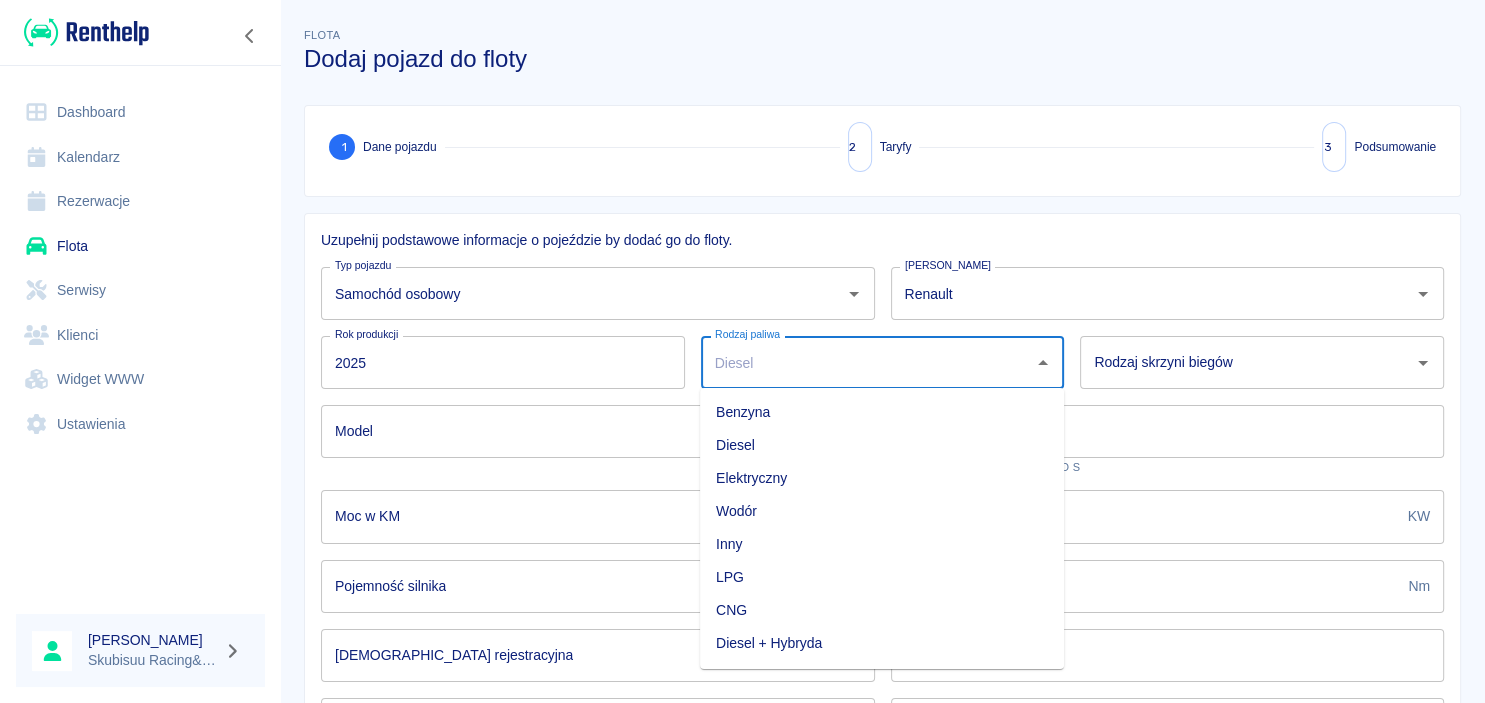click on "Diesel" at bounding box center [882, 445] 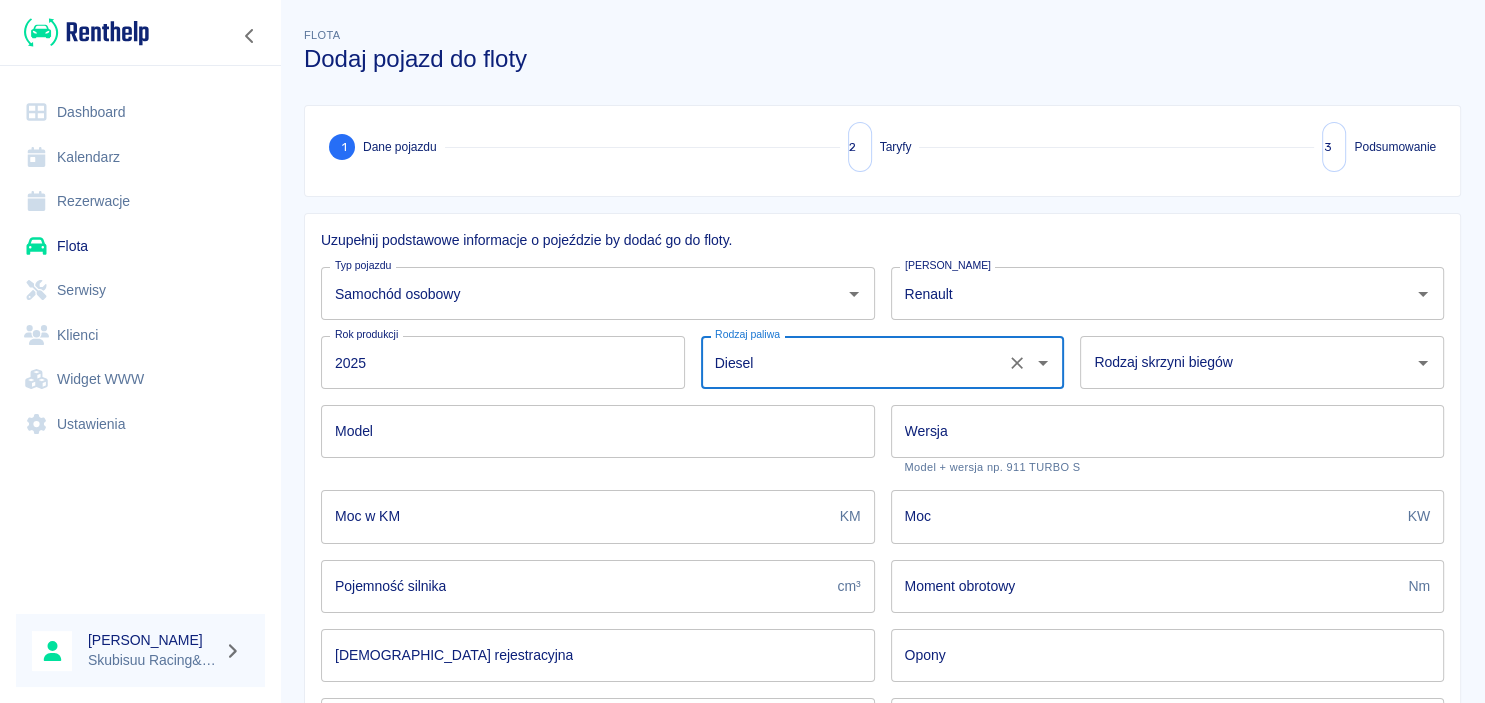 click on "Rodzaj skrzyni biegów" at bounding box center (1247, 362) 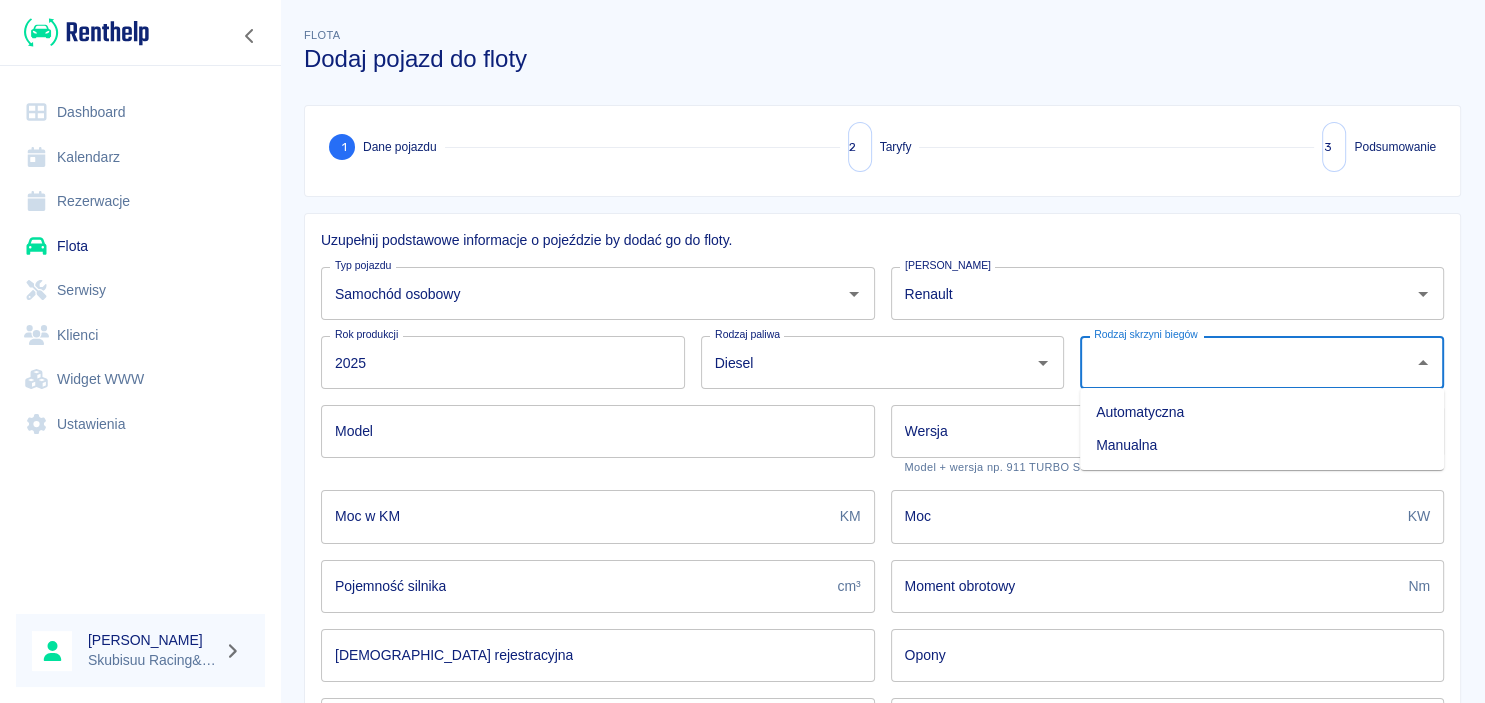 click on "Manualna" at bounding box center [1262, 445] 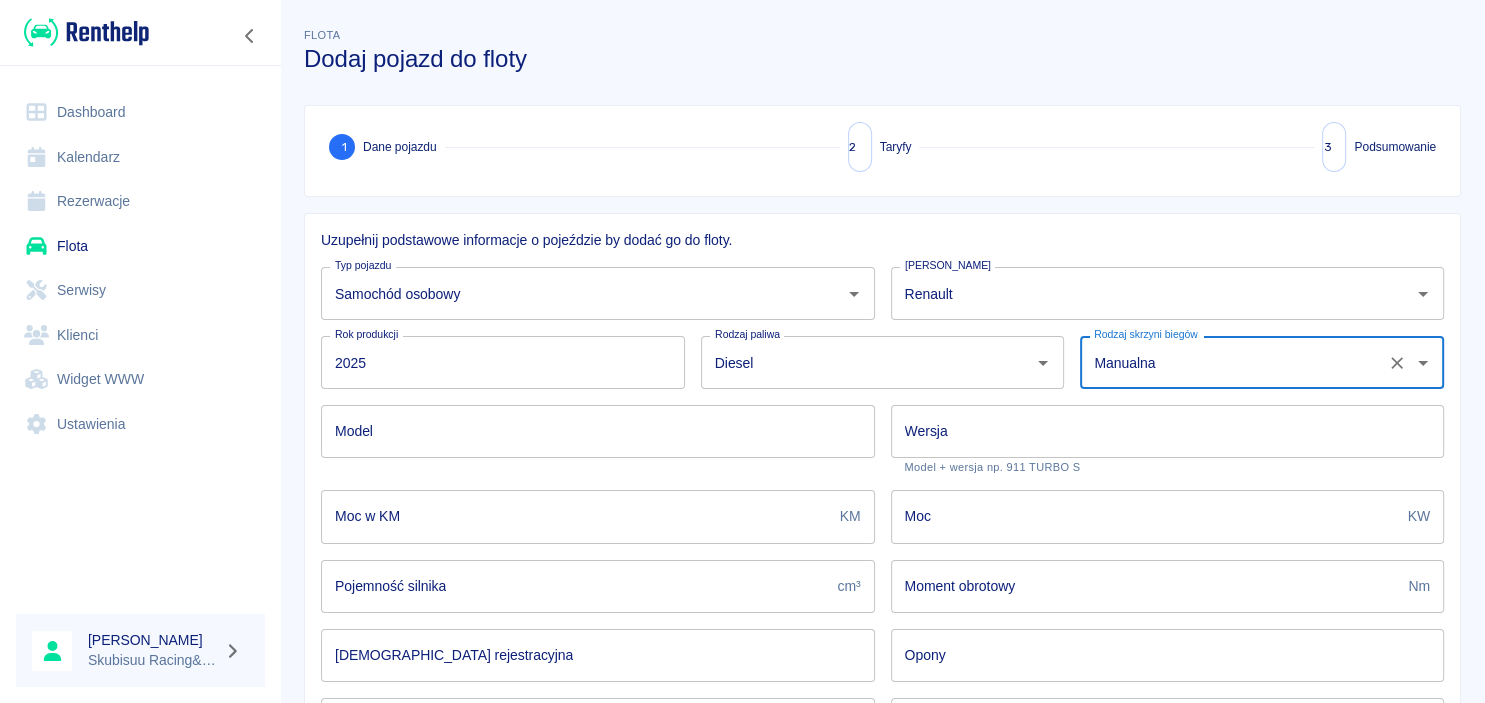 click on "Model" at bounding box center (598, 431) 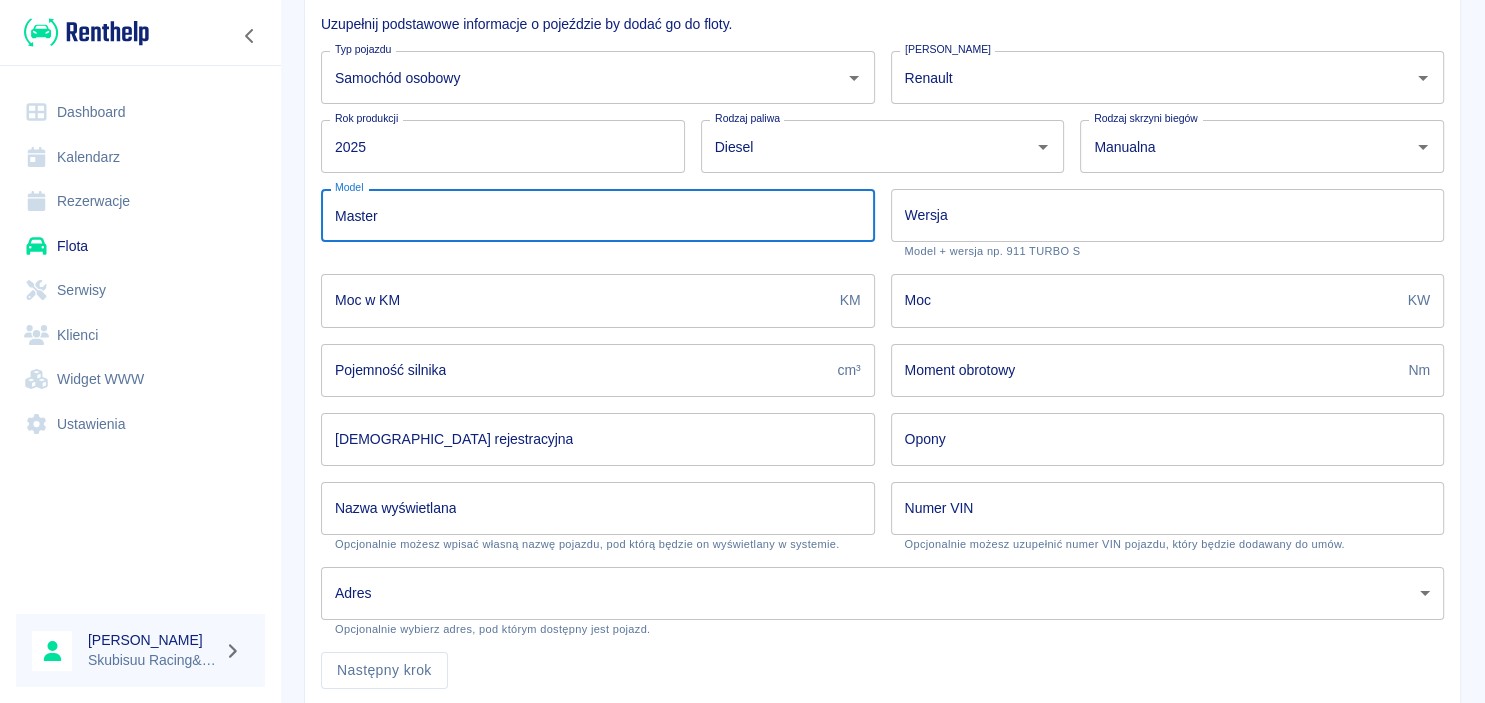 scroll, scrollTop: 234, scrollLeft: 0, axis: vertical 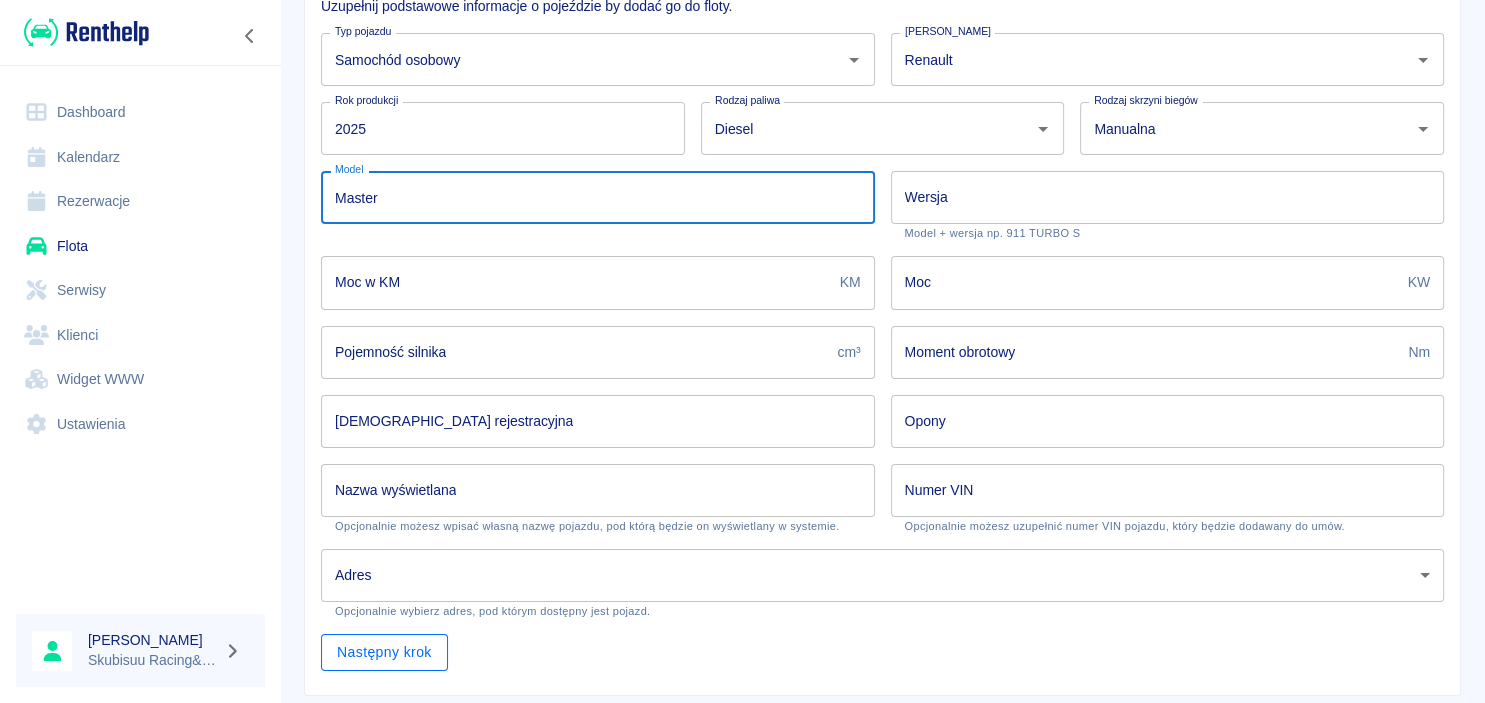type on "Master" 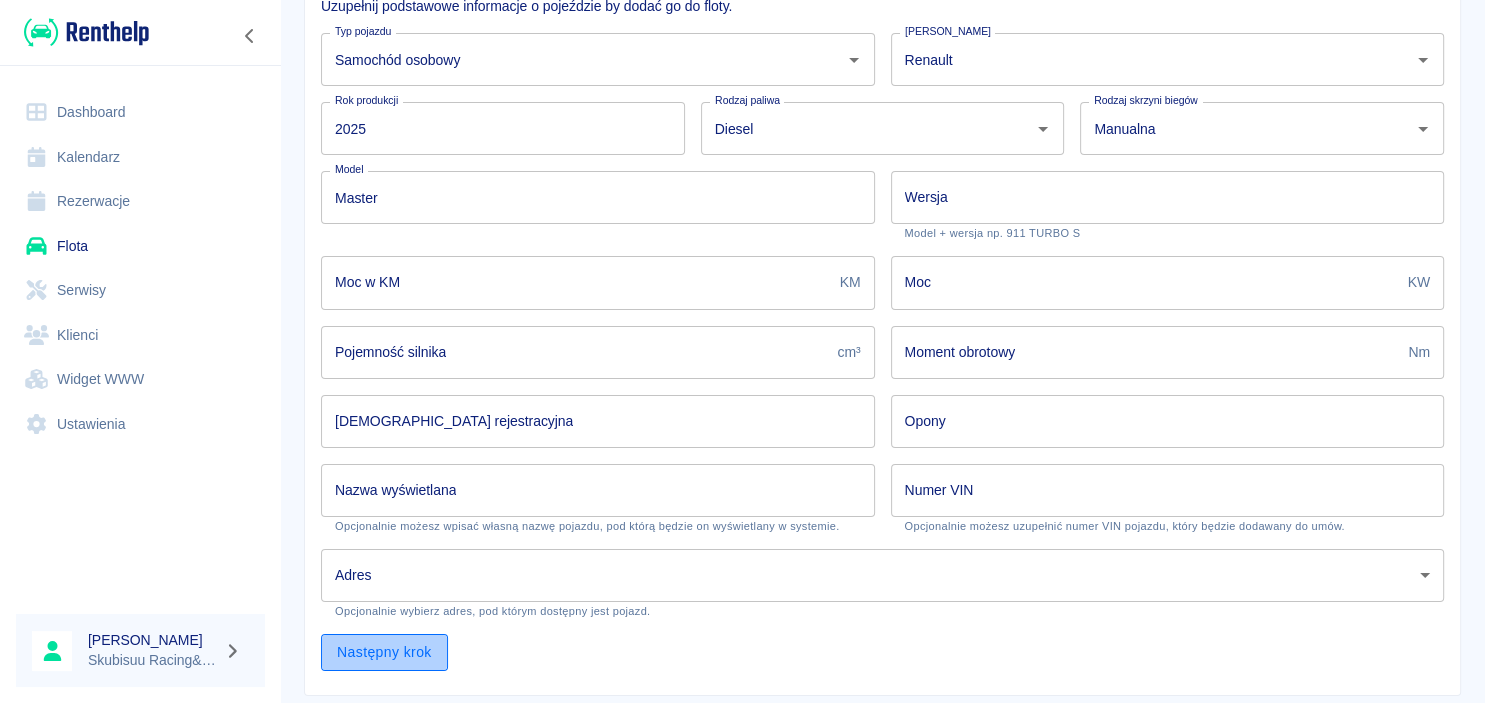 click on "Następny krok" at bounding box center (384, 652) 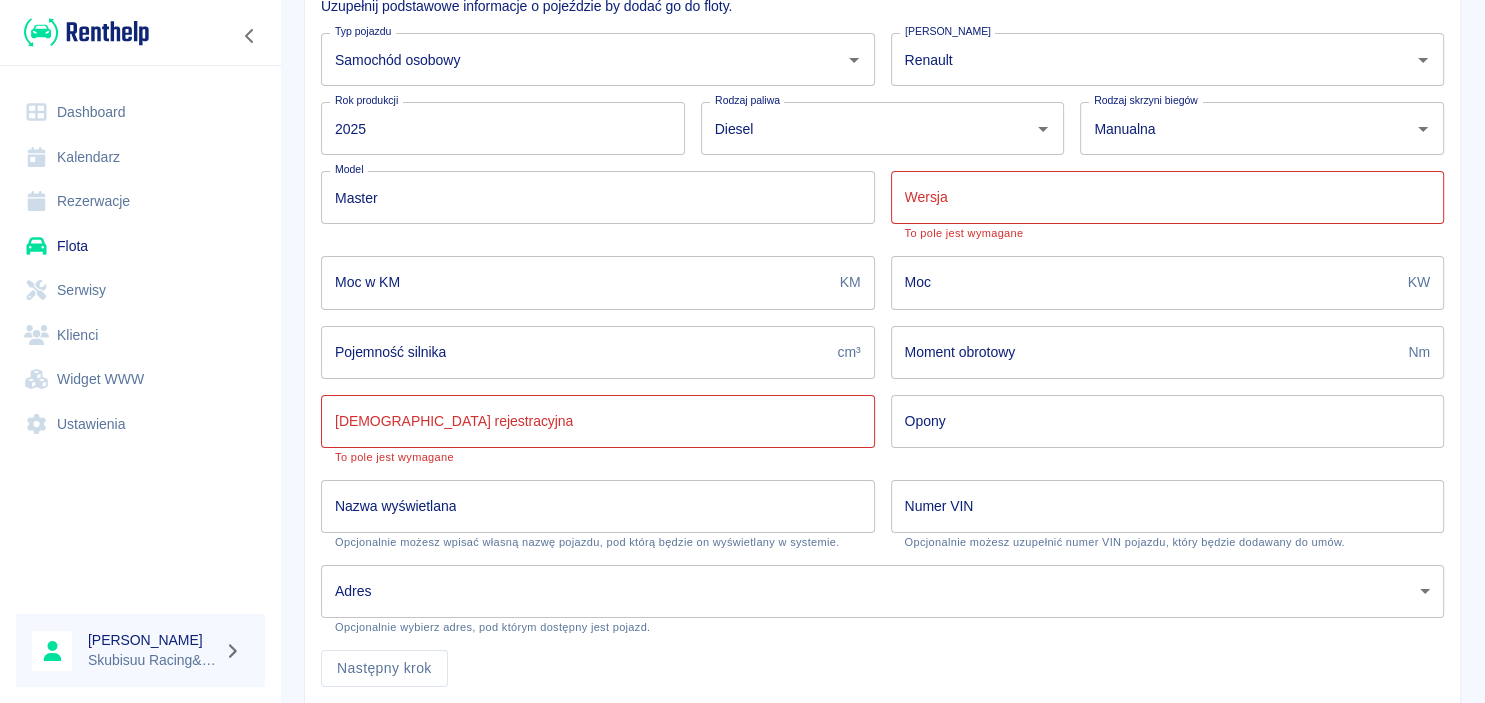 click on "[DEMOGRAPHIC_DATA] rejestracyjna" at bounding box center [598, 421] 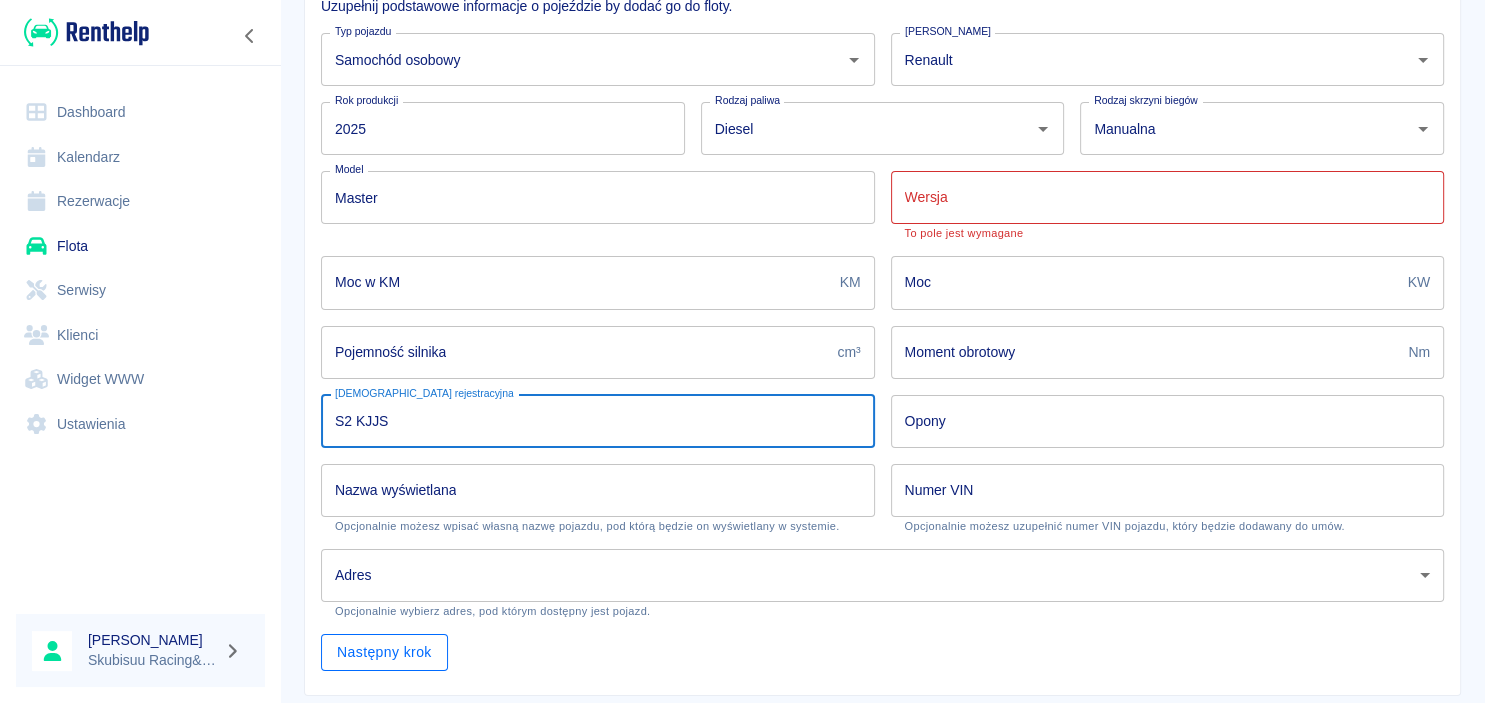 type on "S2 KJJS" 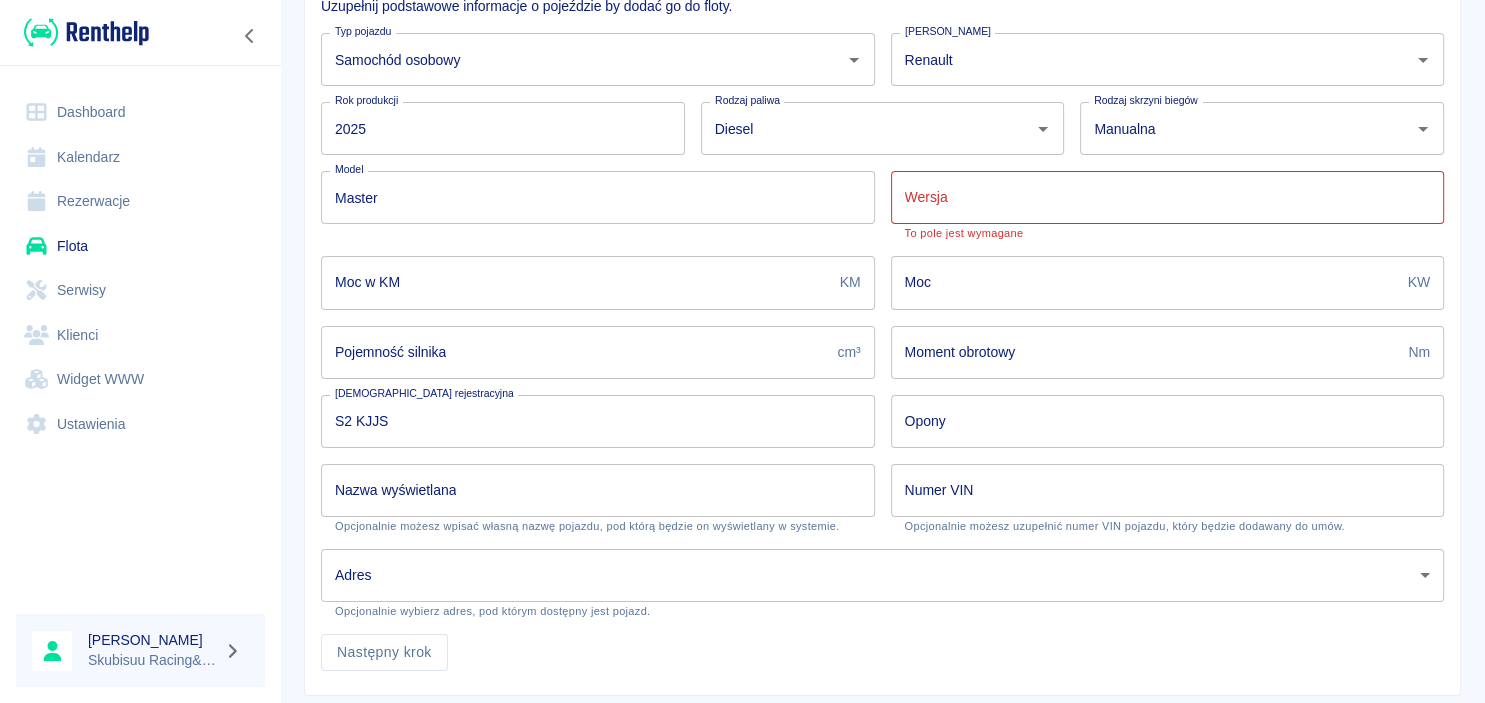 click on "Wersja" at bounding box center (1168, 197) 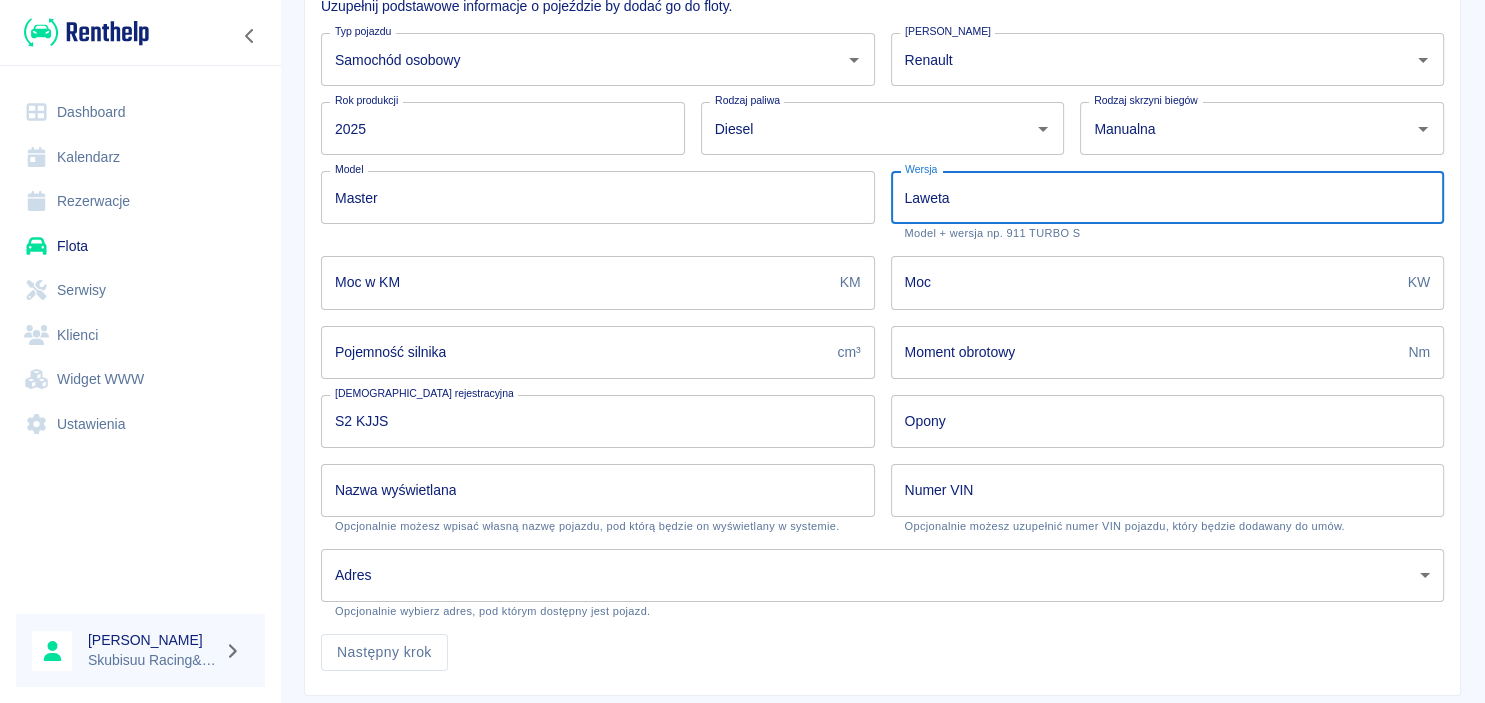 type on "Laweta" 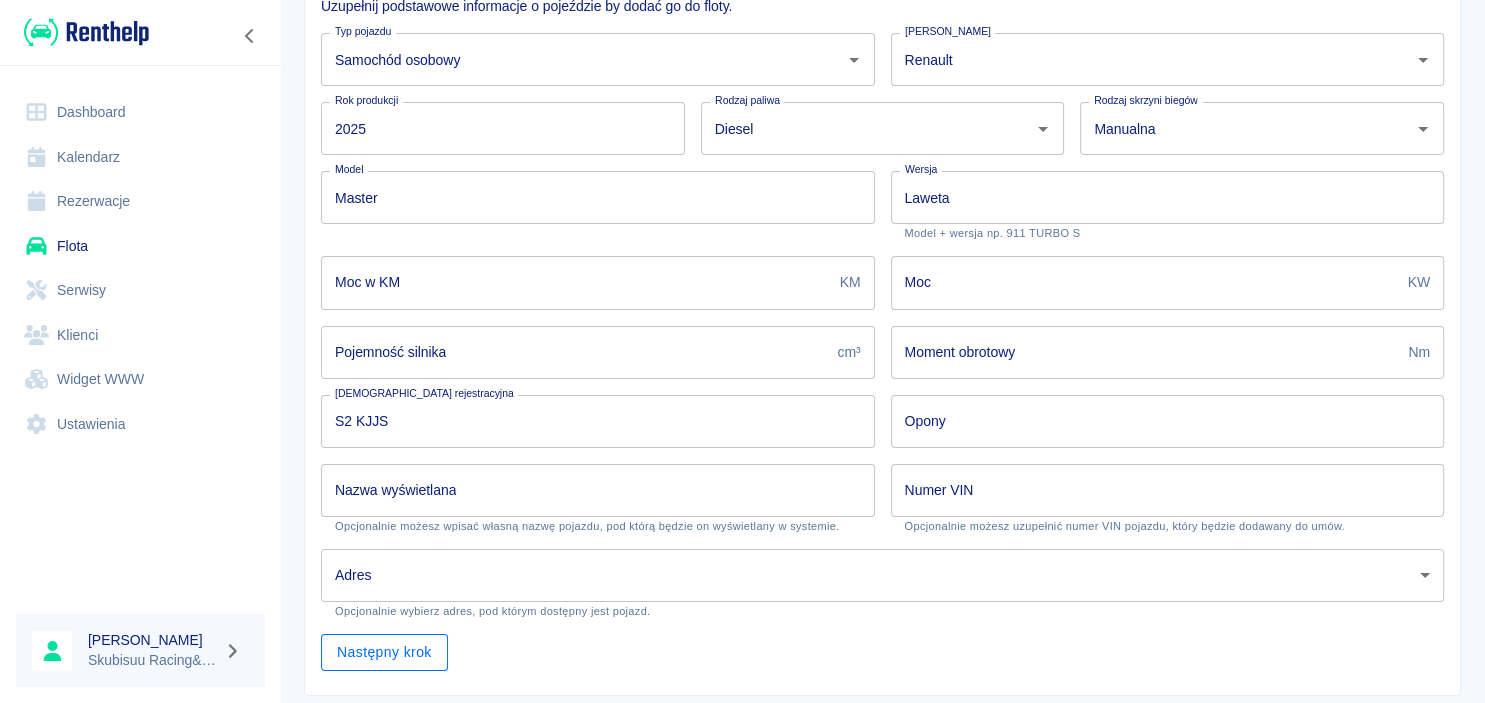 click on "Następny krok" at bounding box center (384, 652) 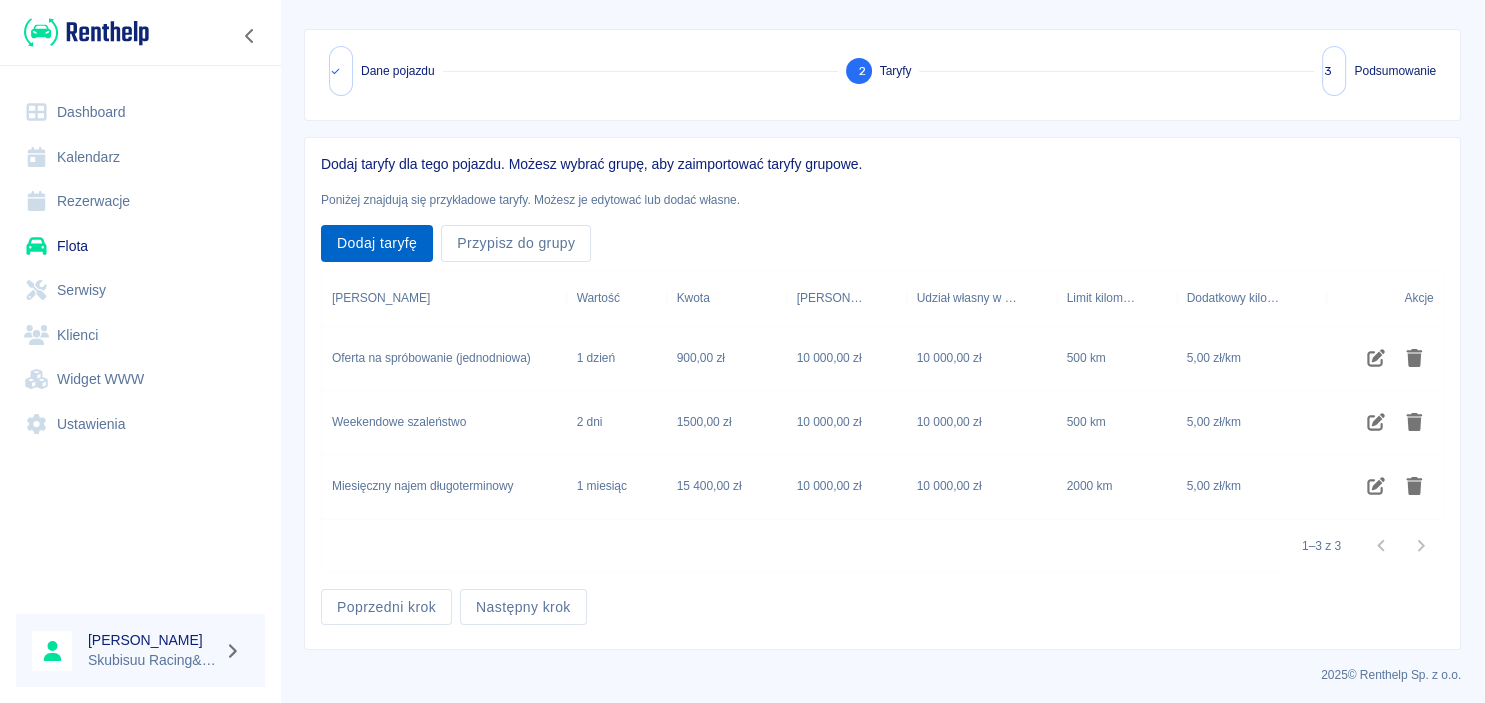 scroll, scrollTop: 78, scrollLeft: 0, axis: vertical 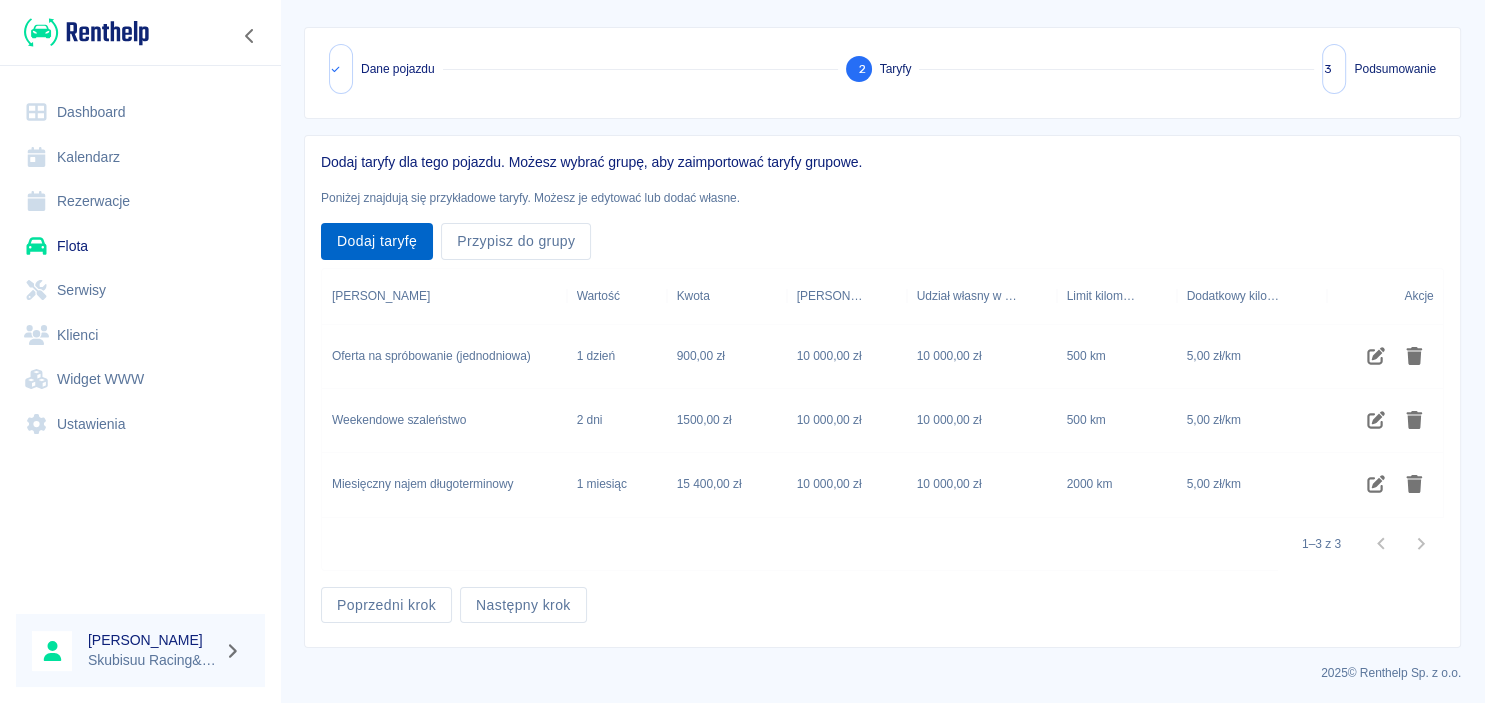 click on "Dodaj taryfę" at bounding box center [377, 241] 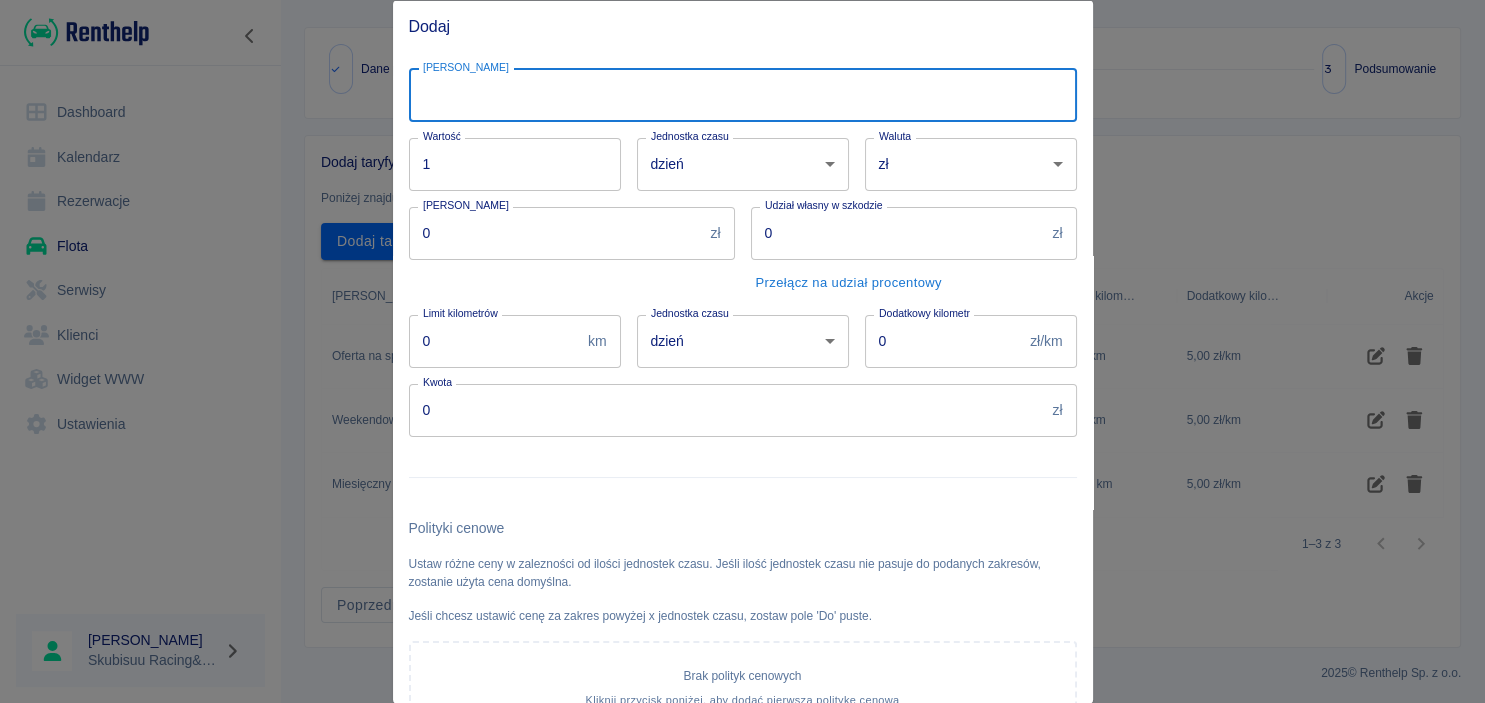 drag, startPoint x: 617, startPoint y: 90, endPoint x: 258, endPoint y: 198, distance: 374.8933 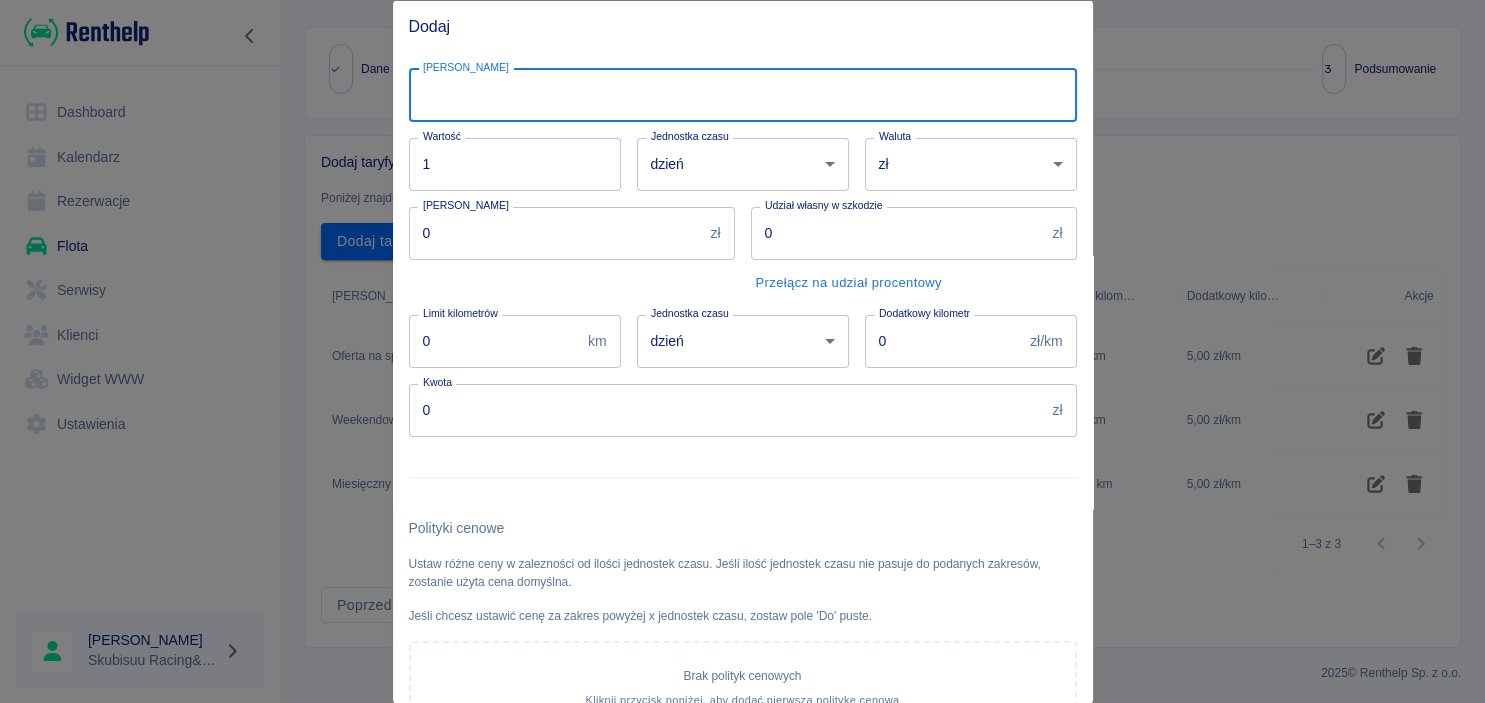 type on "d" 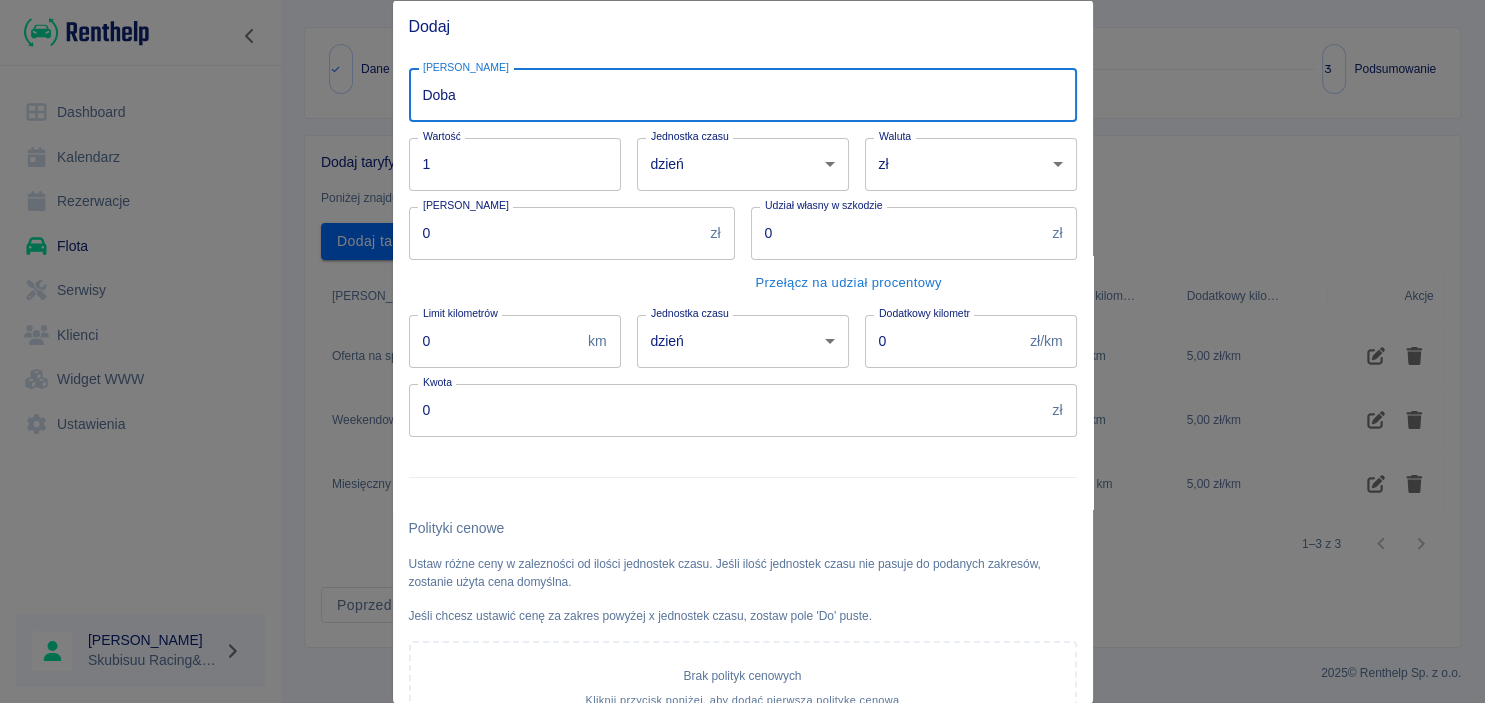 type on "Doba" 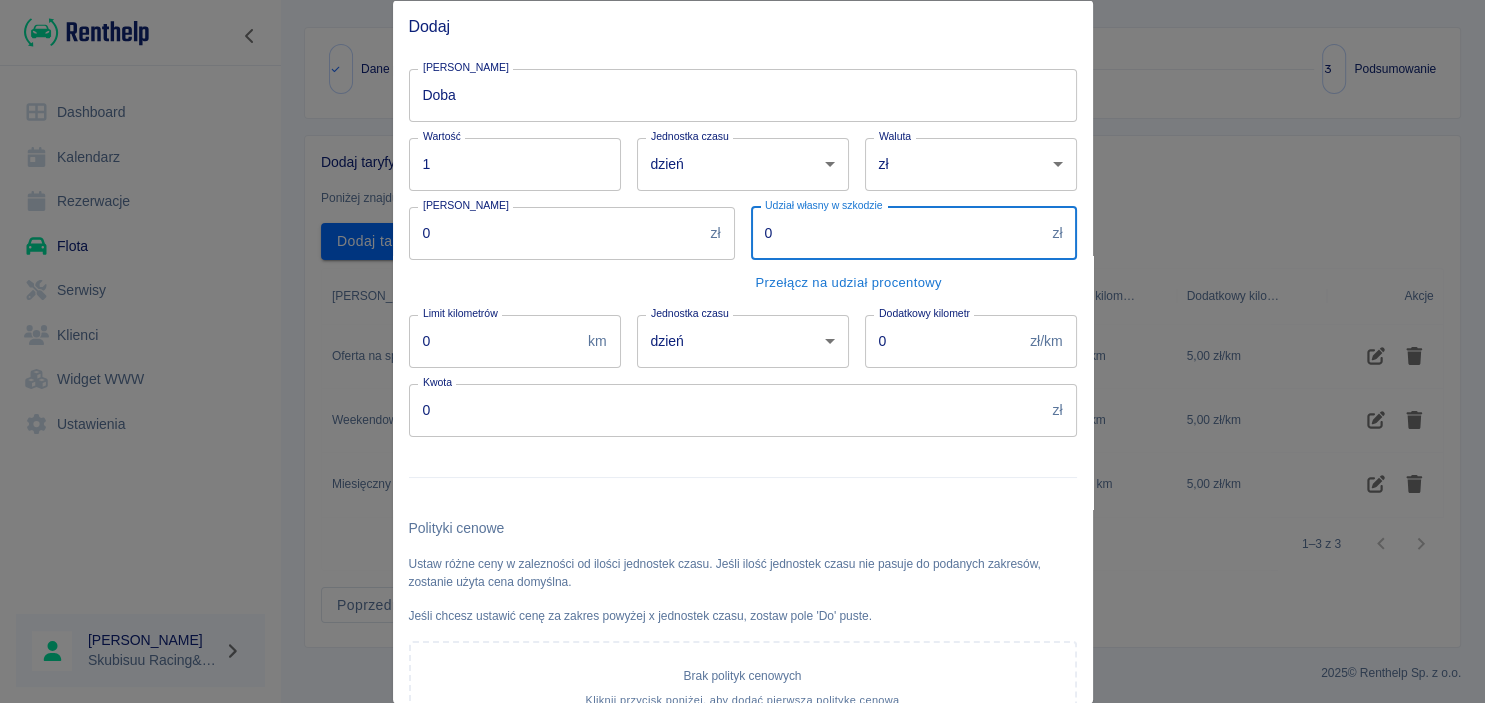 click on "0" at bounding box center [556, 232] 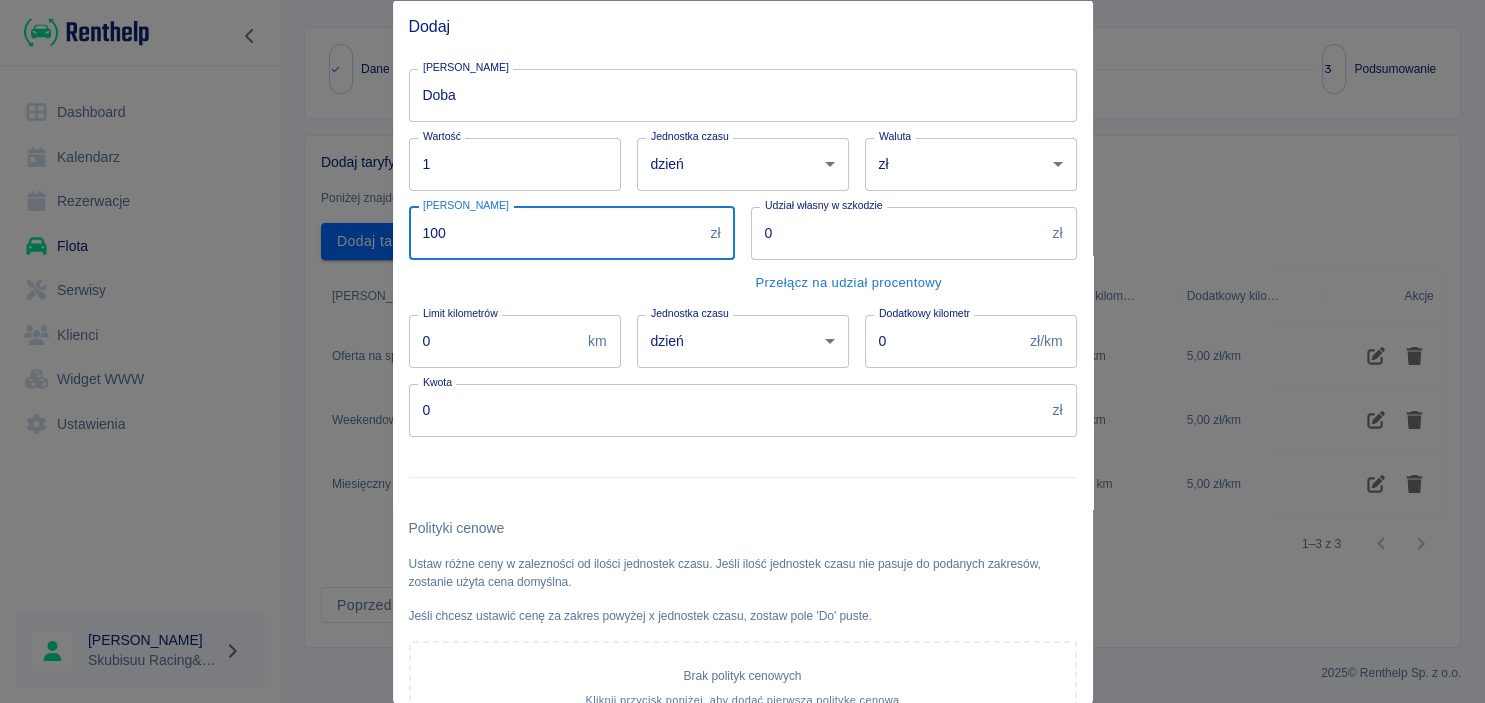 type on "1000" 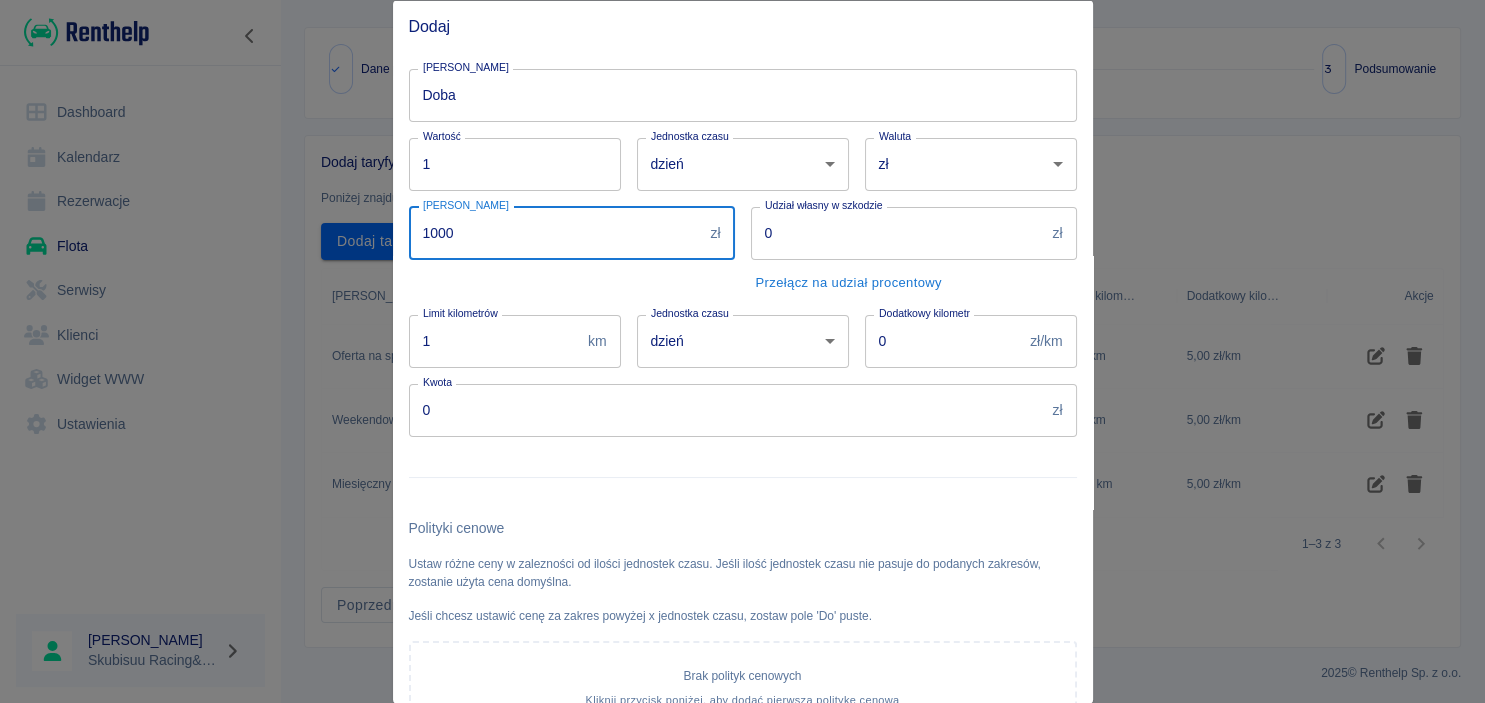 type on "1" 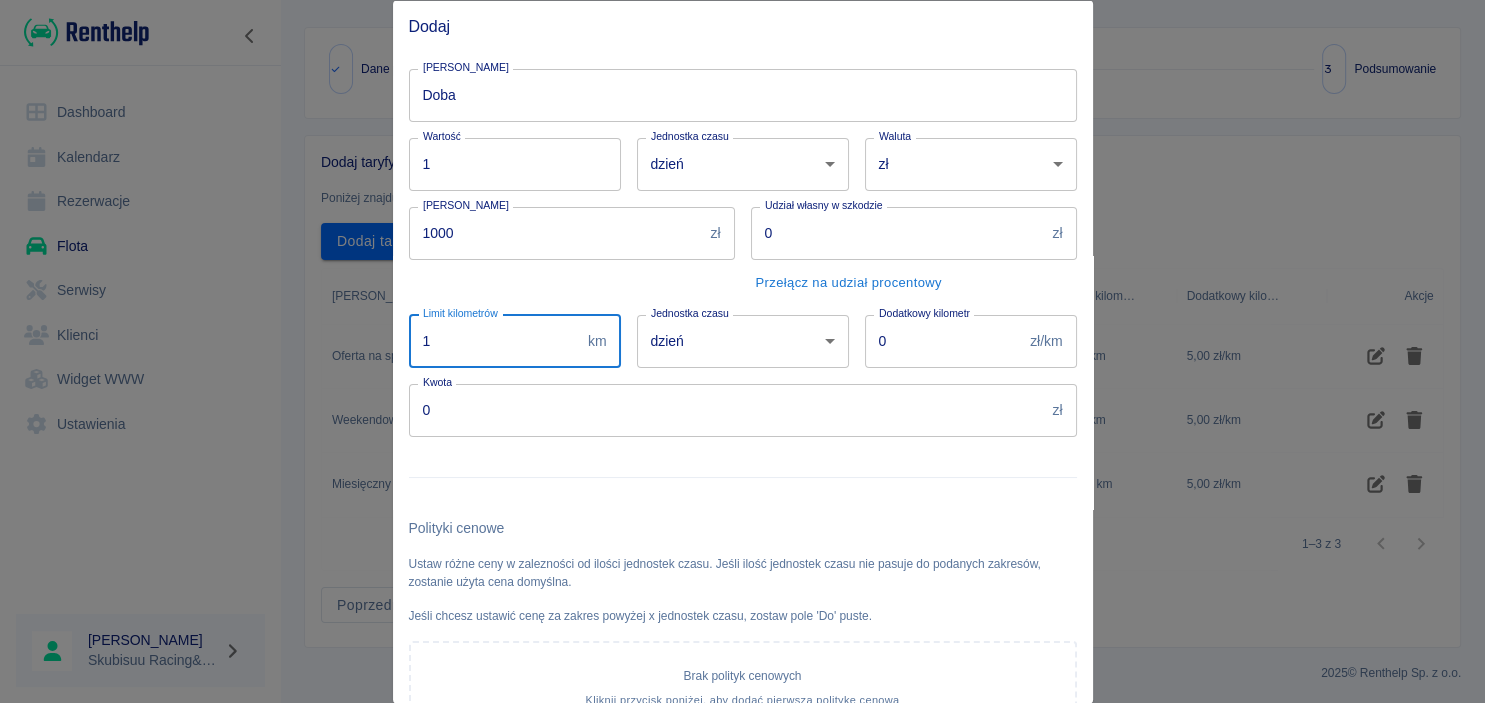 drag, startPoint x: 482, startPoint y: 339, endPoint x: 342, endPoint y: 379, distance: 145.6022 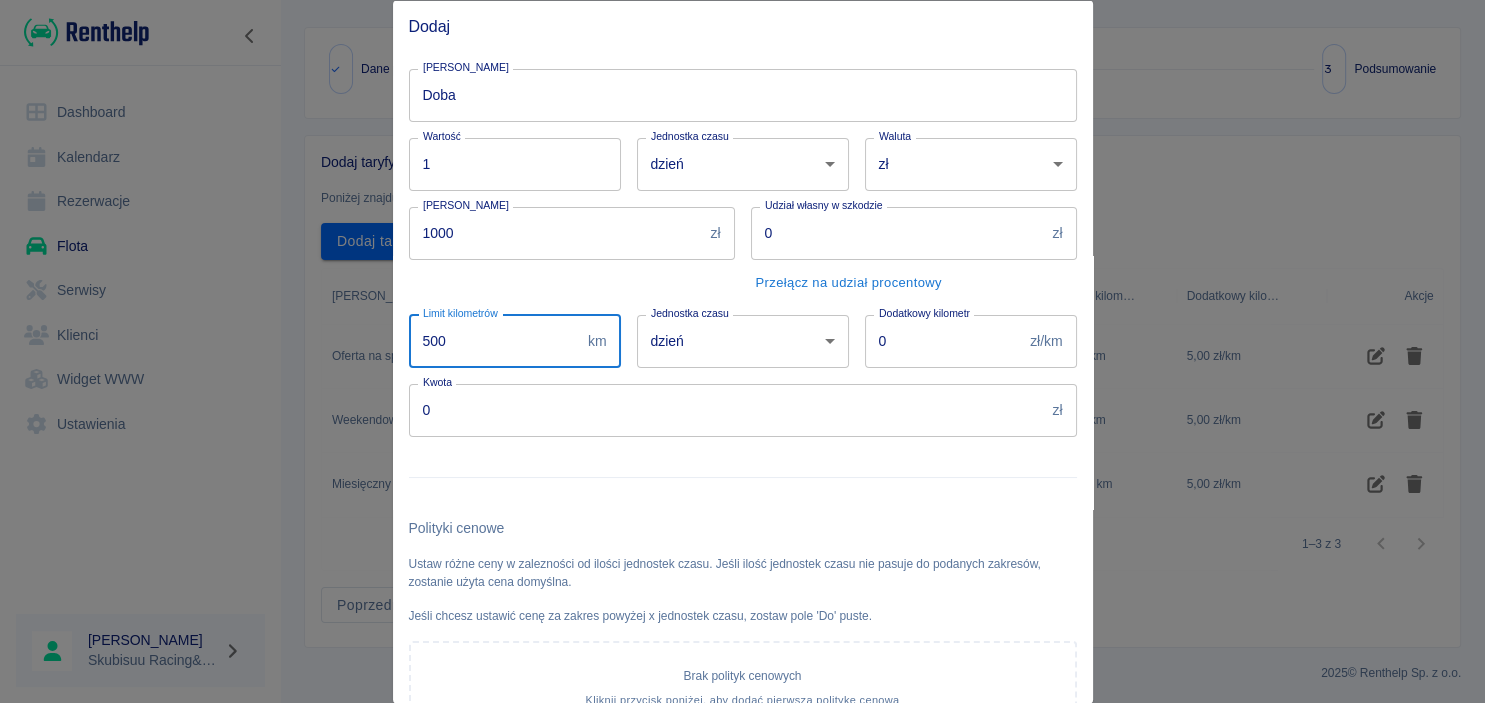 type on "500" 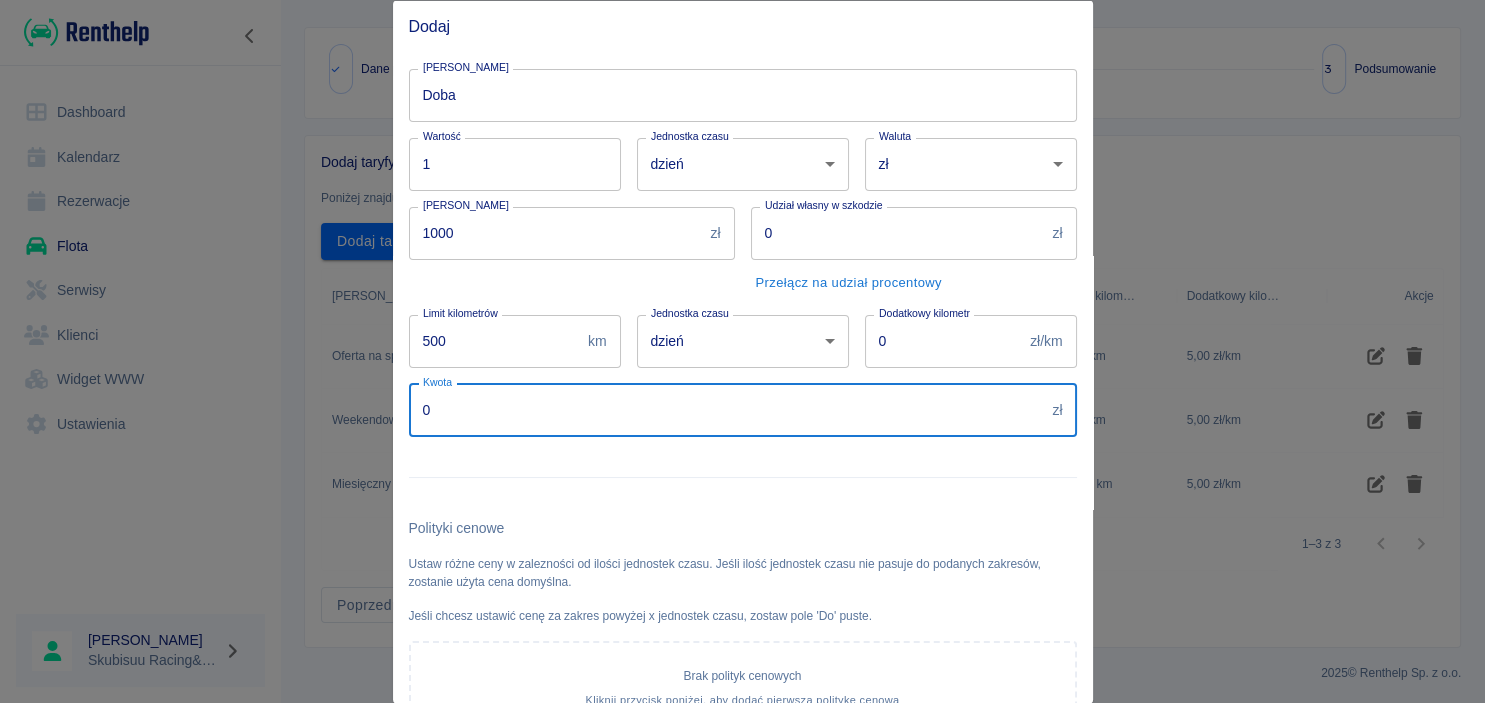 drag, startPoint x: 684, startPoint y: 423, endPoint x: 388, endPoint y: 419, distance: 296.02704 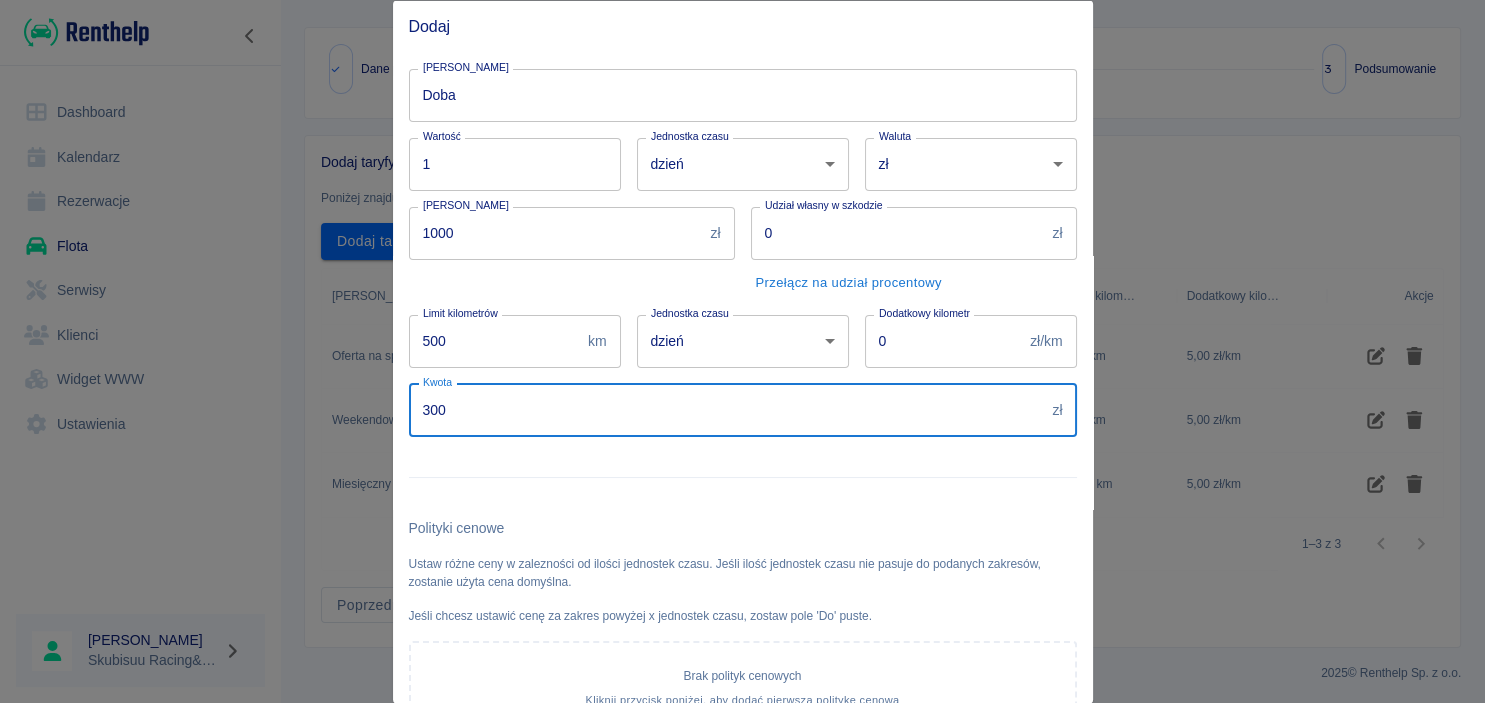 type on "300" 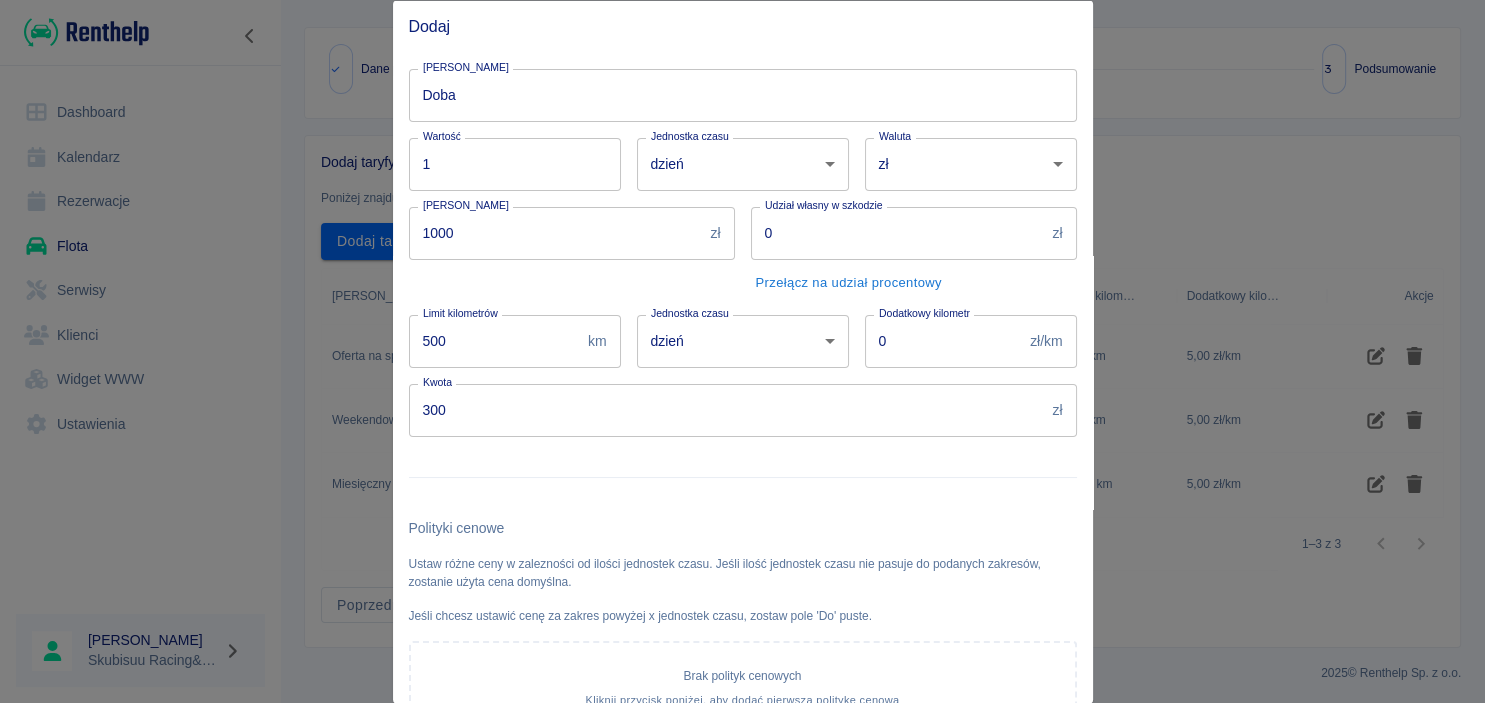 click at bounding box center [735, 468] 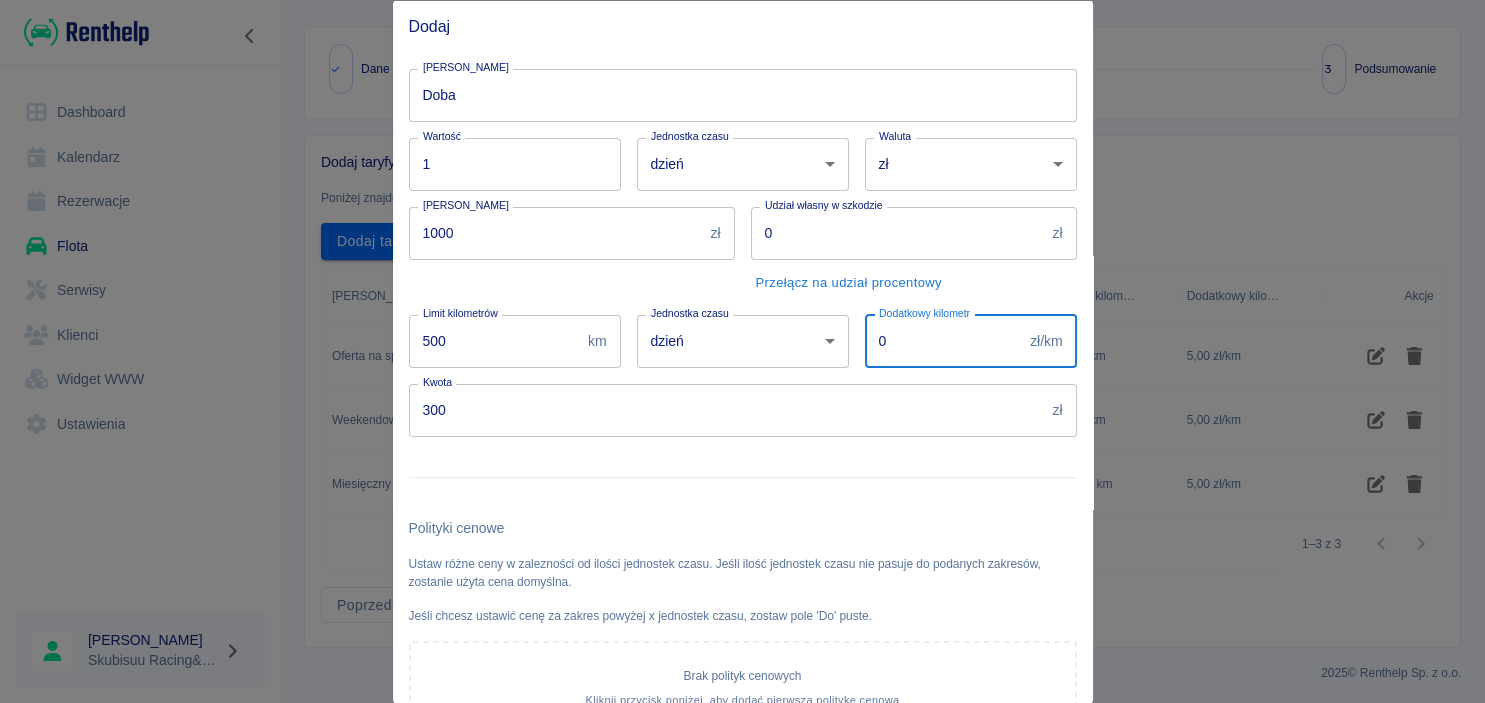 drag, startPoint x: 972, startPoint y: 364, endPoint x: 969, endPoint y: 342, distance: 22.203604 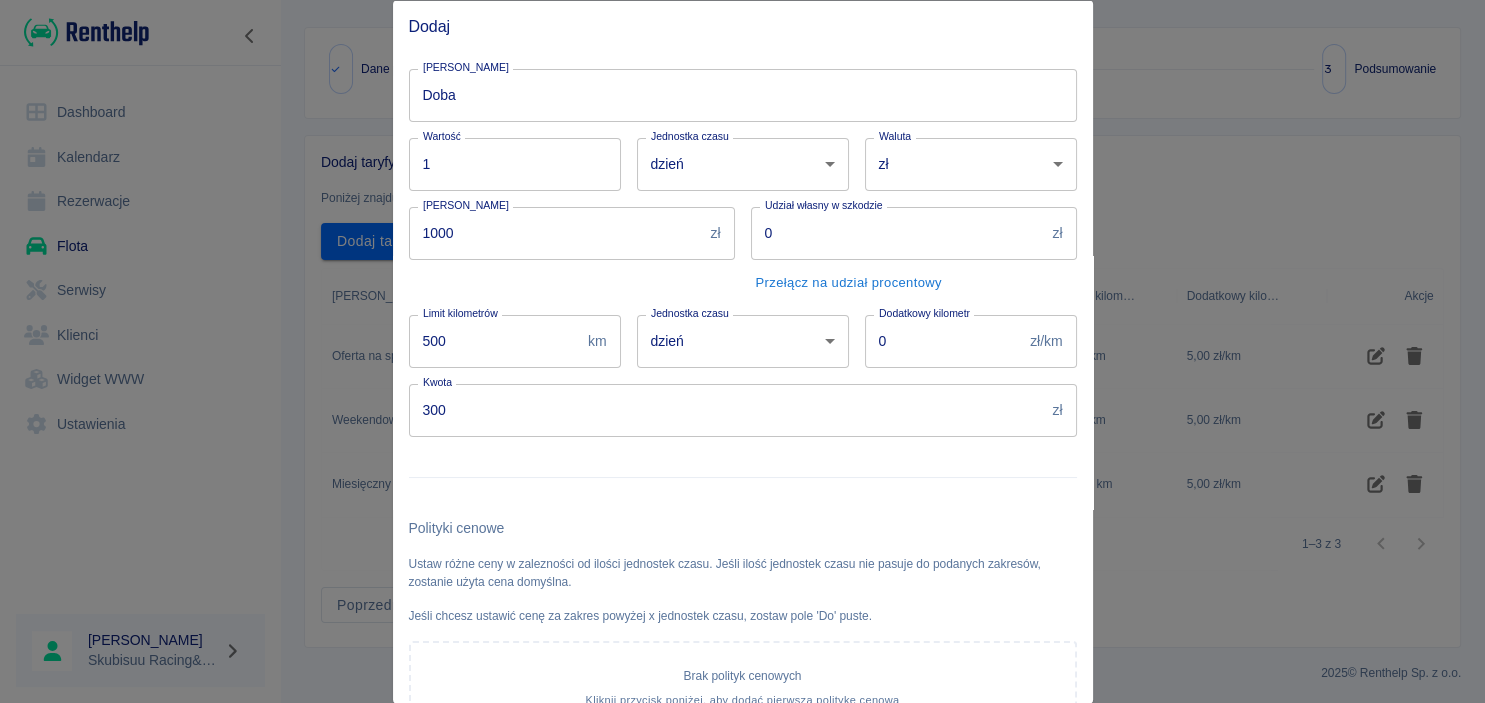 click on "Udział własny w szkodzie 0 zł Udział własny w szkodzie Przełącz na udział procentowy" at bounding box center (906, 244) 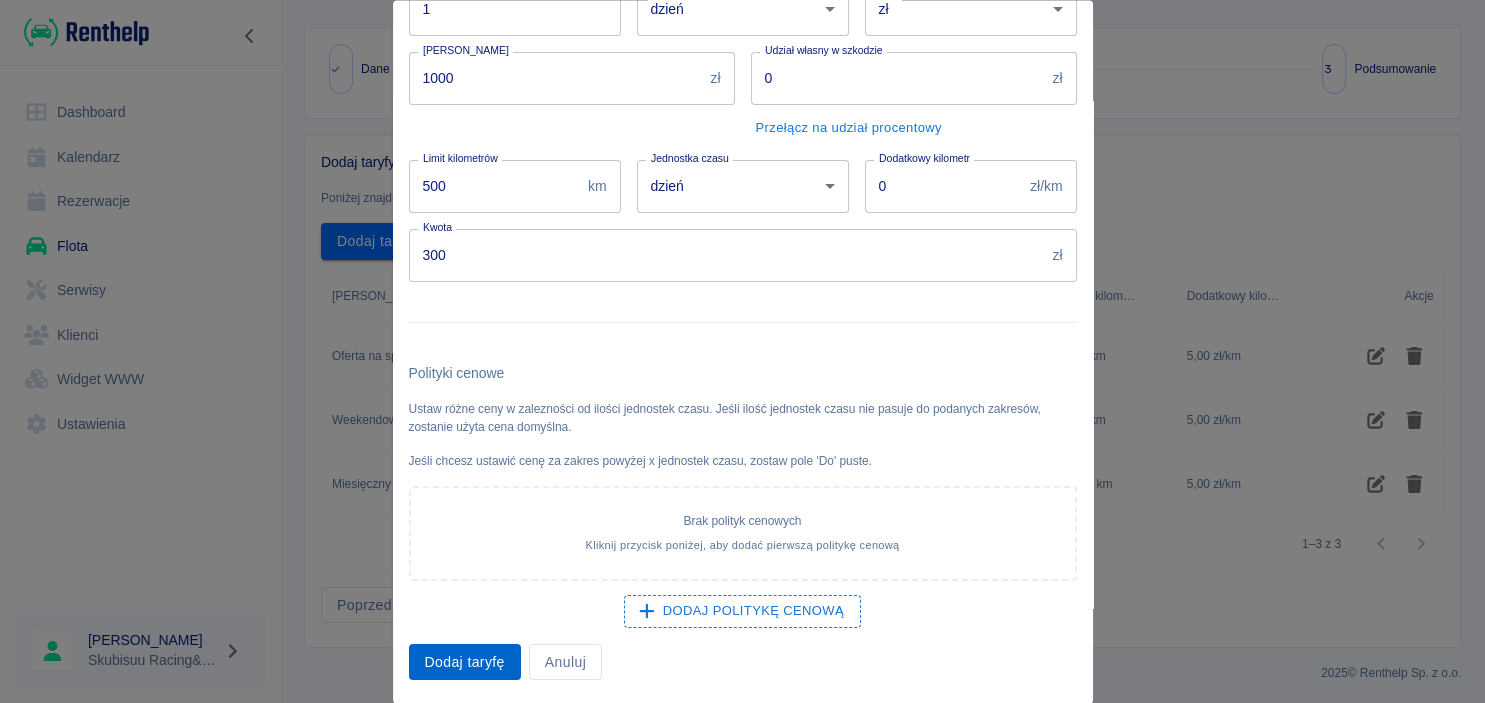 click on "Dodaj taryfę" at bounding box center [465, 662] 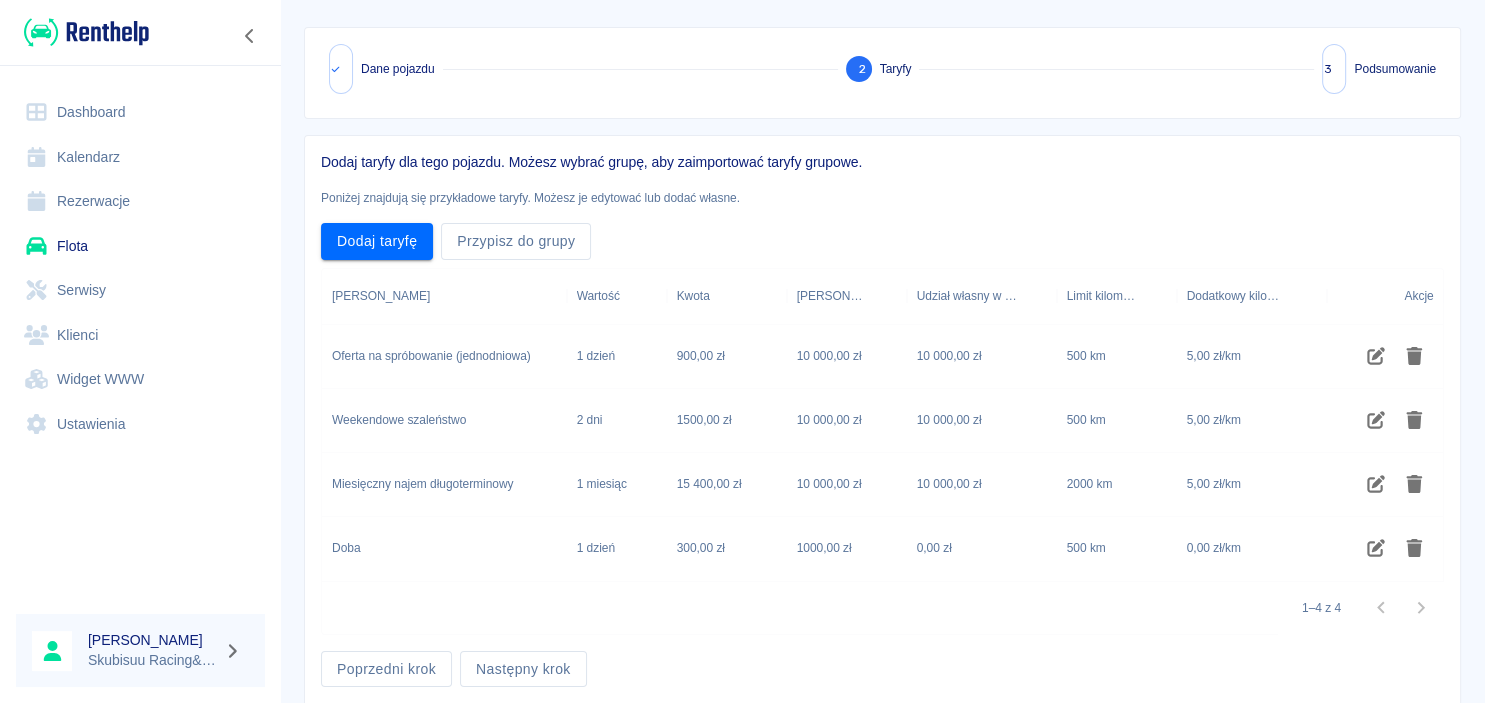 click on "Doba" at bounding box center [444, 549] 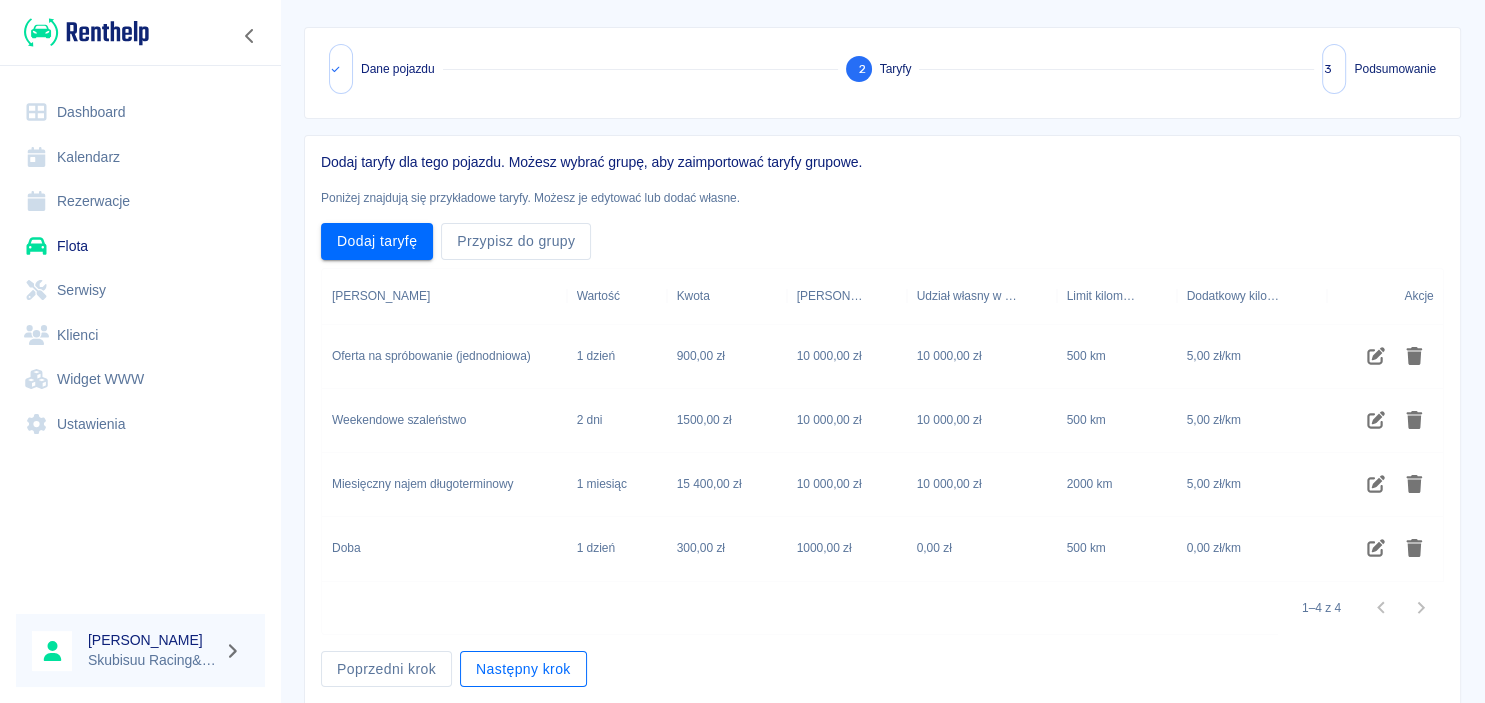 click on "Następny krok" at bounding box center [523, 669] 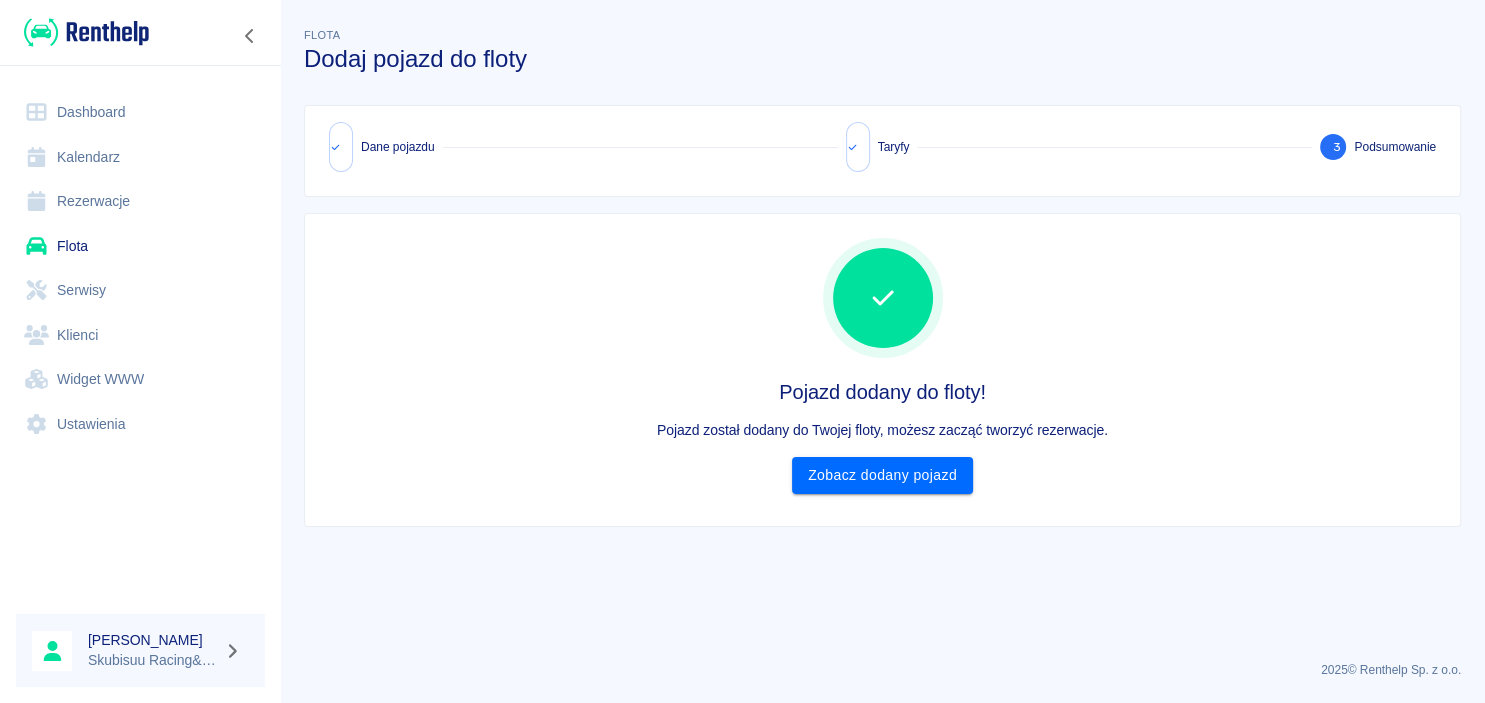 scroll, scrollTop: 0, scrollLeft: 0, axis: both 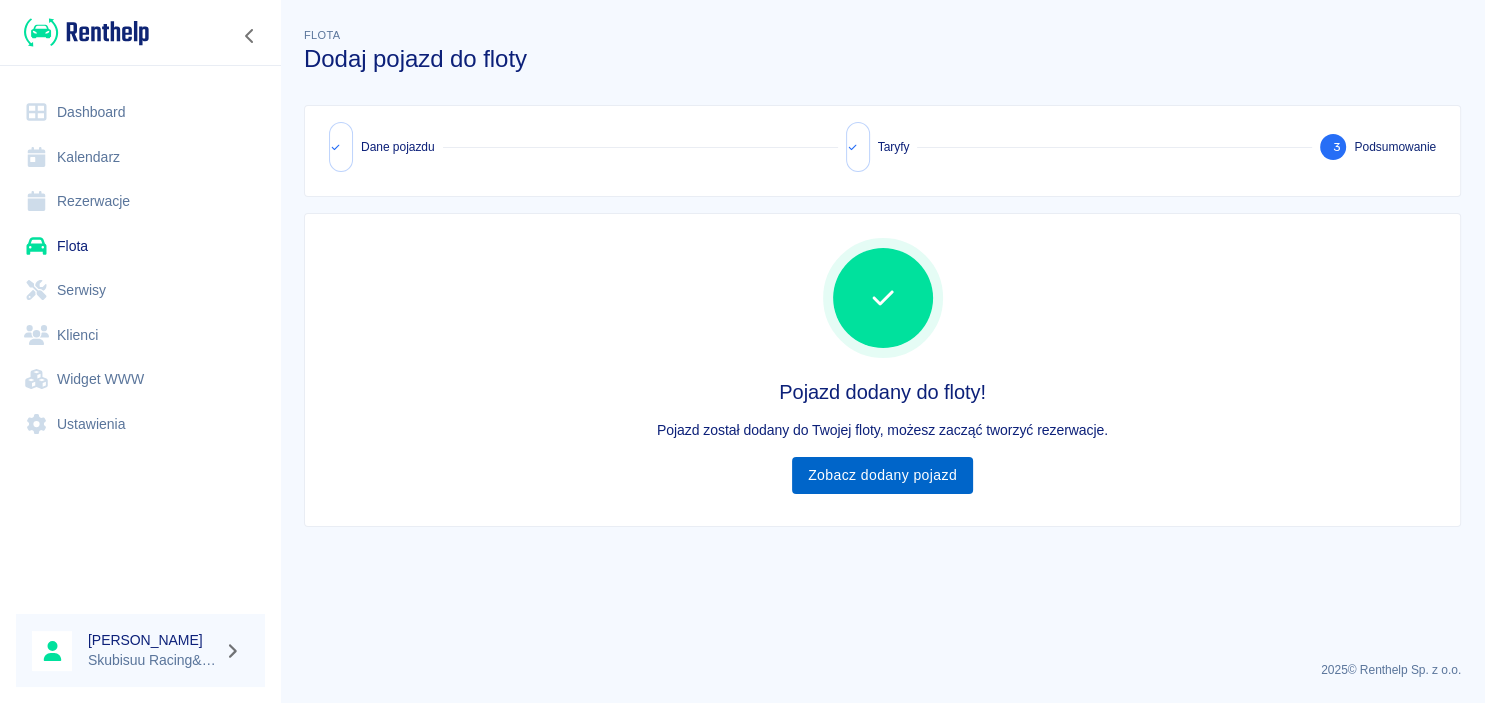click on "Zobacz dodany pojazd" at bounding box center (882, 475) 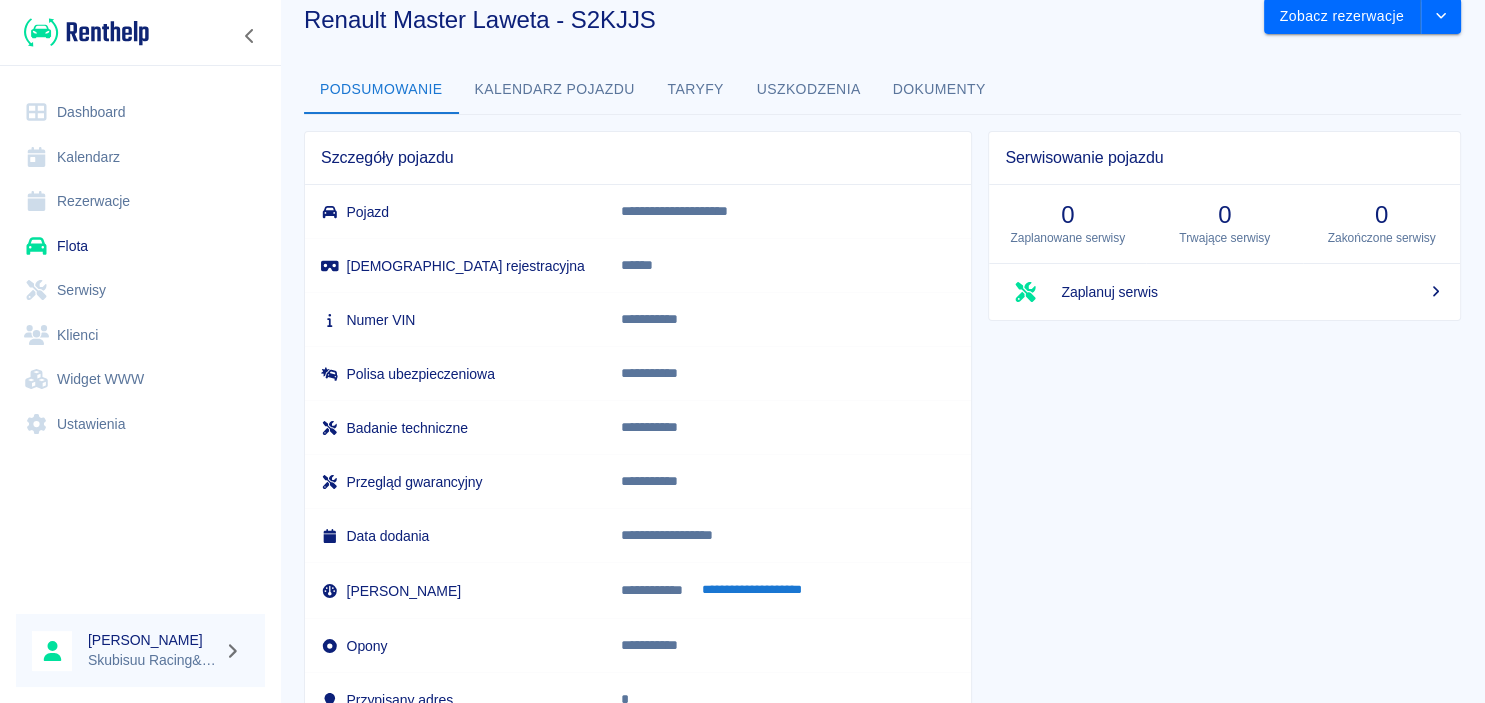 scroll, scrollTop: 38, scrollLeft: 0, axis: vertical 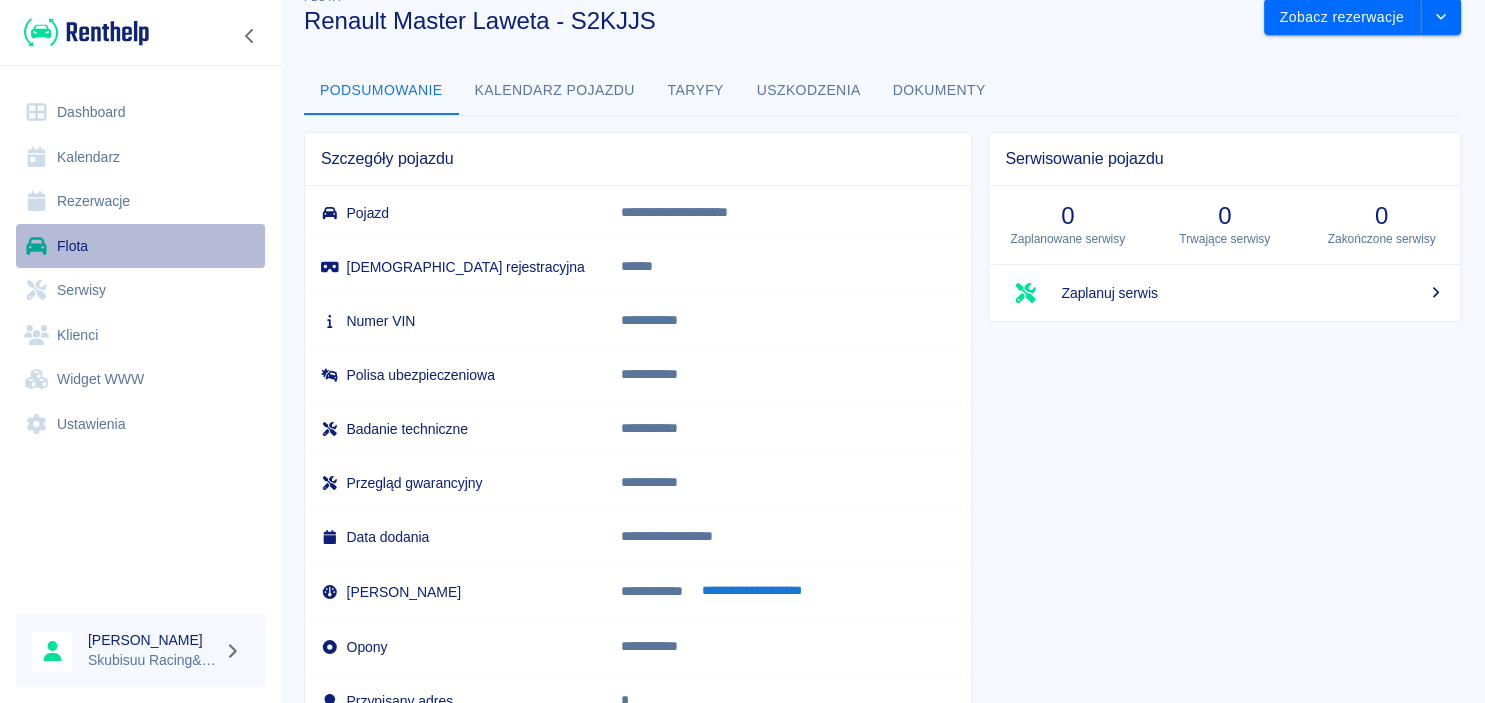 click on "Flota" at bounding box center (140, 246) 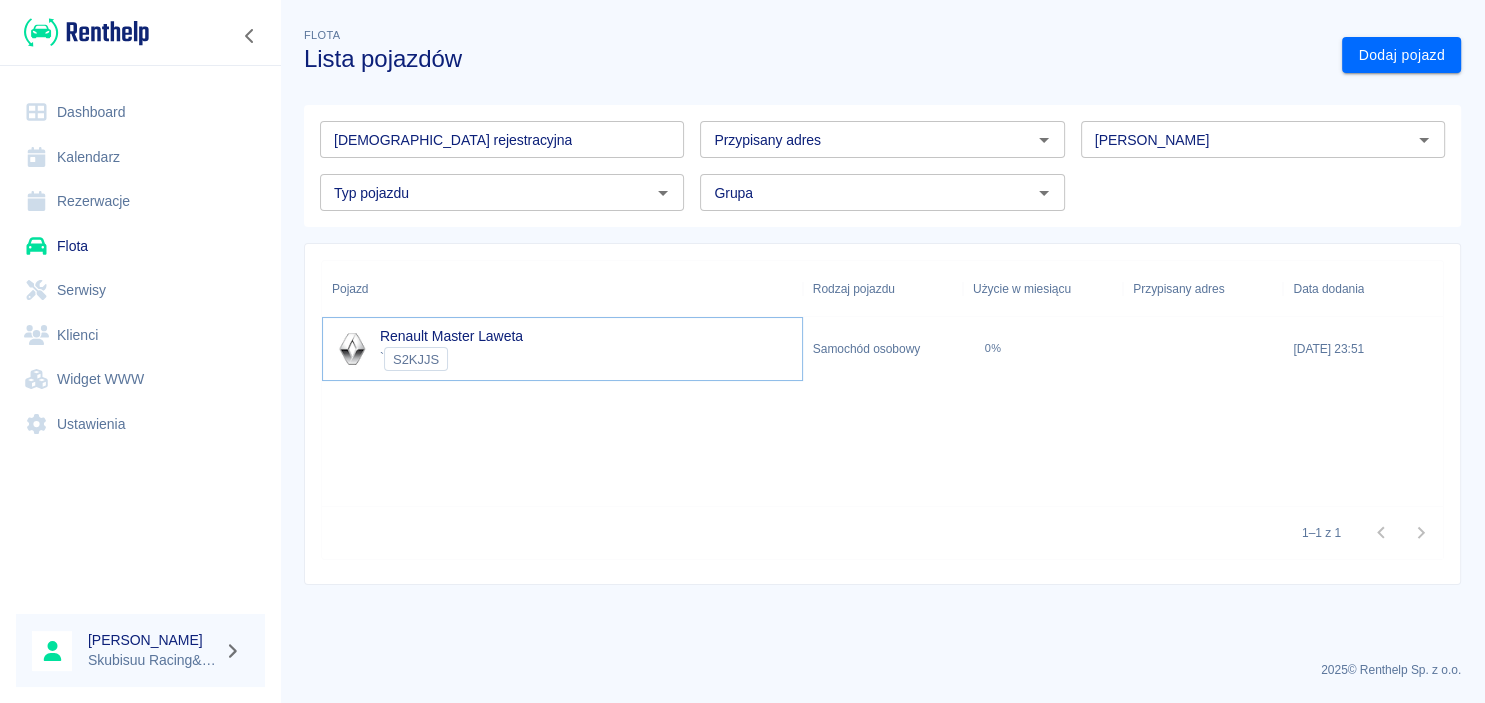 click on "Renault Master Laweta" at bounding box center (451, 336) 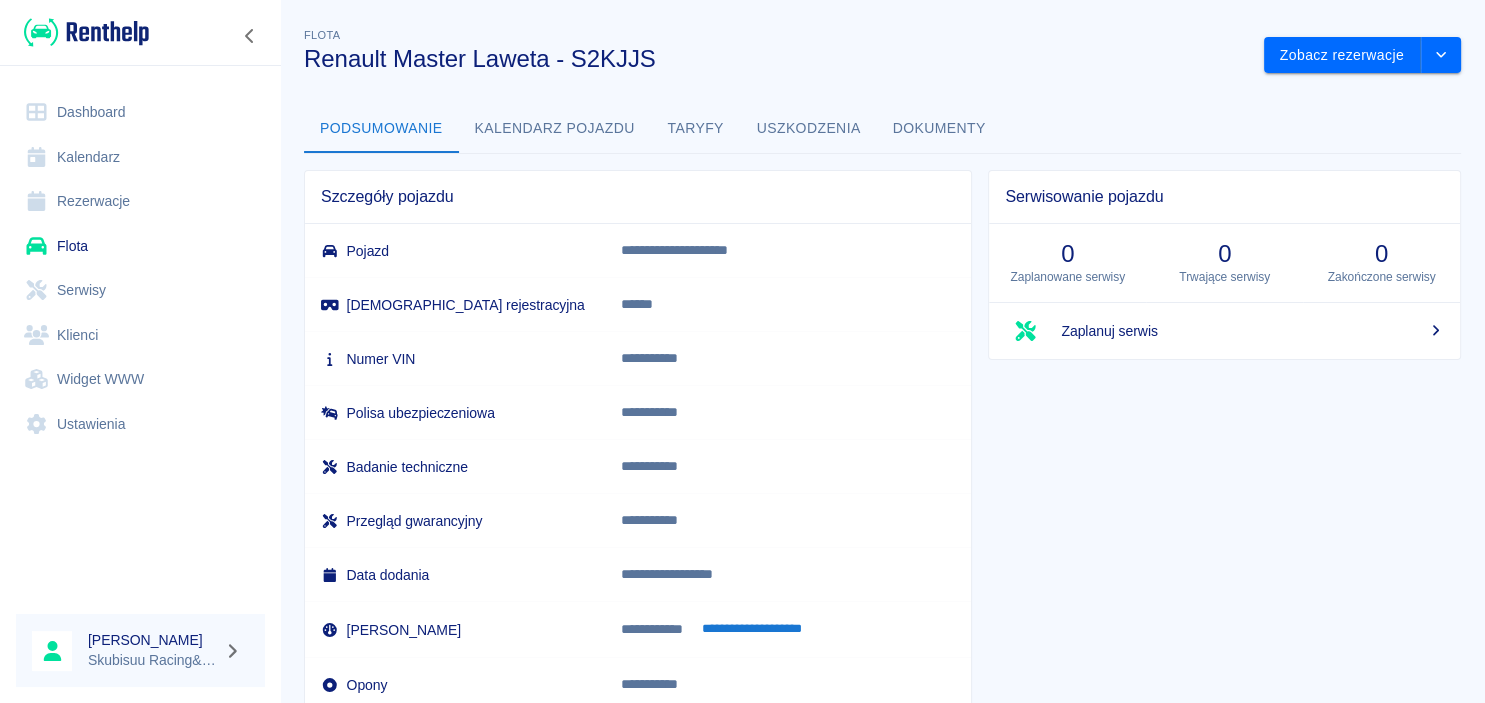 scroll, scrollTop: 119, scrollLeft: 0, axis: vertical 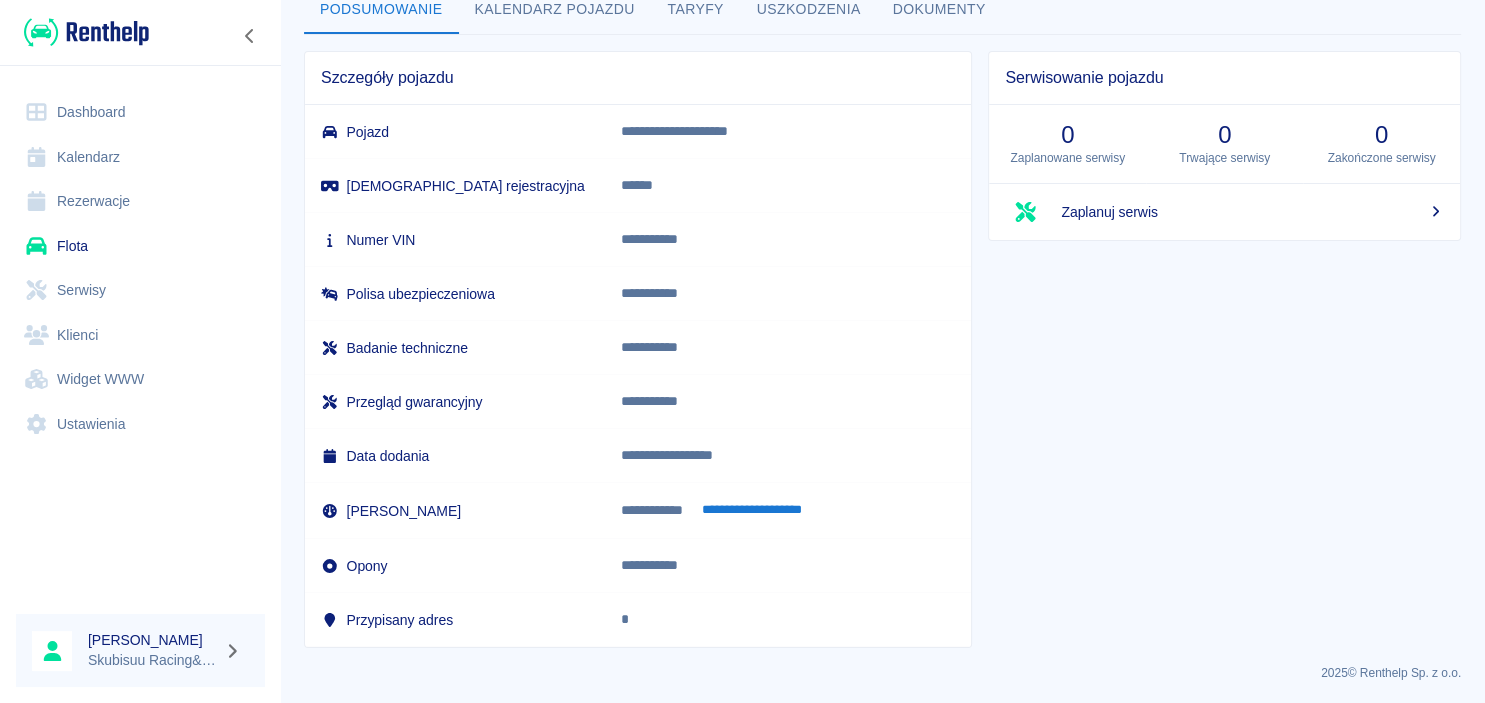 click on "Ustawienia" at bounding box center [140, 424] 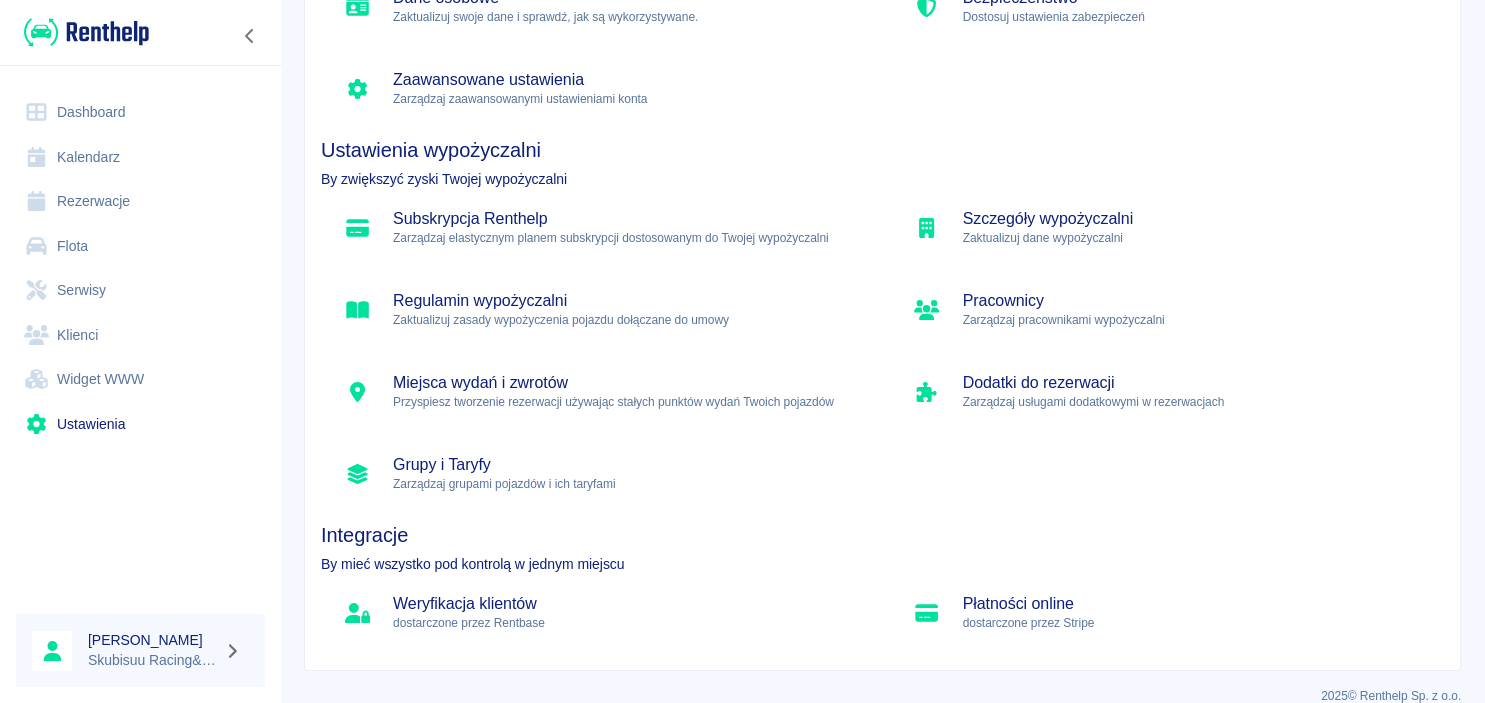 scroll, scrollTop: 230, scrollLeft: 0, axis: vertical 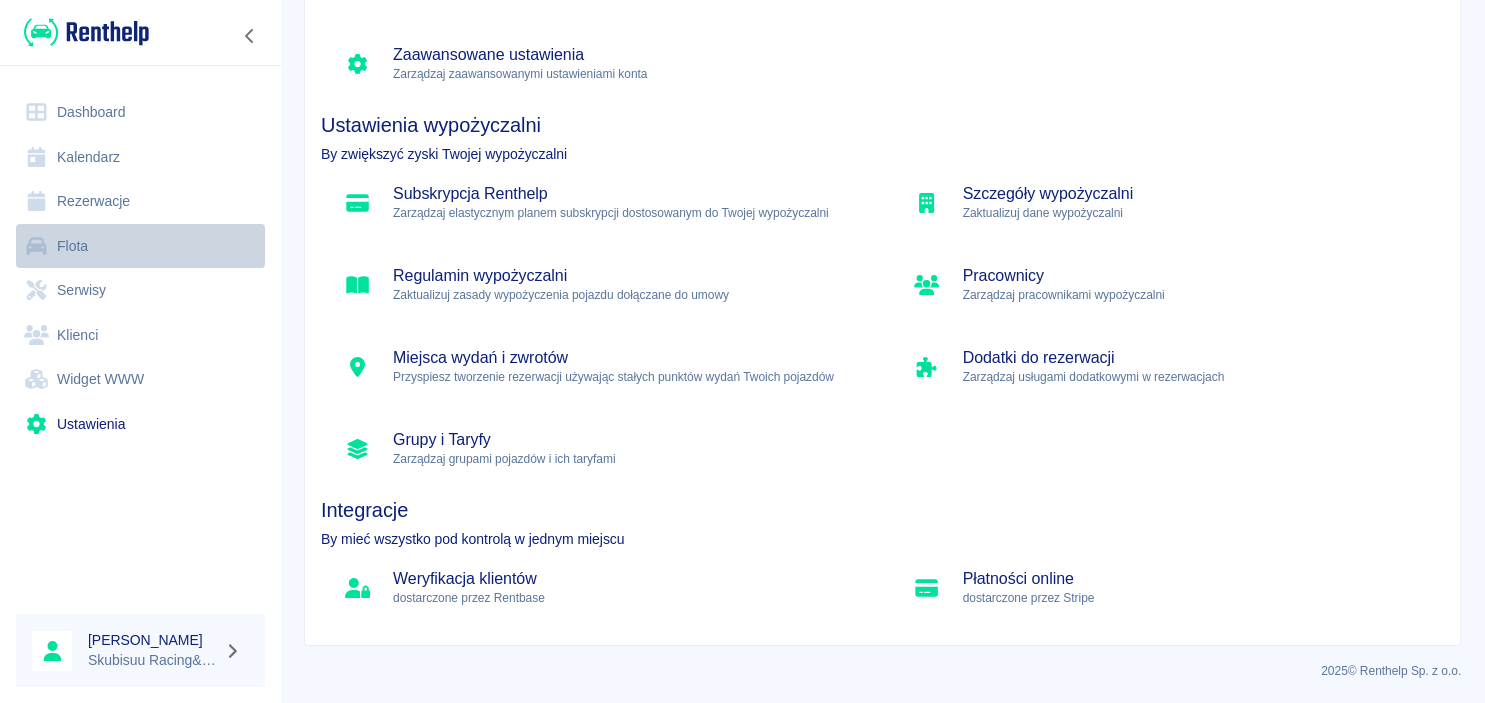 click on "Flota" at bounding box center [140, 246] 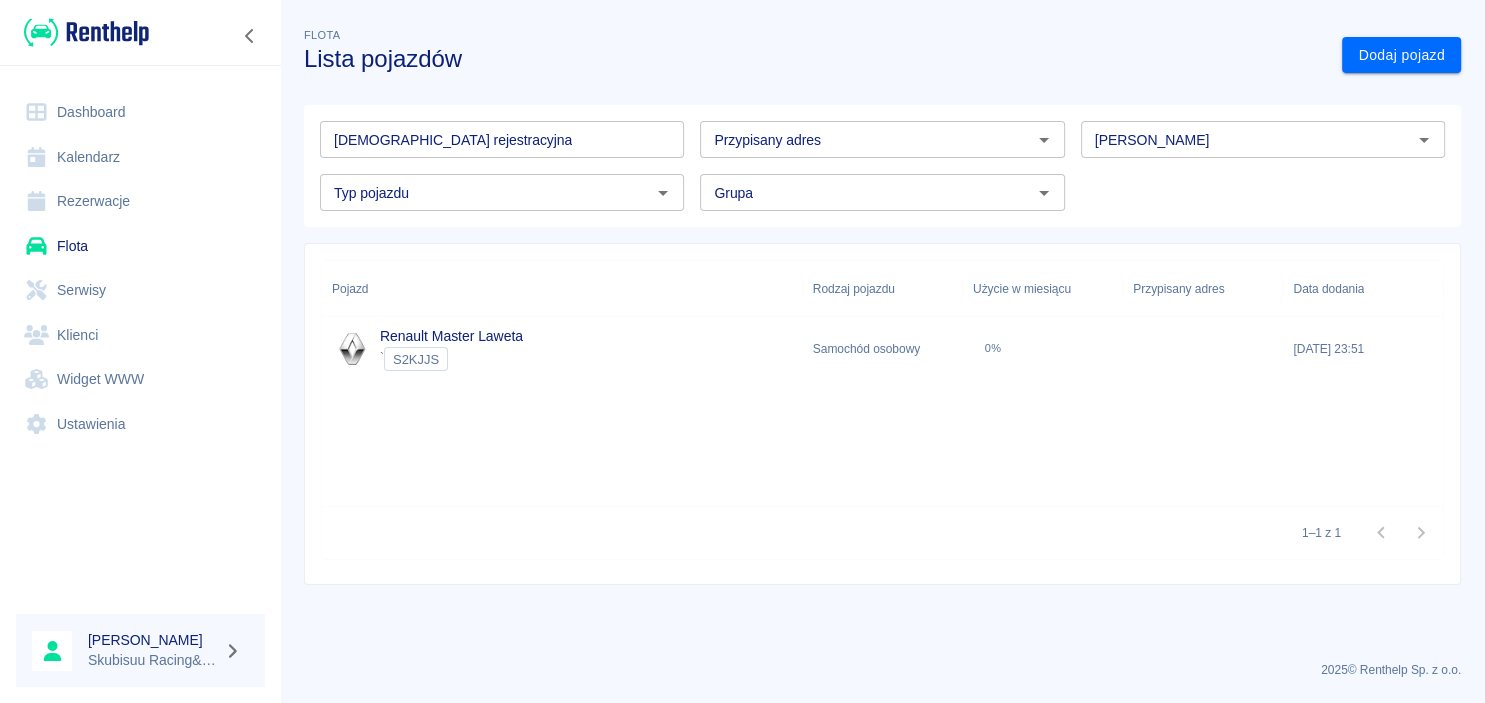 click at bounding box center (1203, 349) 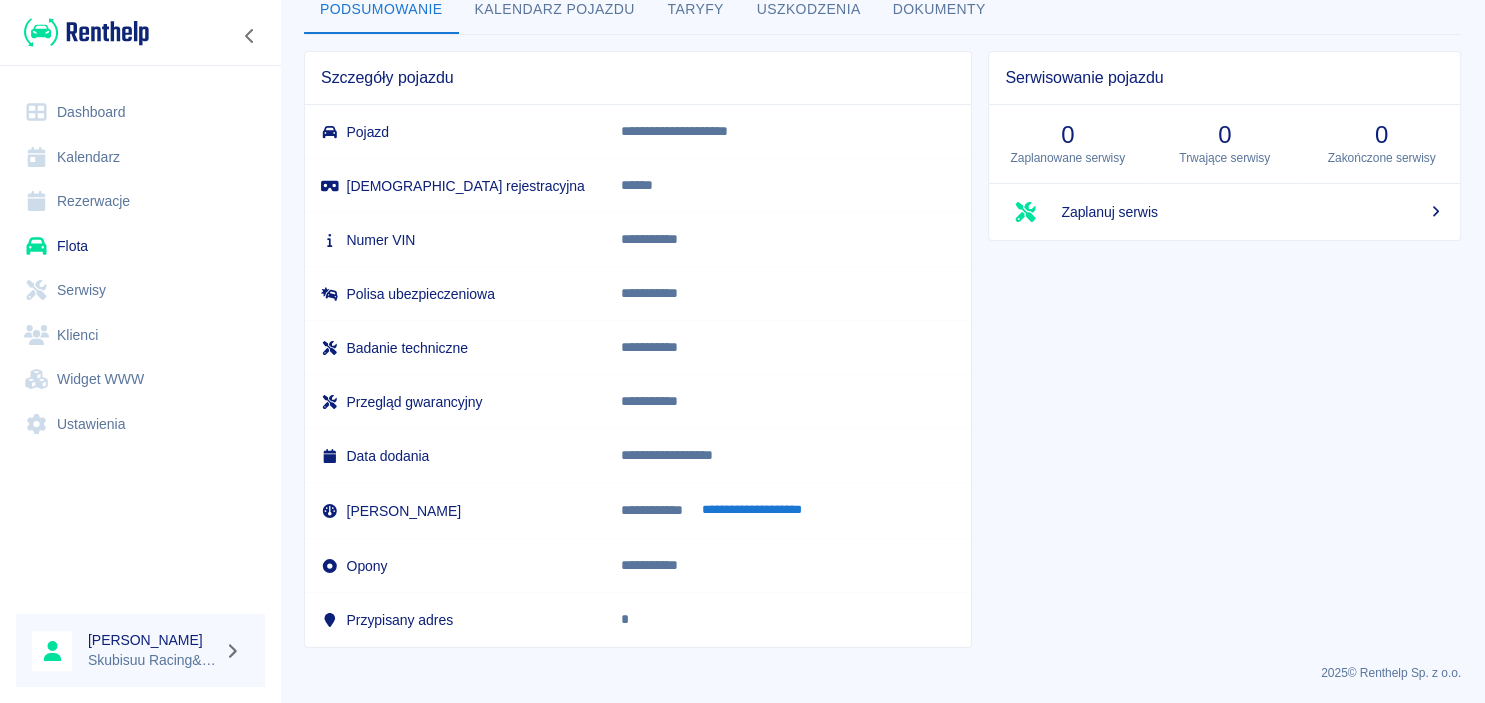 scroll, scrollTop: 0, scrollLeft: 0, axis: both 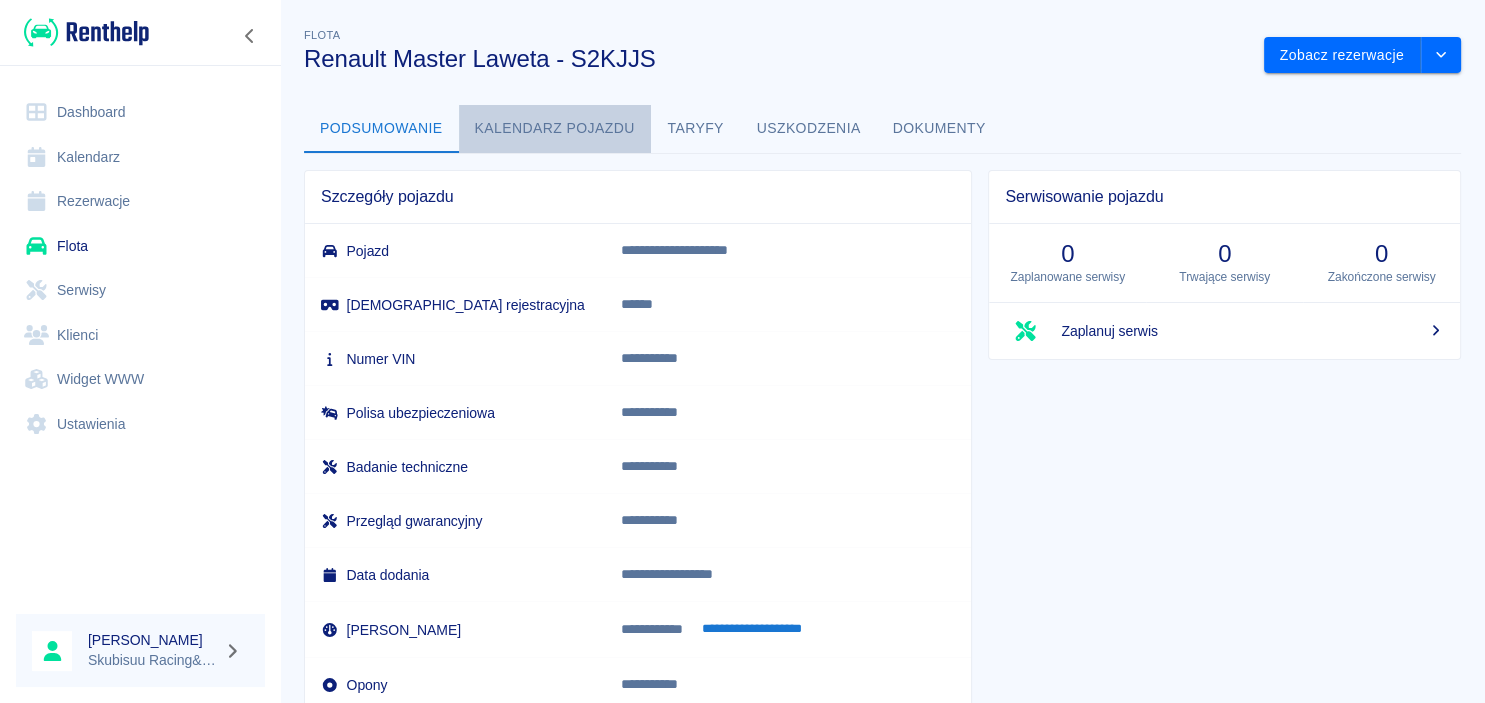 click on "Kalendarz pojazdu" at bounding box center (555, 129) 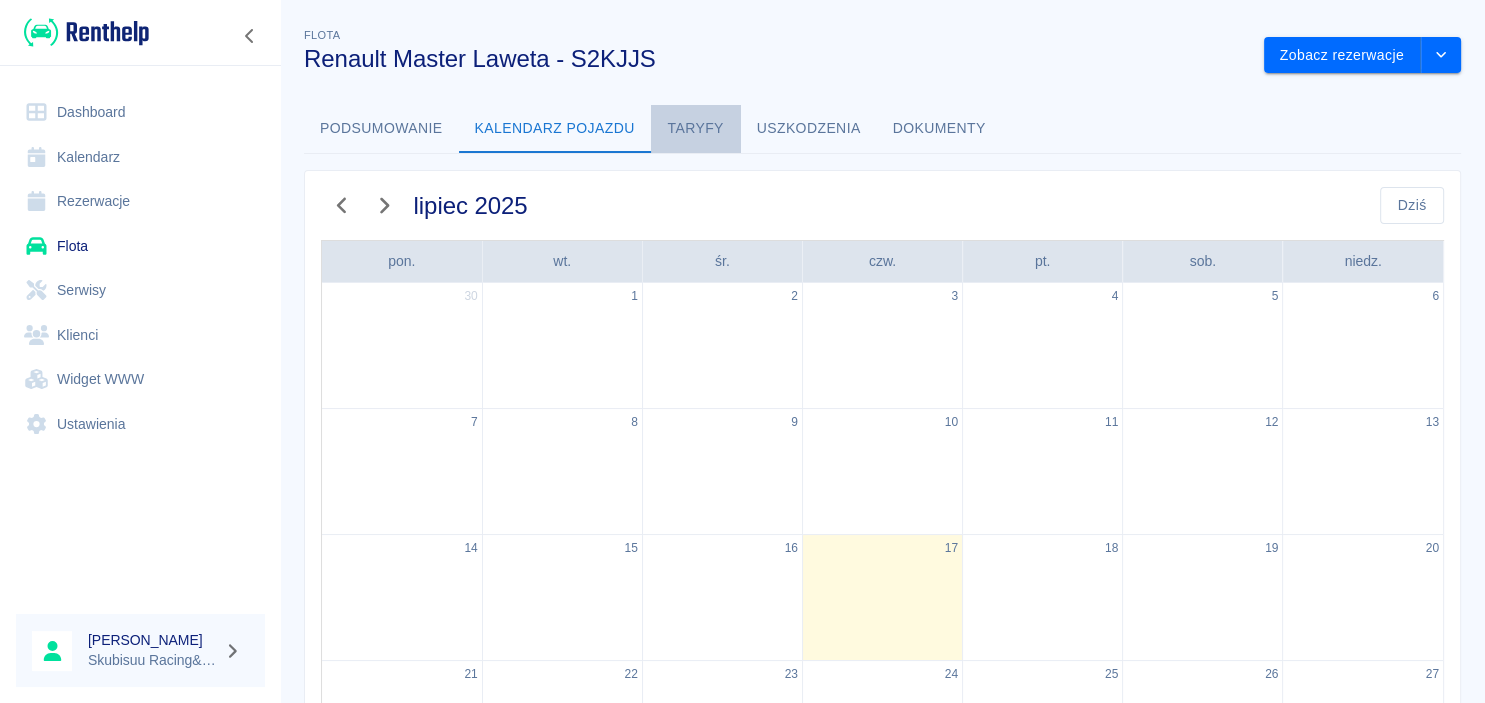 click on "Taryfy" at bounding box center [696, 129] 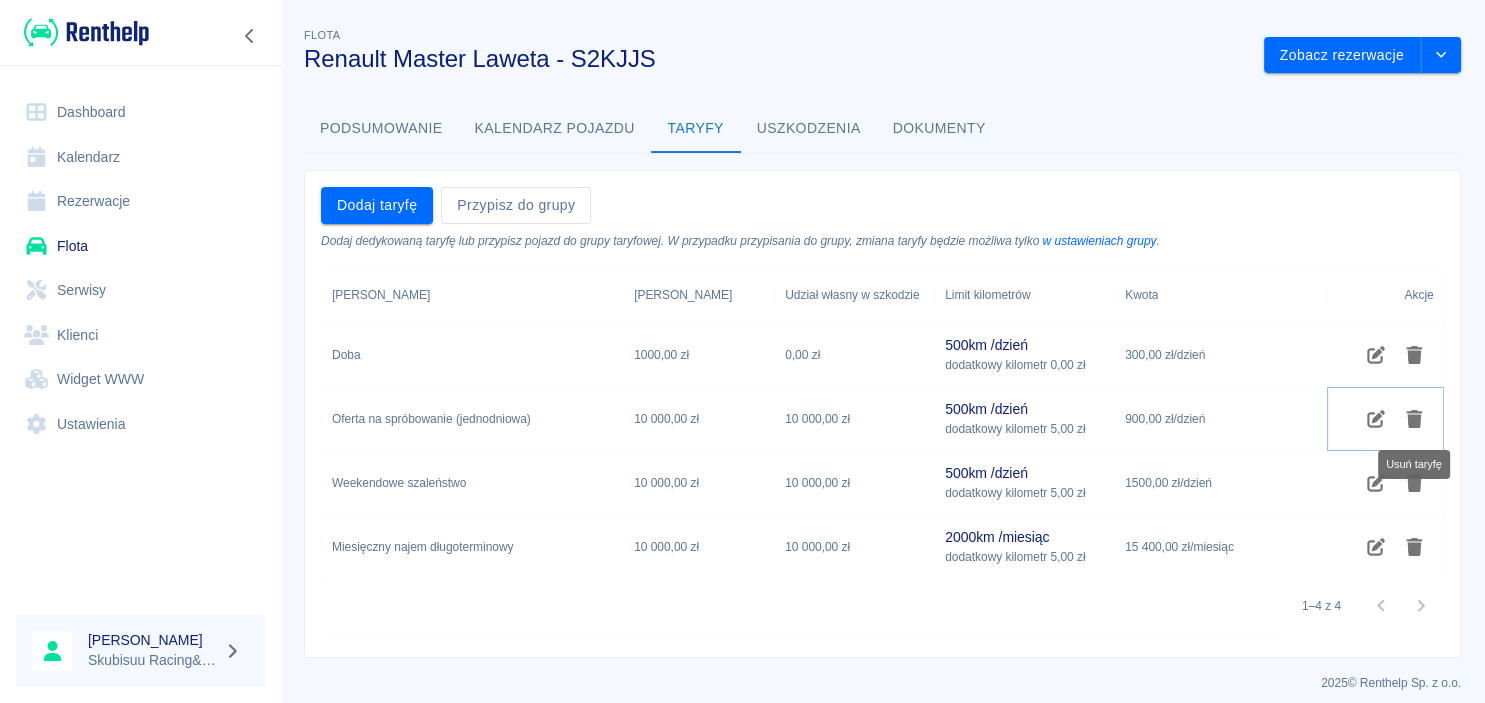 click 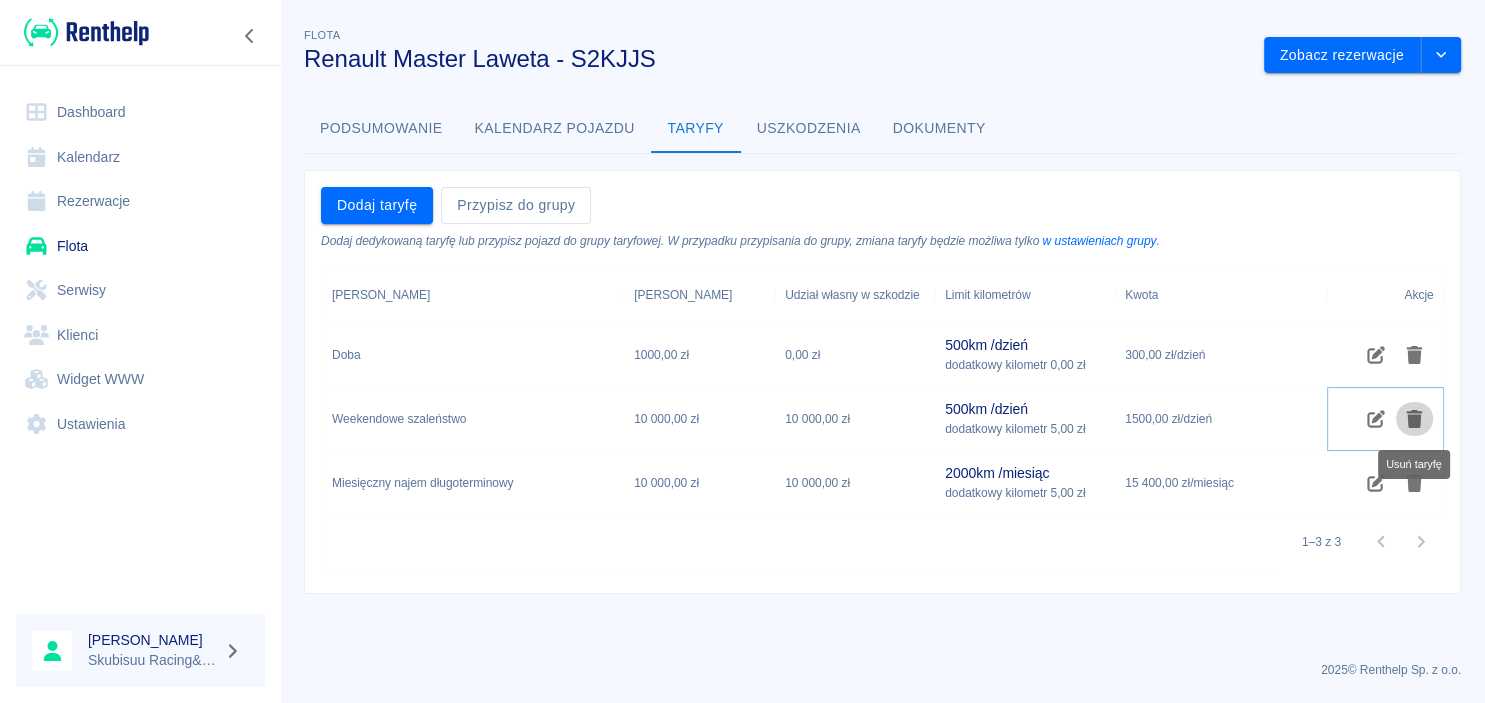click 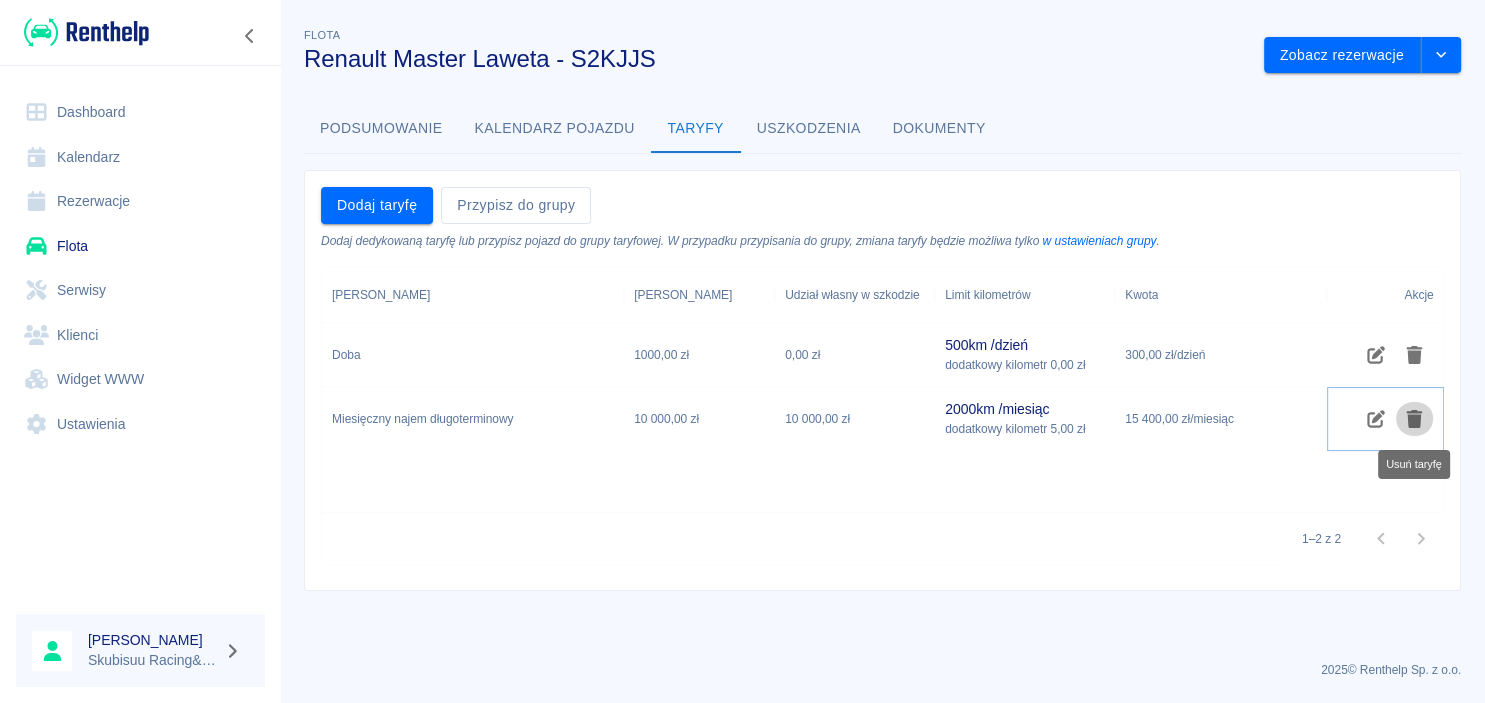 click 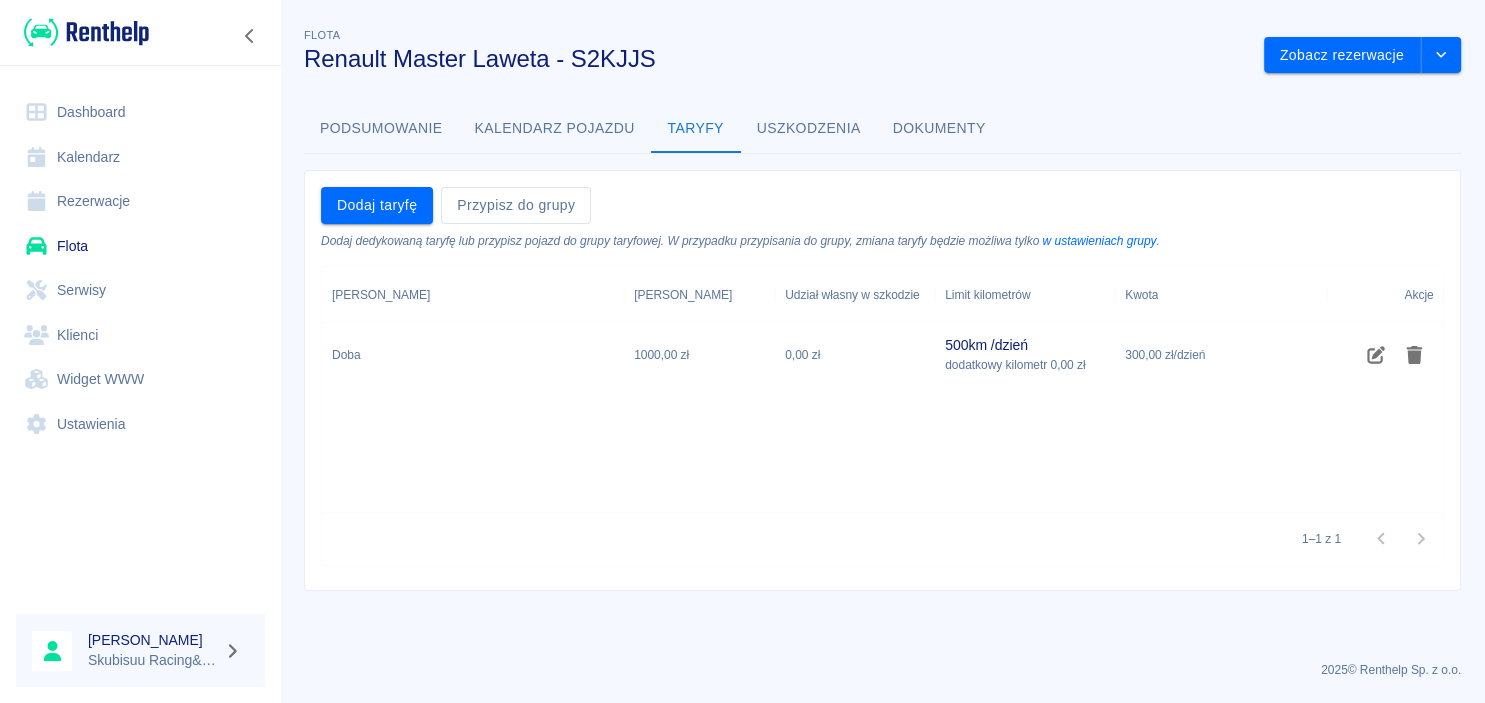 click on "500  km /  dzień" at bounding box center (1015, 345) 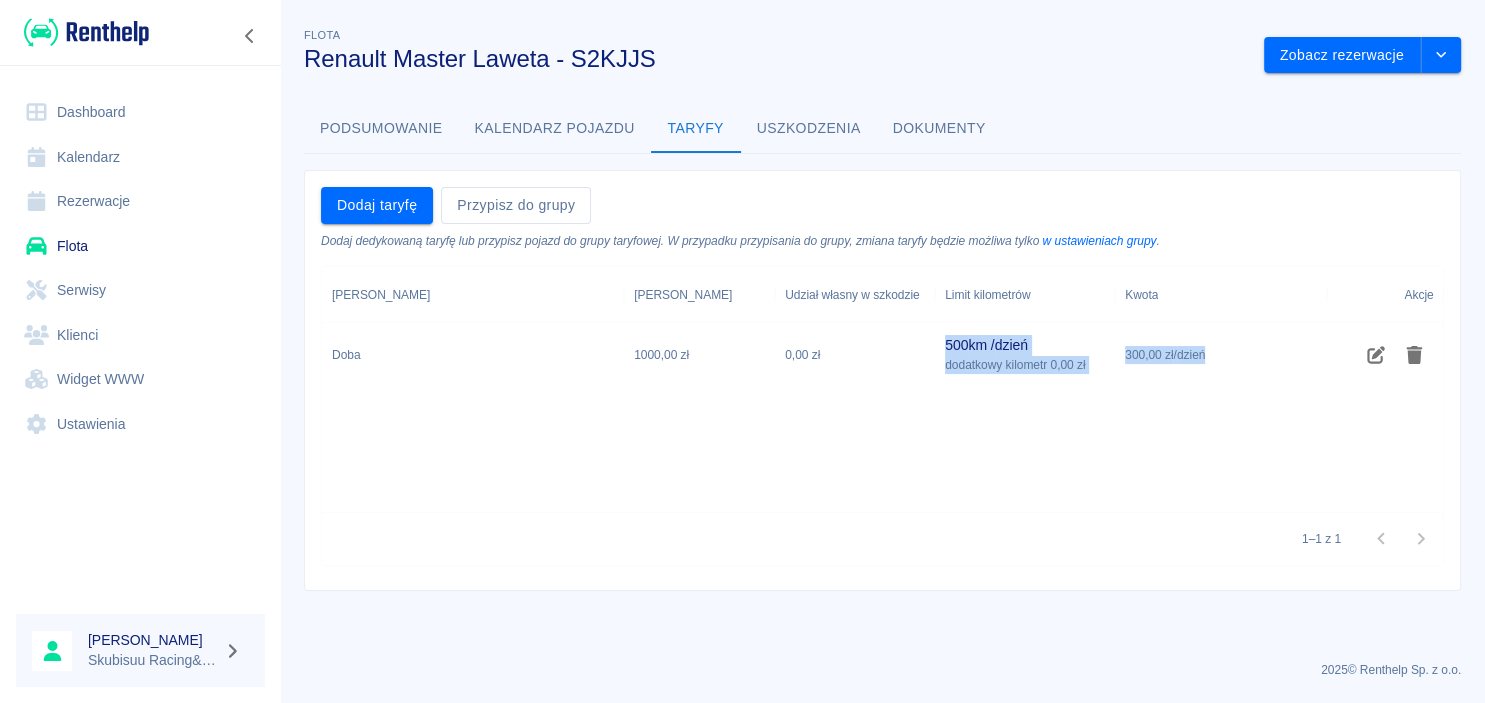 drag, startPoint x: 1298, startPoint y: 364, endPoint x: 905, endPoint y: 345, distance: 393.459 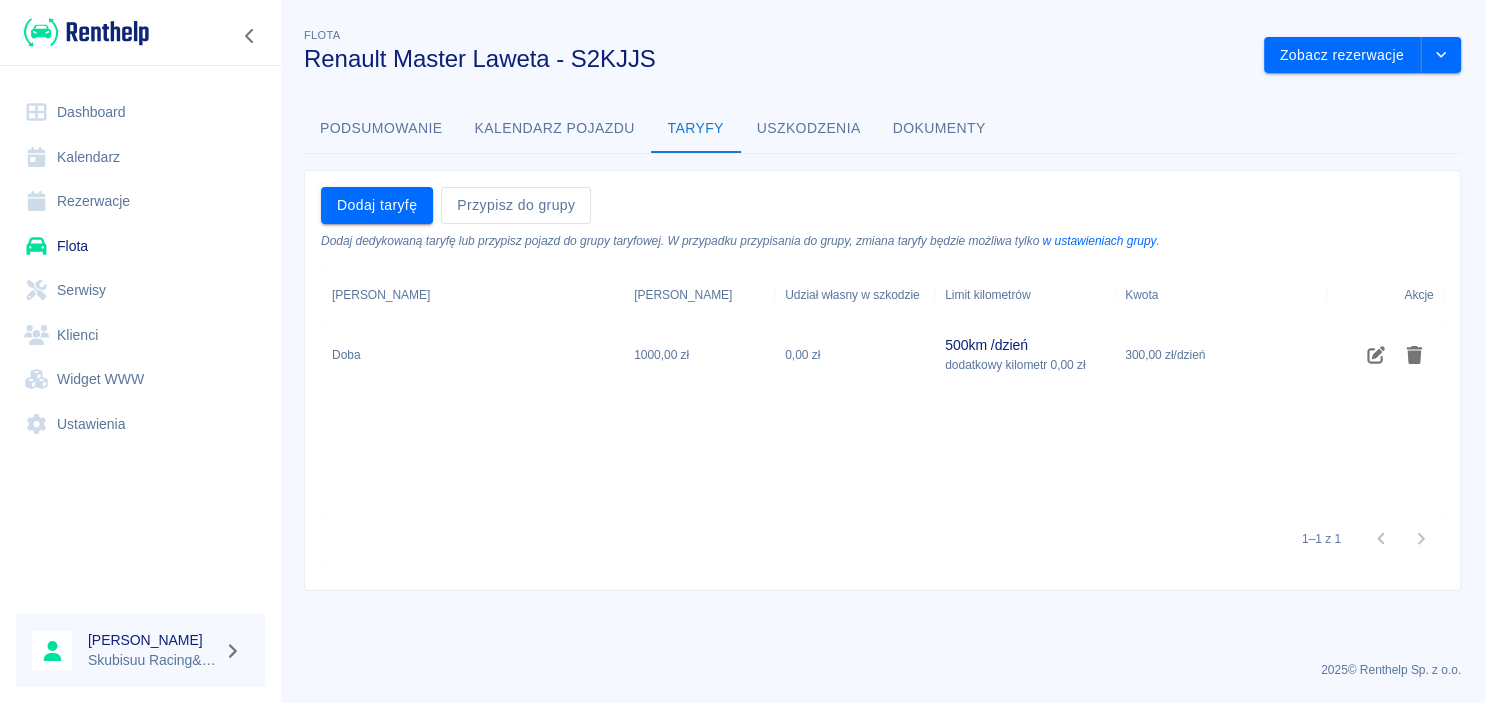 click on "Nazwa taryfy Kaucja Udział własny w szkodzie Limit kilometrów Kwota Akcje Doba 1000,00 zł 0,00 zł 500  km /  dzień dodatkowy kilometr 0,00 zł 300,00 zł  /  dzień" at bounding box center [882, 389] 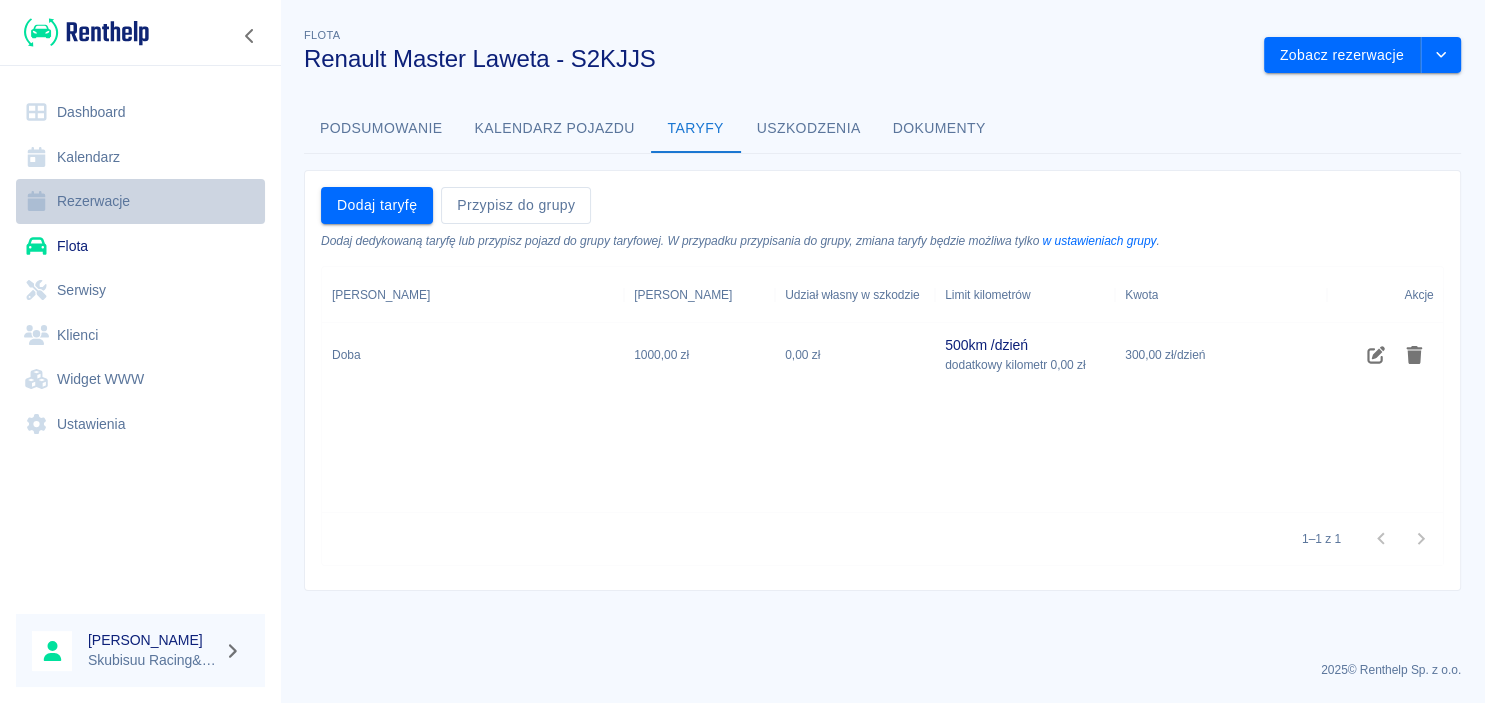 click on "Rezerwacje" at bounding box center [140, 201] 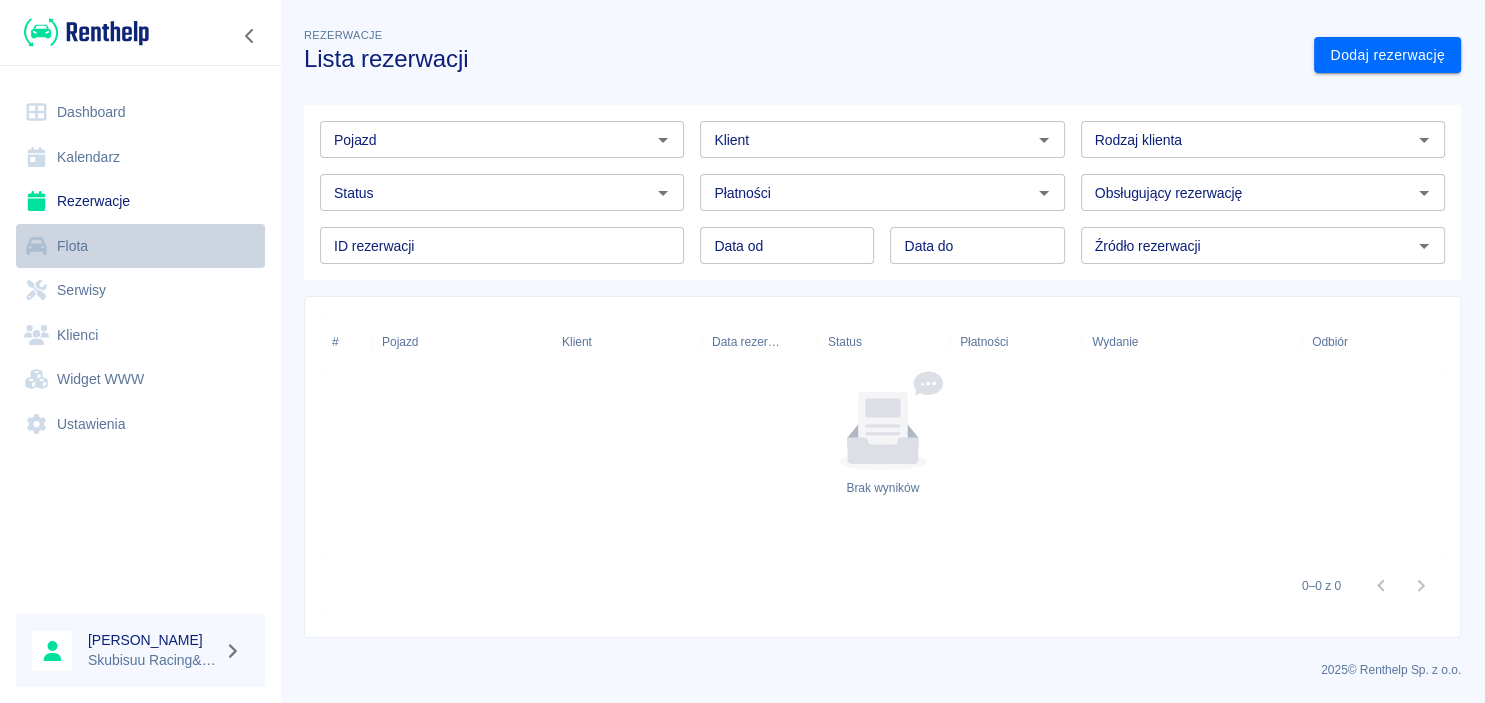 click on "Flota" at bounding box center [140, 246] 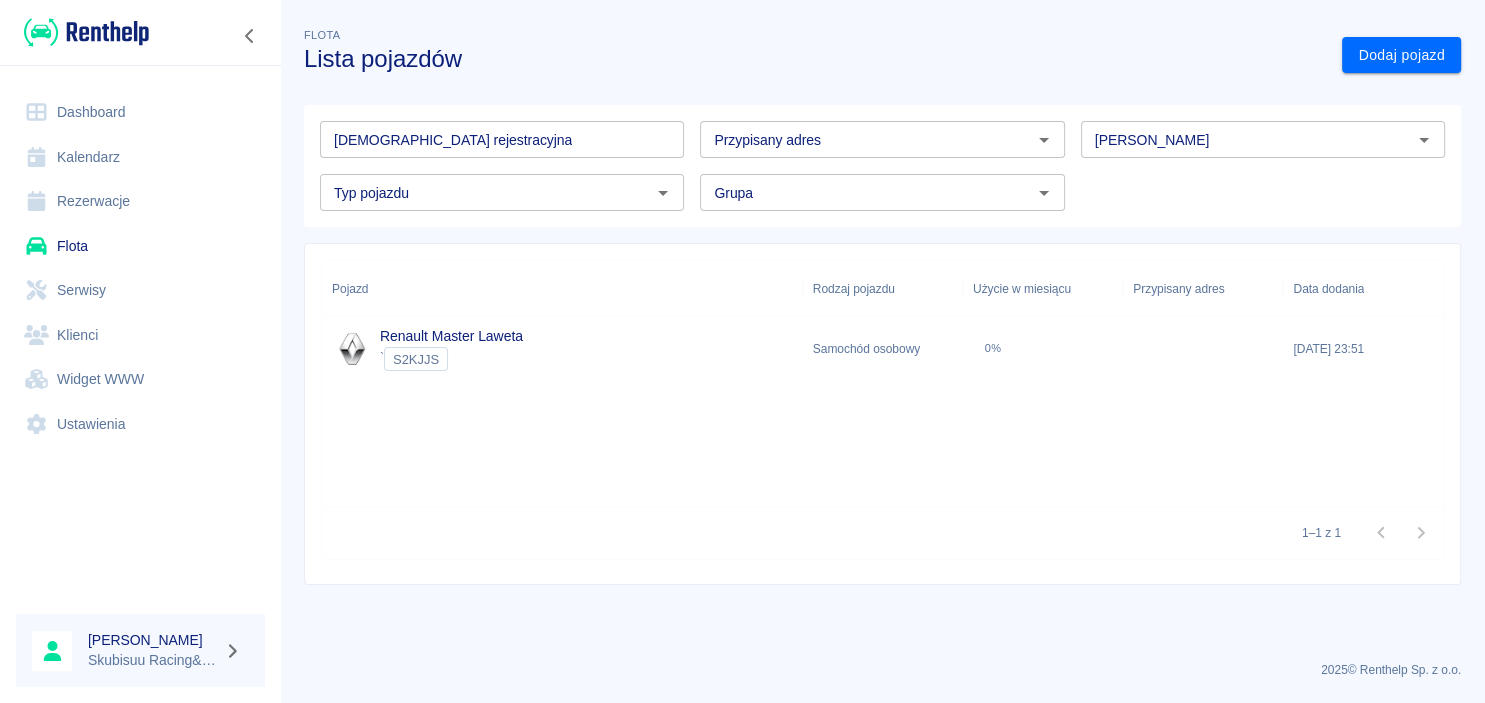 click on "0%" at bounding box center [993, 349] 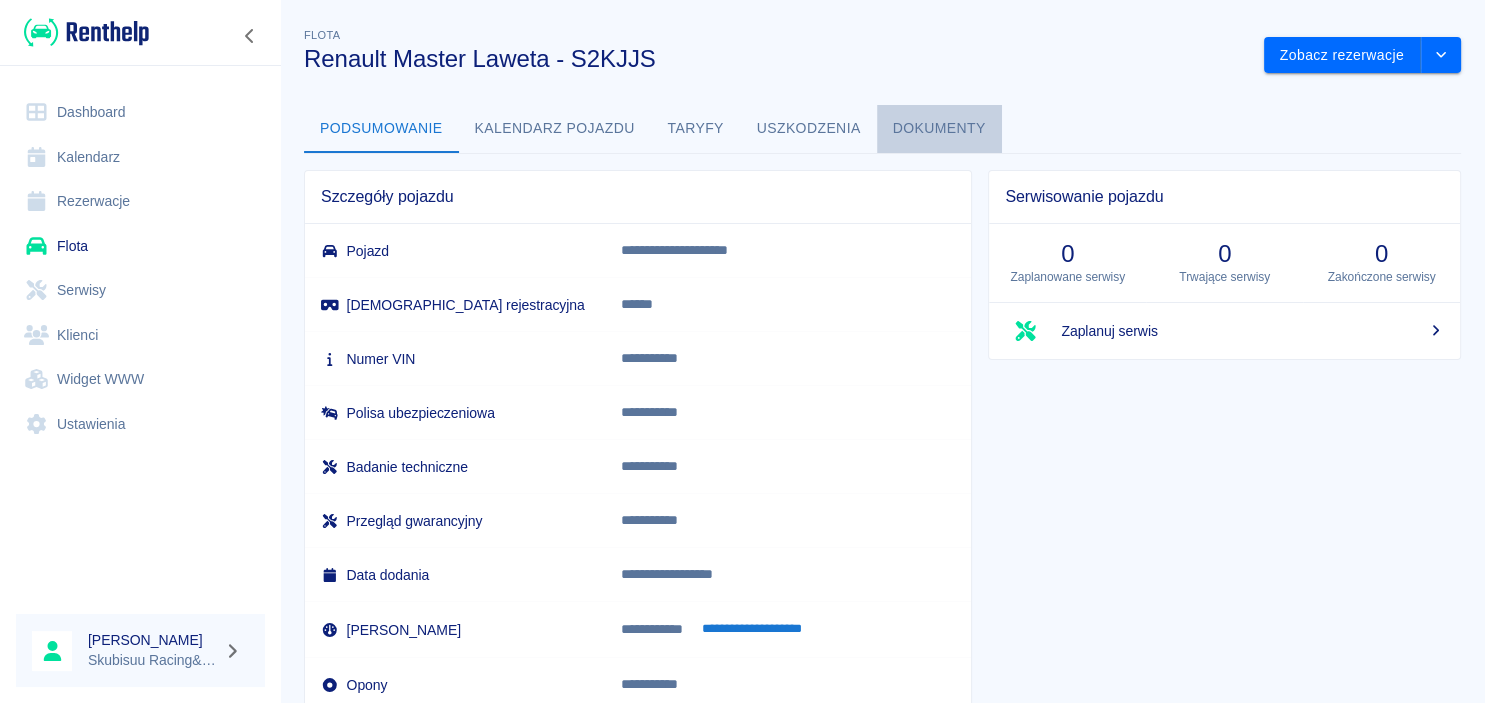 click on "Dokumenty" at bounding box center [939, 129] 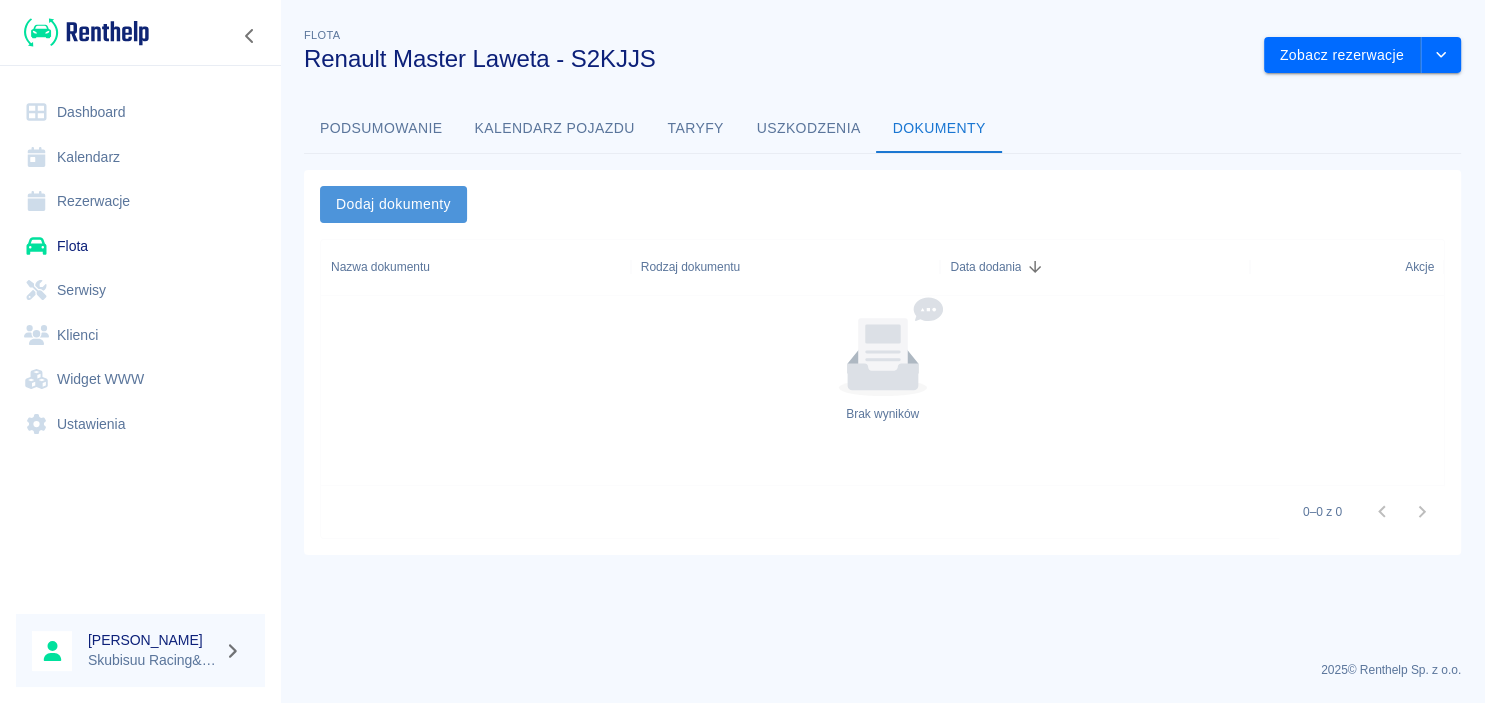 click on "Dodaj dokumenty" at bounding box center (393, 204) 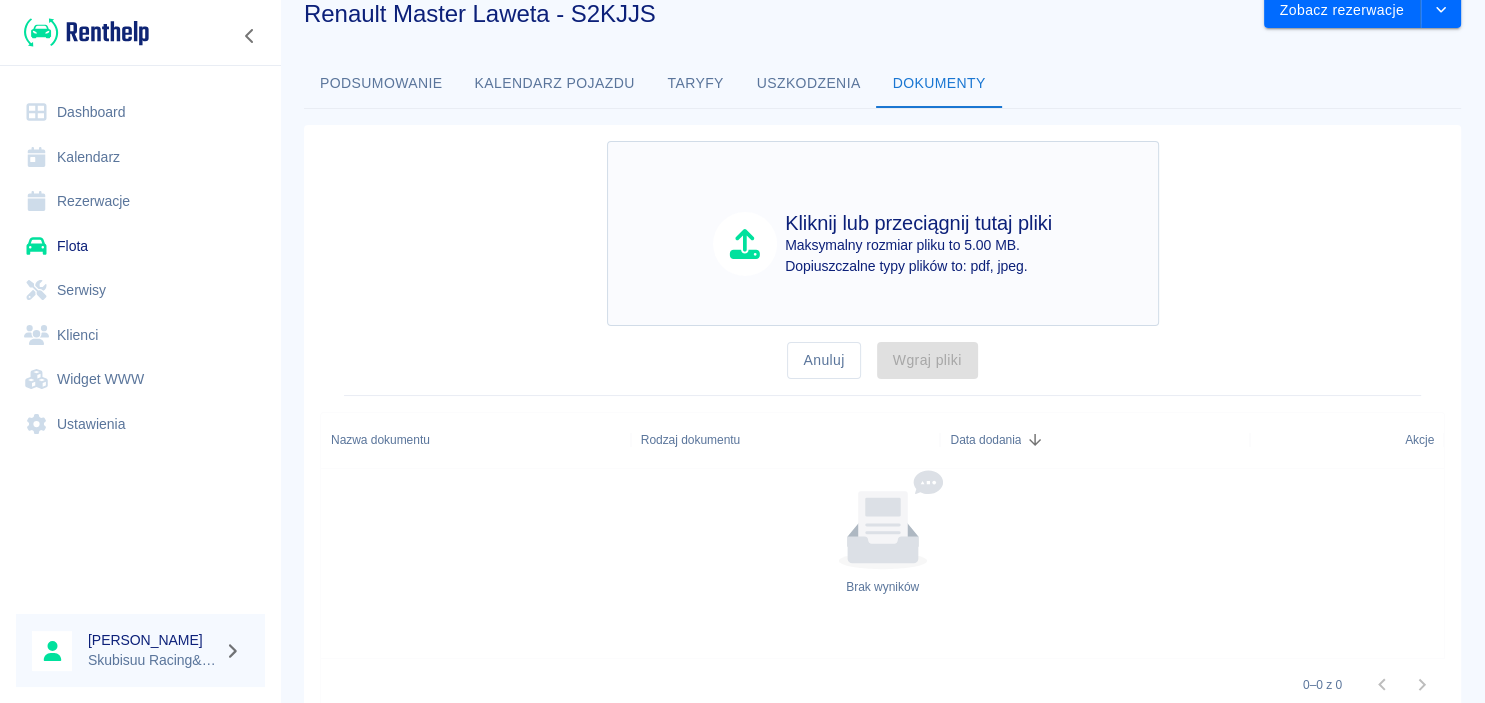 scroll, scrollTop: 62, scrollLeft: 0, axis: vertical 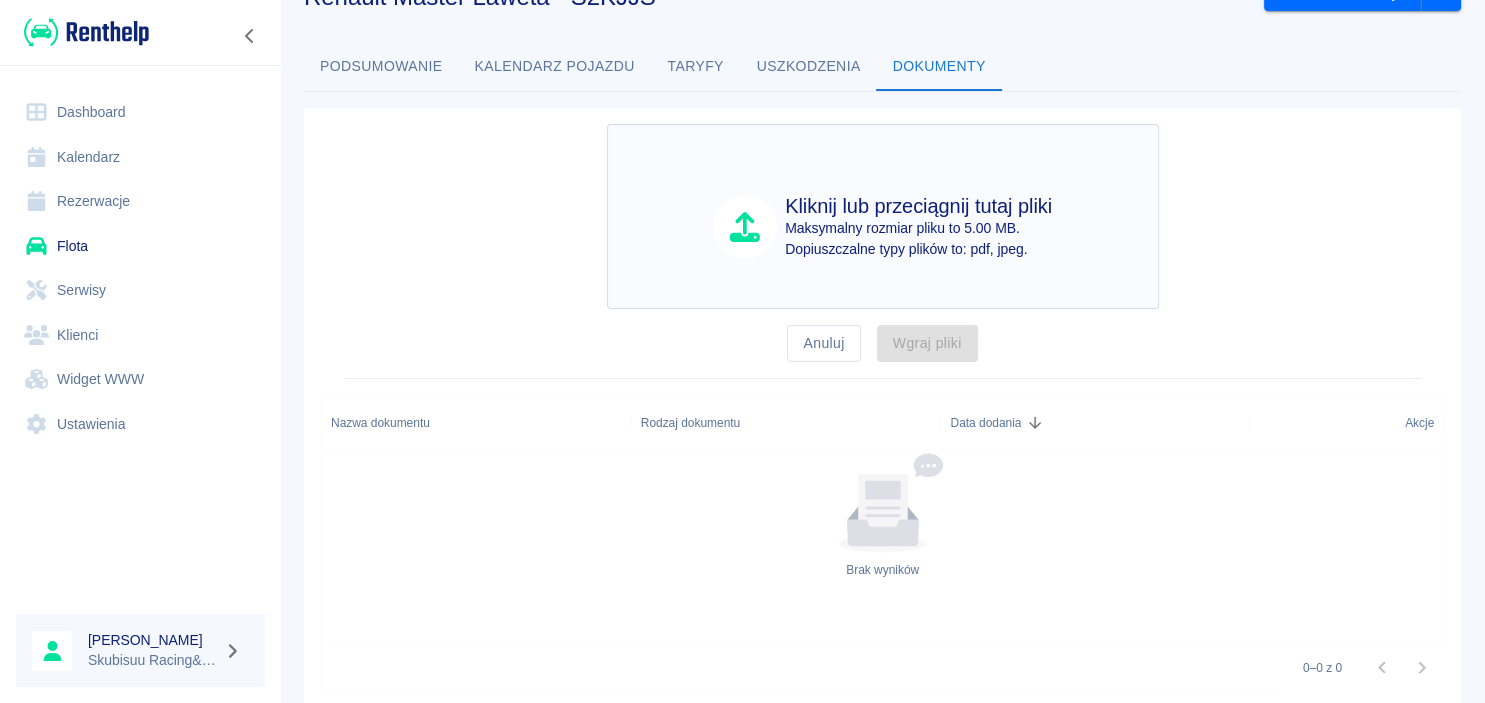click on "Kliknij lub przeciągnij tutaj pliki Maksymalny rozmiar pliku to 5.00 MB. Dopiuszczalne typy plików to: pdf, jpeg." at bounding box center (883, 216) 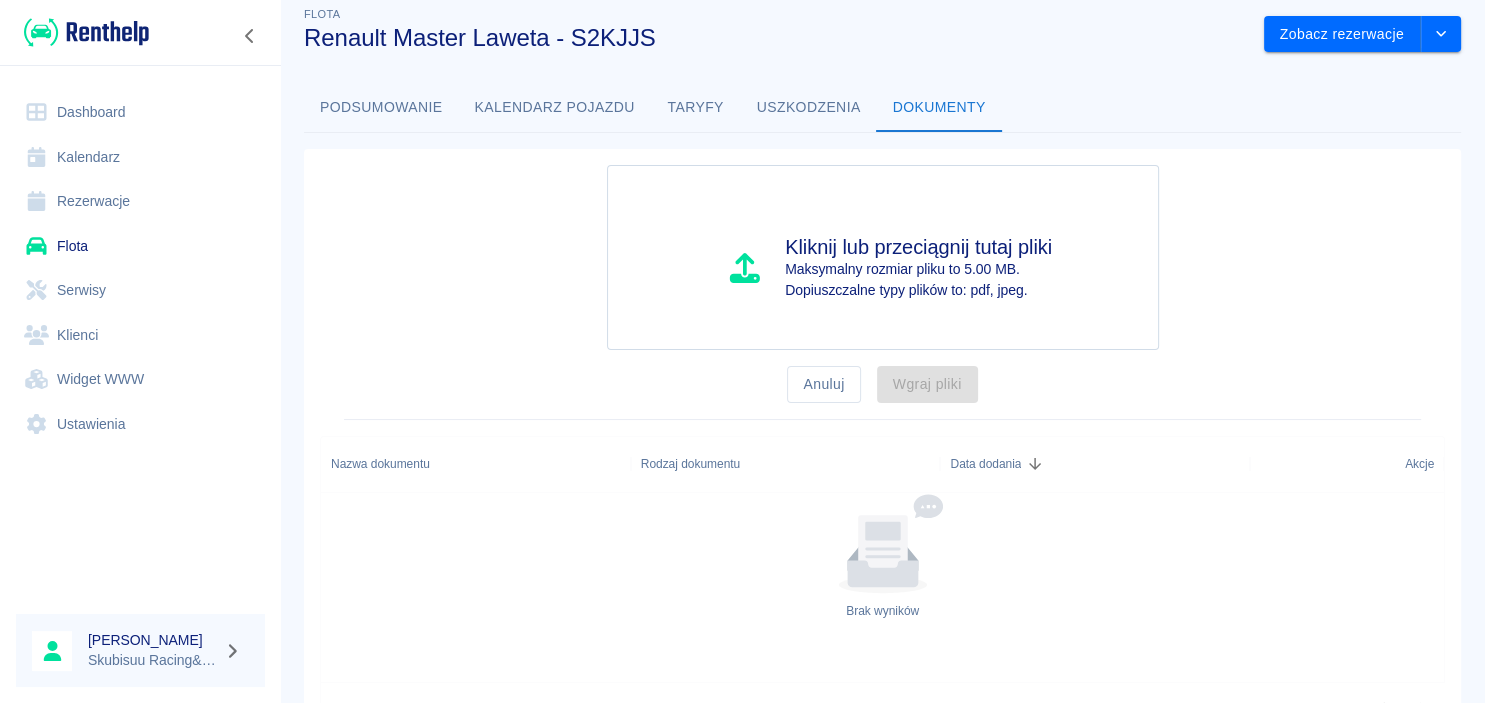 scroll, scrollTop: 0, scrollLeft: 0, axis: both 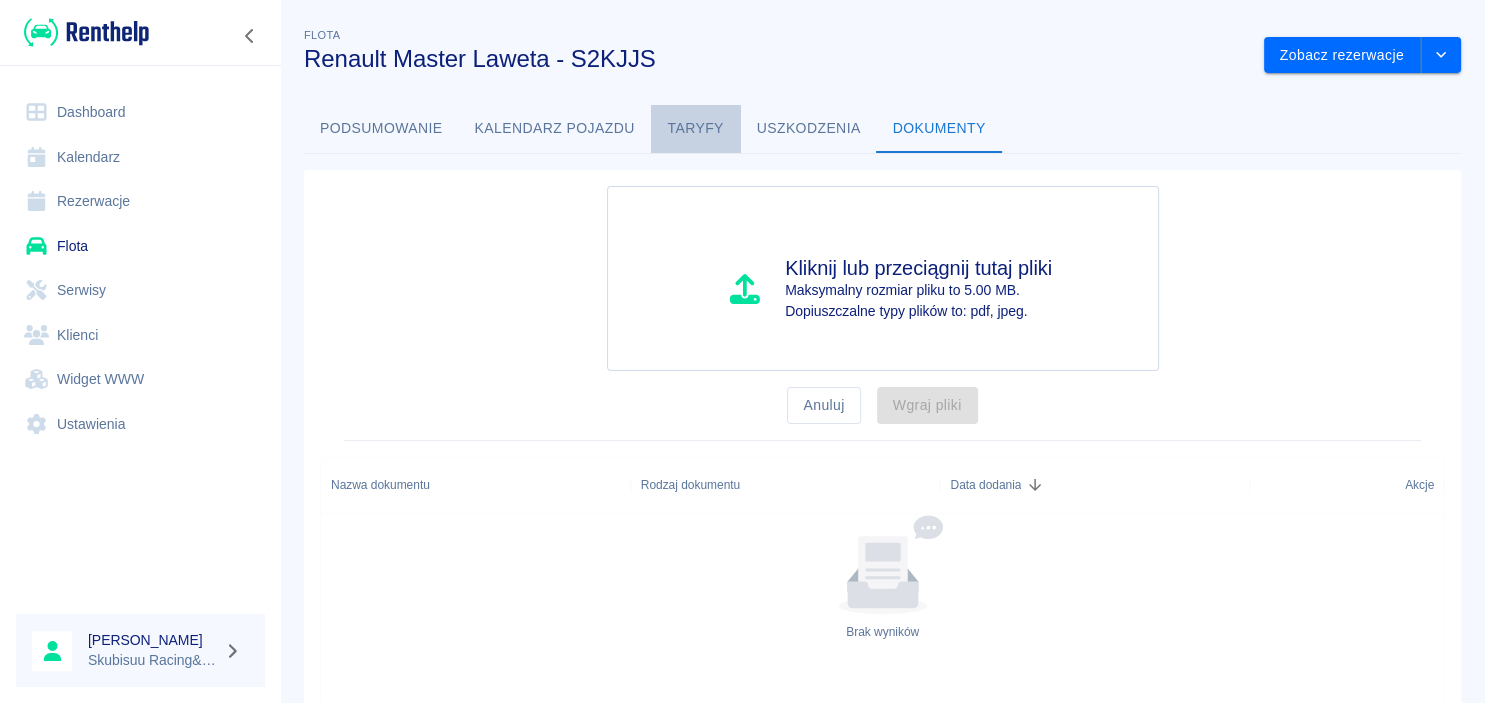 click on "Taryfy" at bounding box center [696, 129] 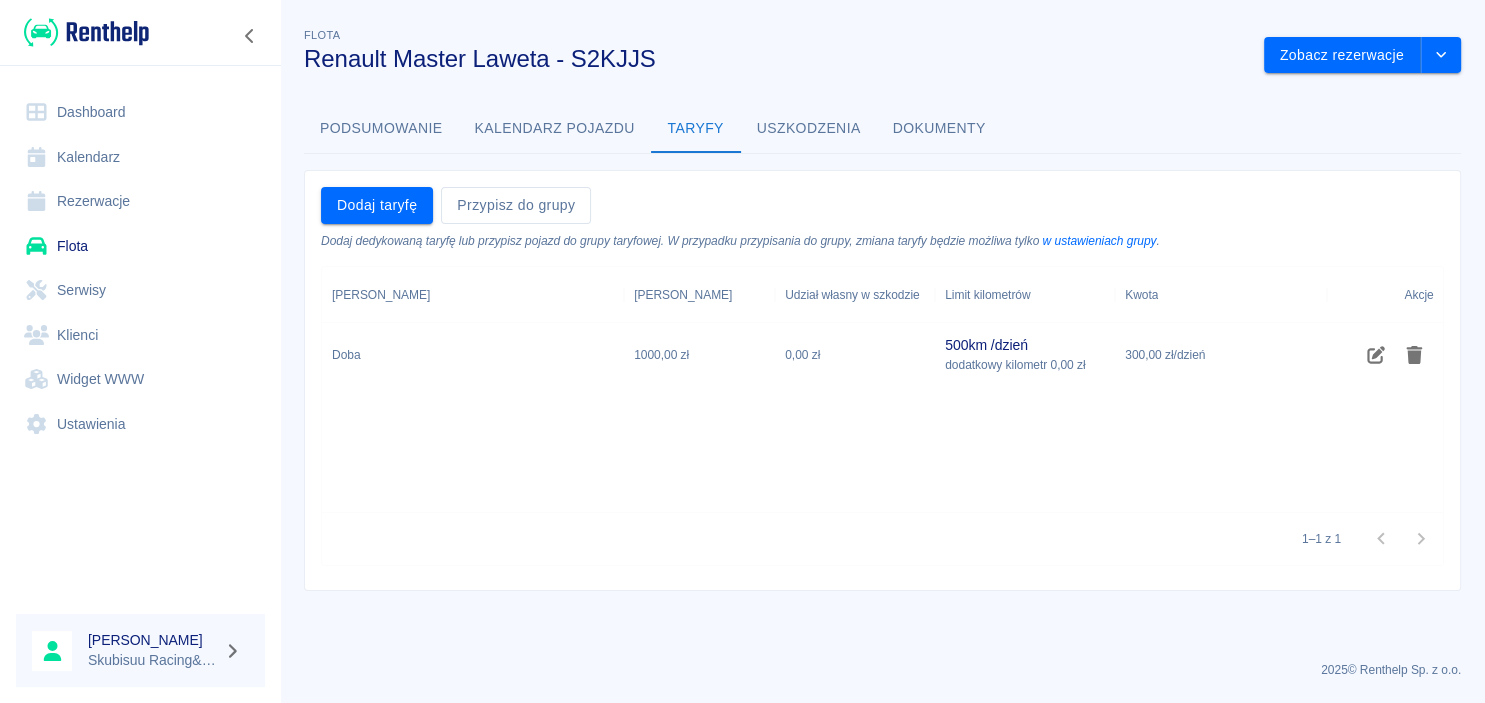 click on "Kalendarz pojazdu" at bounding box center [555, 129] 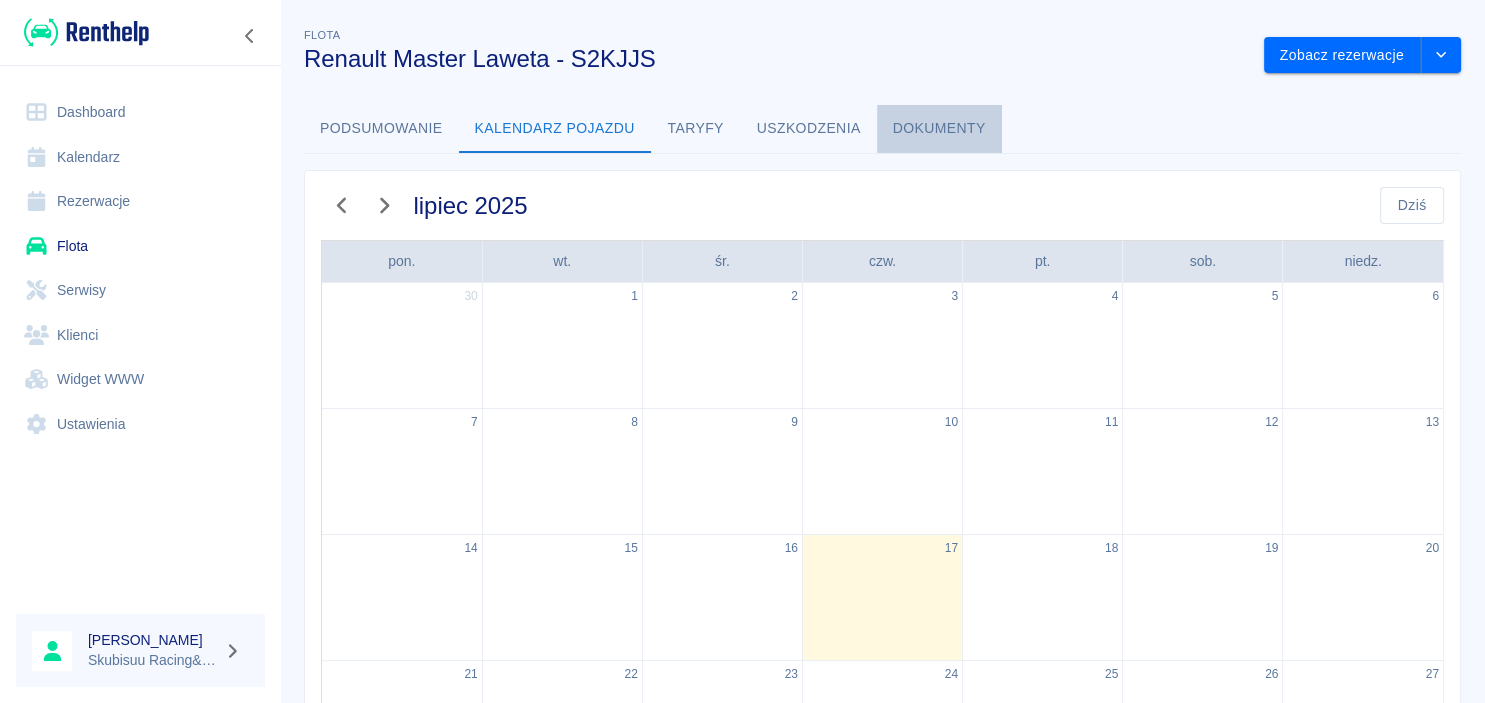 click on "Dokumenty" at bounding box center [939, 129] 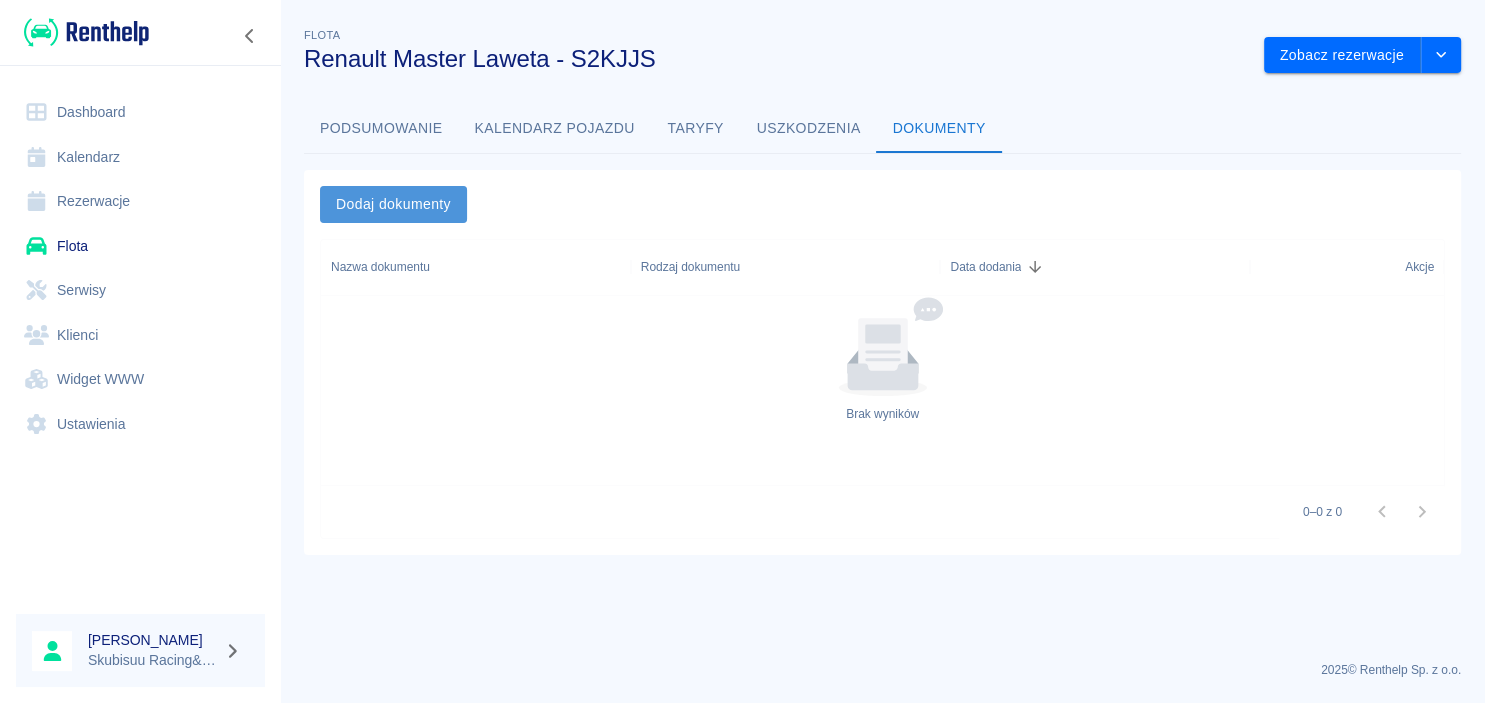 click on "Dodaj dokumenty" at bounding box center (393, 204) 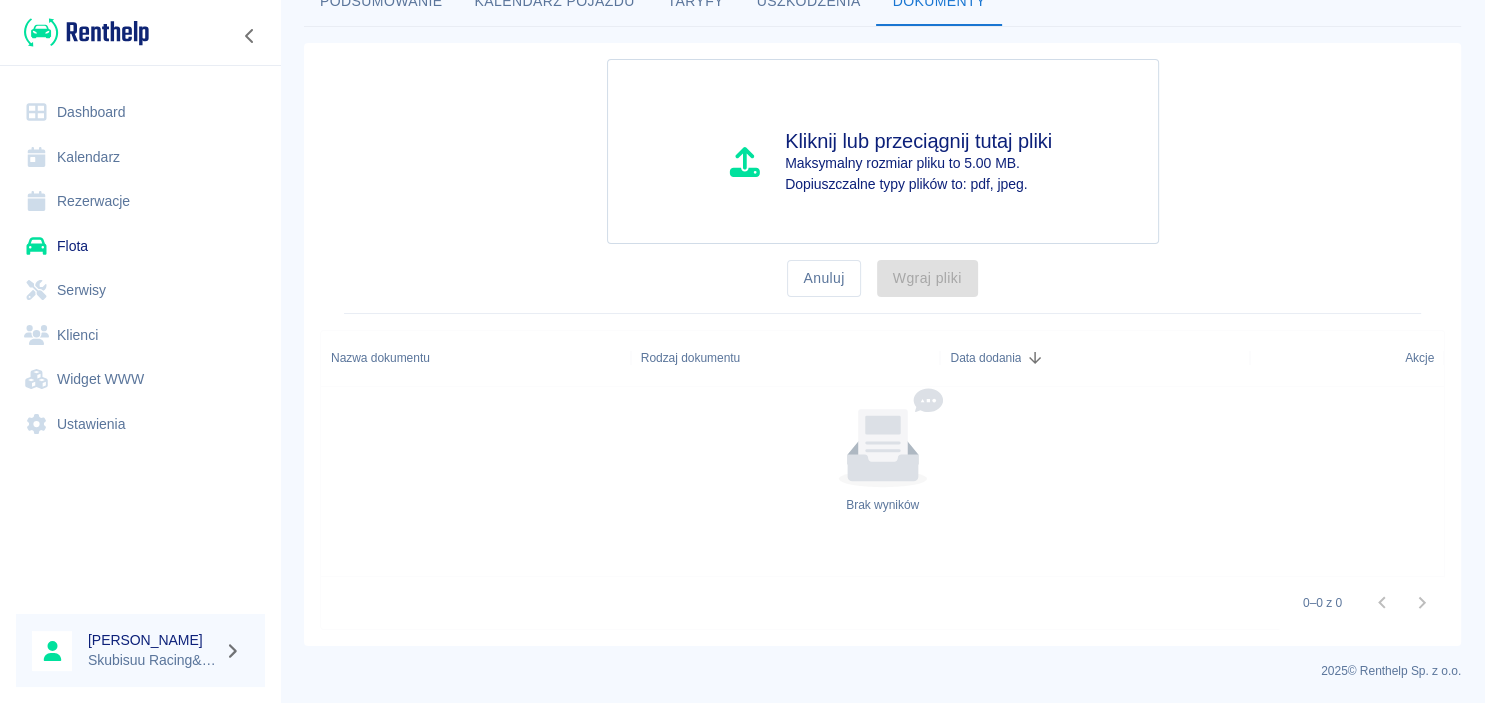 scroll, scrollTop: 0, scrollLeft: 0, axis: both 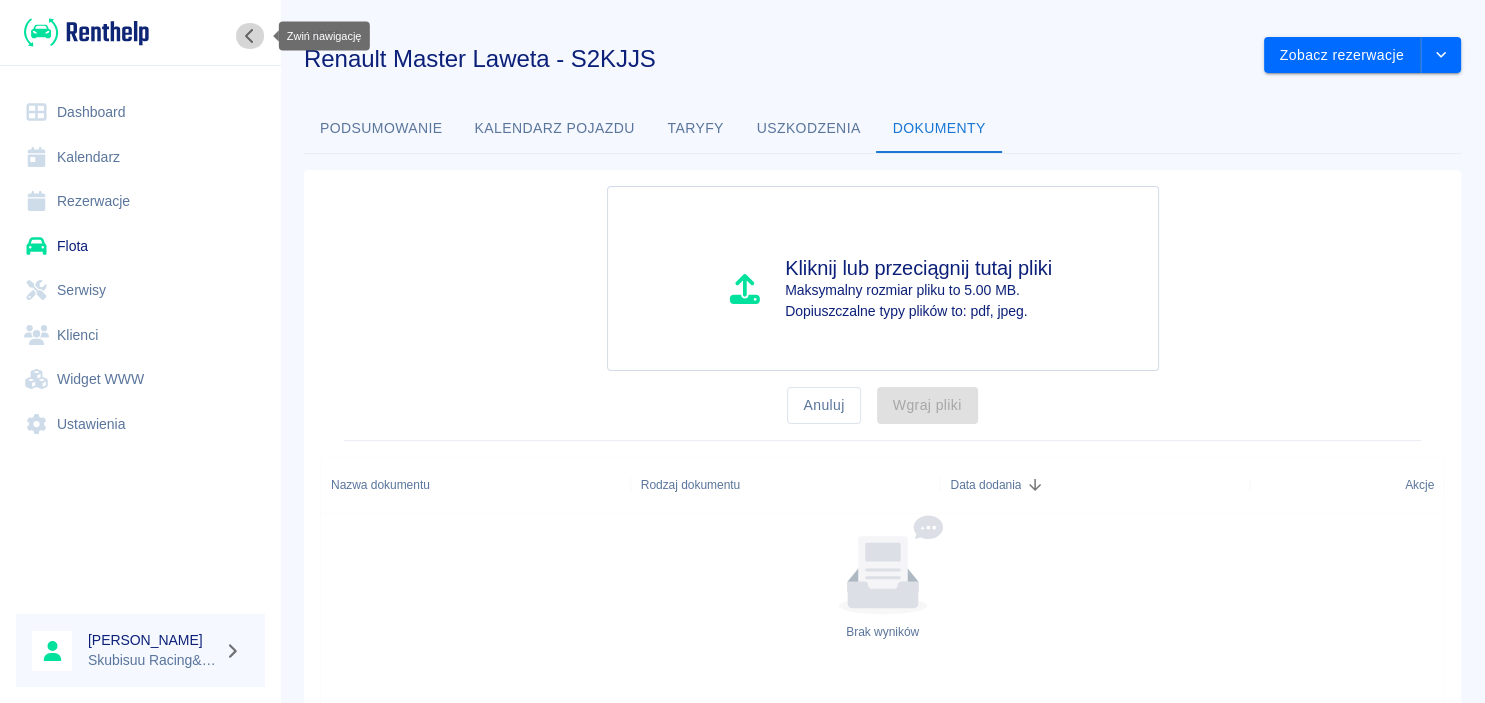 click 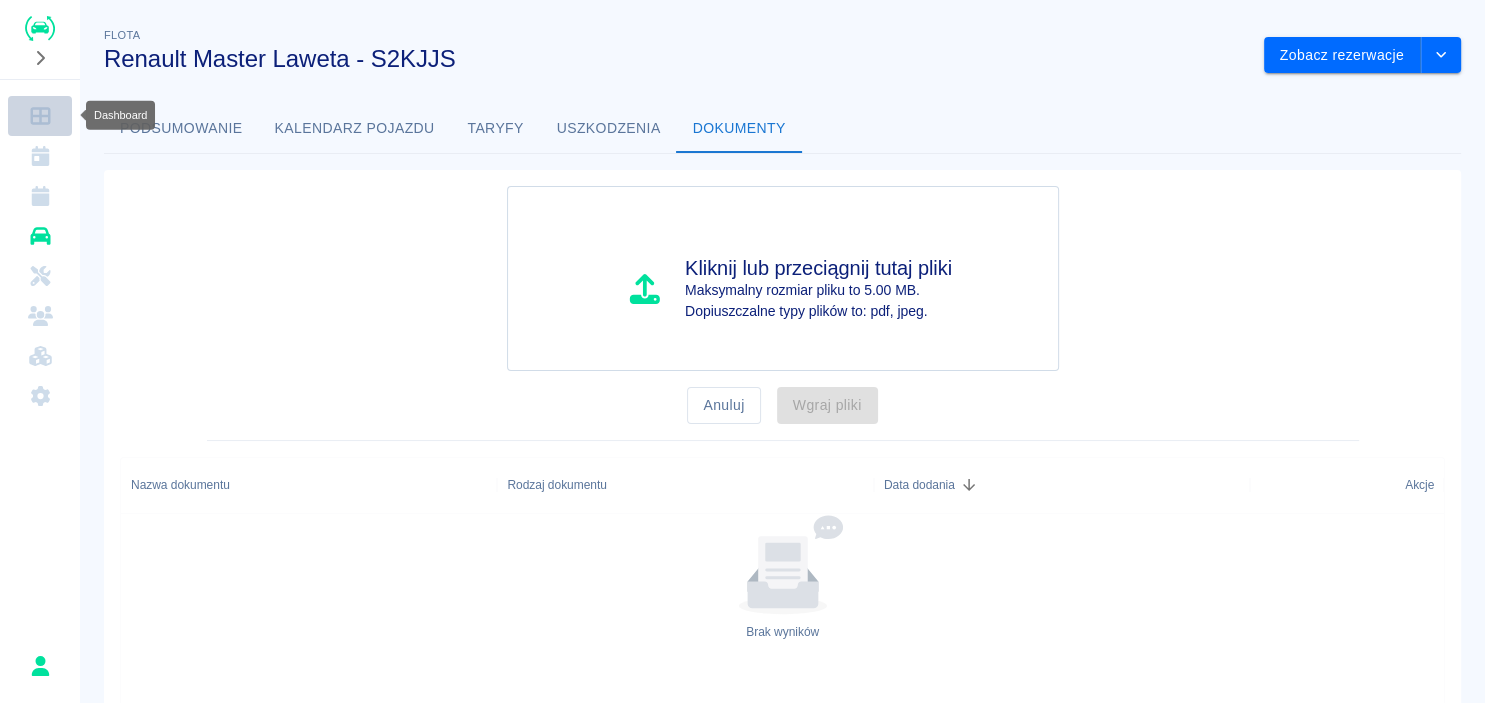 click at bounding box center (40, 116) 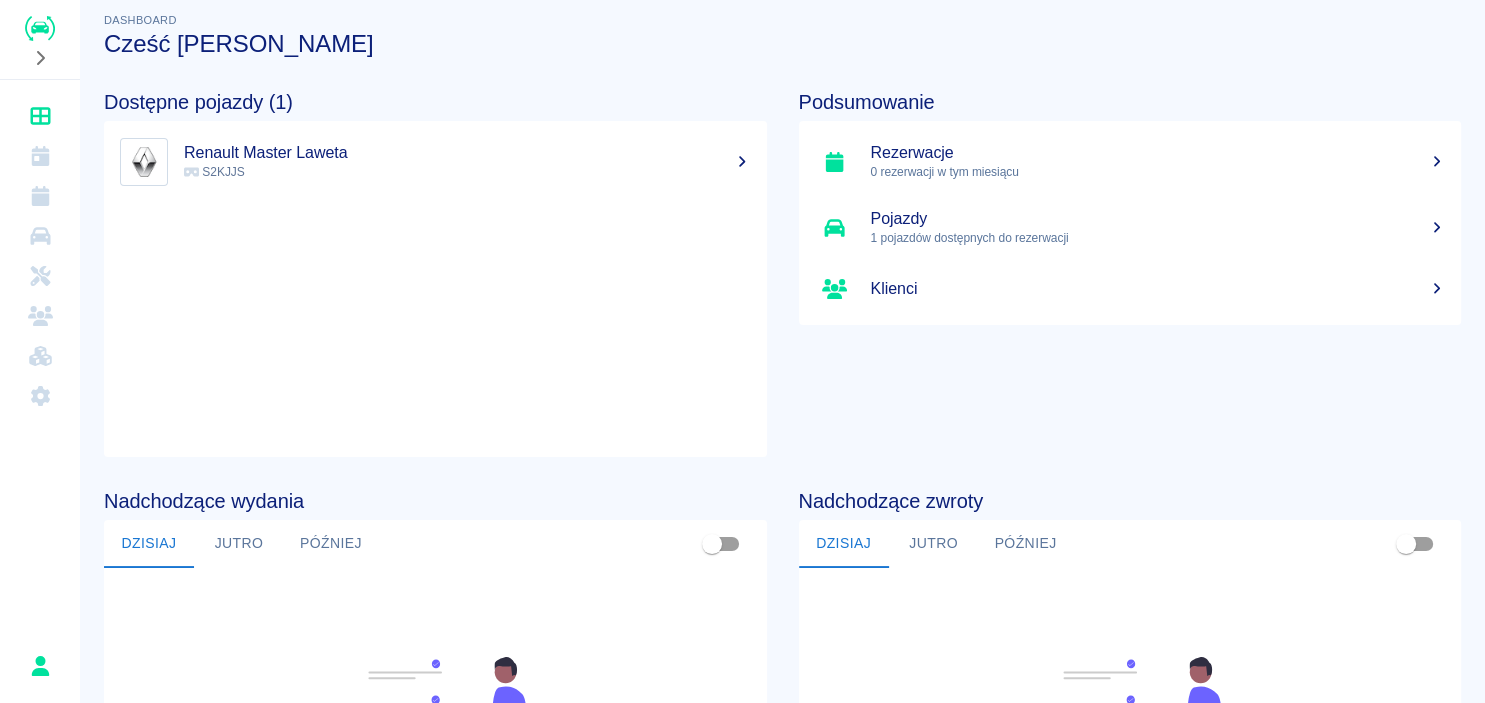 scroll, scrollTop: 0, scrollLeft: 0, axis: both 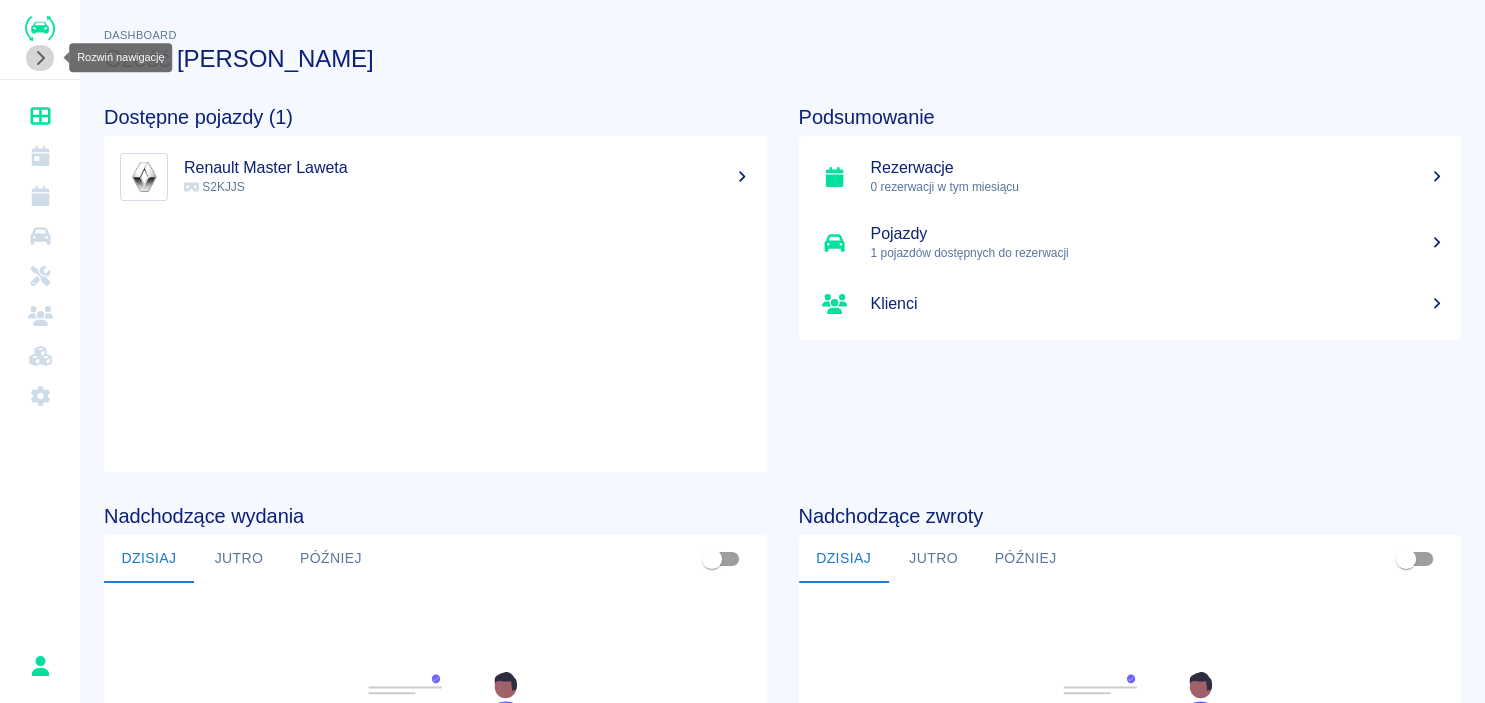 click 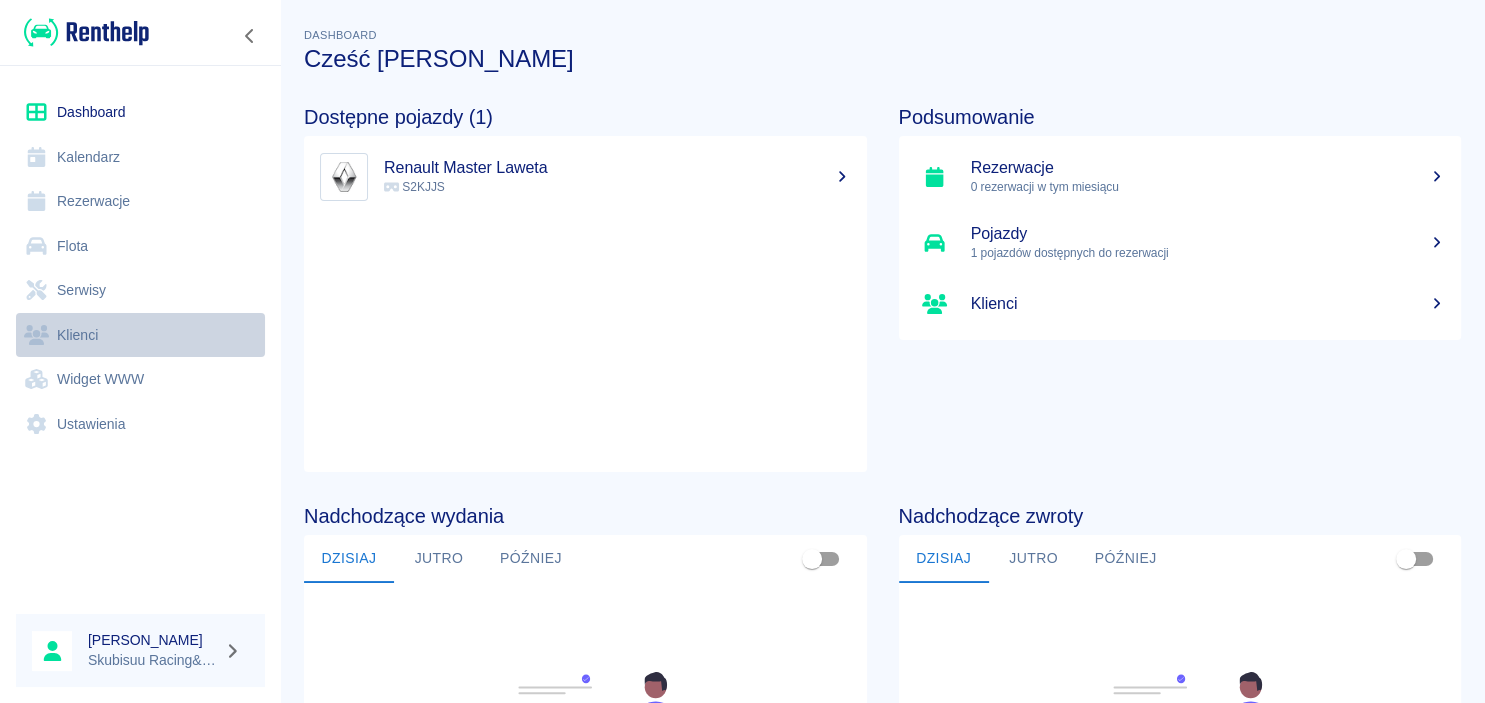 click on "Klienci" at bounding box center (140, 335) 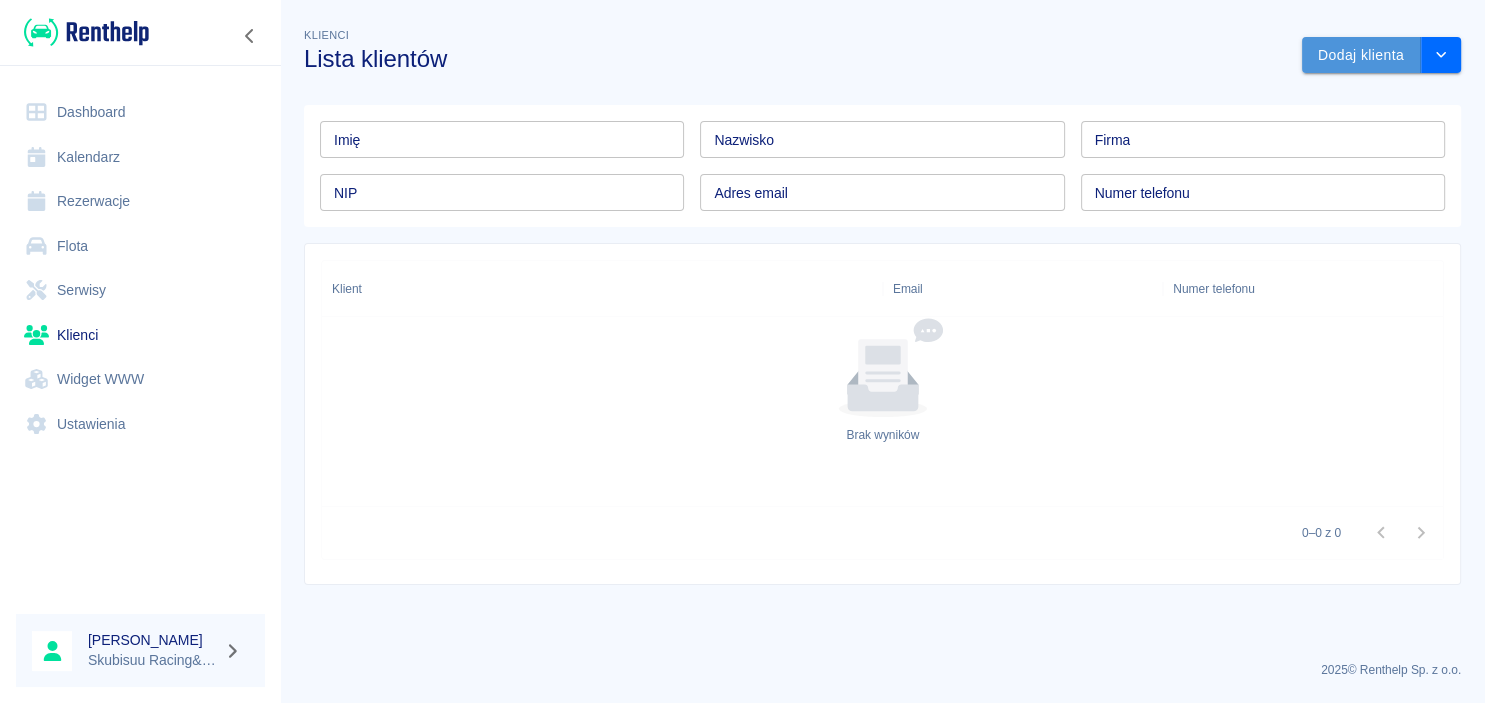 click on "Dodaj klienta" at bounding box center [1361, 55] 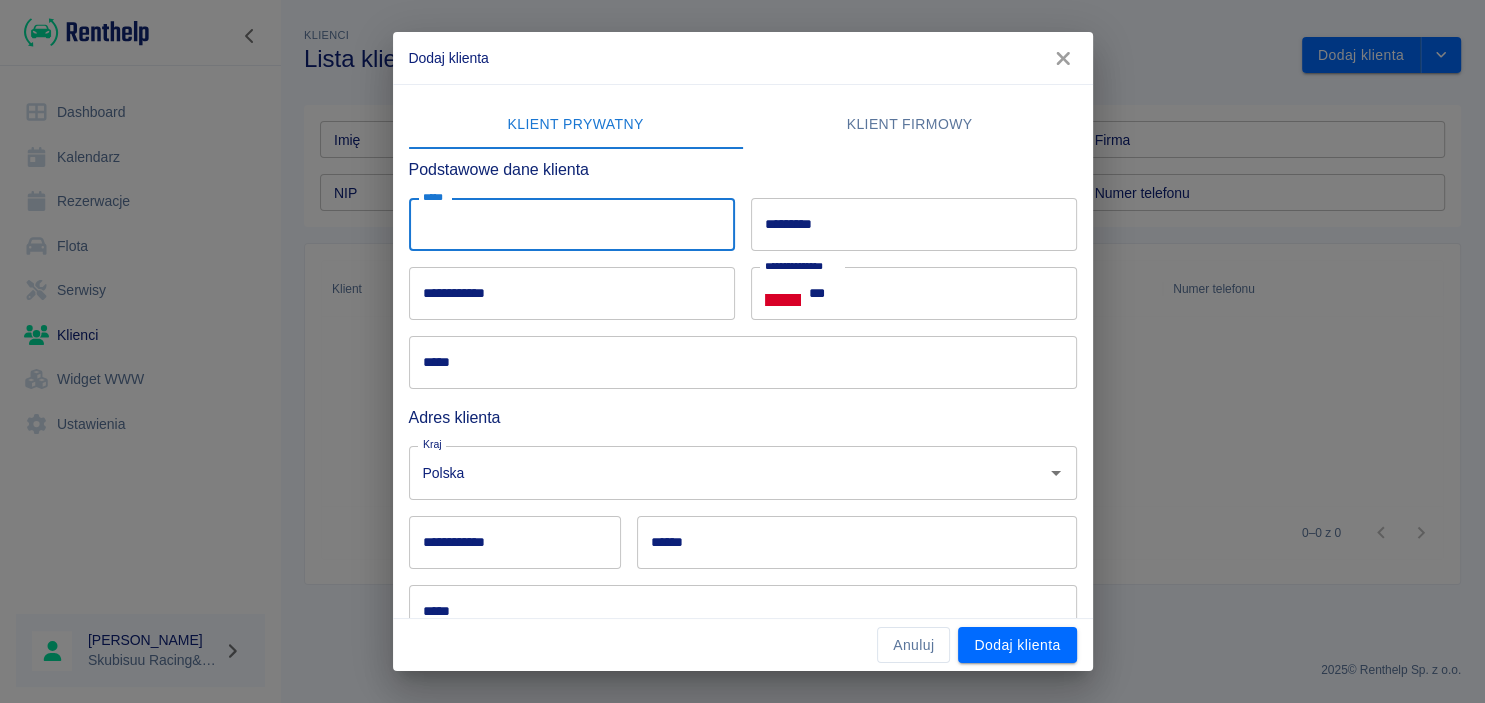 click on "*****" at bounding box center (572, 224) 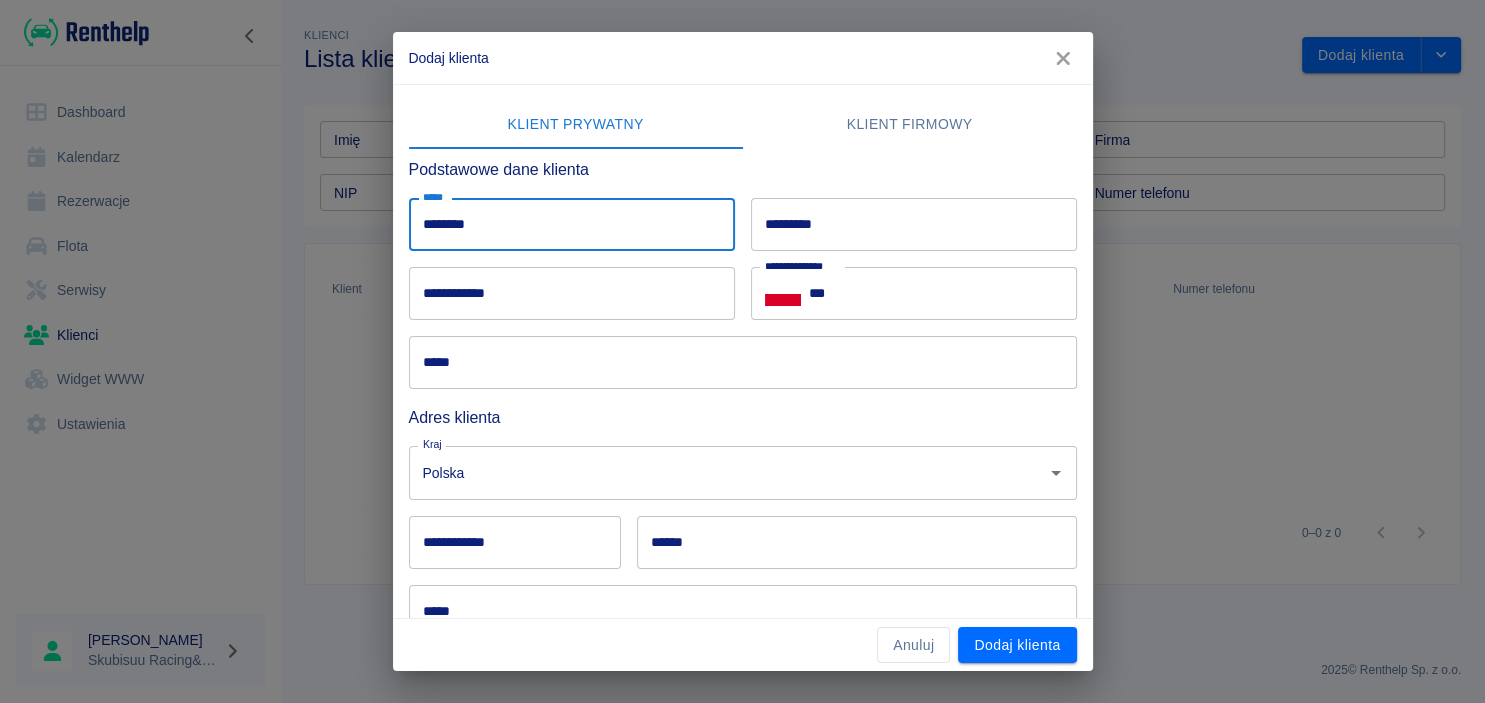 type on "*******" 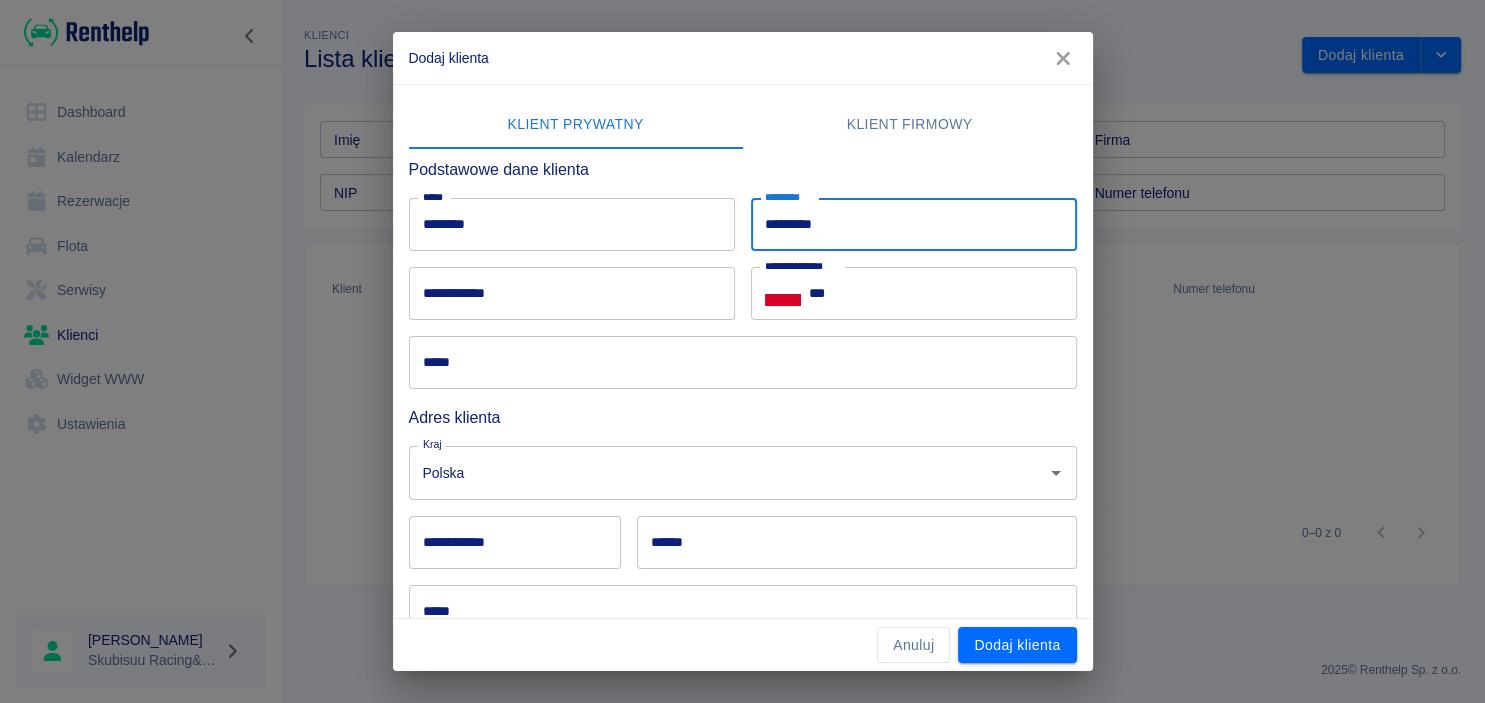 type on "*********" 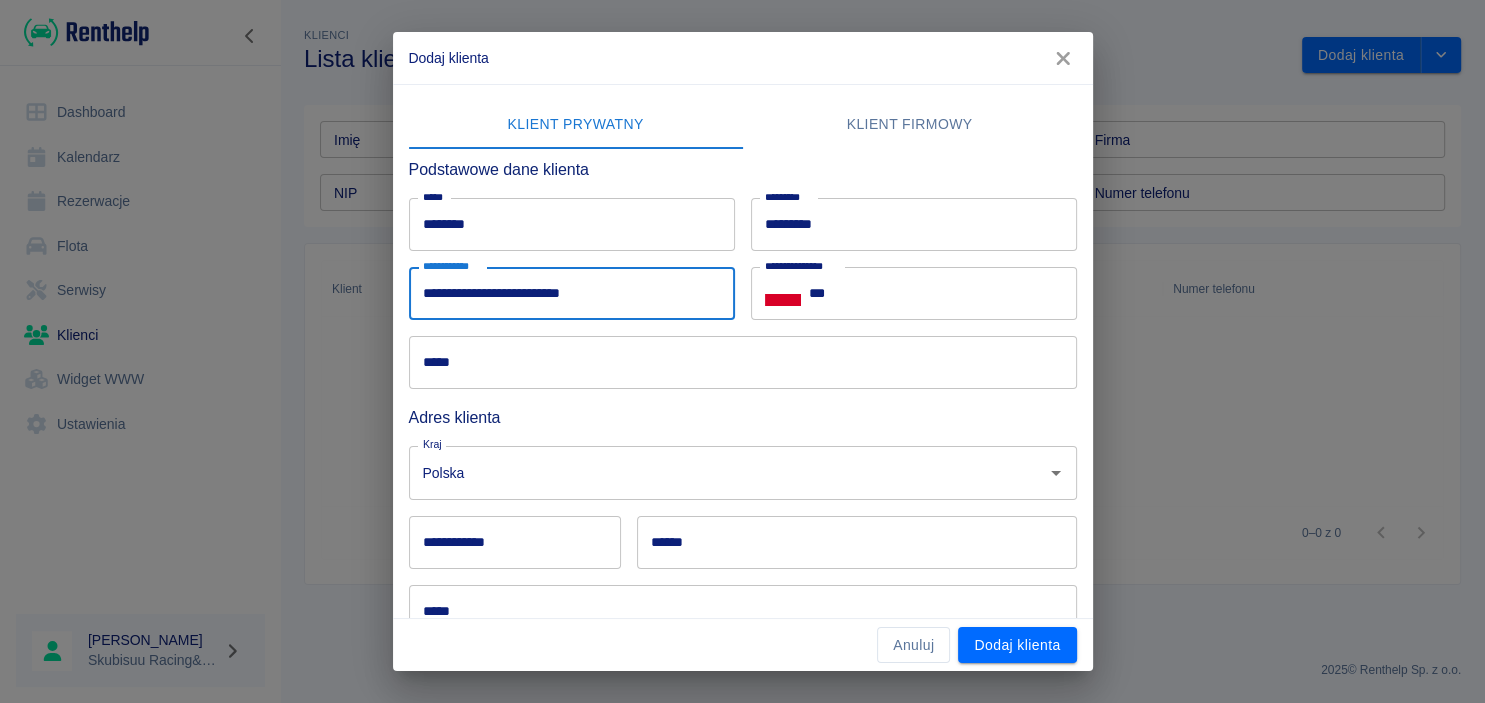 type on "**********" 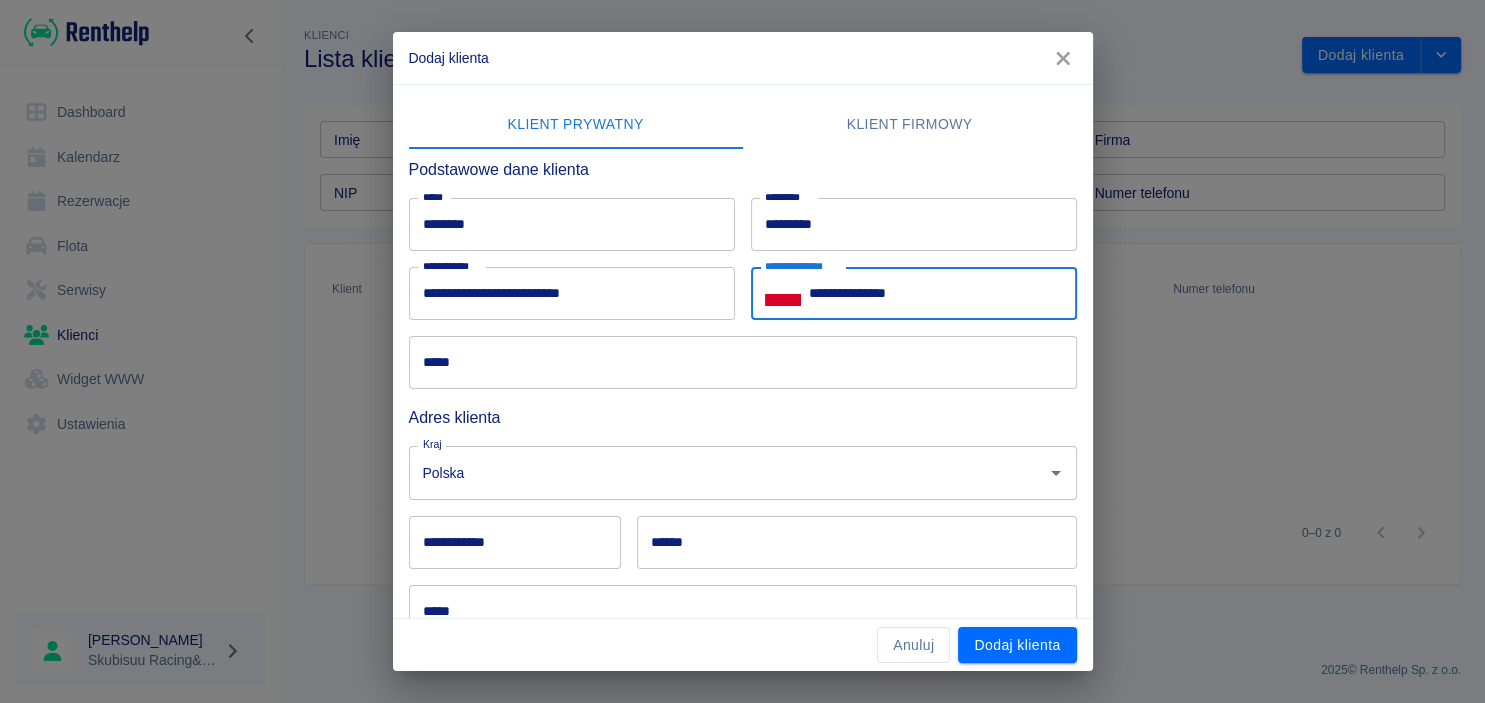 type on "**********" 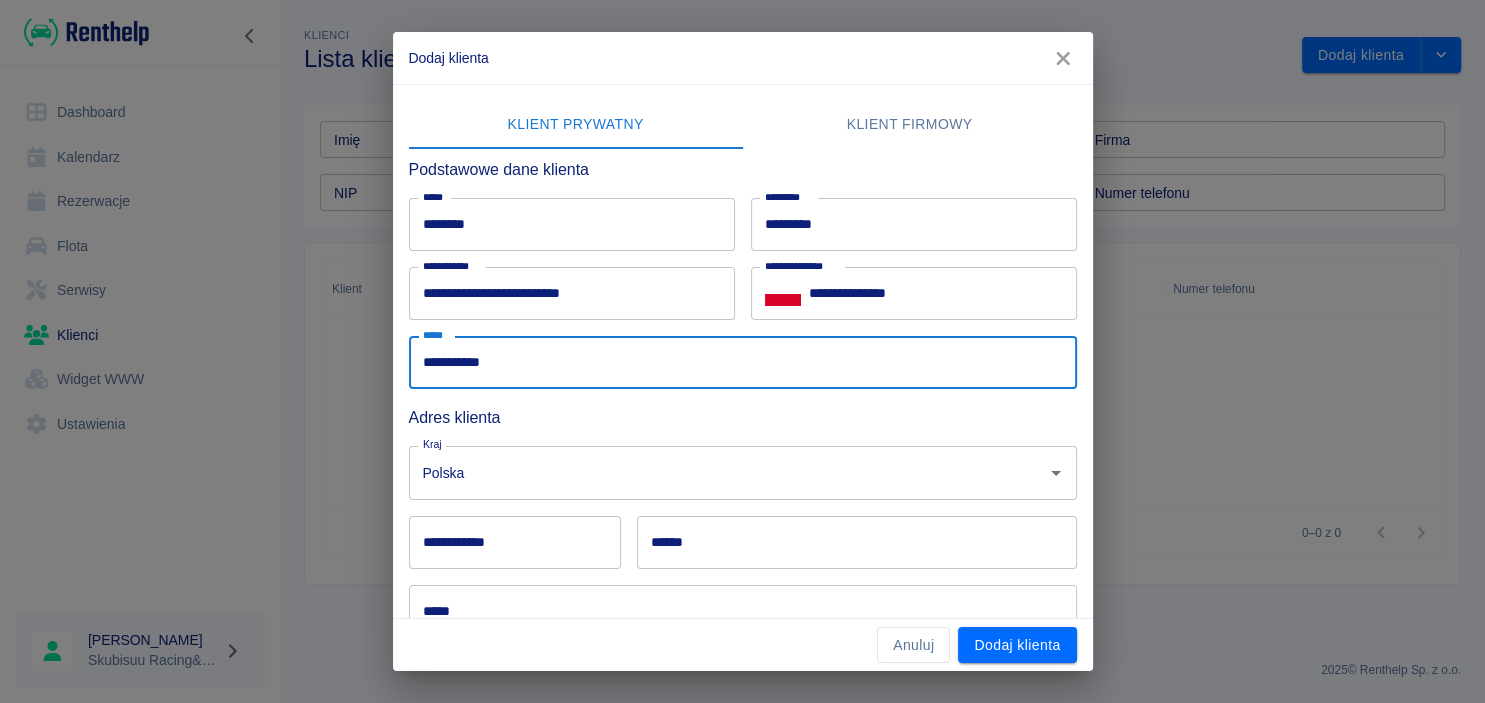 type on "**********" 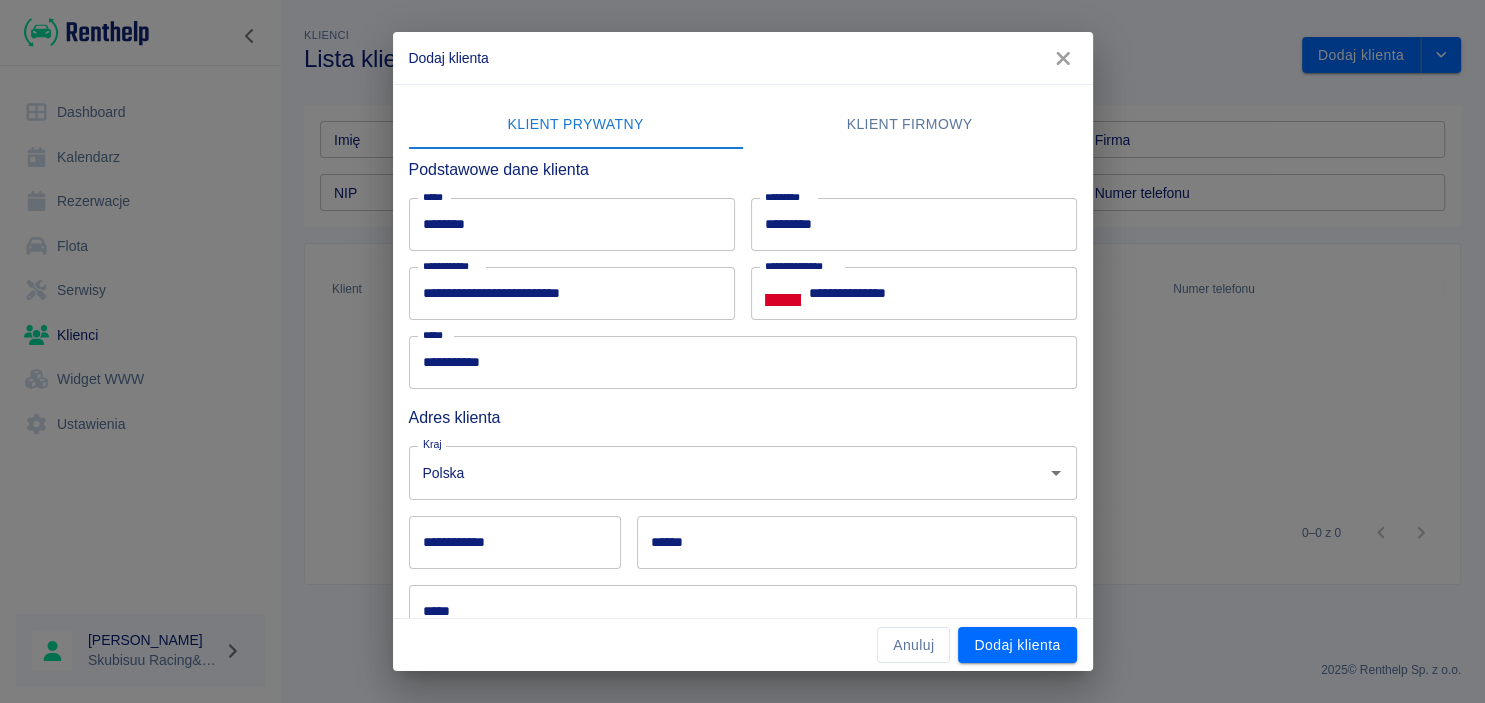 drag, startPoint x: 1090, startPoint y: 341, endPoint x: 1093, endPoint y: 475, distance: 134.03358 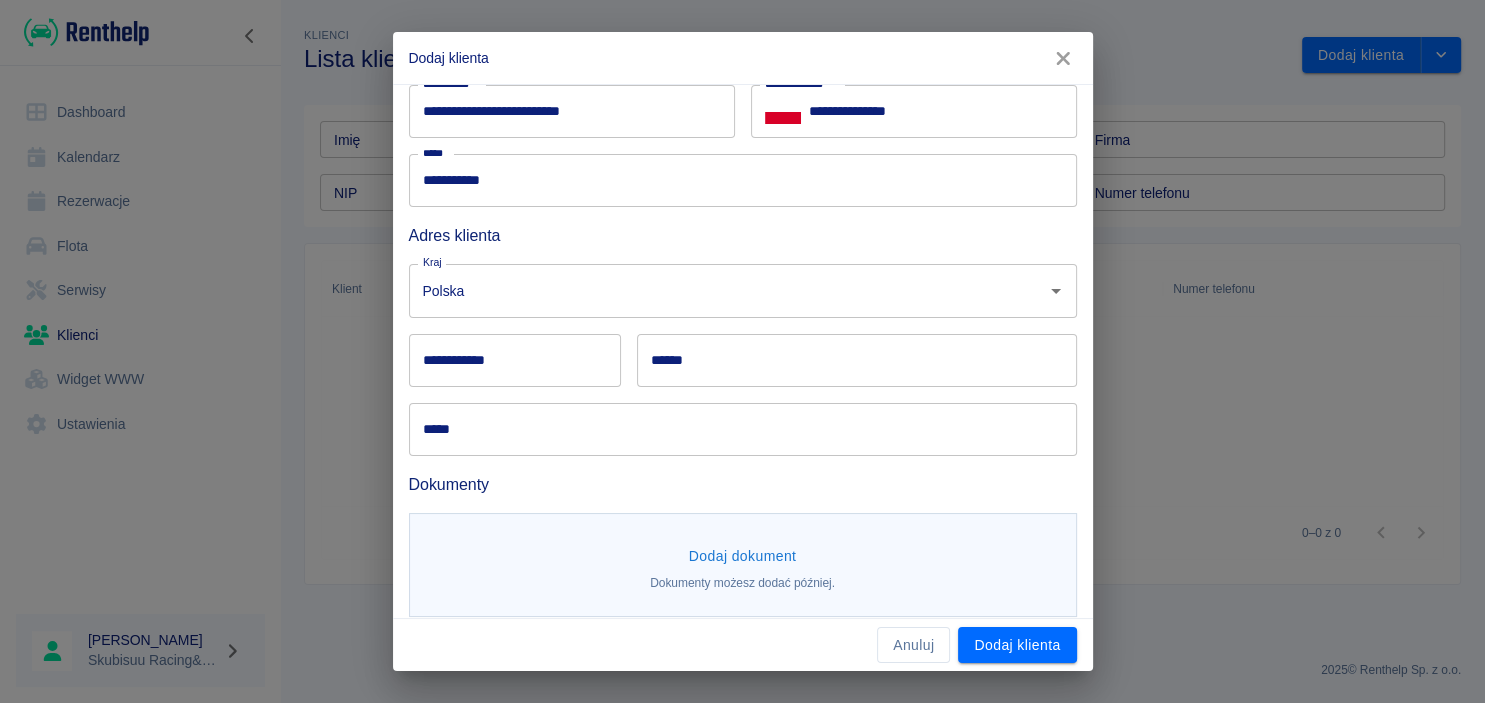 scroll, scrollTop: 0, scrollLeft: 0, axis: both 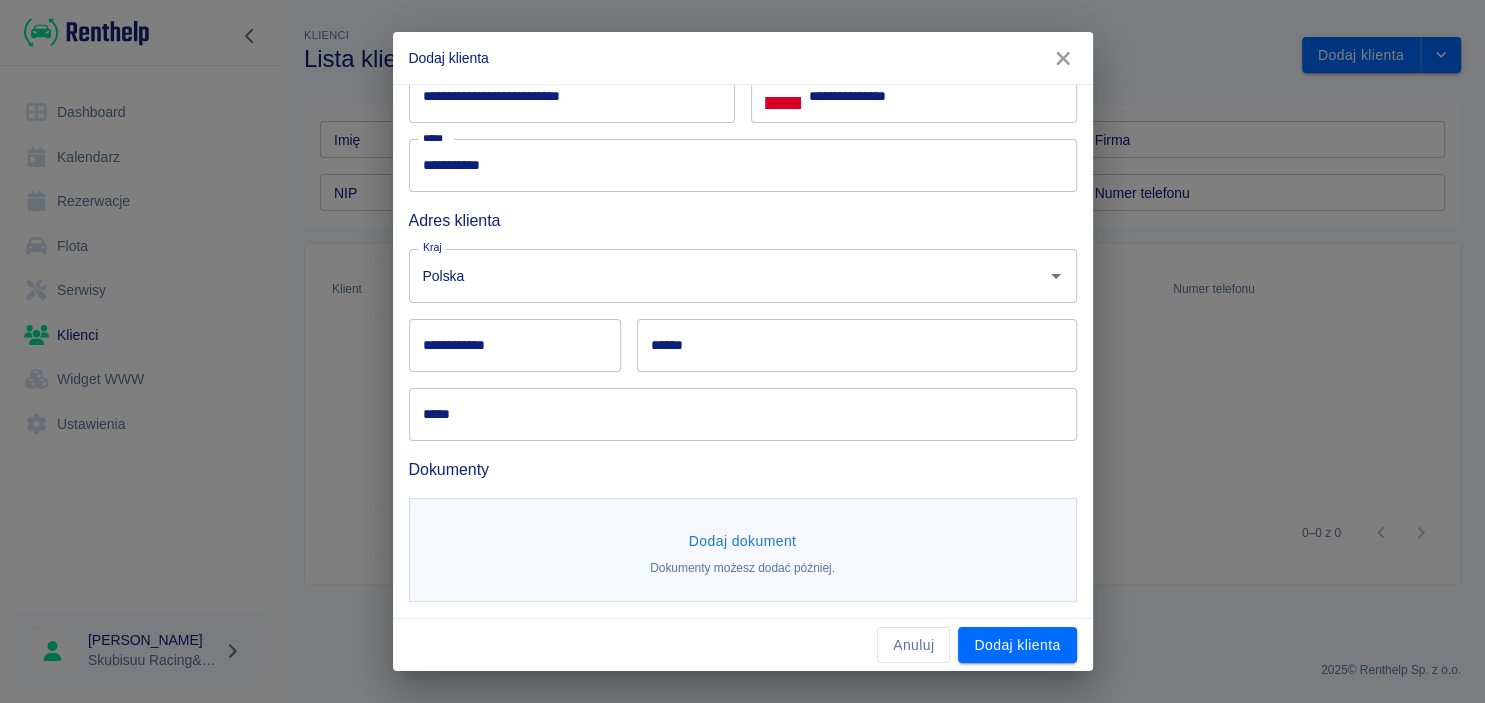 click on "**********" at bounding box center (515, 345) 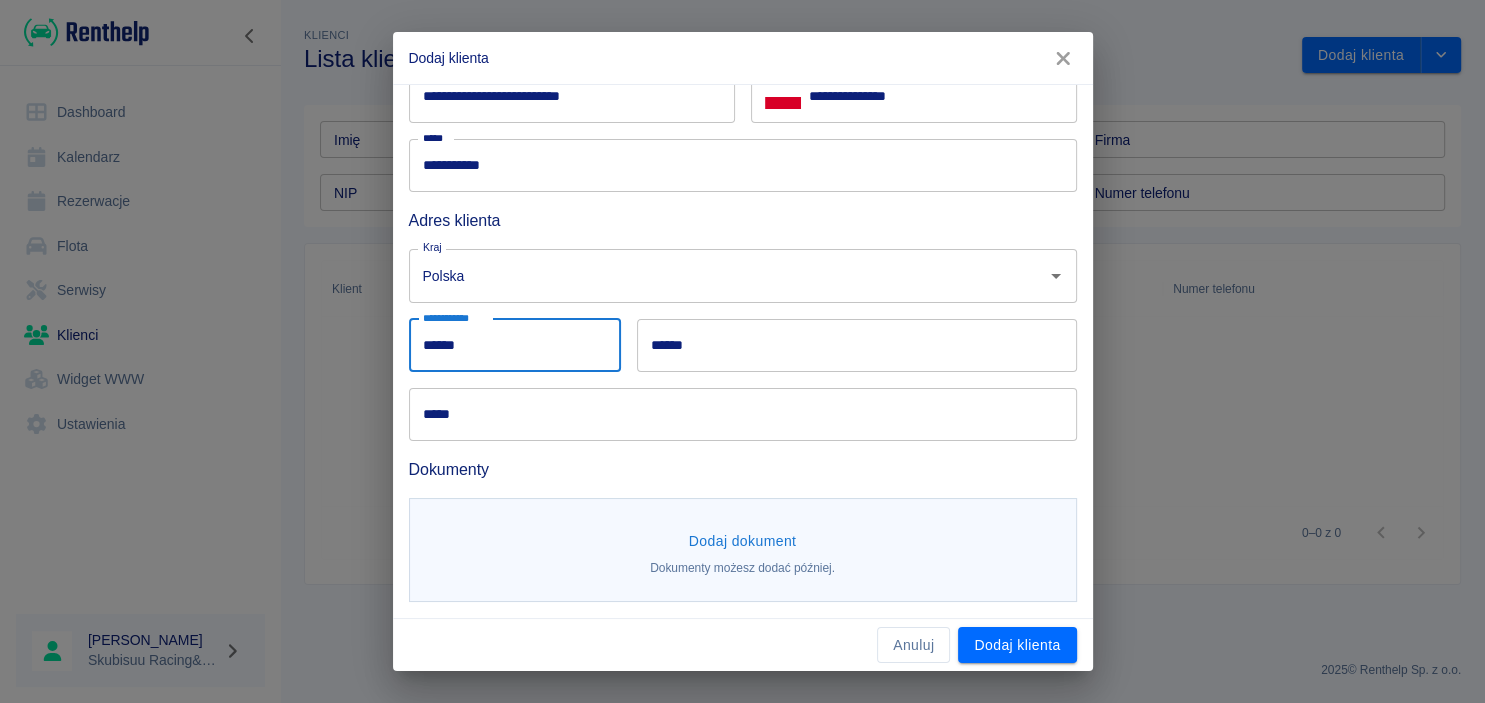type on "******" 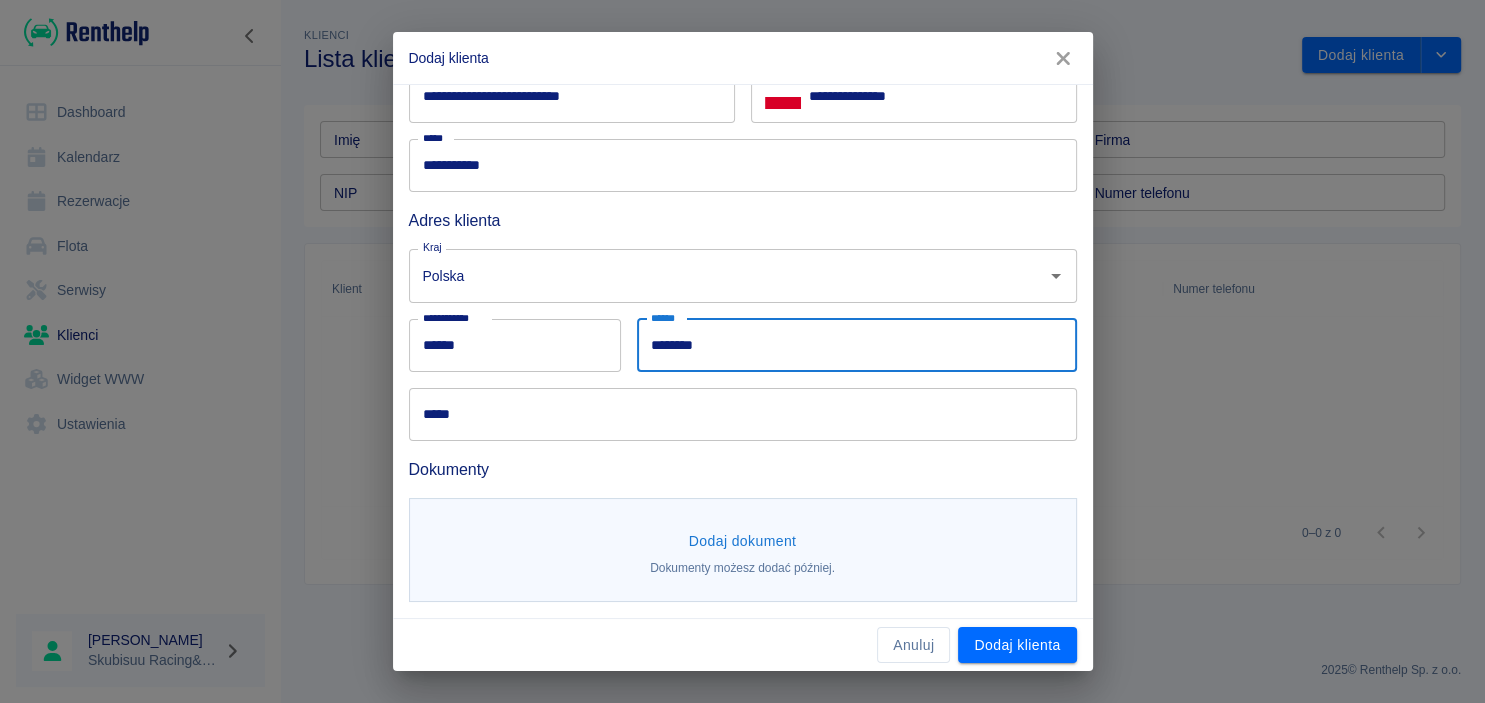 type on "********" 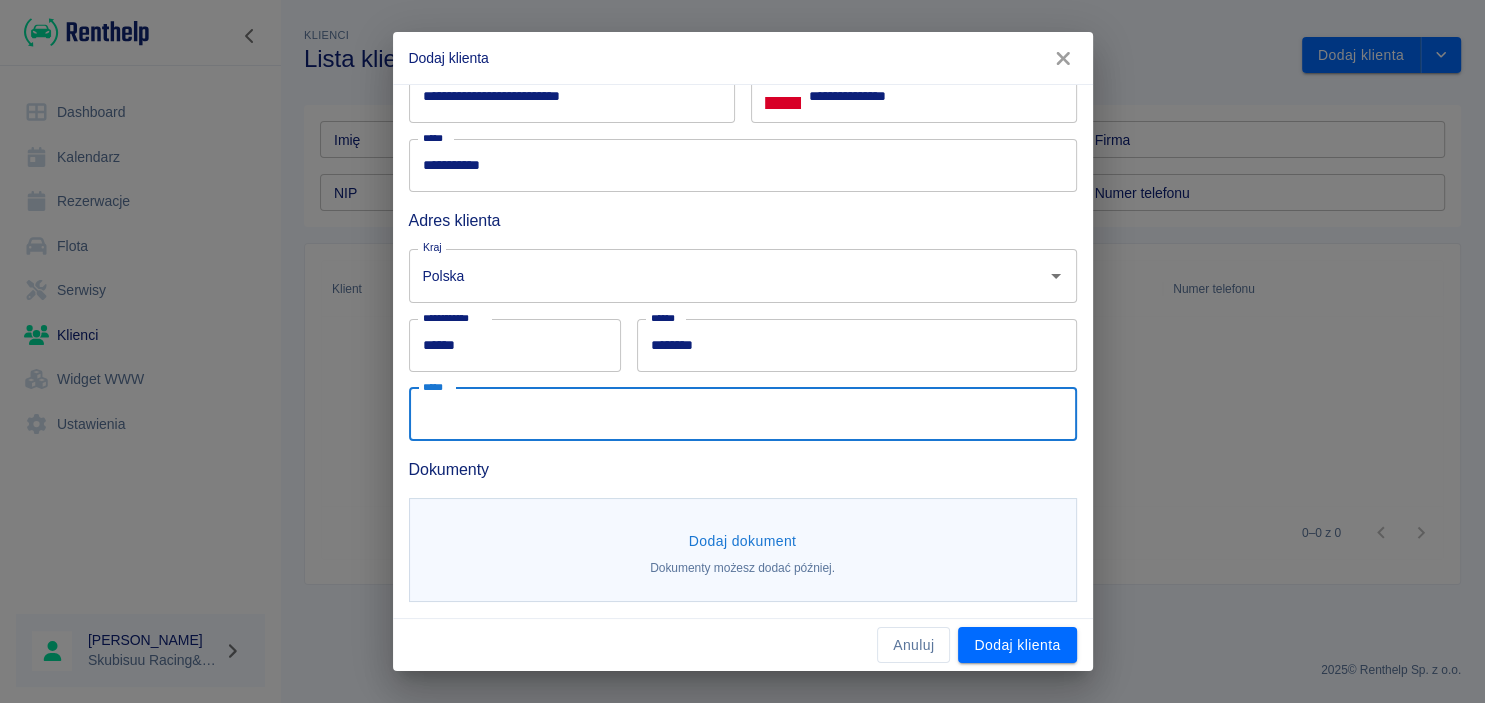 click on "*****" at bounding box center [743, 414] 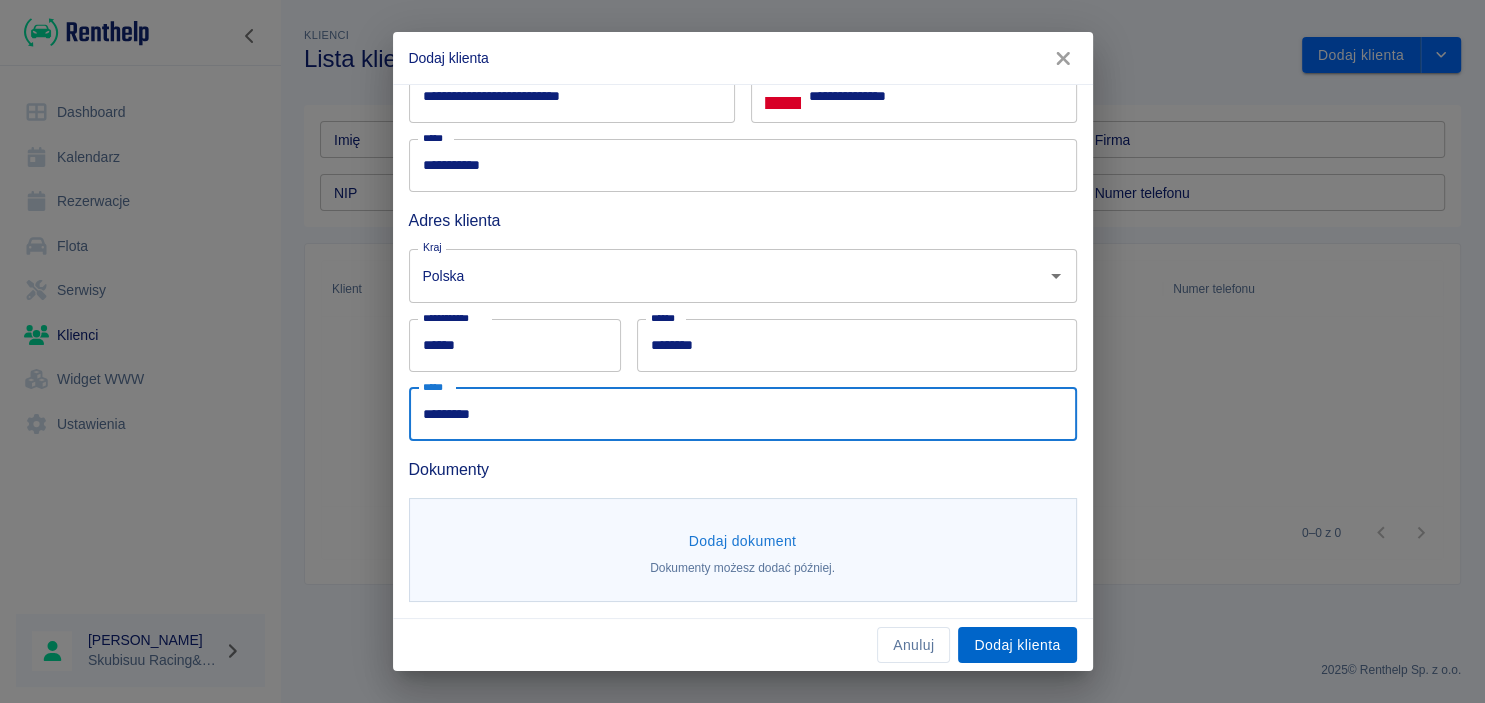 type on "*********" 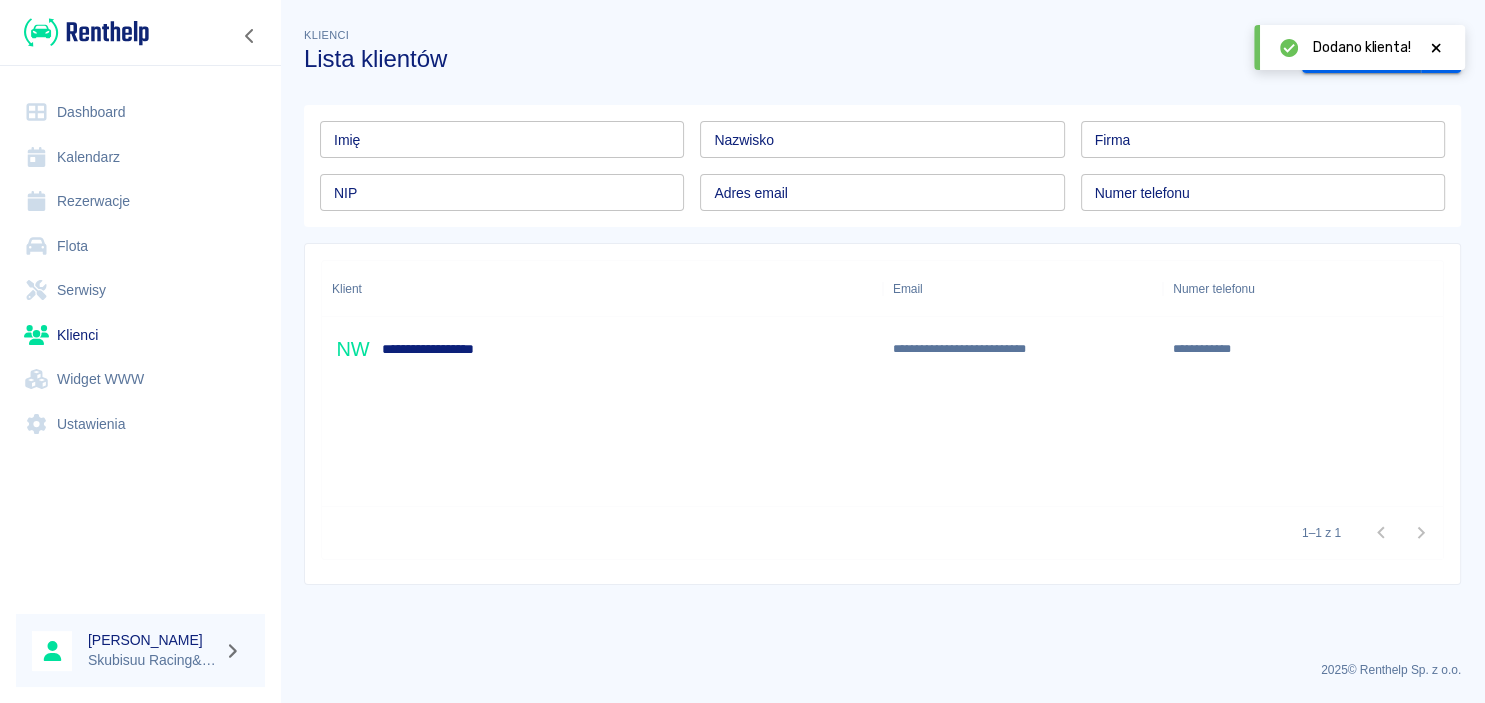click on "**********" at bounding box center [1023, 349] 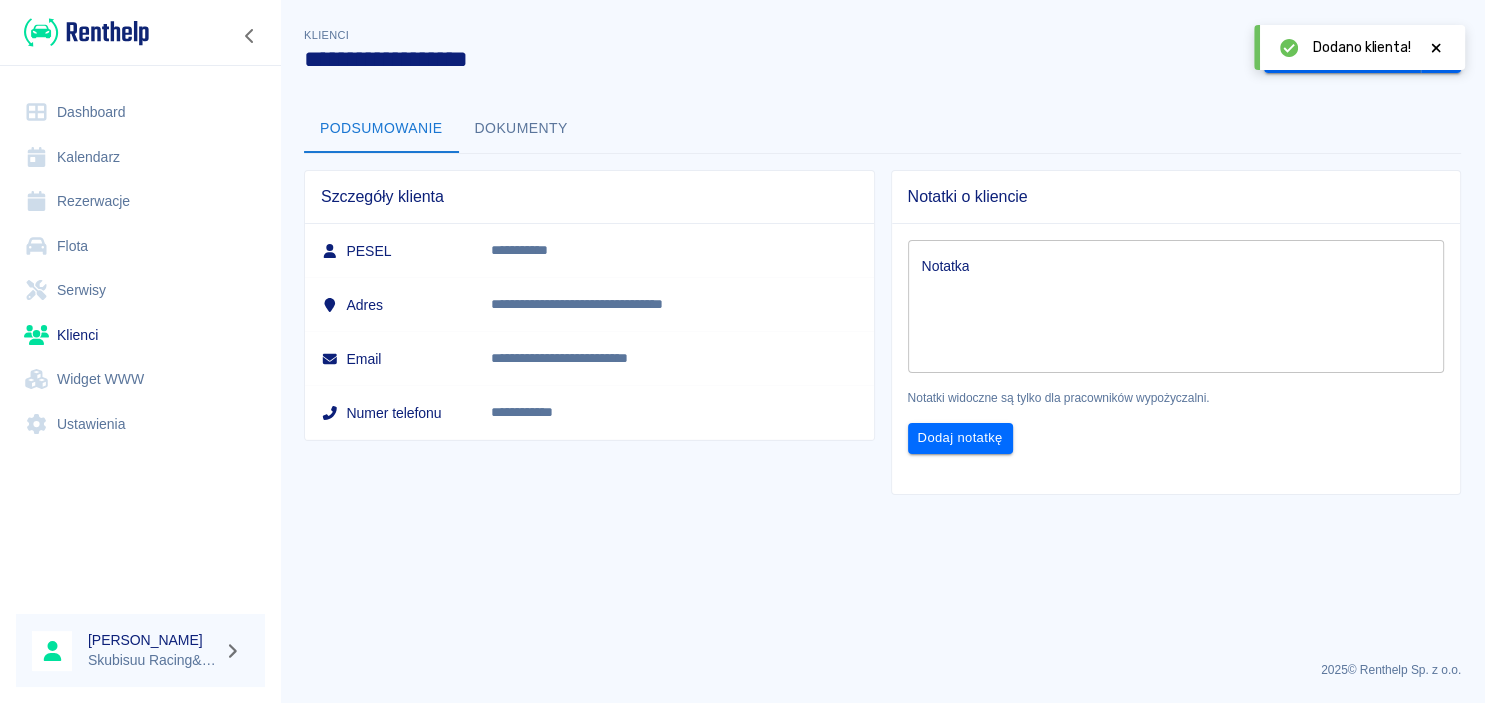click on "Flota" at bounding box center [140, 246] 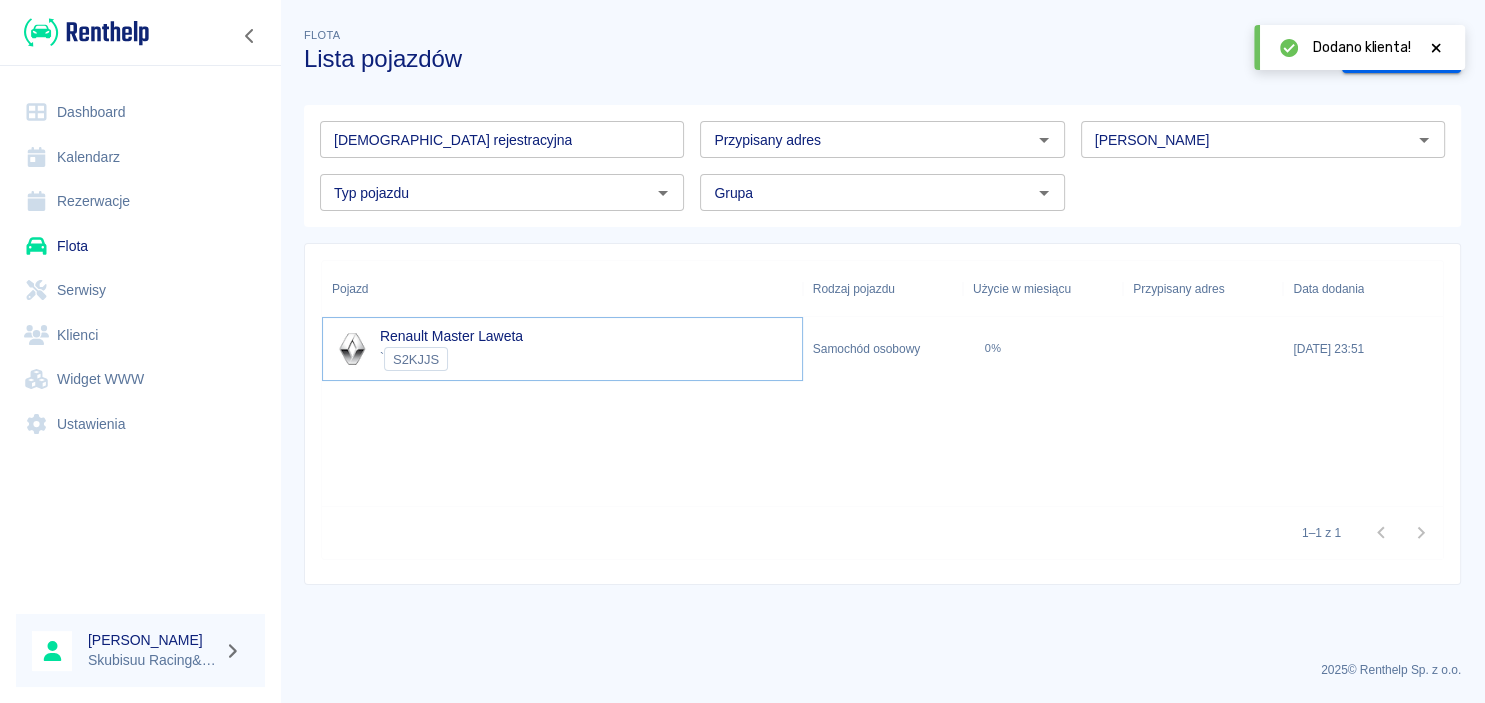 click on "Renault Master Laweta" at bounding box center [451, 336] 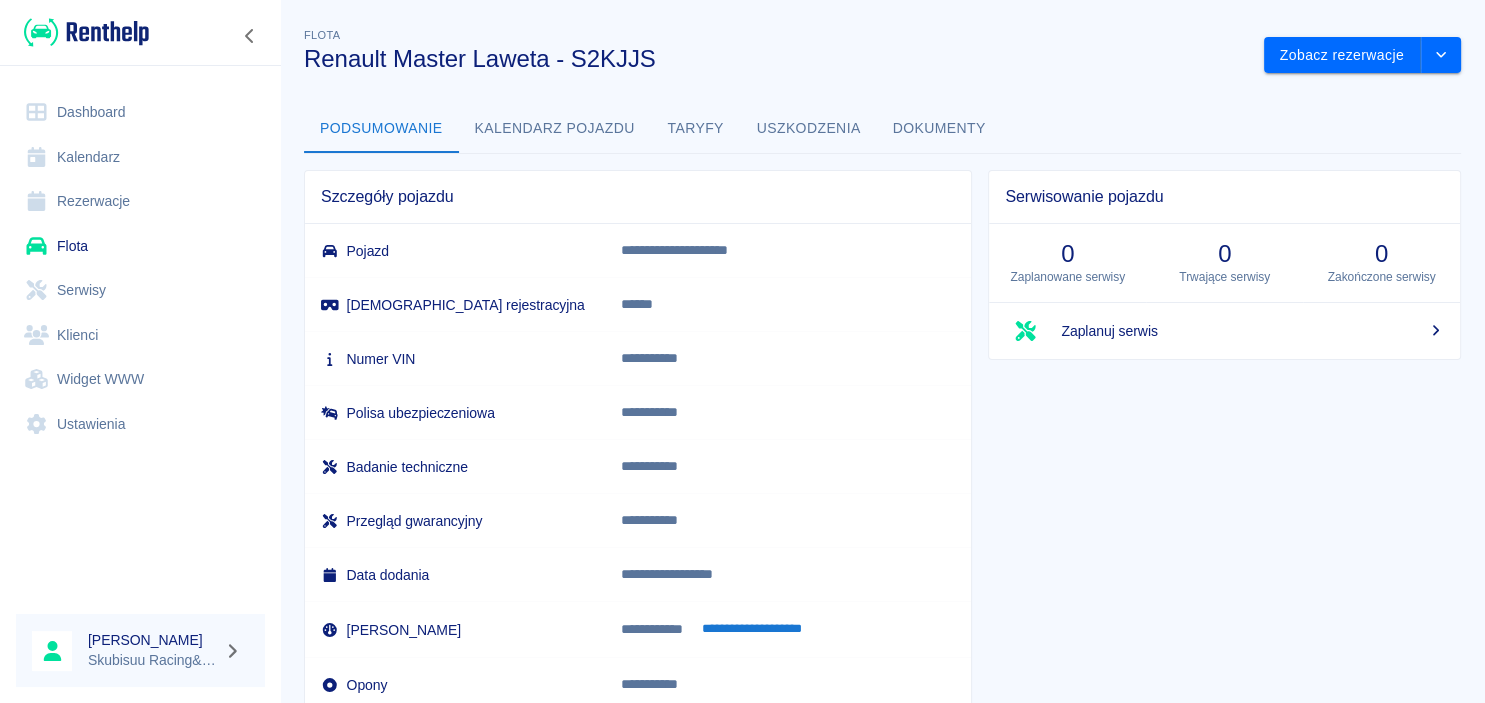 click on "Rezerwacje" at bounding box center (140, 201) 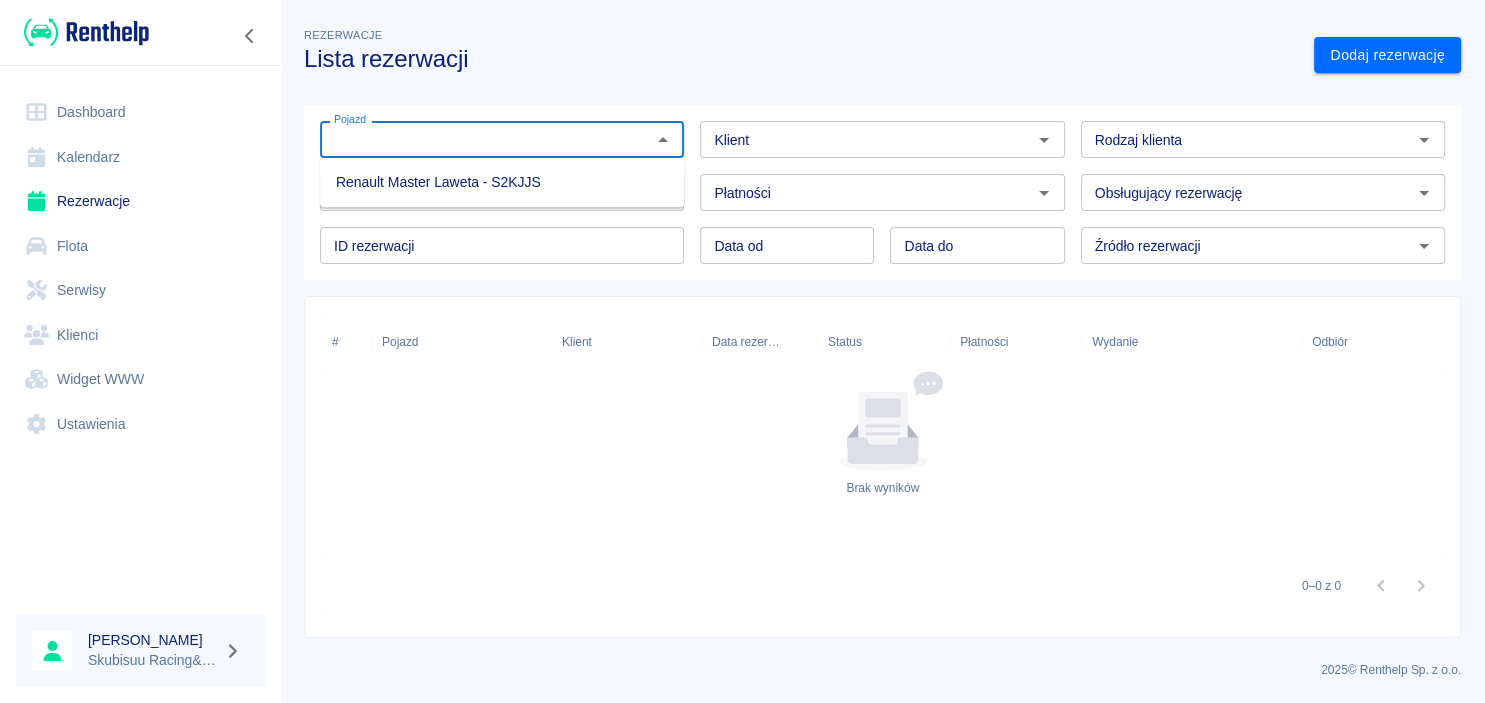 click on "Pojazd" at bounding box center [485, 139] 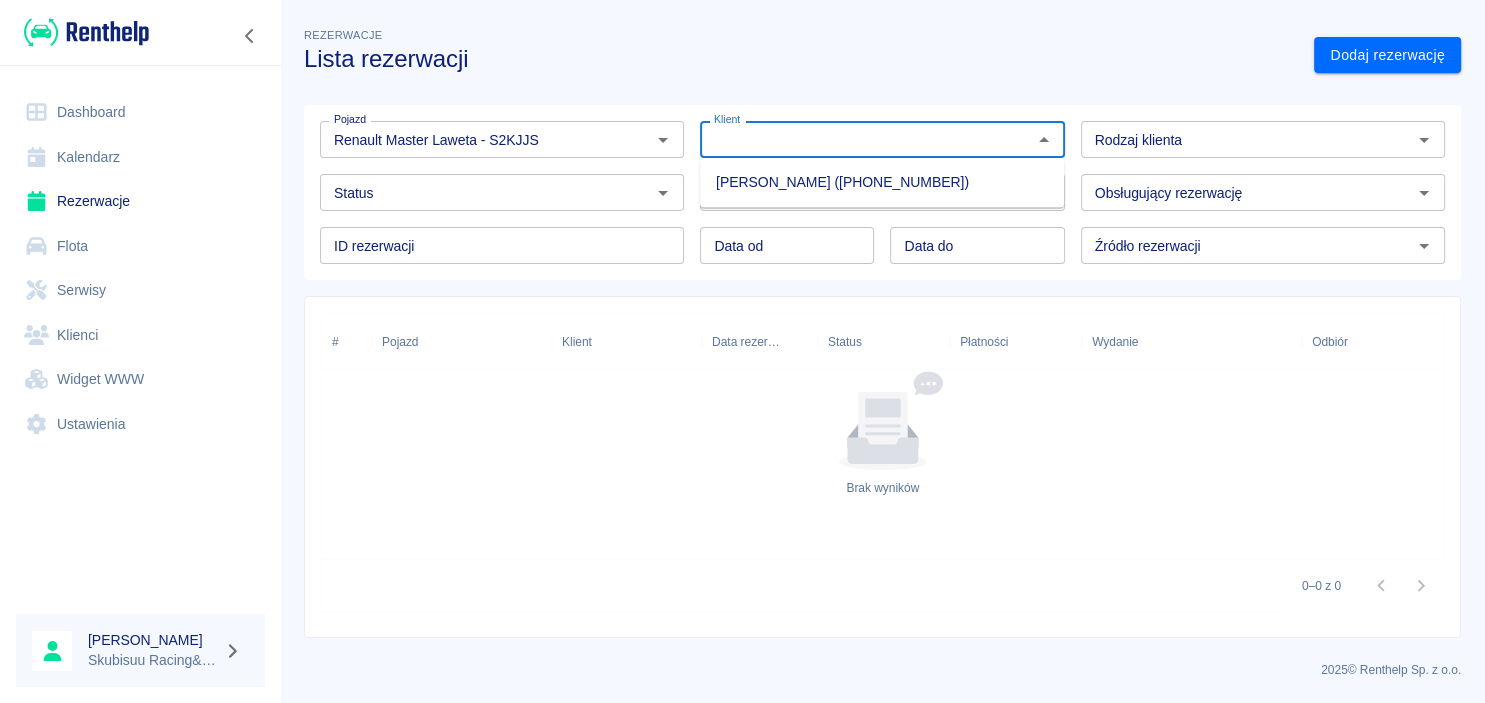 click on "[PERSON_NAME] ([PHONE_NUMBER])" at bounding box center [882, 182] 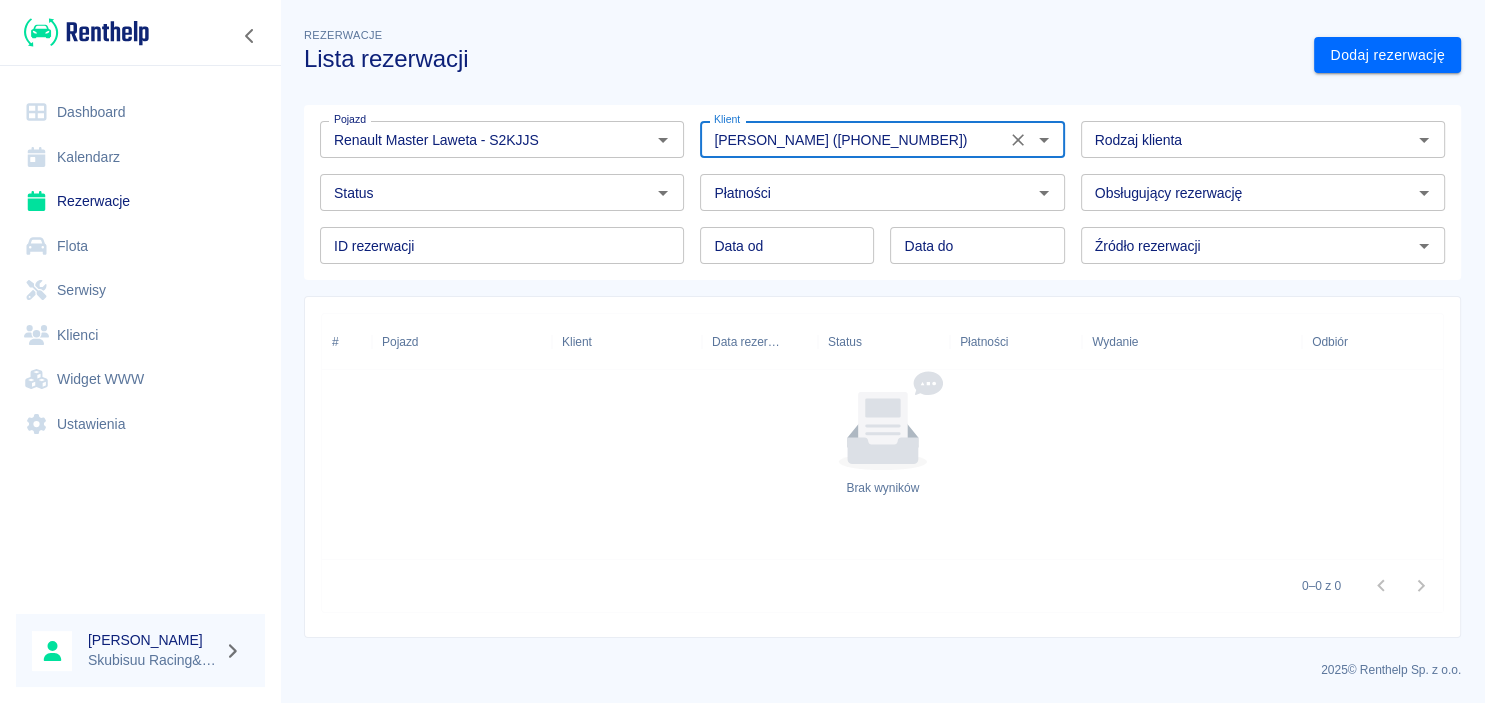 click on "Rodzaj klienta" at bounding box center [1246, 139] 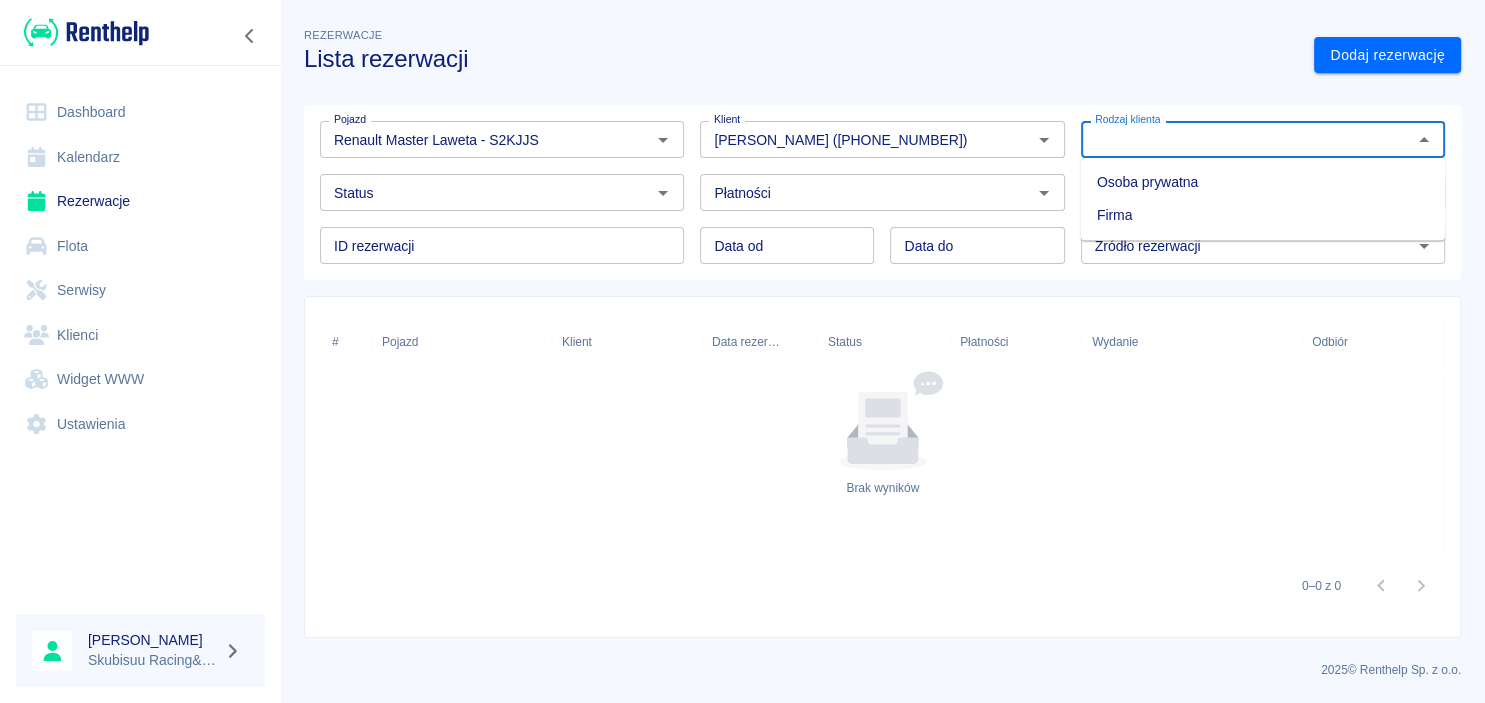 click on "Osoba prywatna" at bounding box center (1263, 182) 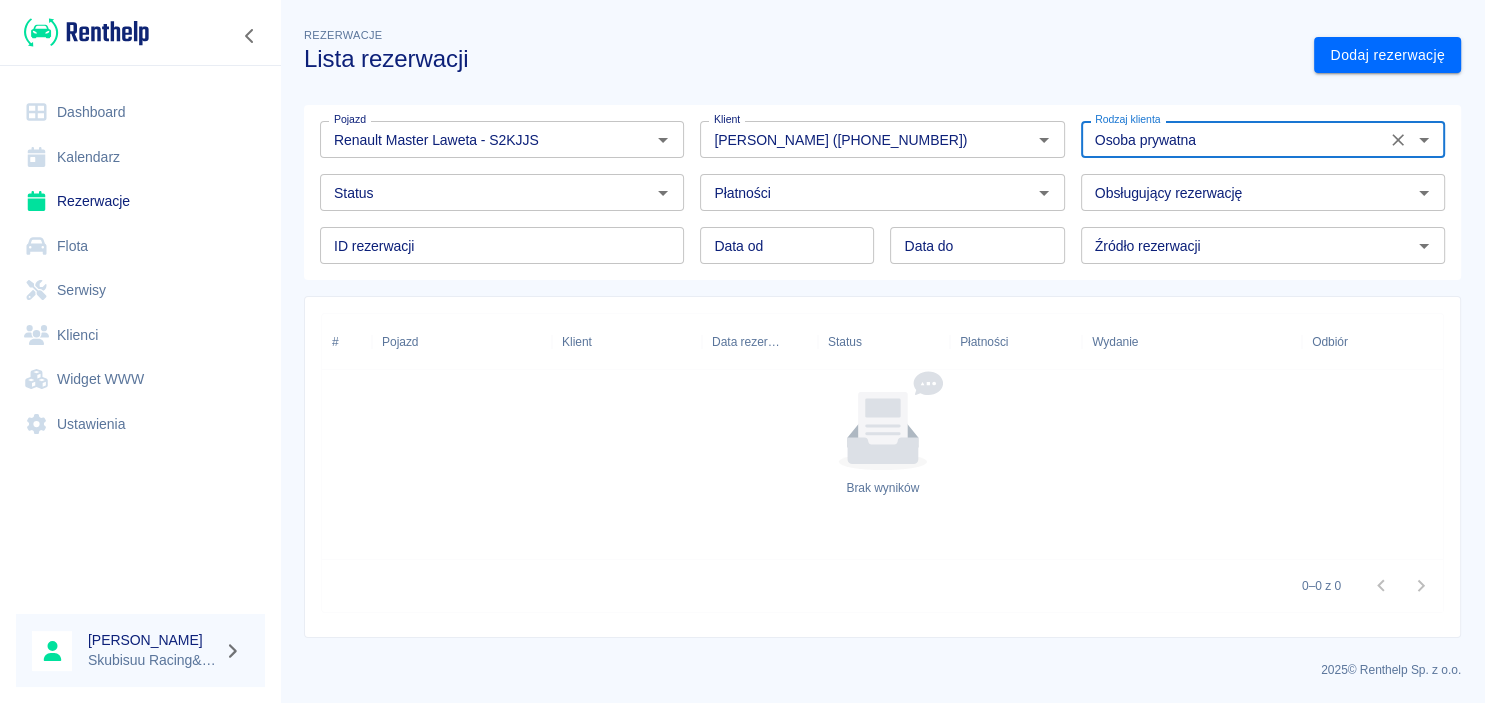 type on "DD.MM.YYYY" 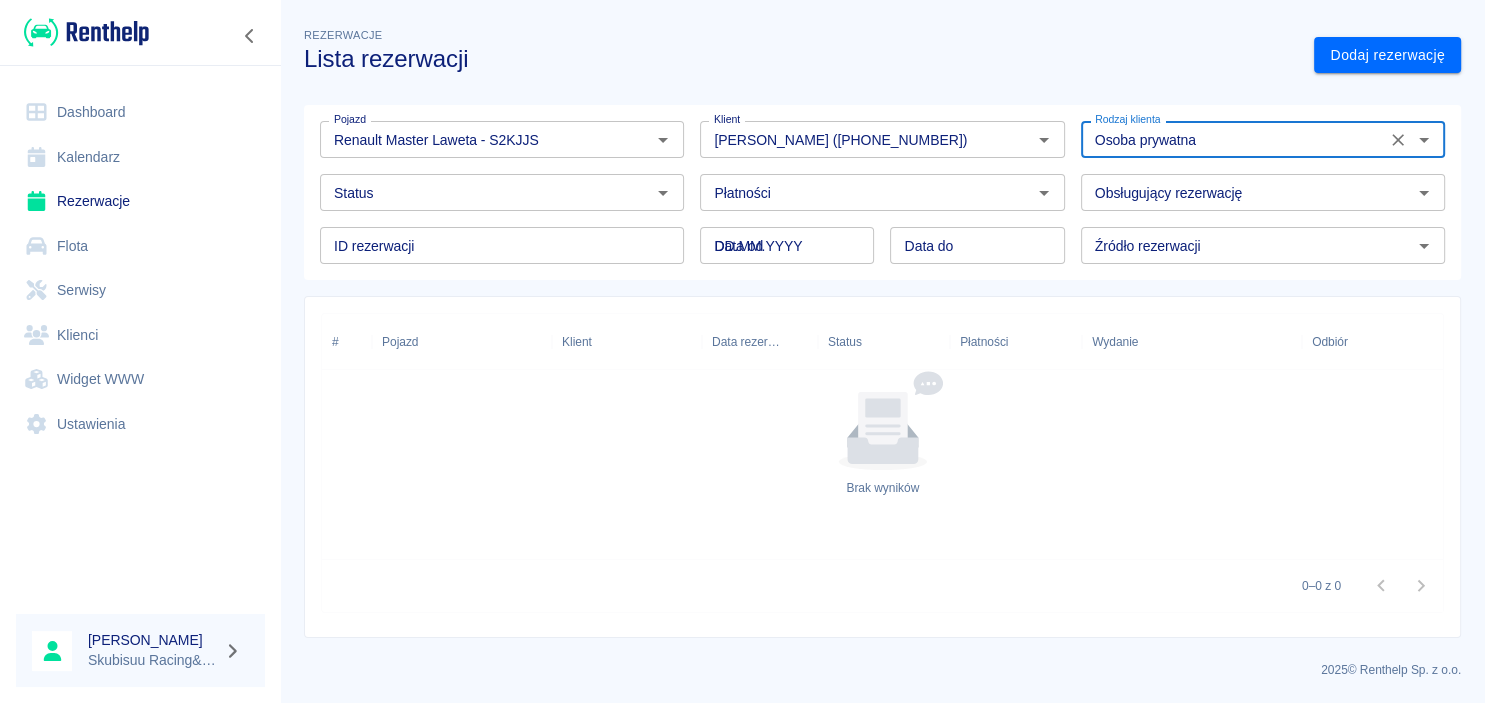 click on "DD.MM.YYYY" at bounding box center [787, 245] 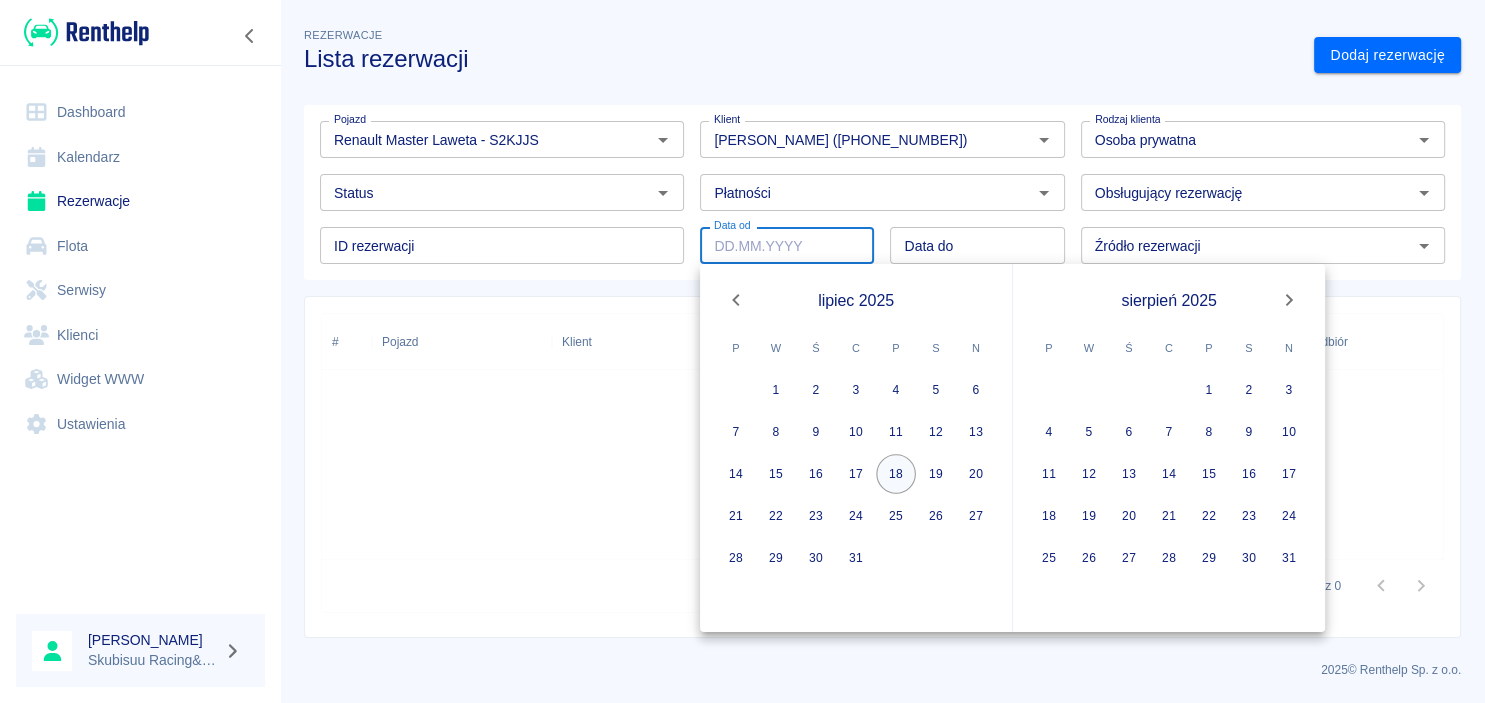 click on "18" at bounding box center [896, 474] 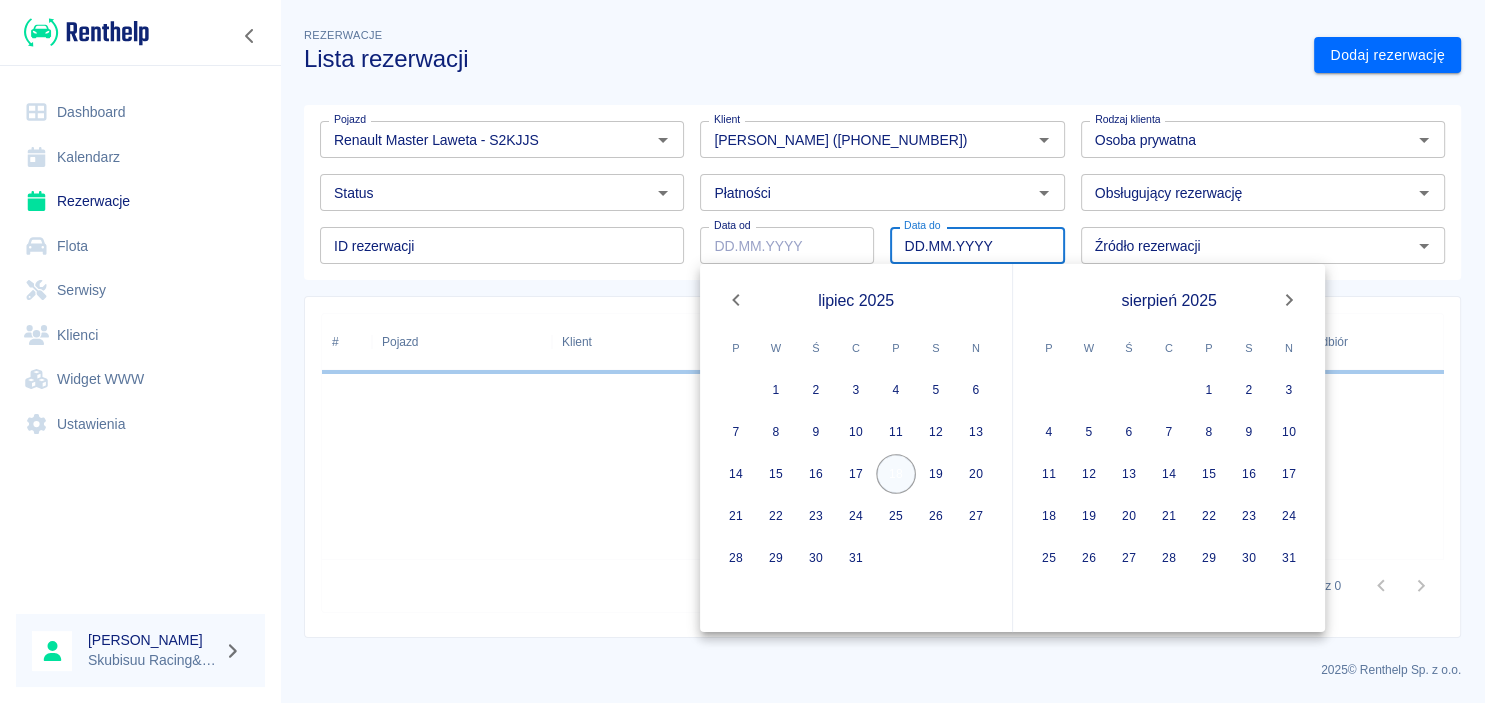 type on "18.07.2025" 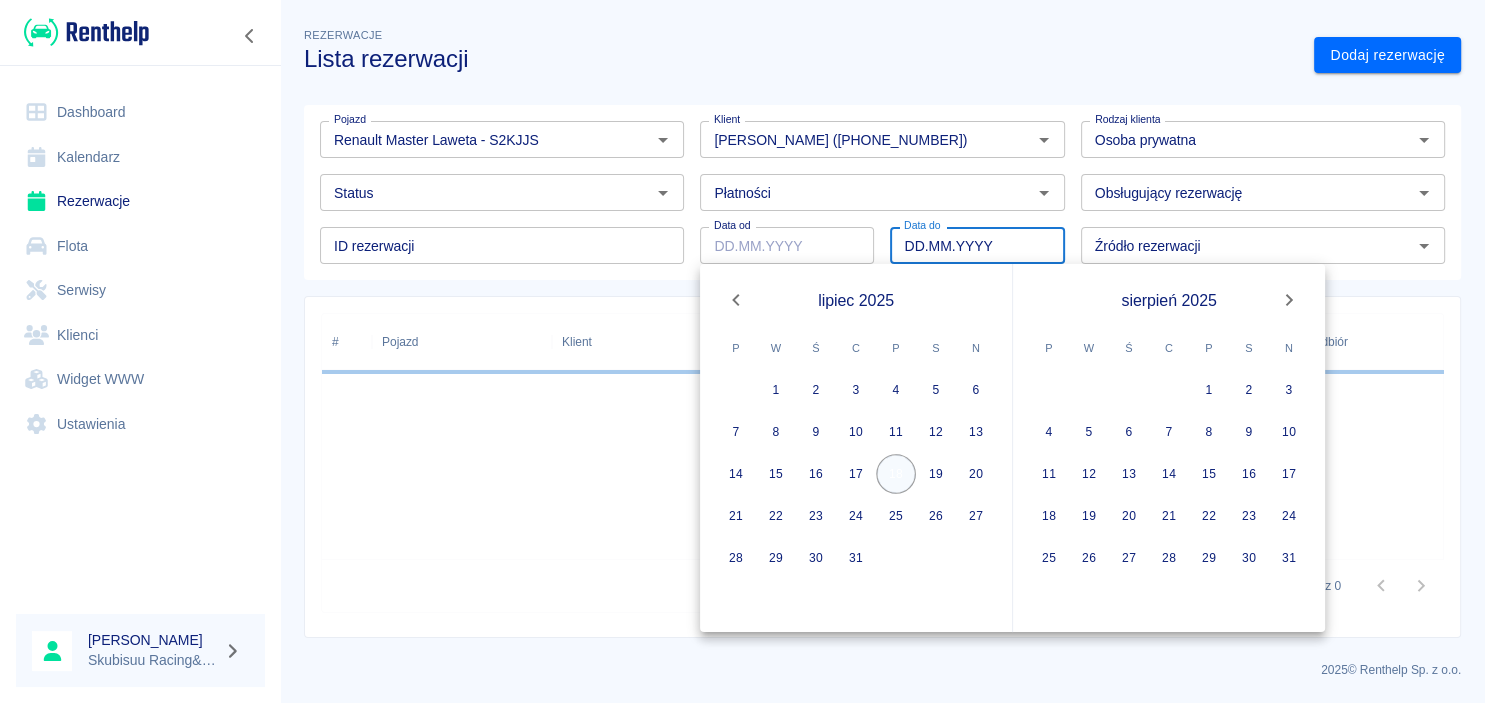 type on "DD.MM.YYYY" 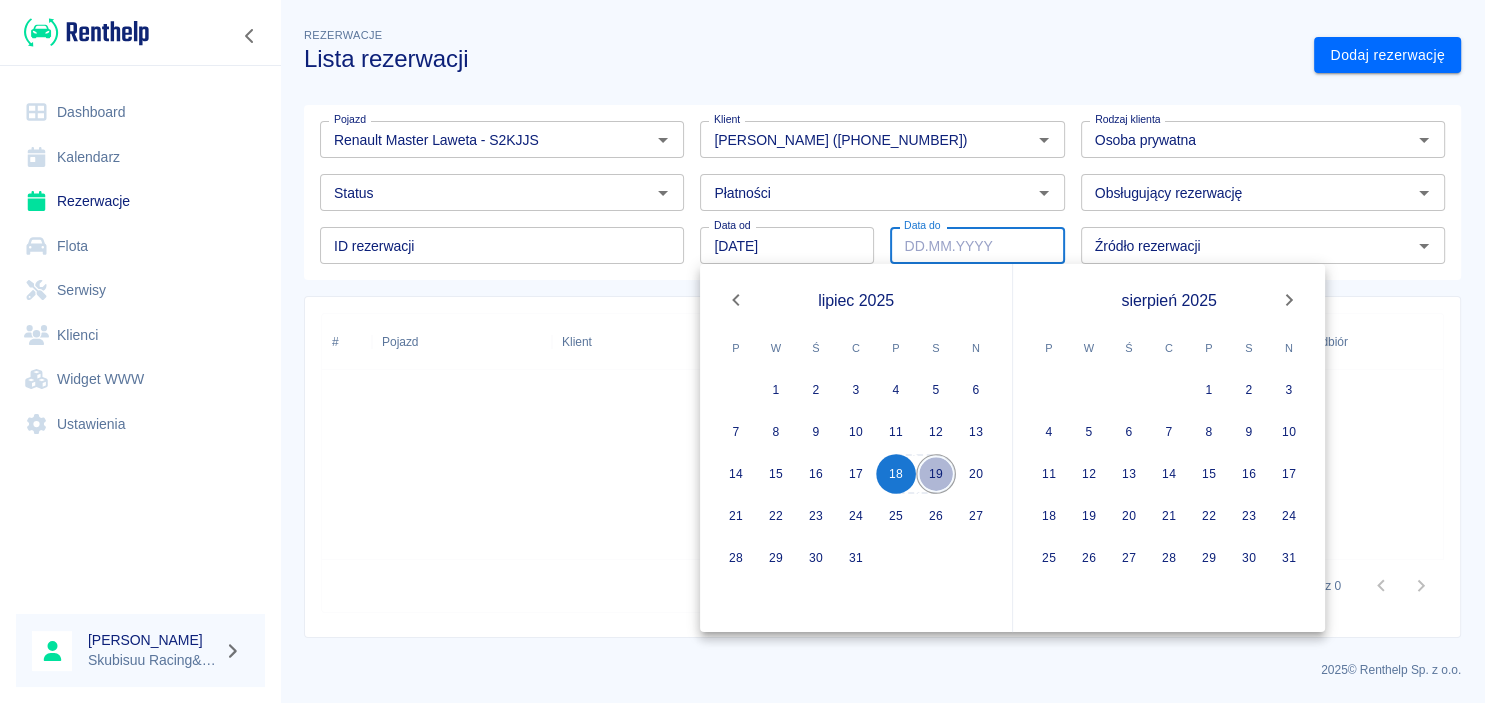 click on "19" at bounding box center (936, 474) 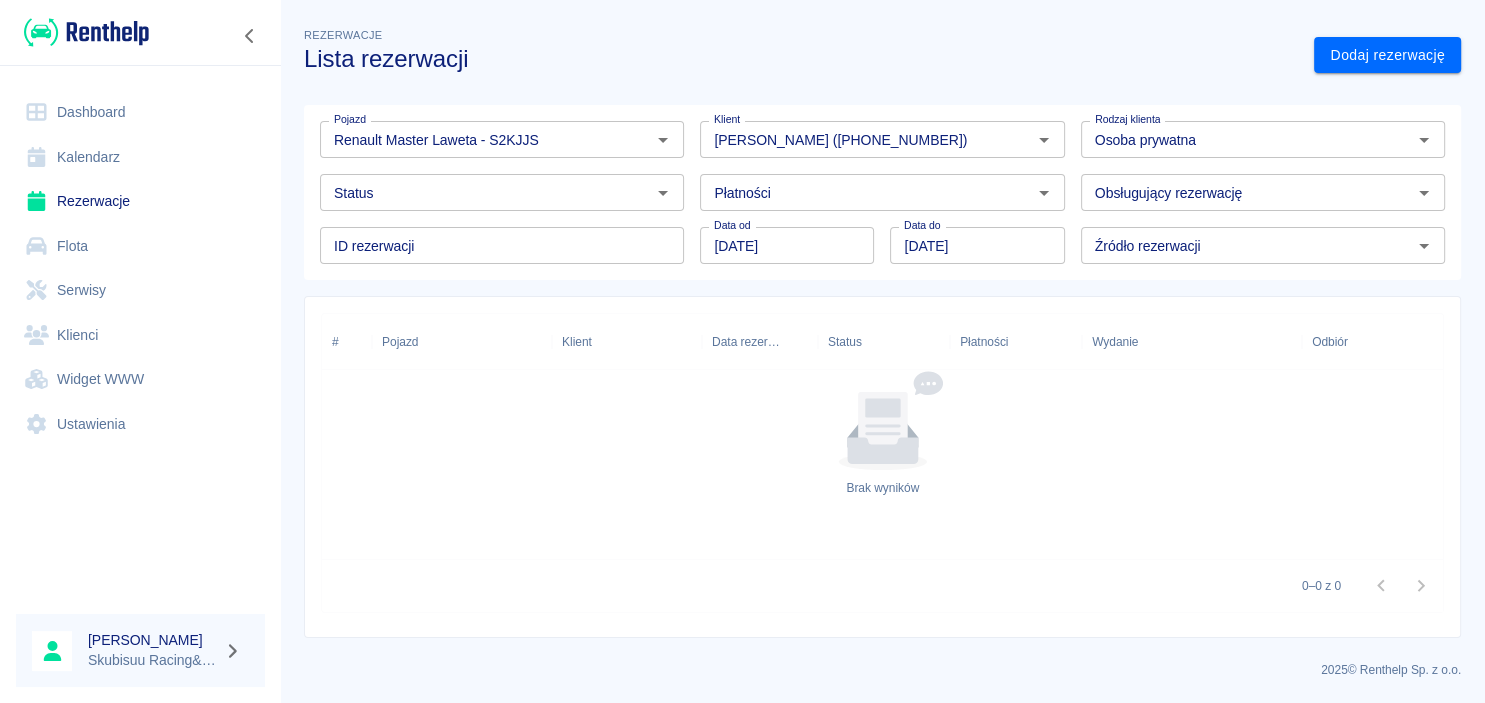 click on "Obsługujący rezerwację" at bounding box center [1246, 192] 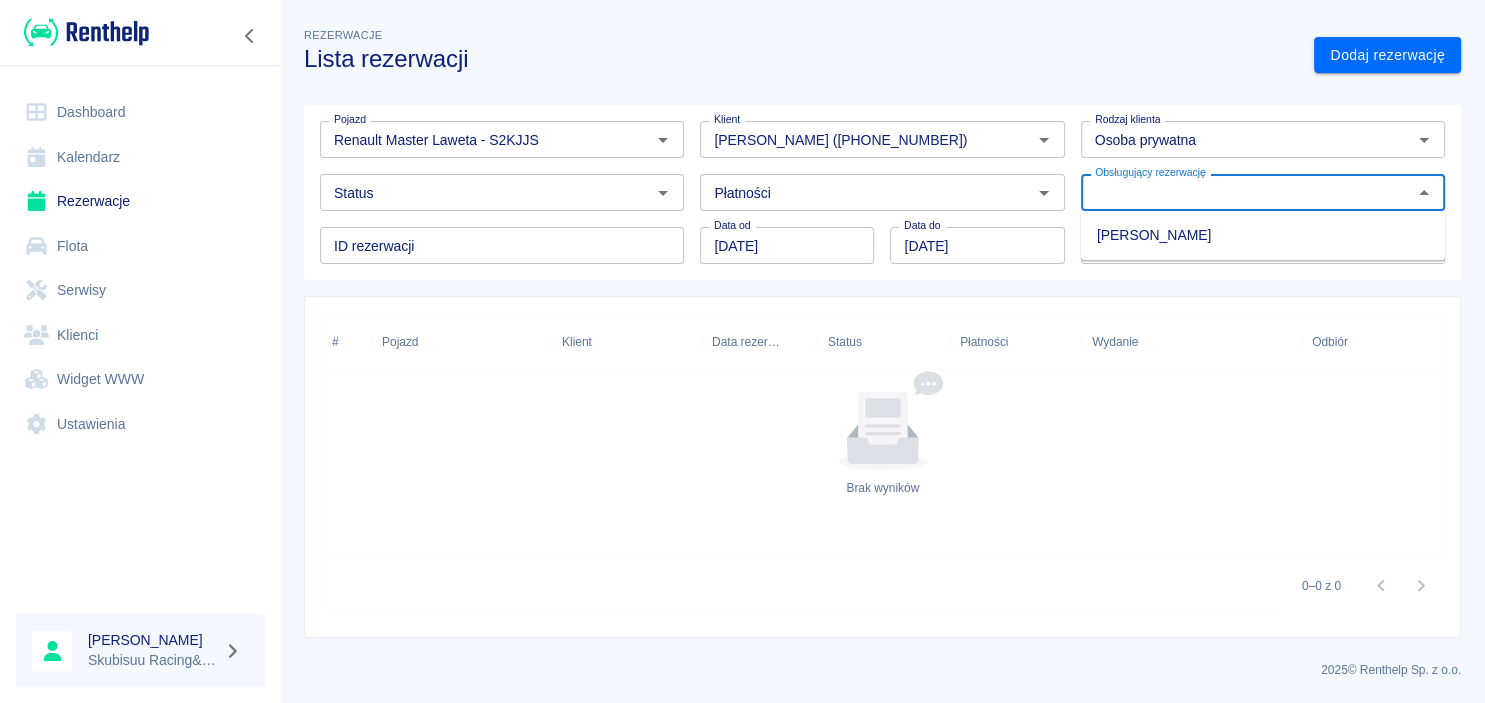 click on "[PERSON_NAME]" at bounding box center (1263, 235) 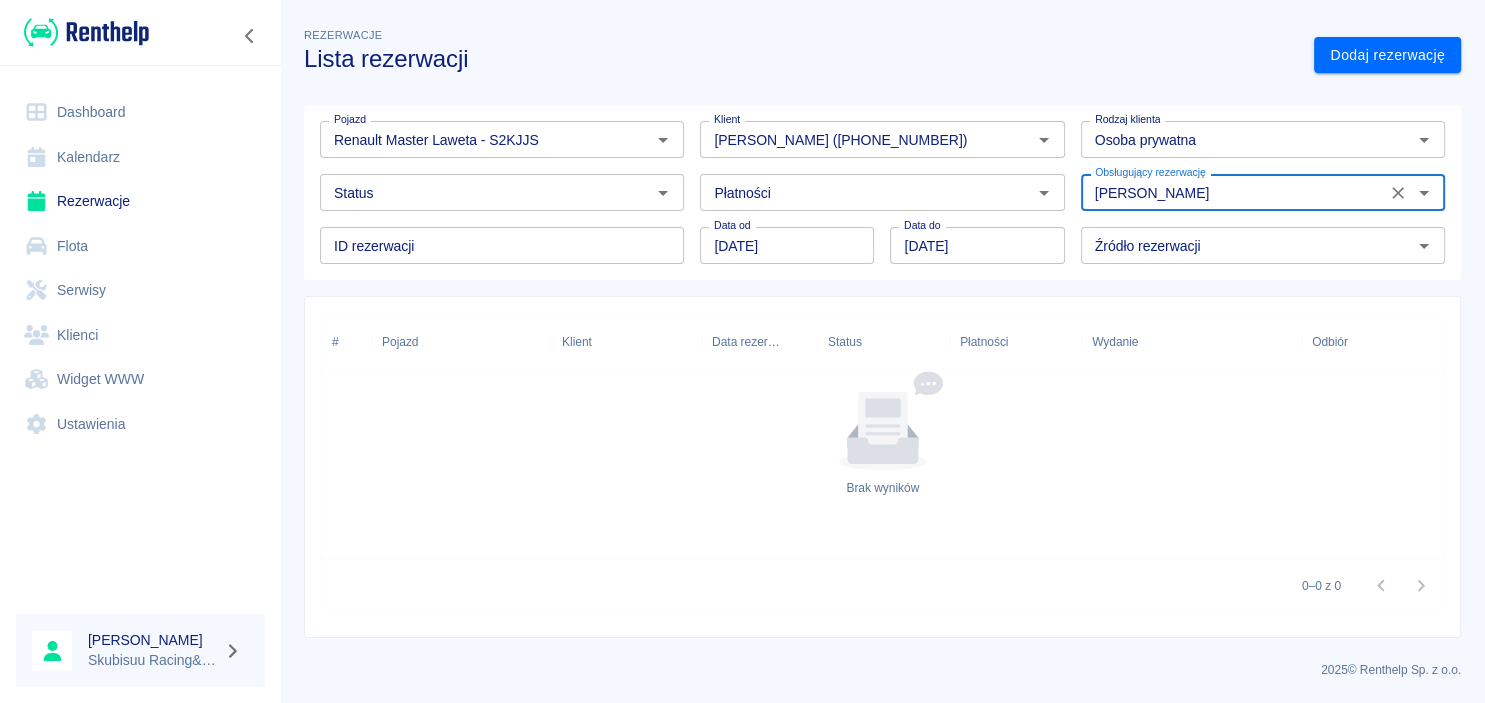 click on "Źródło rezerwacji" at bounding box center (1263, 245) 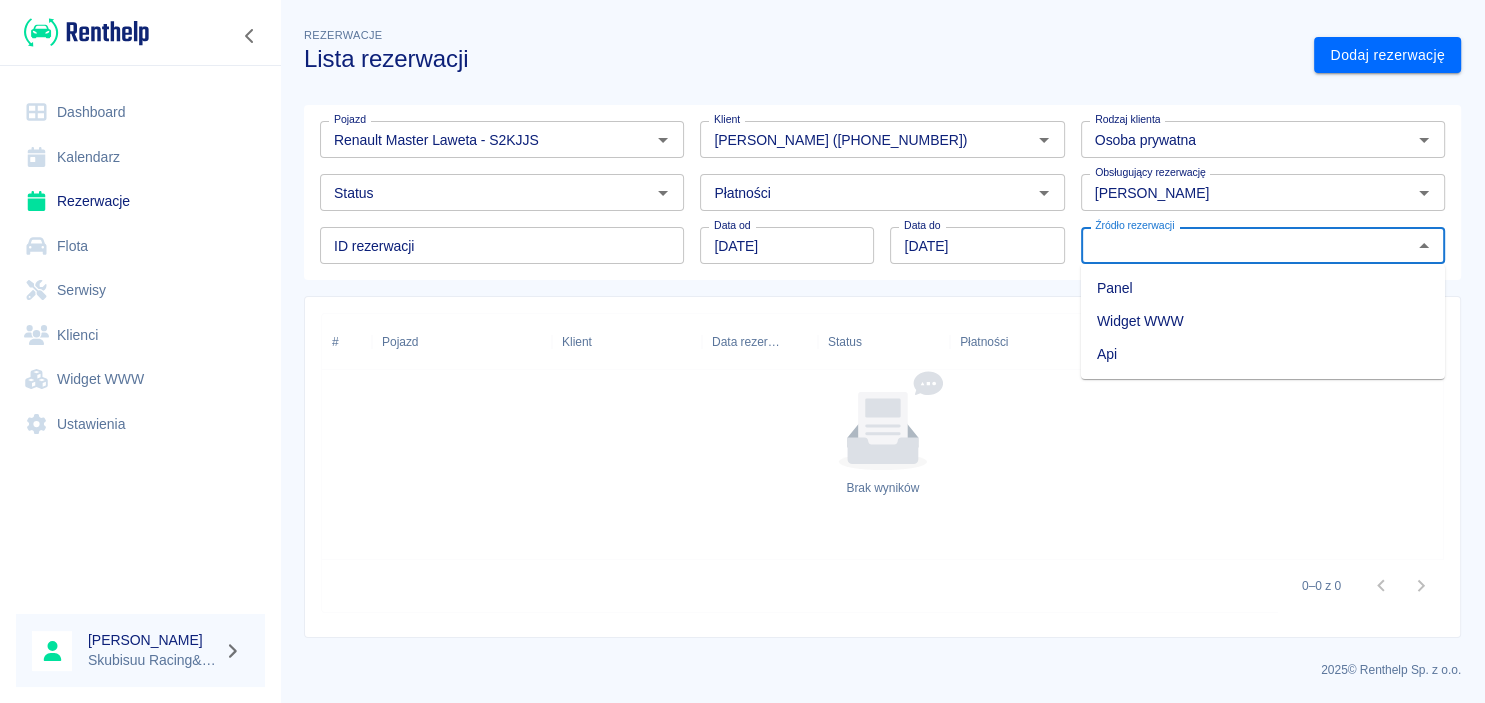 click on "Źródło rezerwacji" at bounding box center [1263, 245] 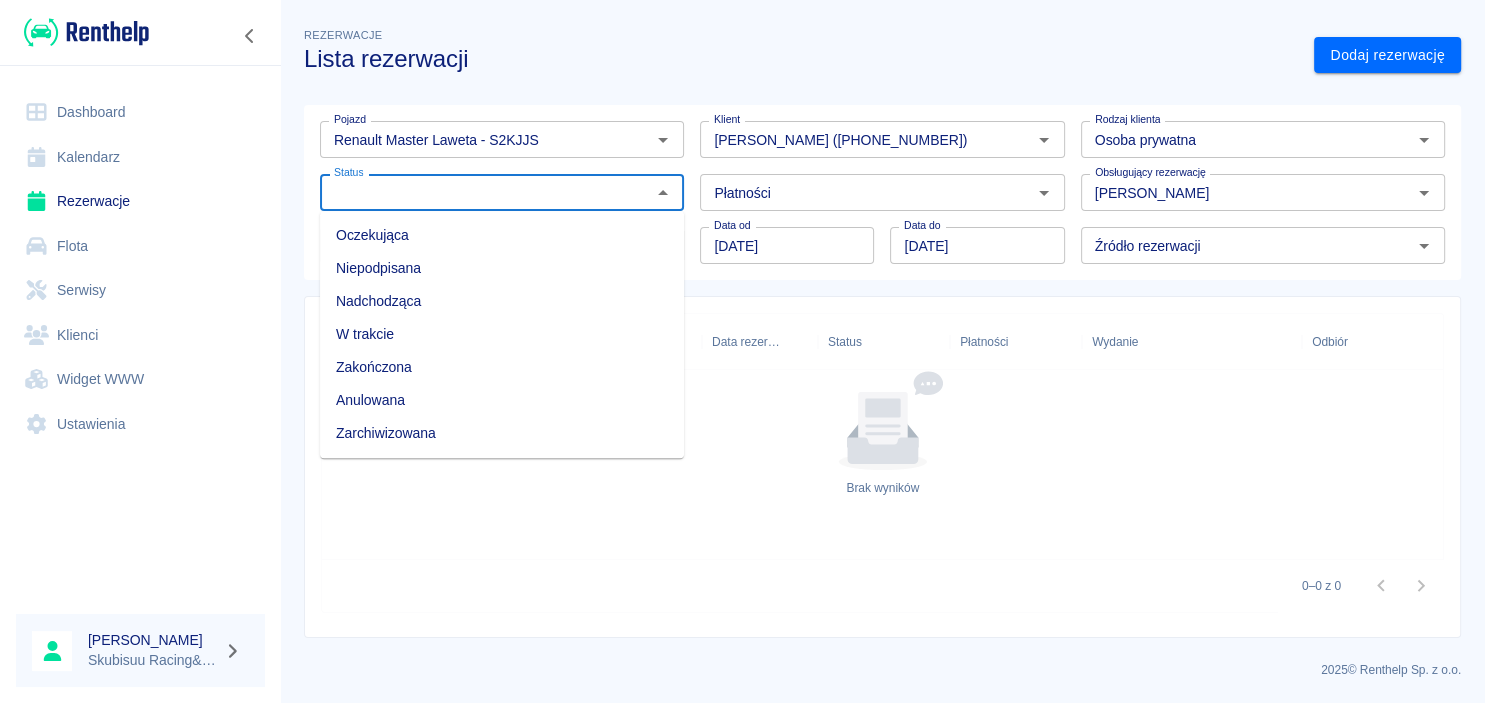 click on "Status" at bounding box center (485, 192) 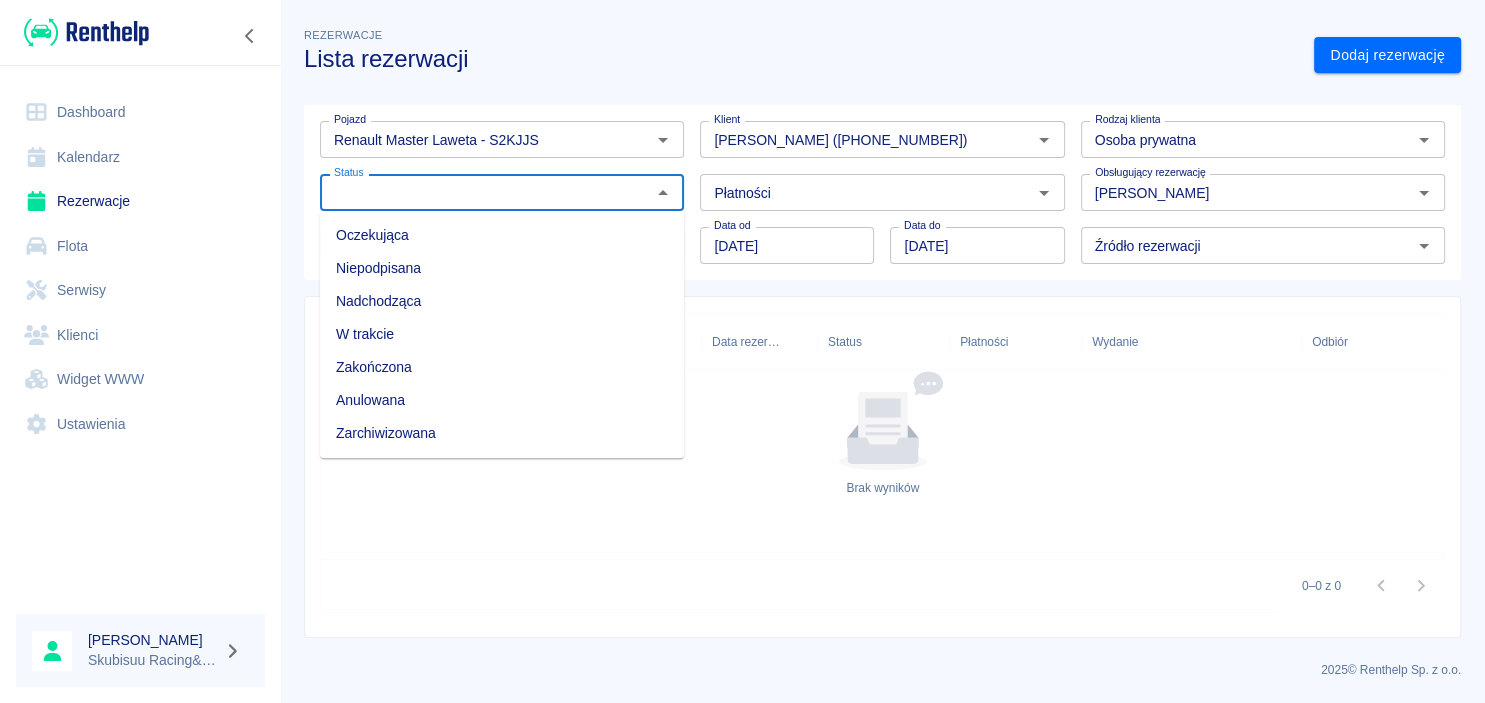 click on "Nadchodząca" at bounding box center [502, 301] 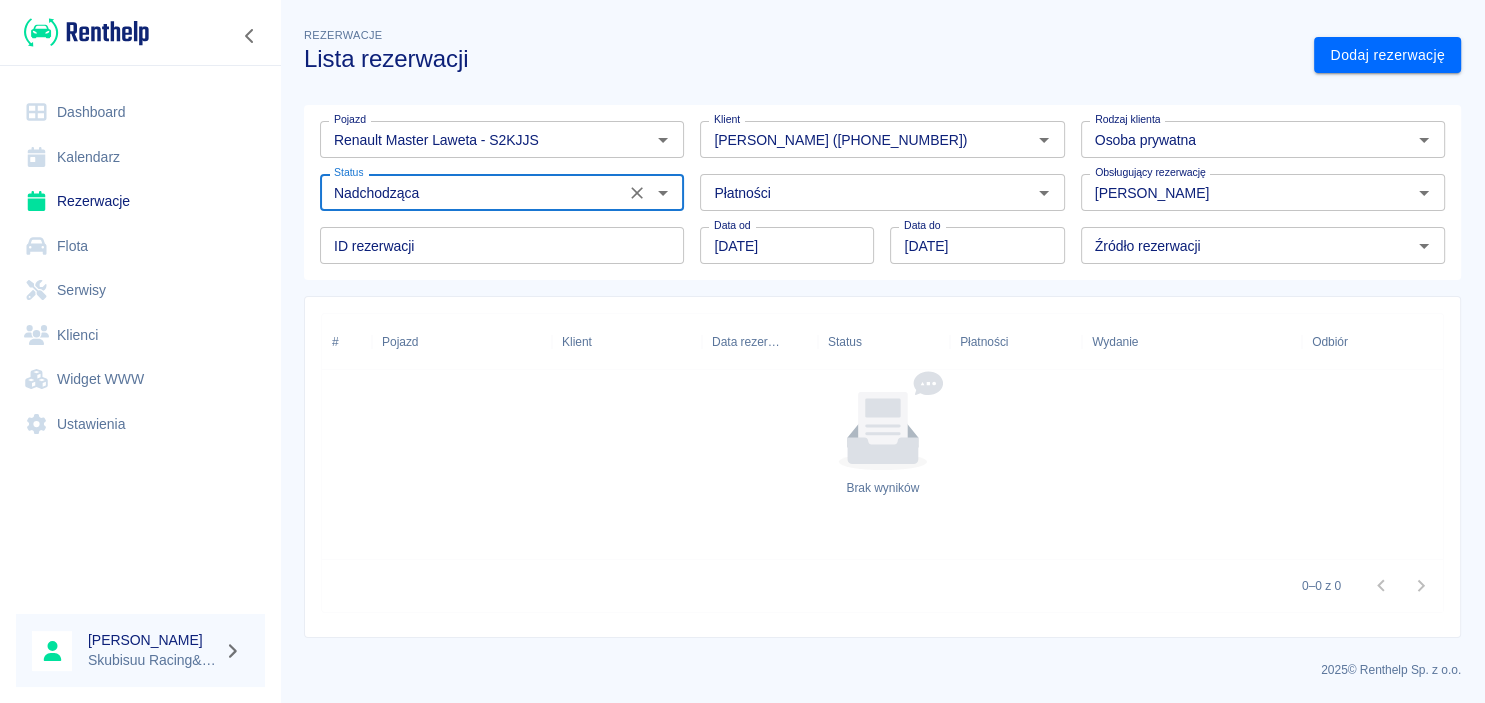 click on "Nadchodząca" at bounding box center [472, 192] 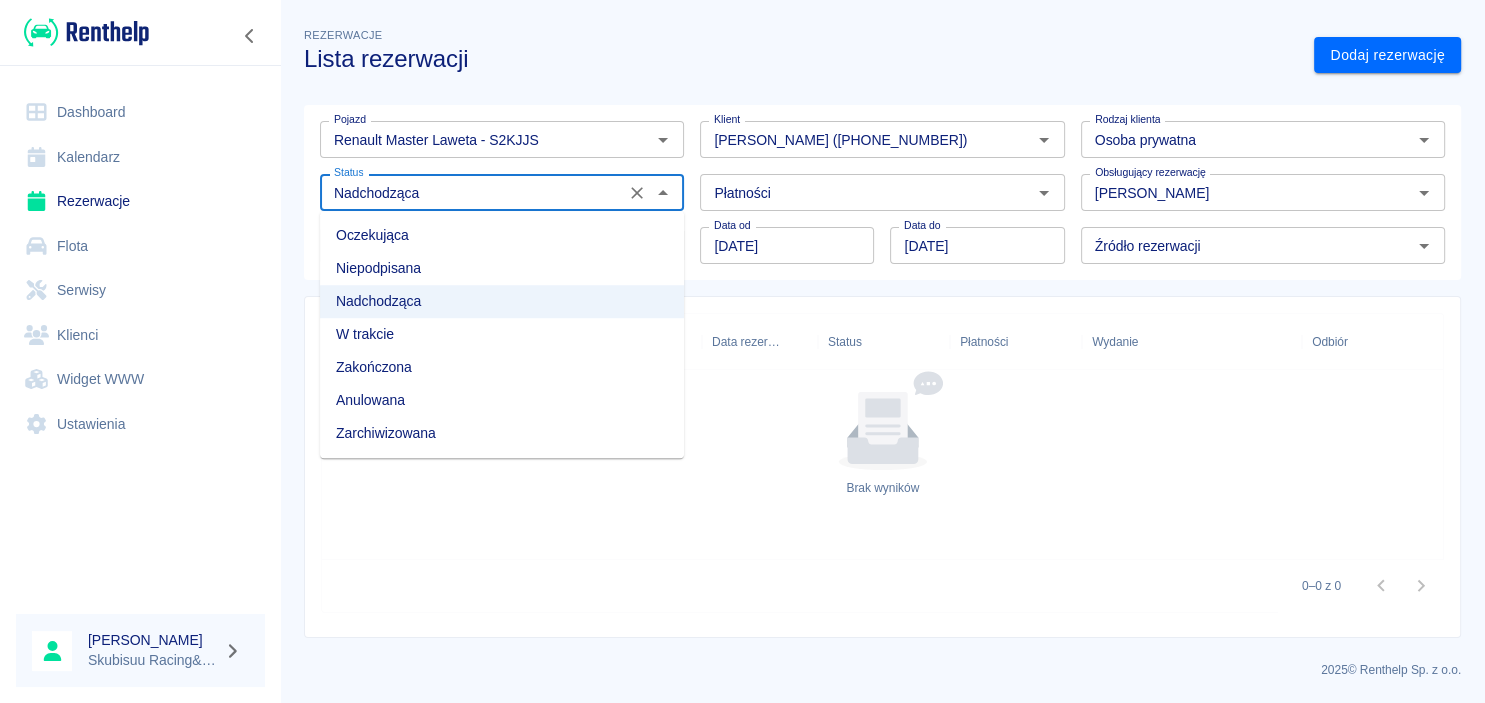 click on "W trakcie" at bounding box center [502, 334] 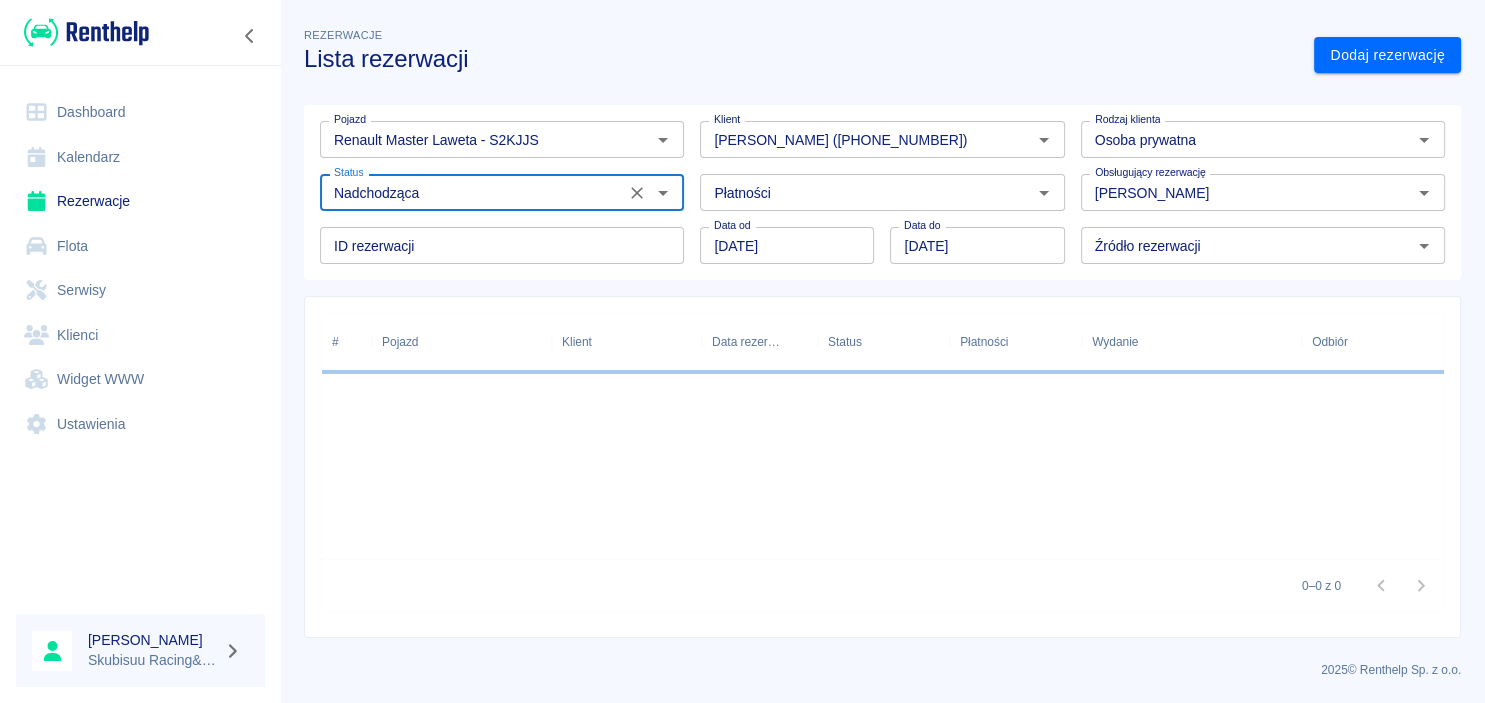 type on "W trakcie" 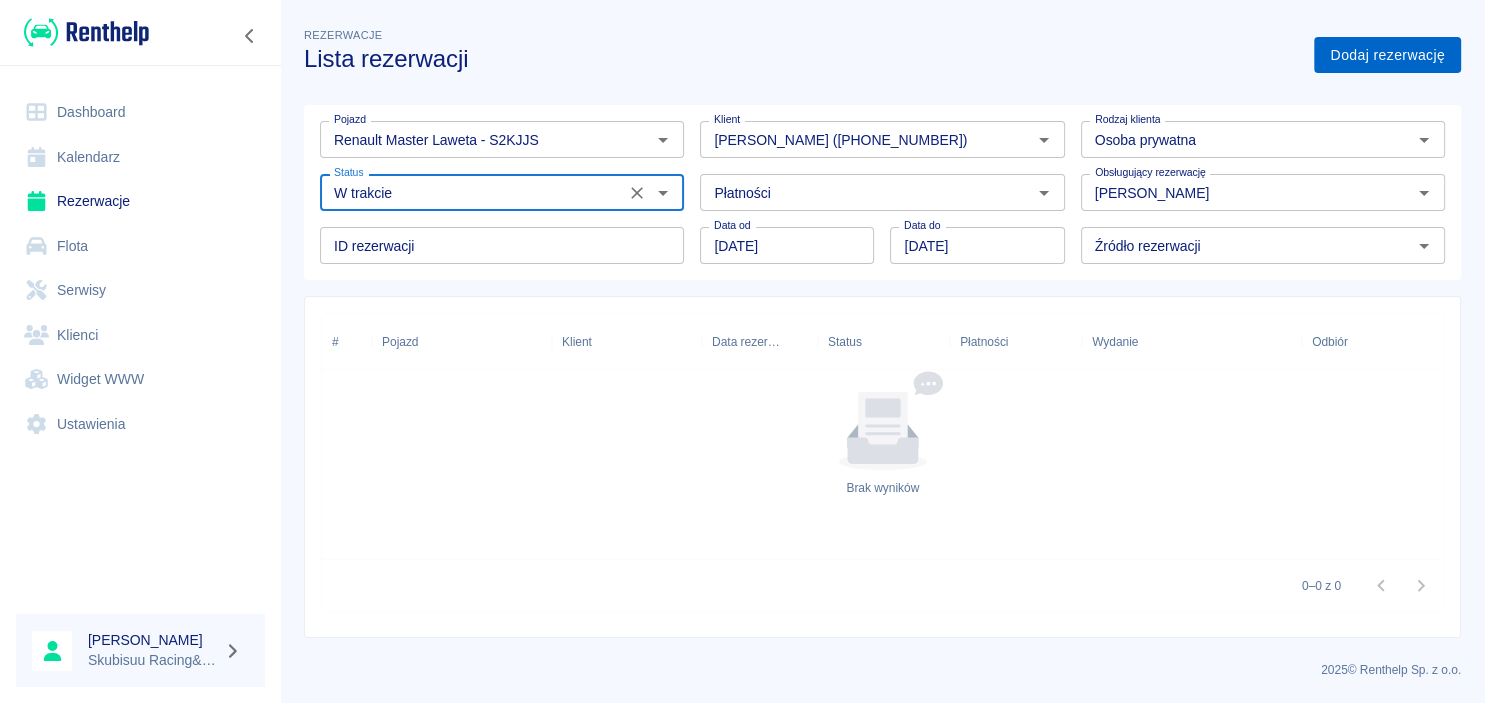 click on "Dodaj rezerwację" at bounding box center [1387, 55] 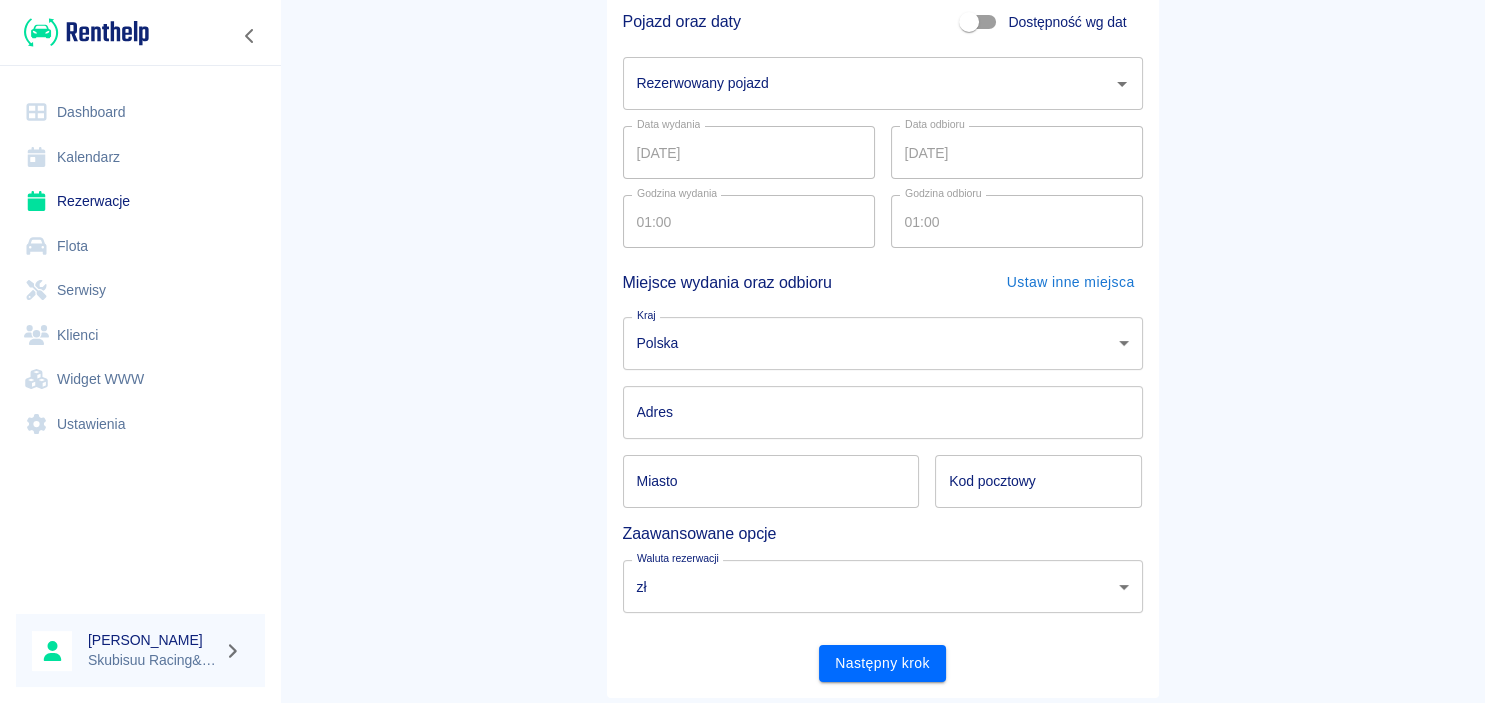 scroll, scrollTop: 215, scrollLeft: 0, axis: vertical 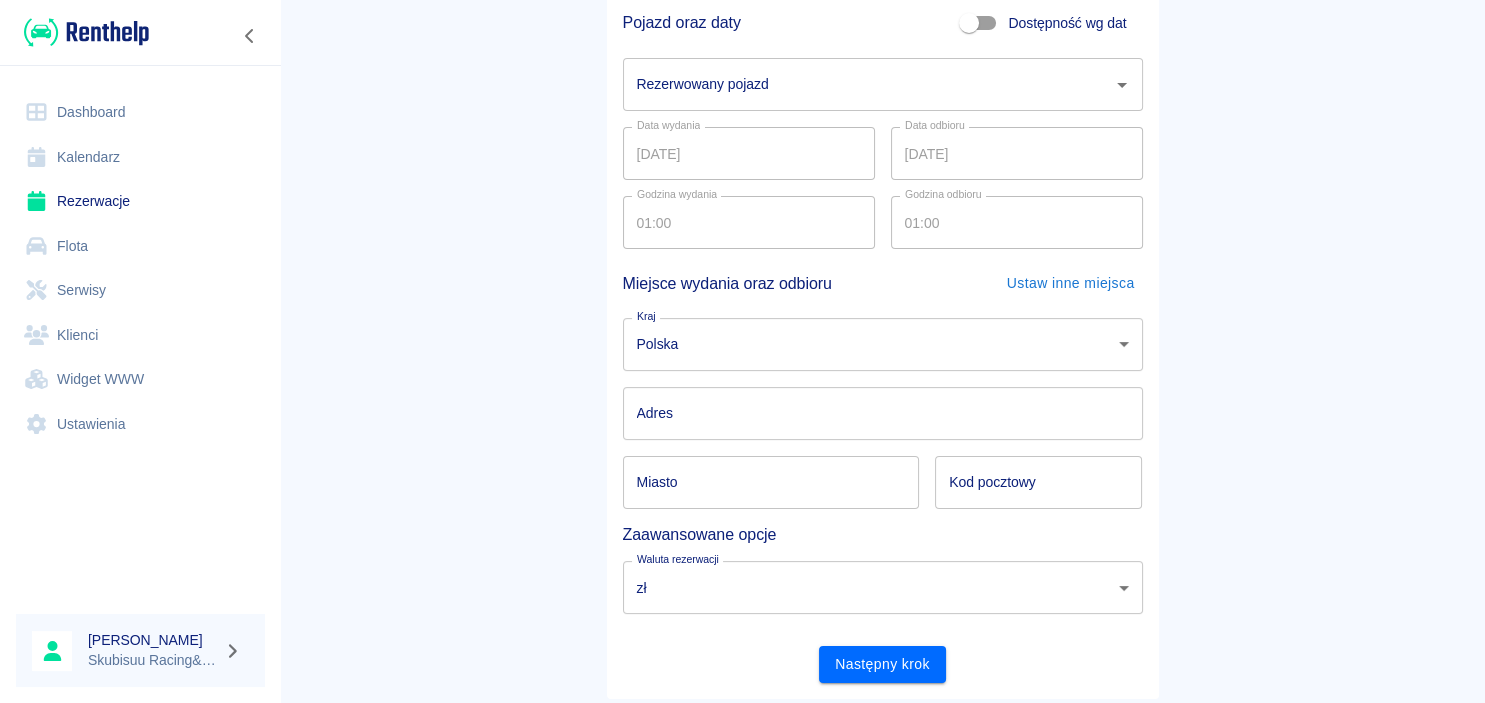 click on "Adres" at bounding box center [883, 413] 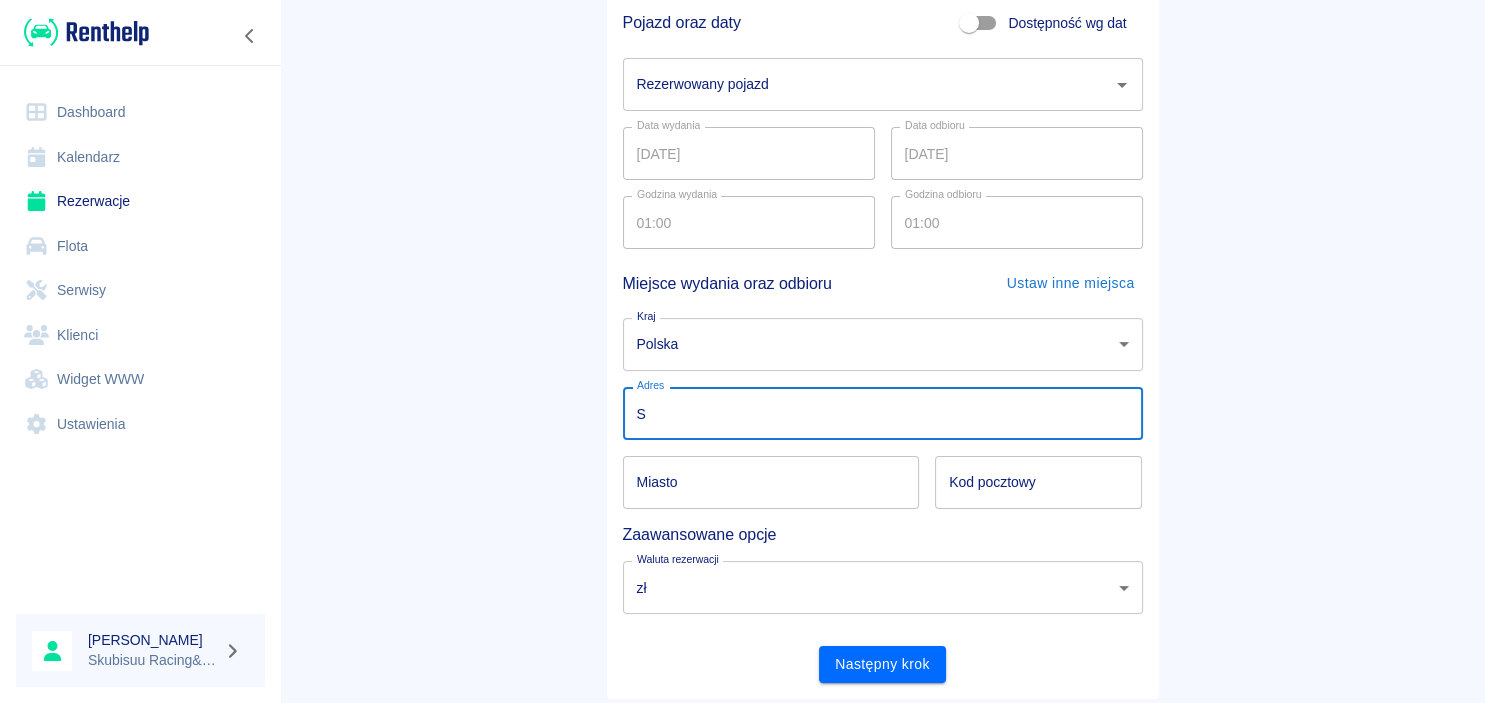 type on "S" 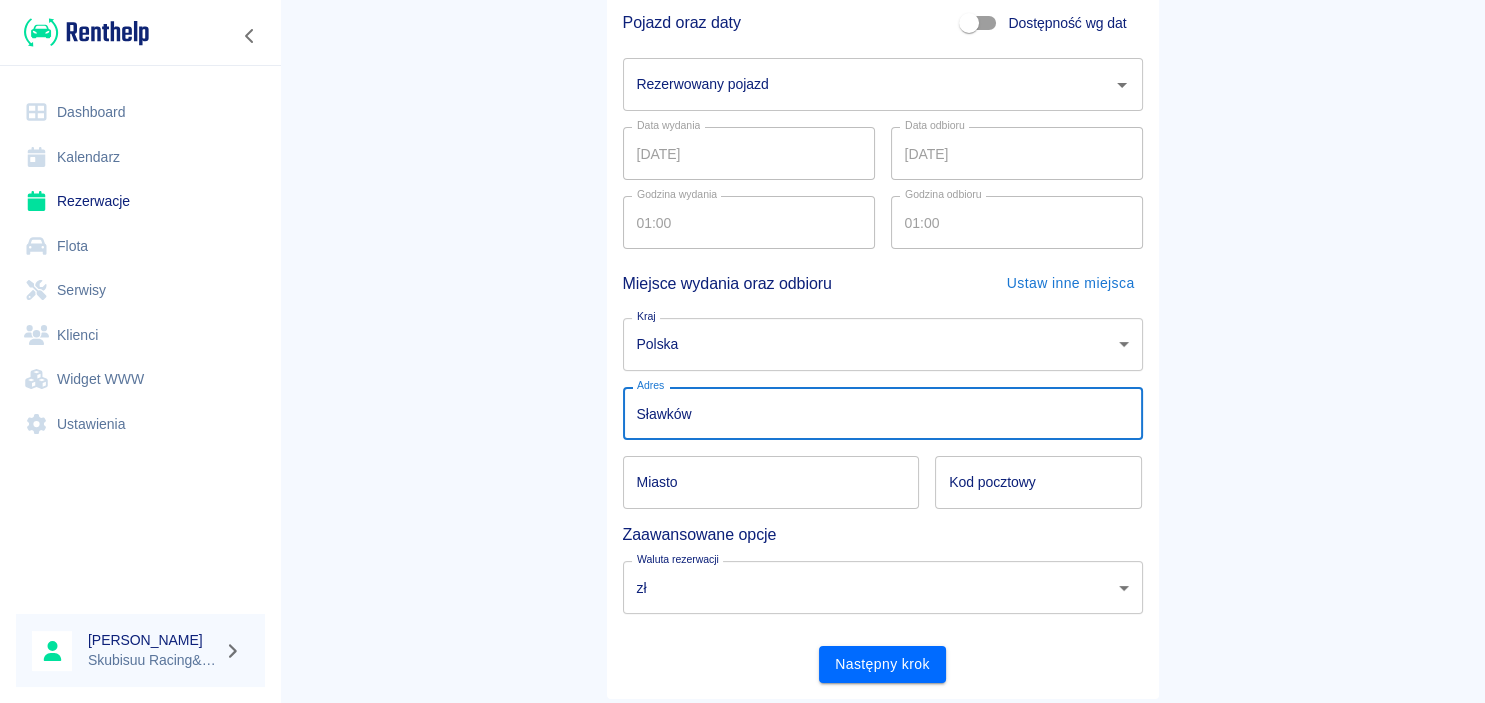 drag, startPoint x: 733, startPoint y: 414, endPoint x: 421, endPoint y: 477, distance: 318.29703 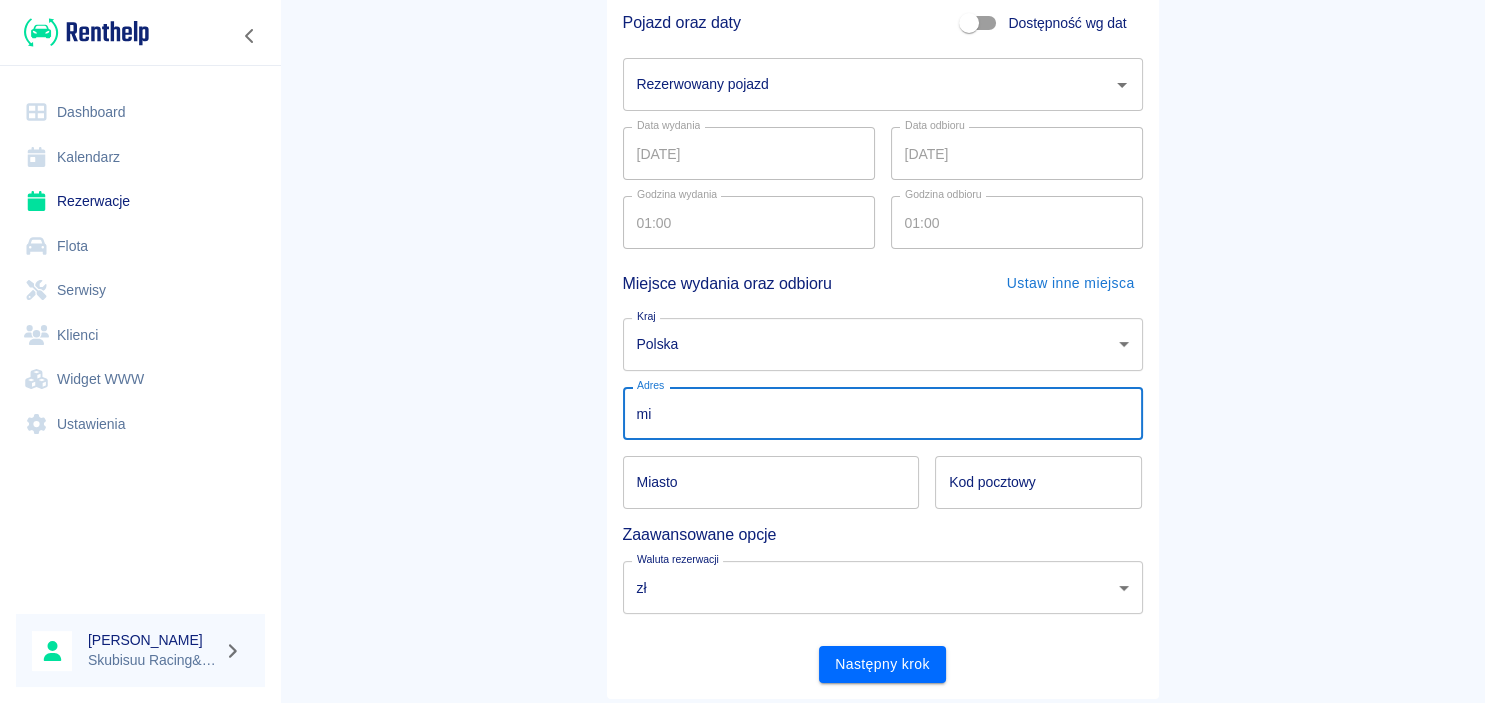 type on "m" 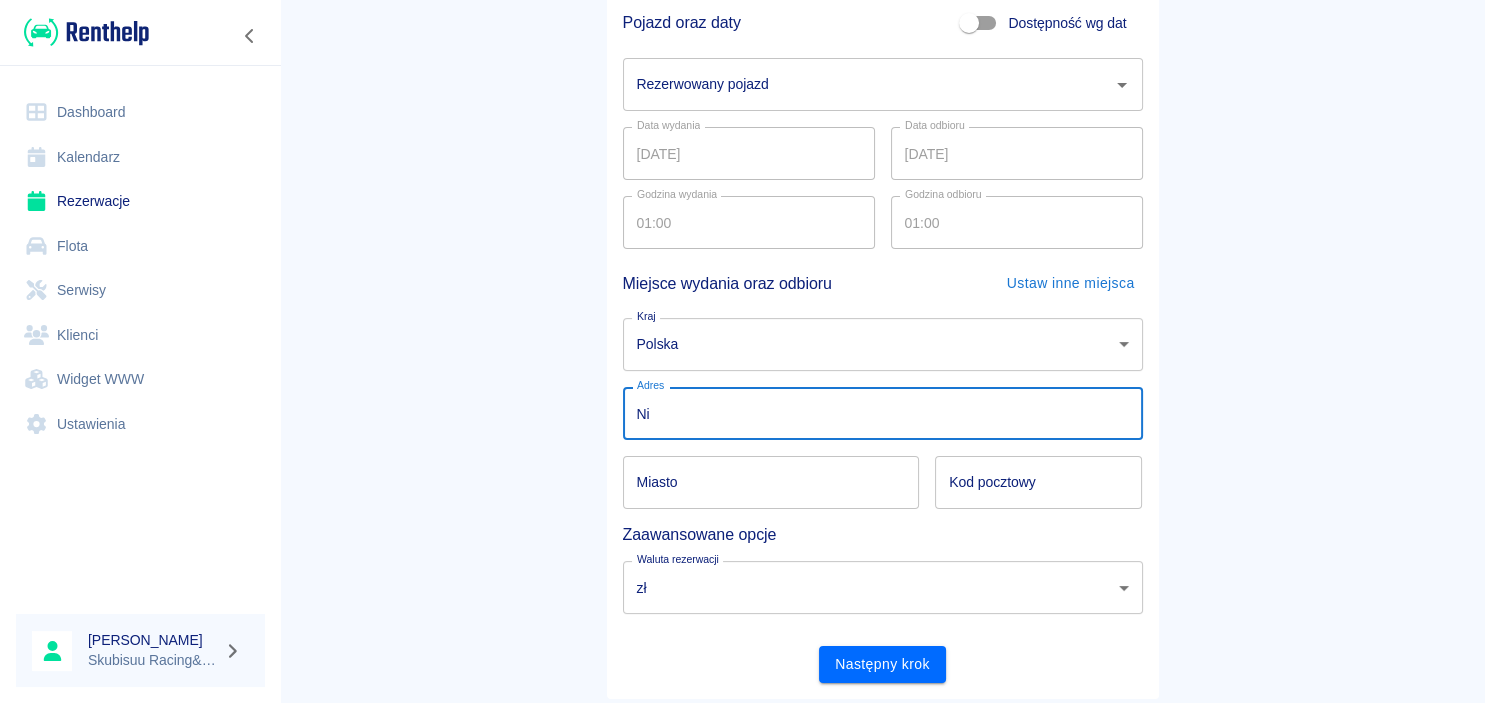 type on "N" 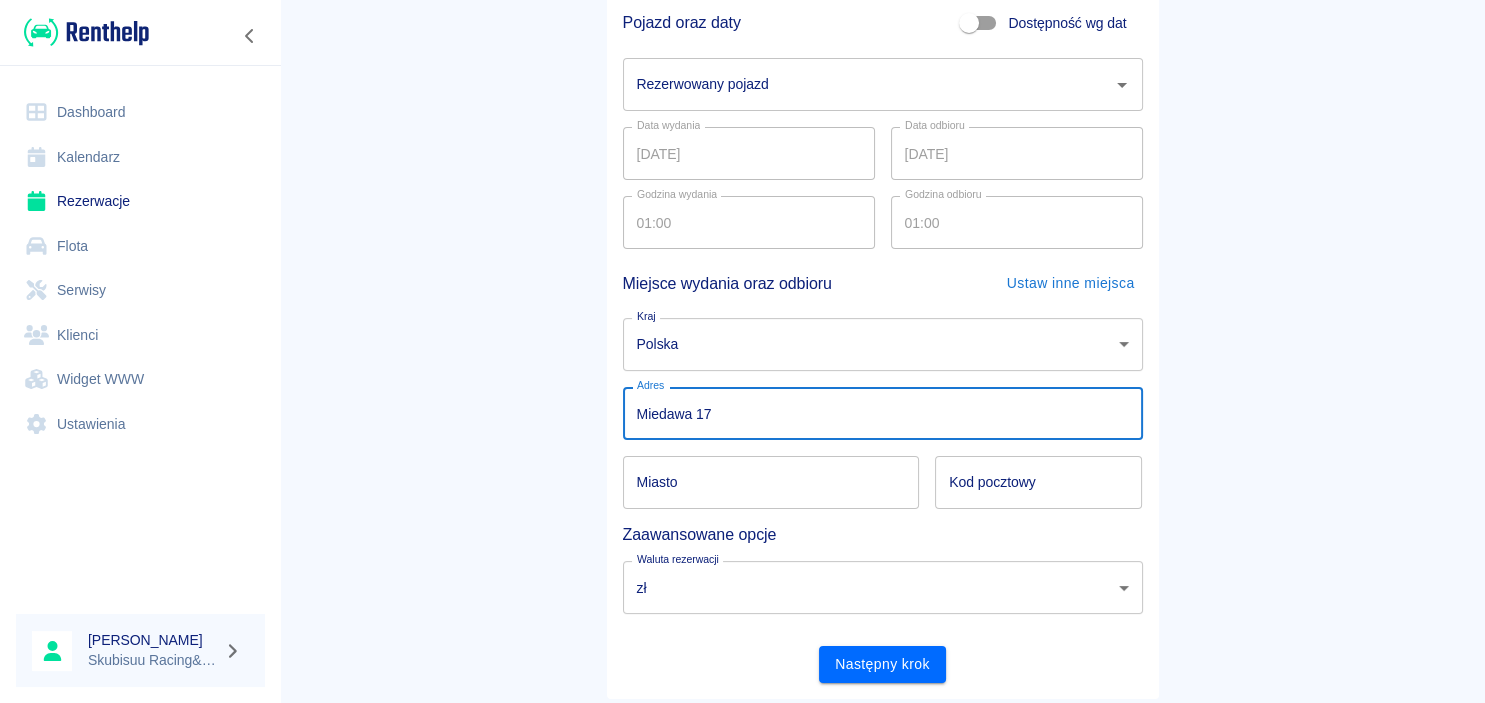 type on "Miedawa 17" 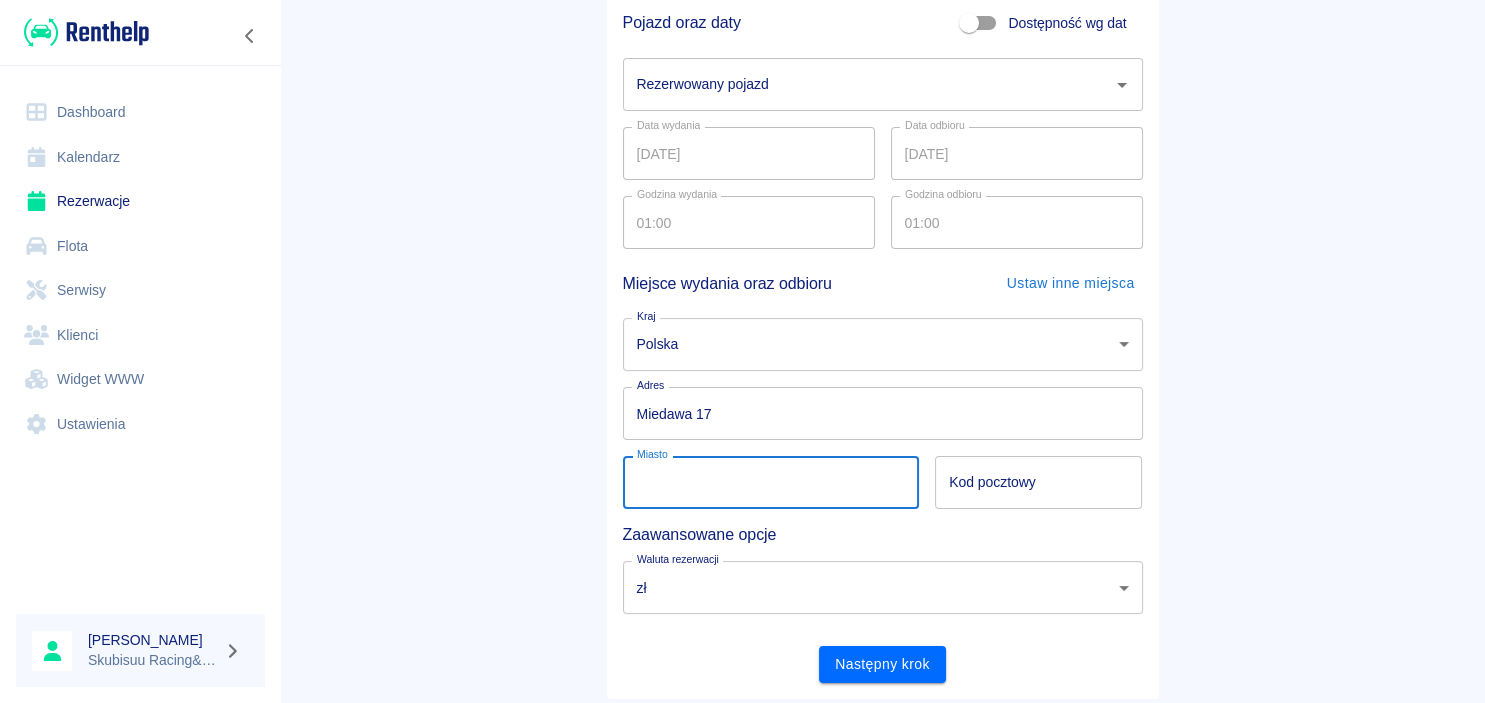 drag, startPoint x: 762, startPoint y: 490, endPoint x: 769, endPoint y: 476, distance: 15.652476 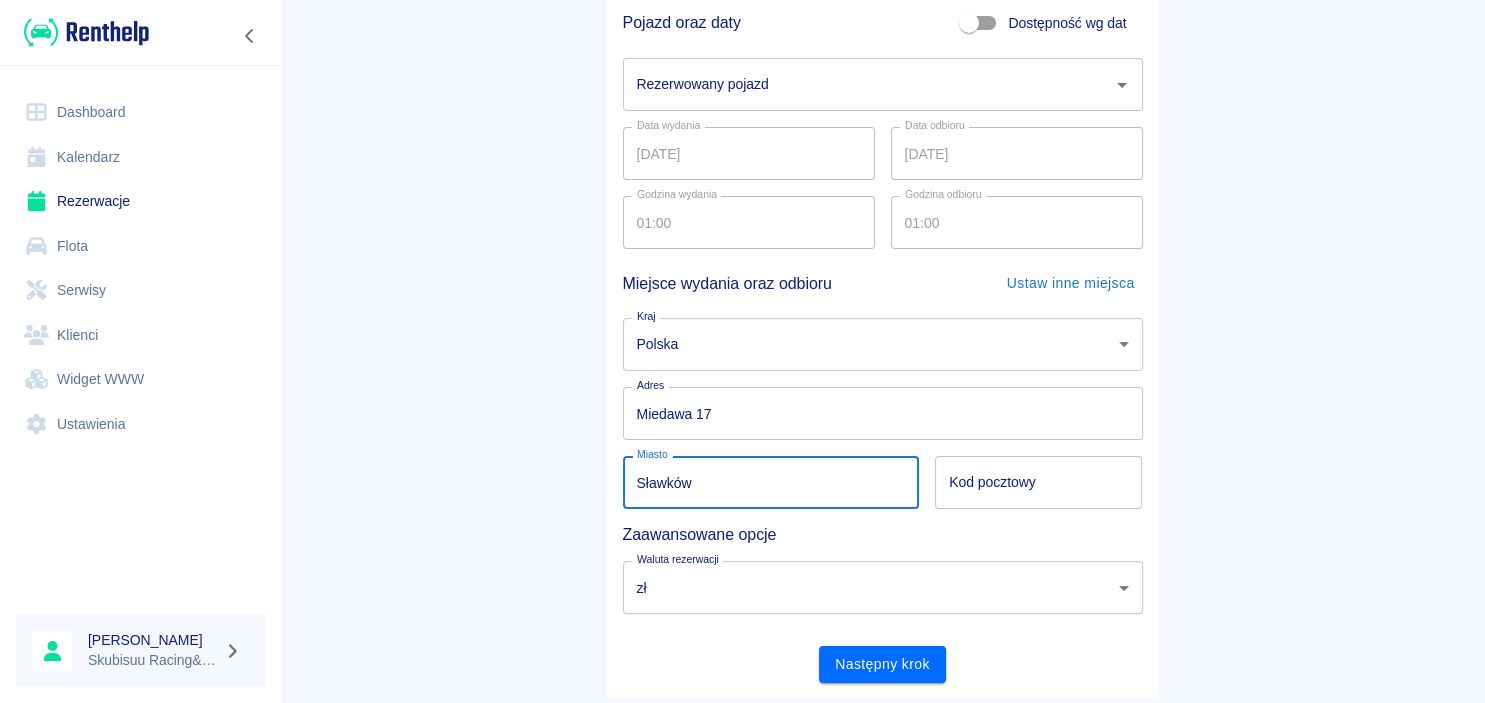 type on "Sławków" 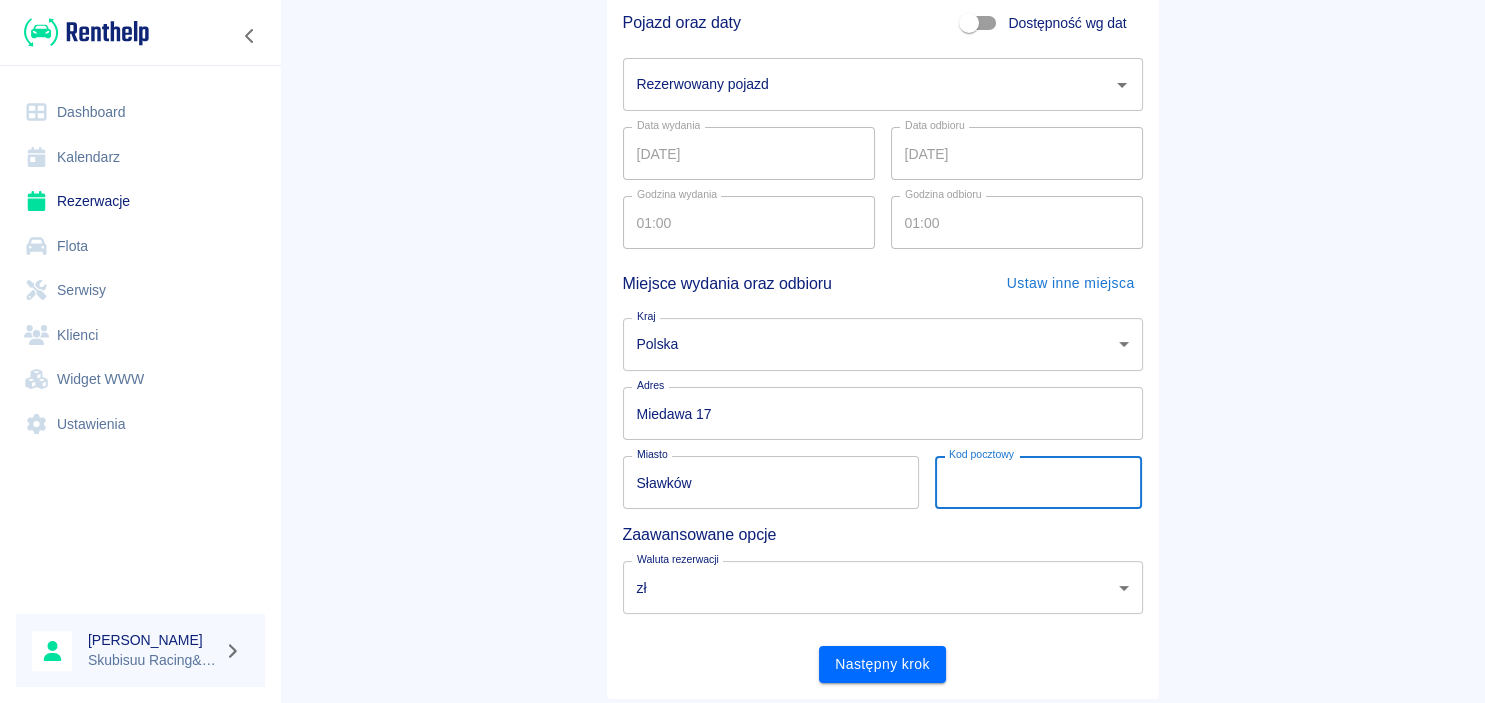 click on "Kod pocztowy" at bounding box center (1038, 482) 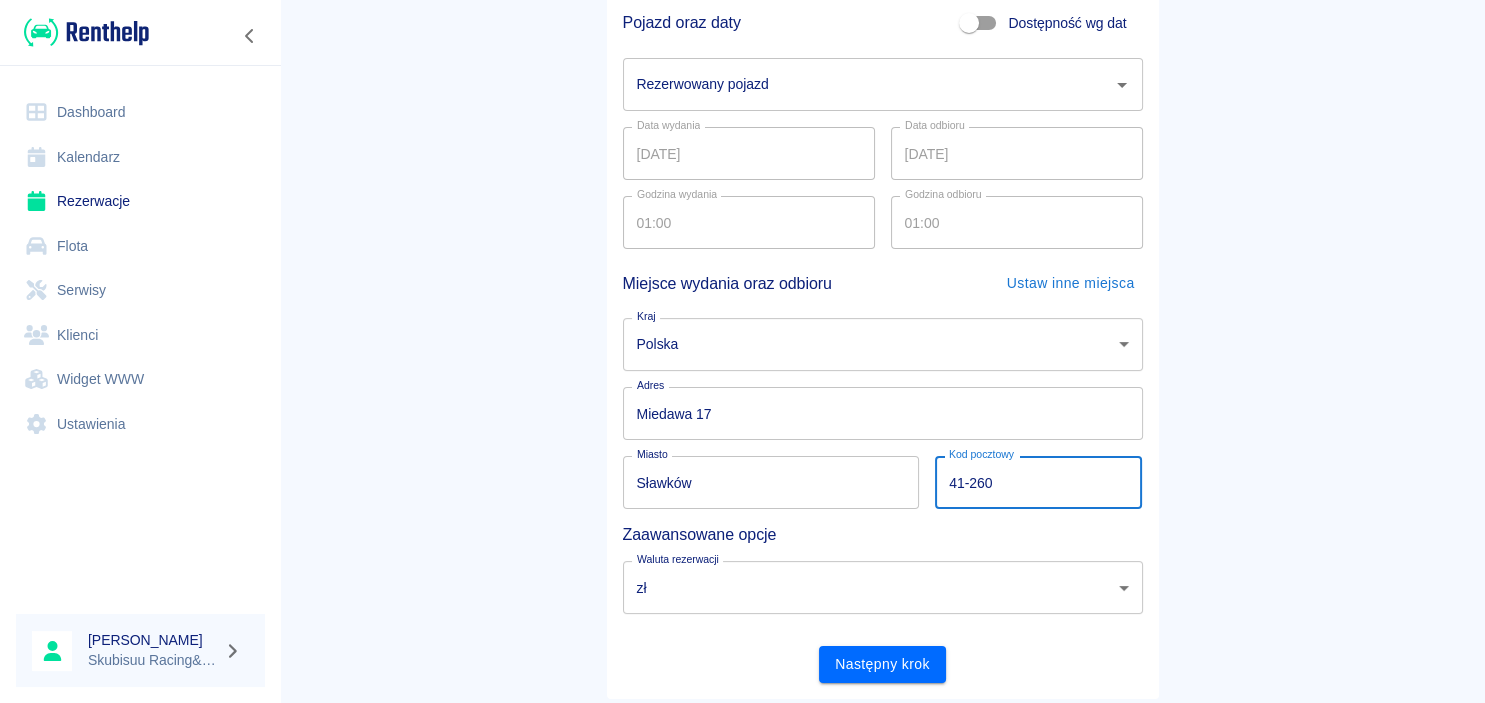 type on "41-260" 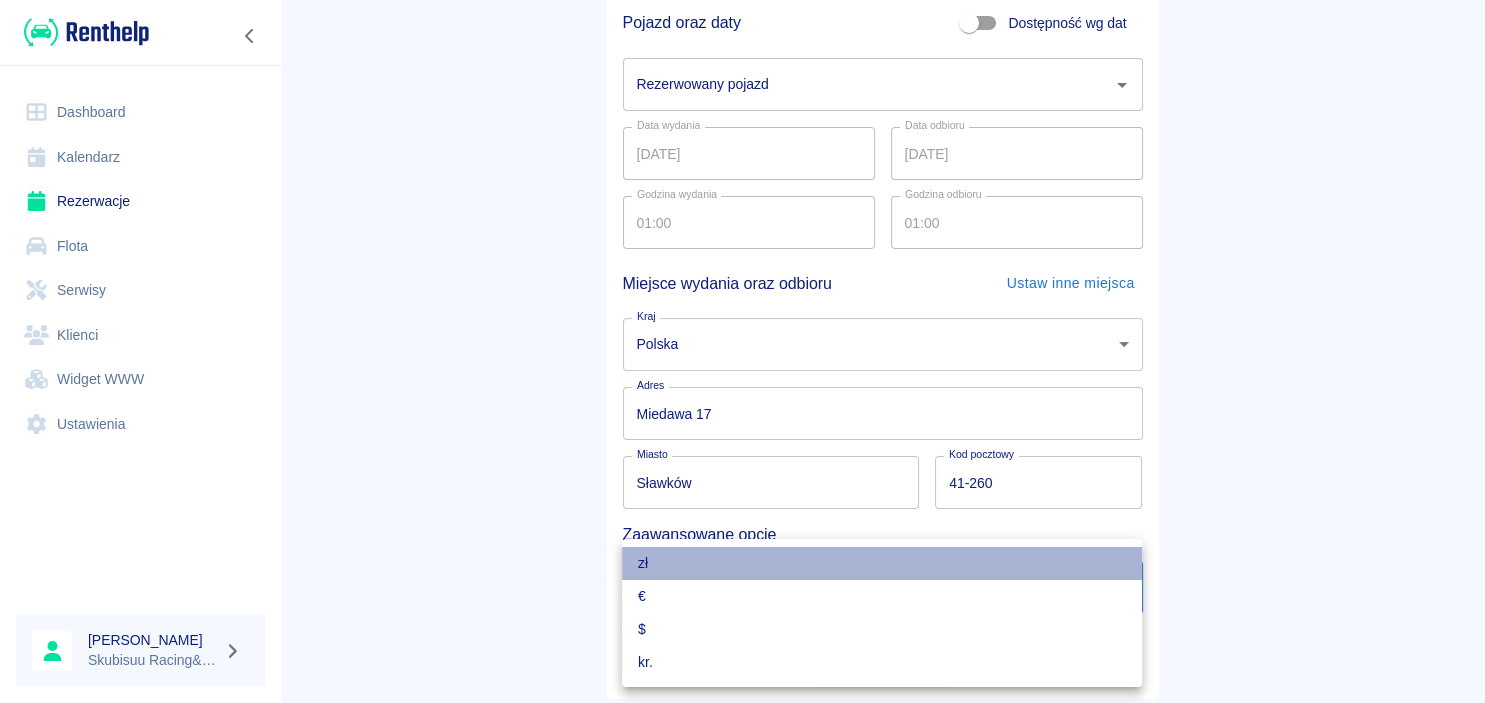 click on "zł" at bounding box center (882, 563) 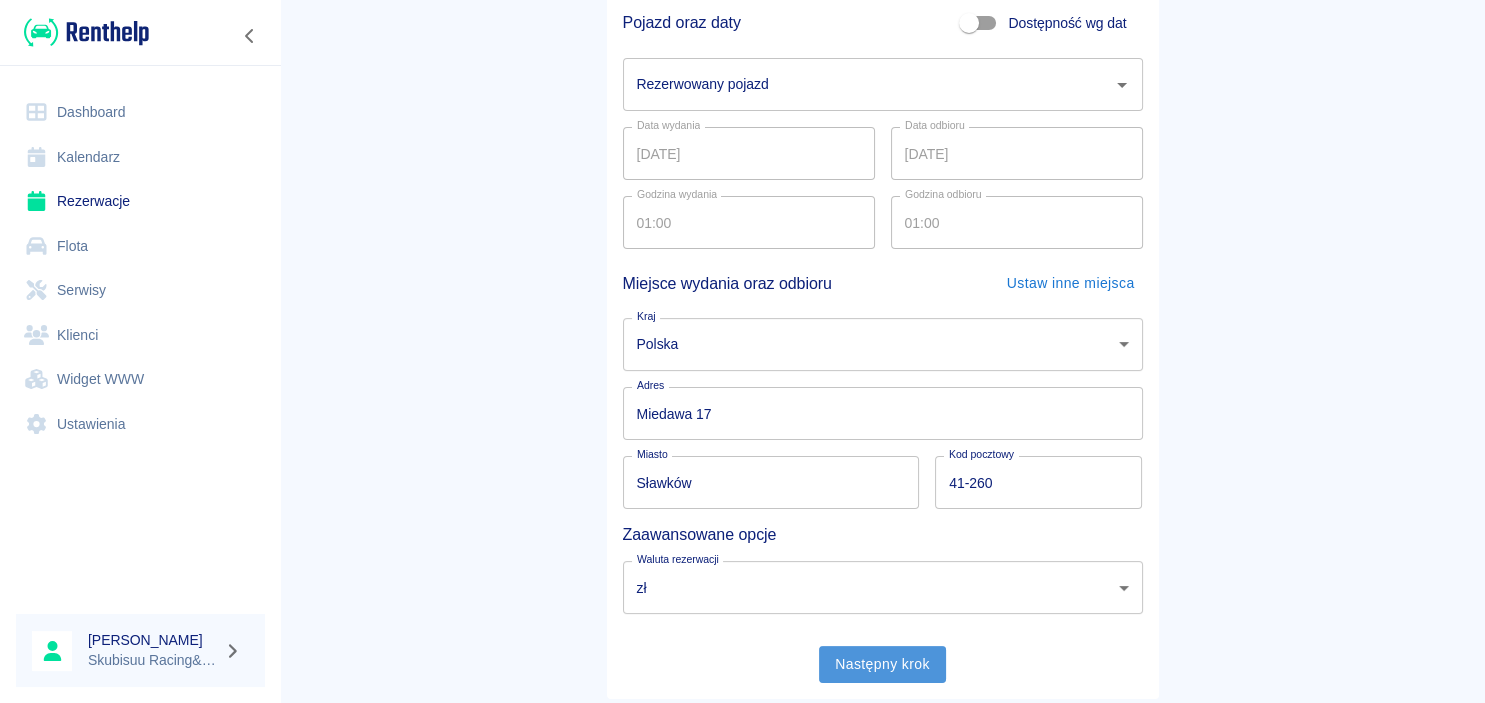click on "Następny krok" at bounding box center [882, 664] 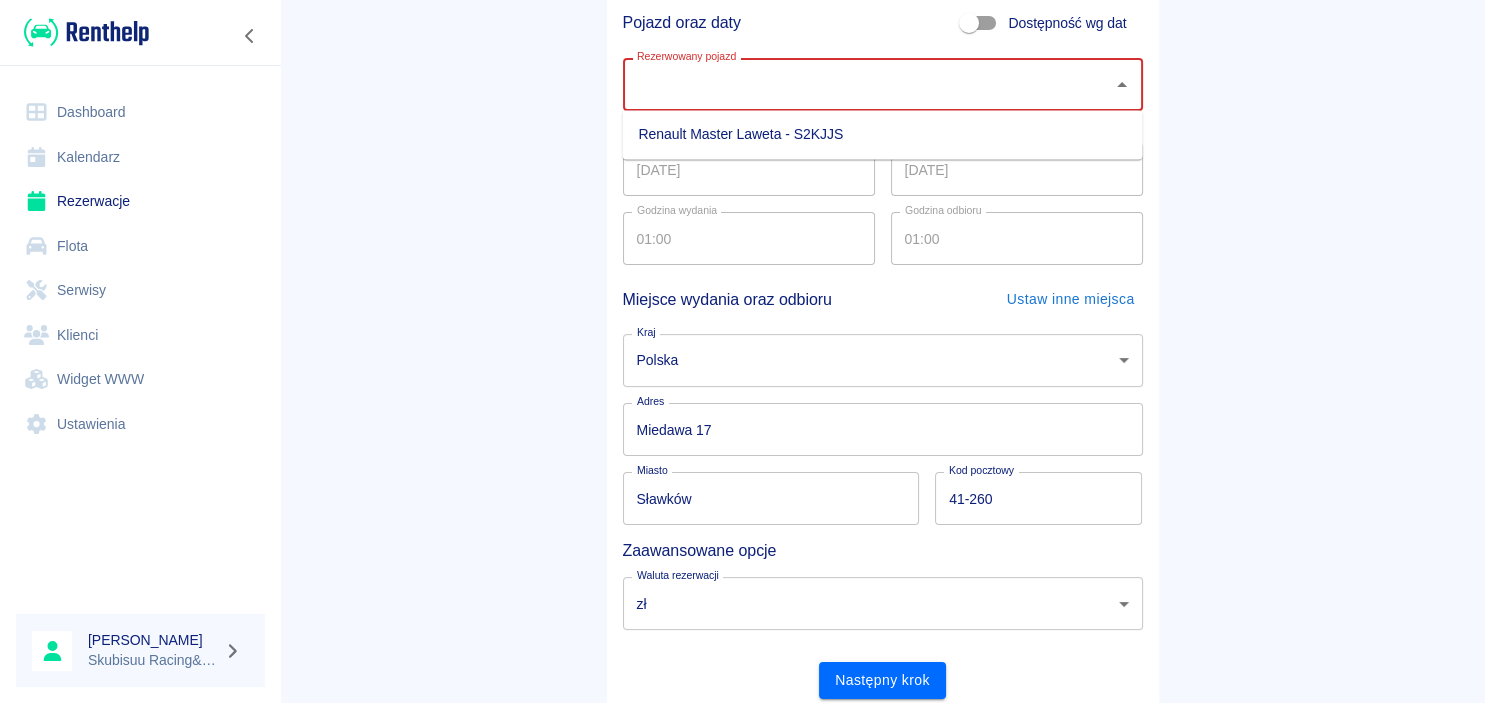 click on "Rezerwowany pojazd" at bounding box center (868, 84) 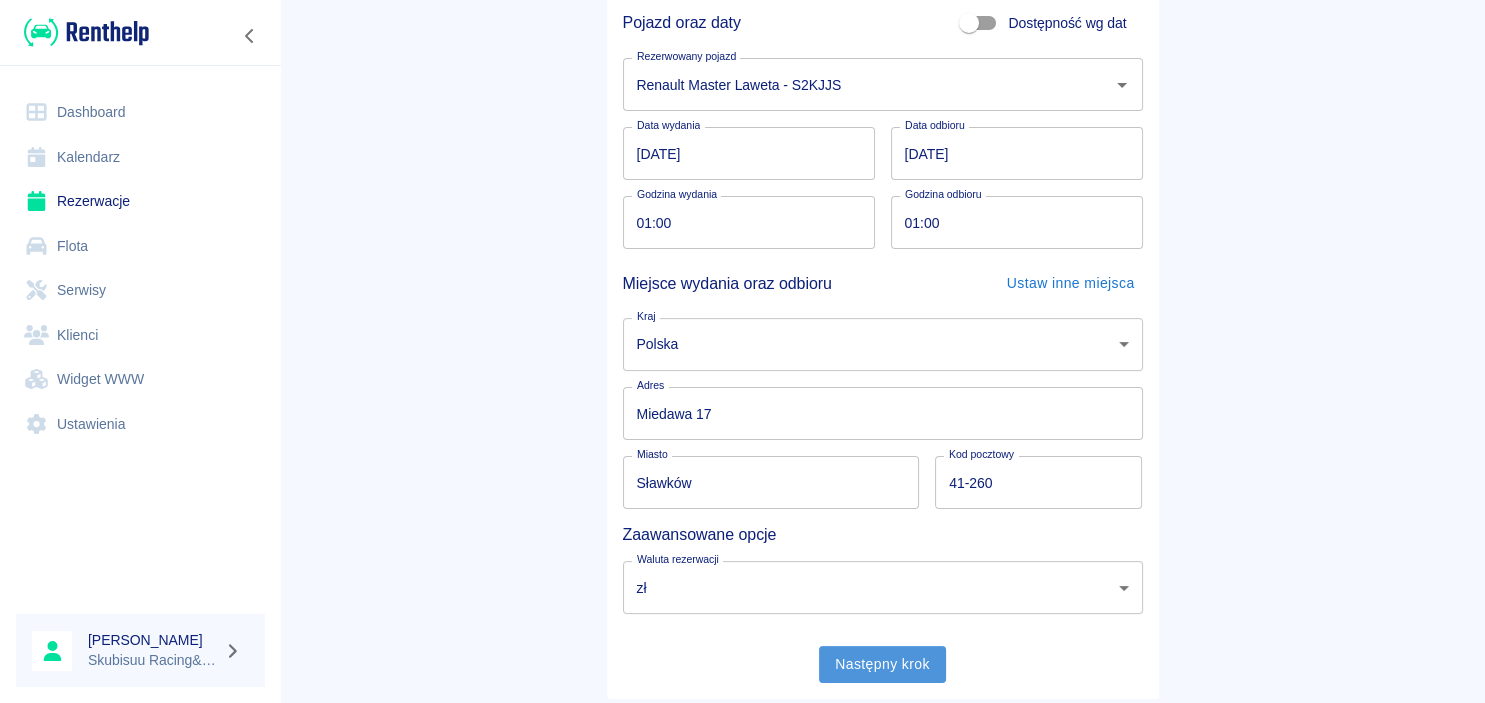 click on "Następny krok" at bounding box center [882, 664] 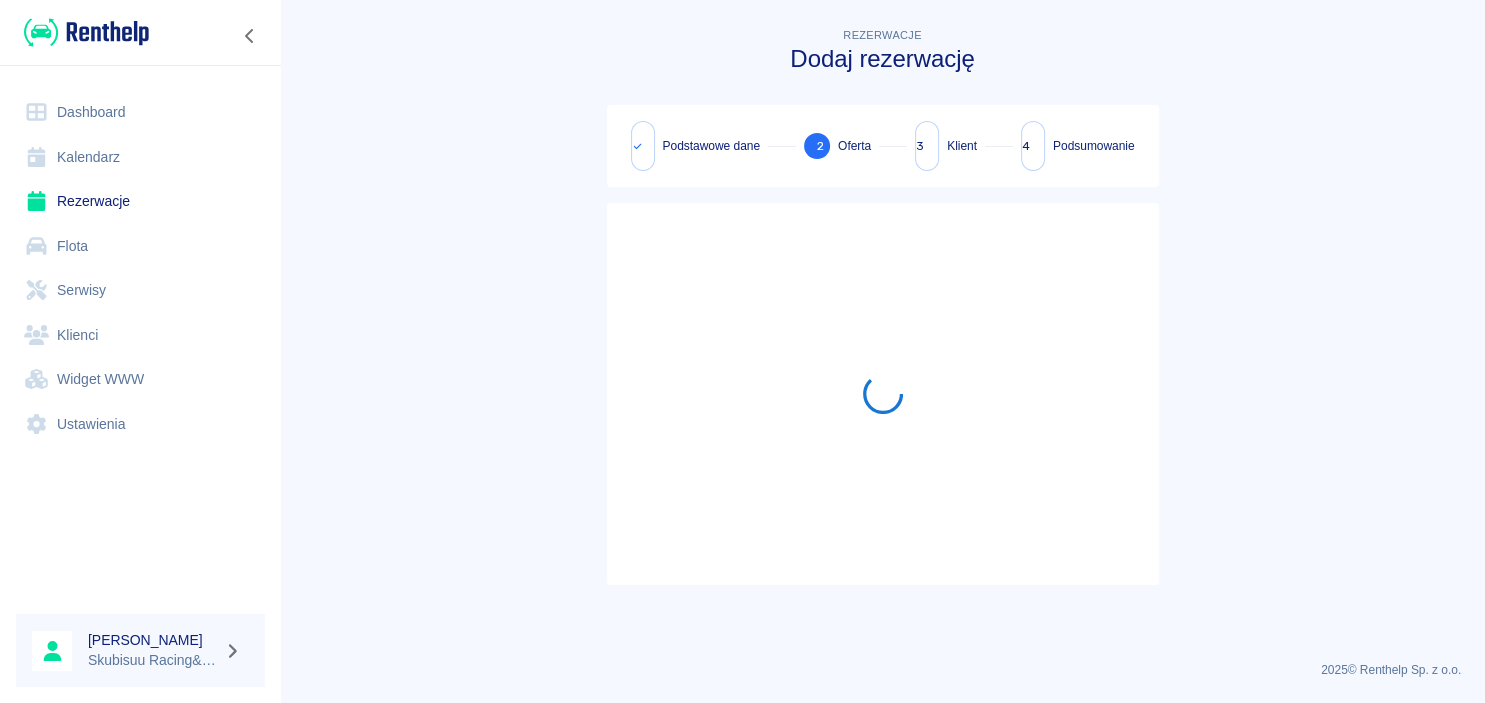 scroll, scrollTop: 0, scrollLeft: 0, axis: both 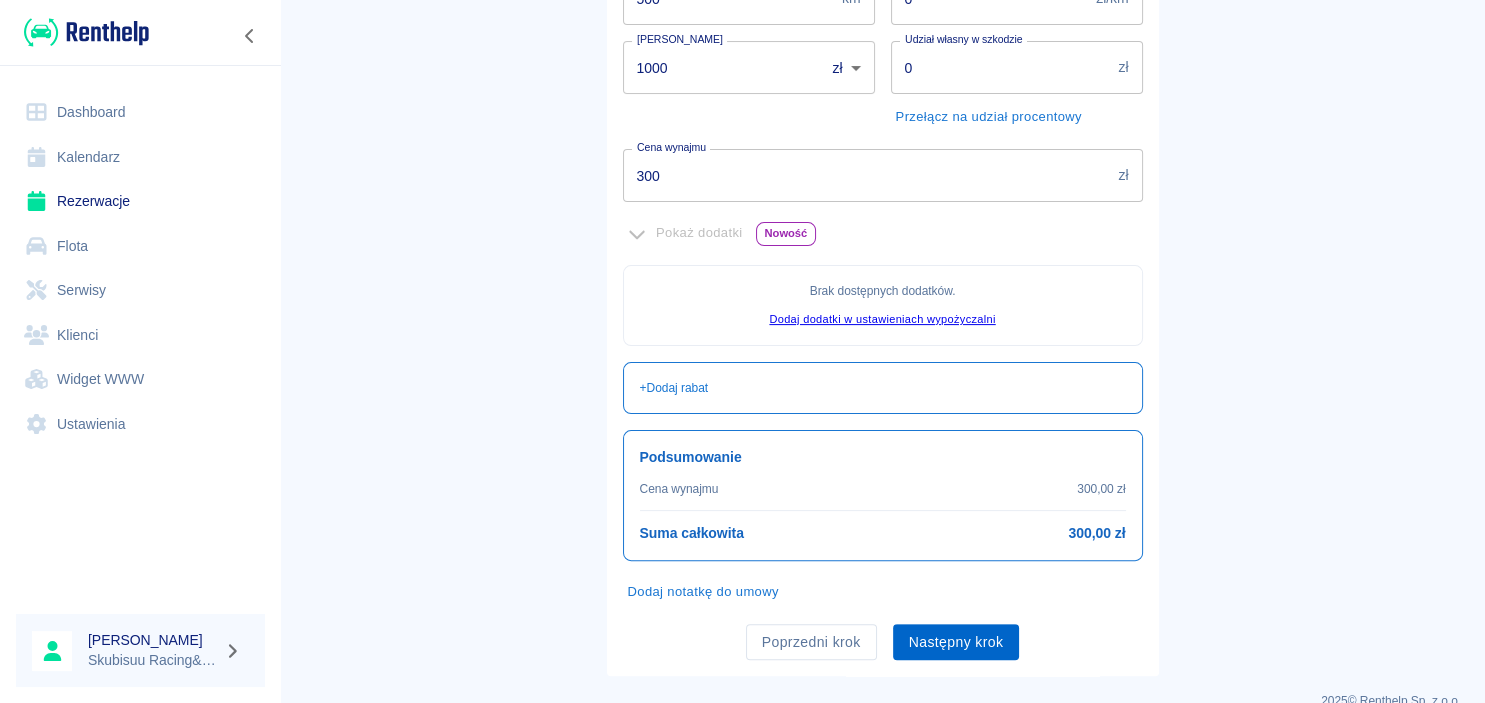 click on "Następny krok" at bounding box center (956, 642) 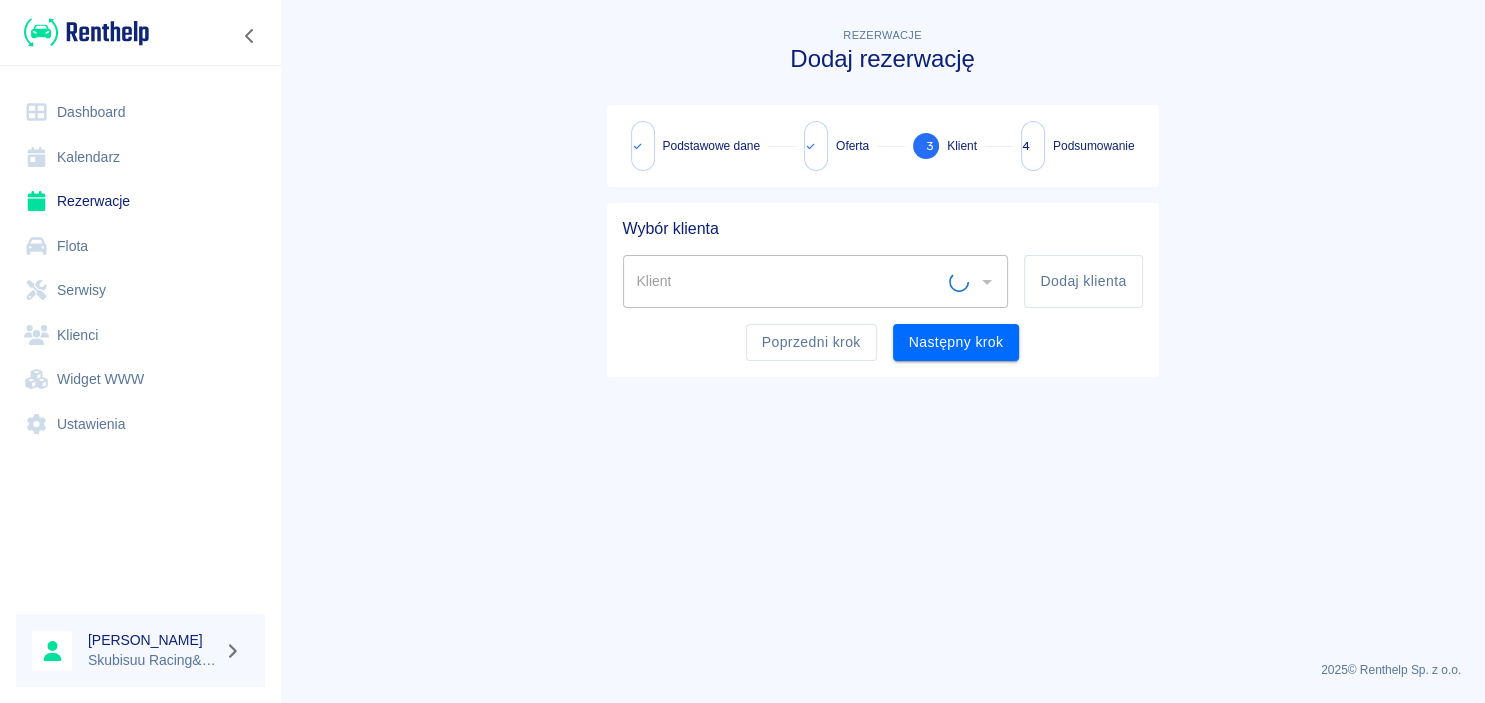 scroll, scrollTop: 0, scrollLeft: 0, axis: both 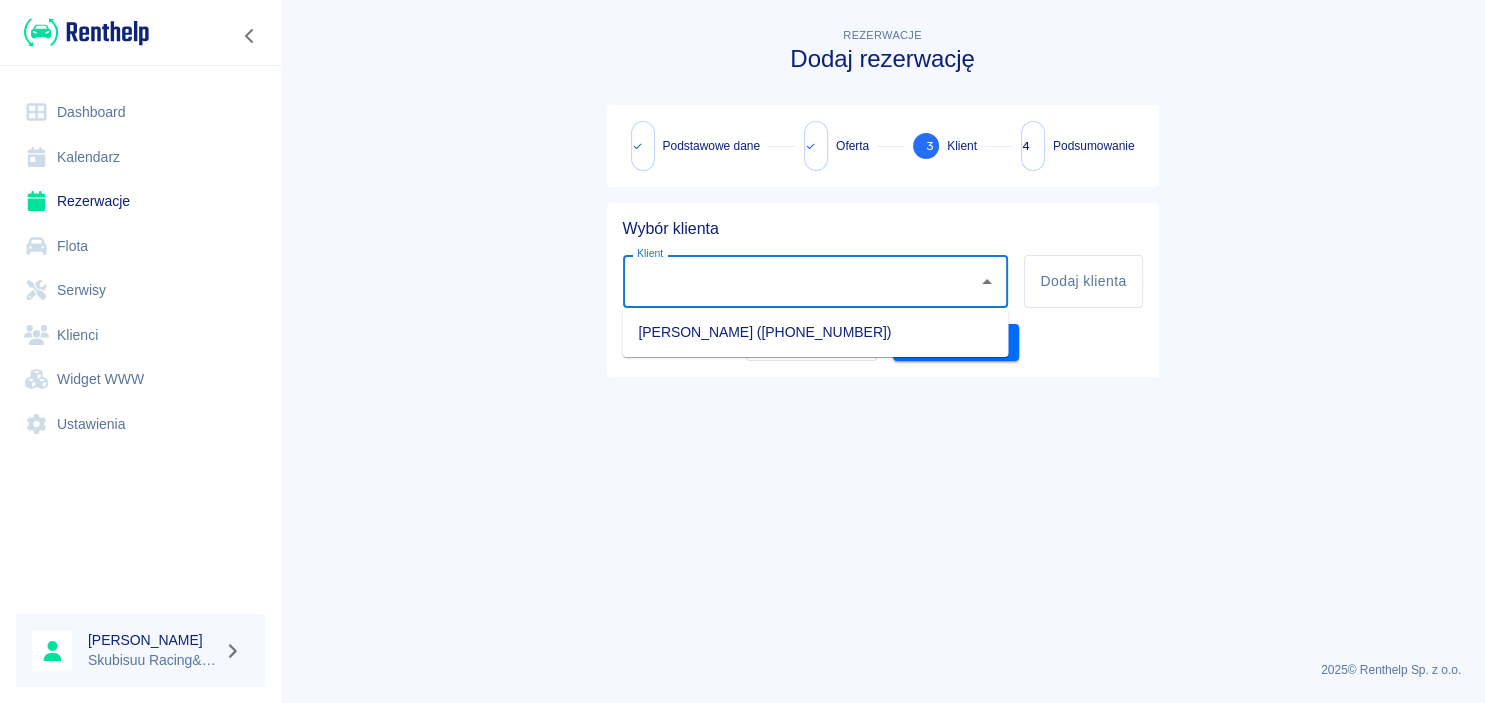 click on "Klient" at bounding box center (801, 281) 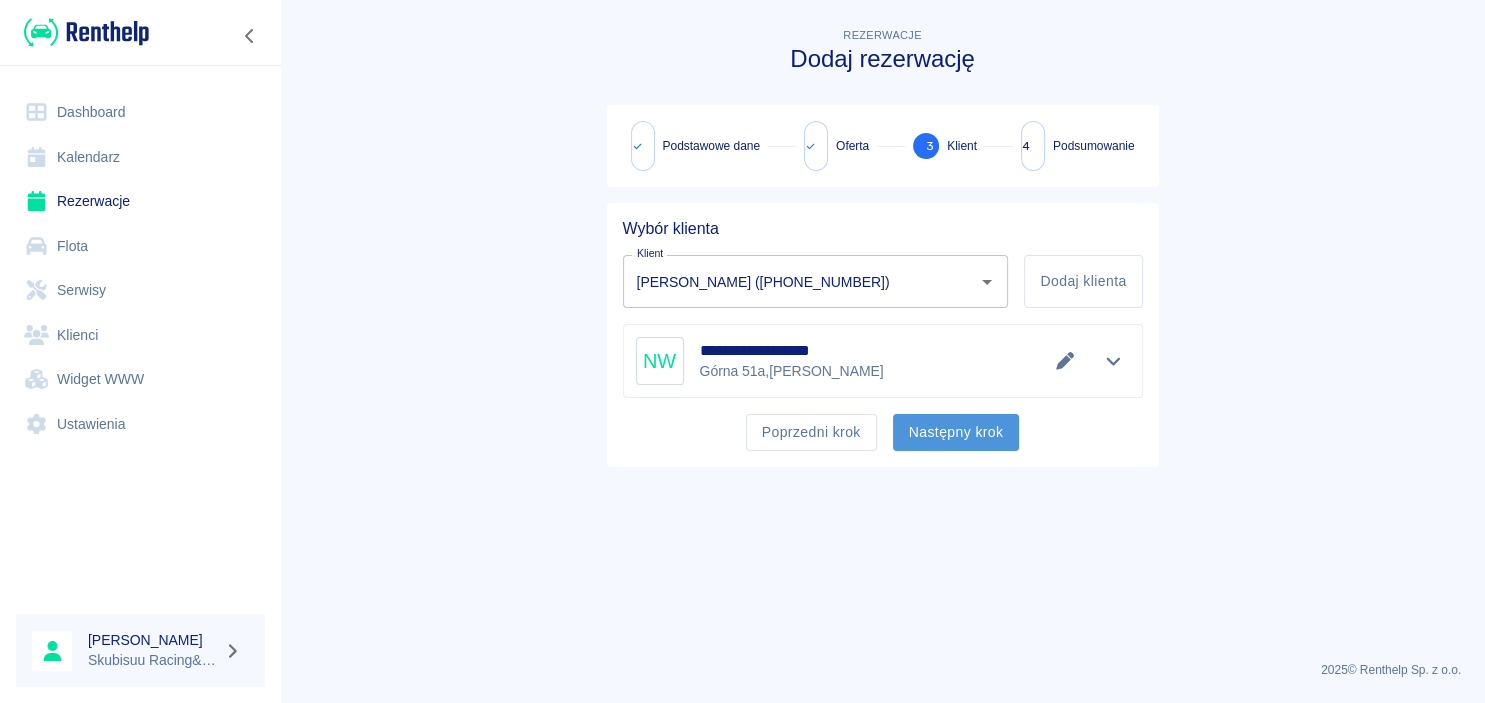 click on "Następny krok" at bounding box center (956, 432) 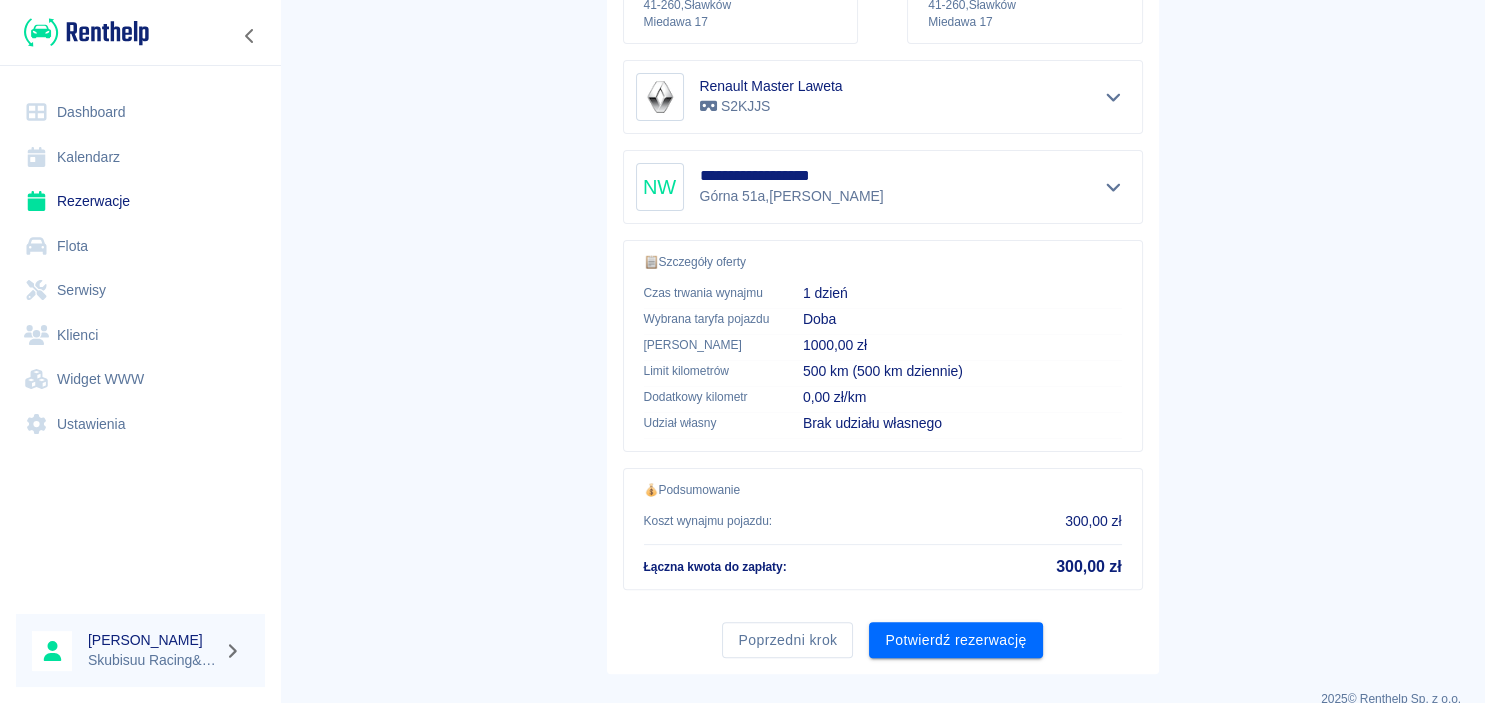 scroll, scrollTop: 374, scrollLeft: 0, axis: vertical 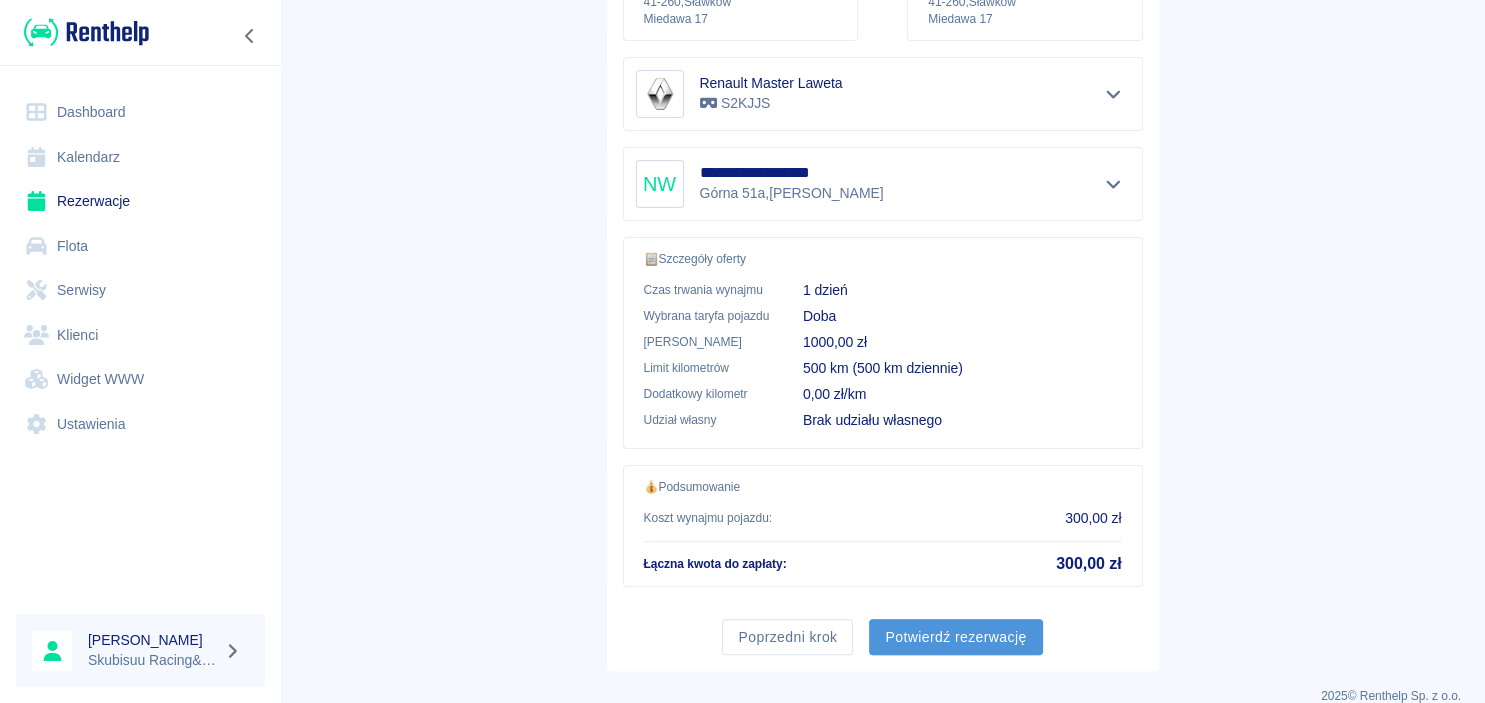 click on "Potwierdź rezerwację" at bounding box center [955, 637] 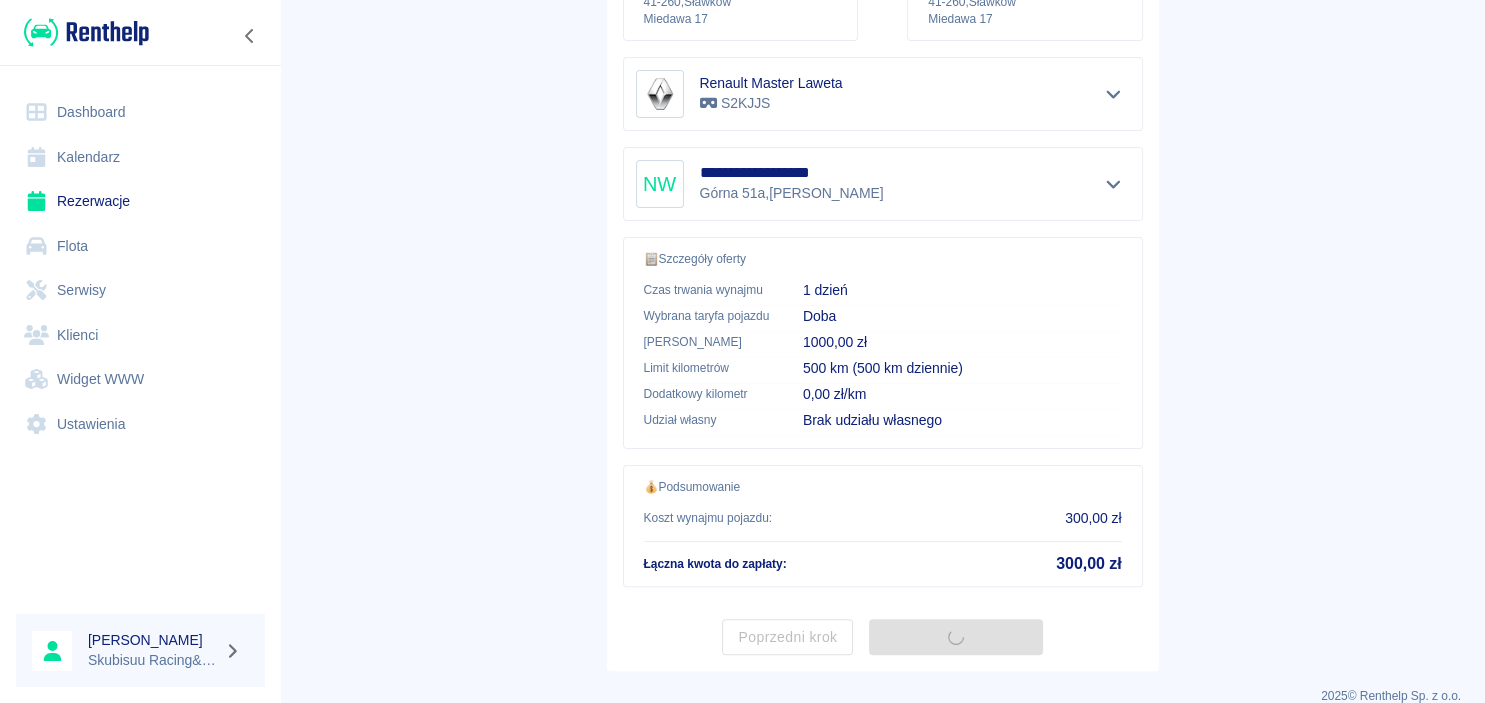 scroll, scrollTop: 0, scrollLeft: 0, axis: both 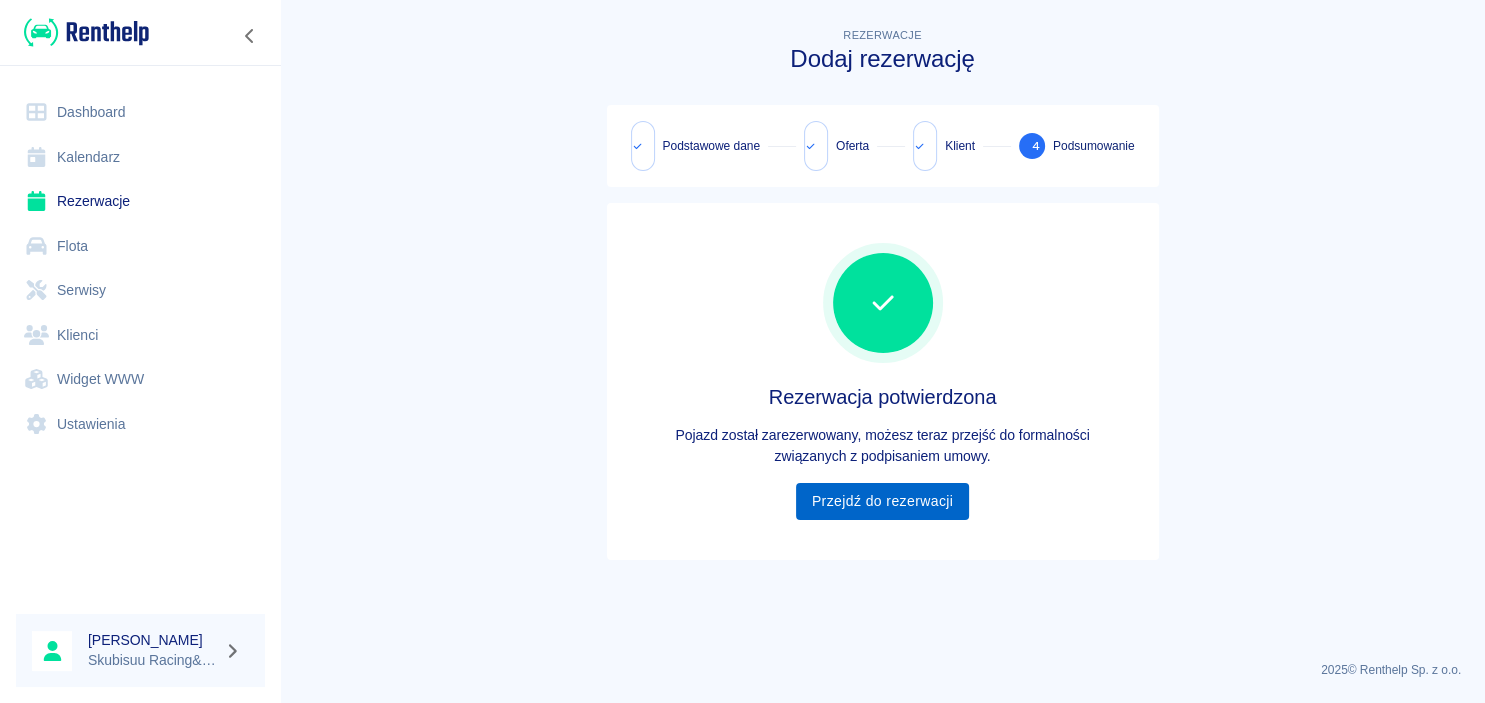 click on "Przejdź do rezerwacji" at bounding box center [882, 501] 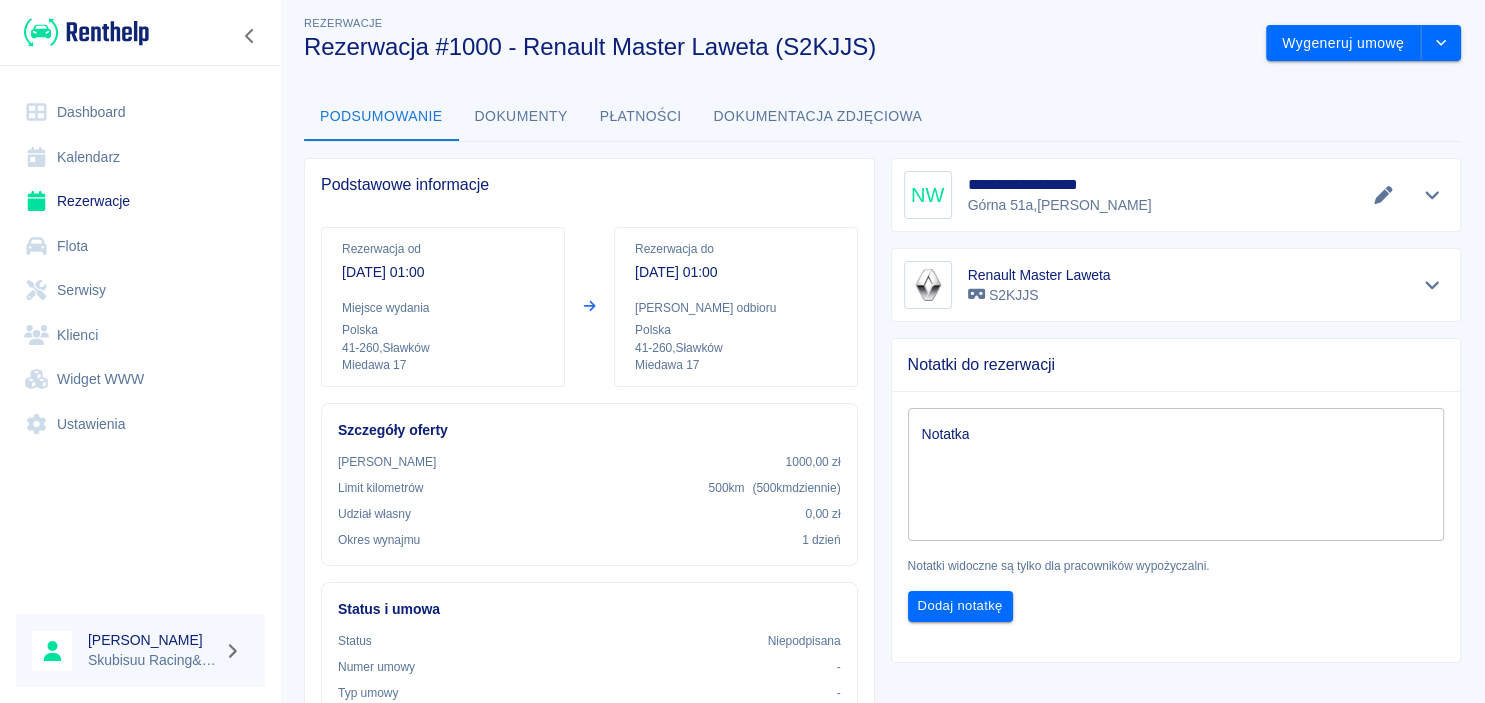 scroll, scrollTop: 0, scrollLeft: 0, axis: both 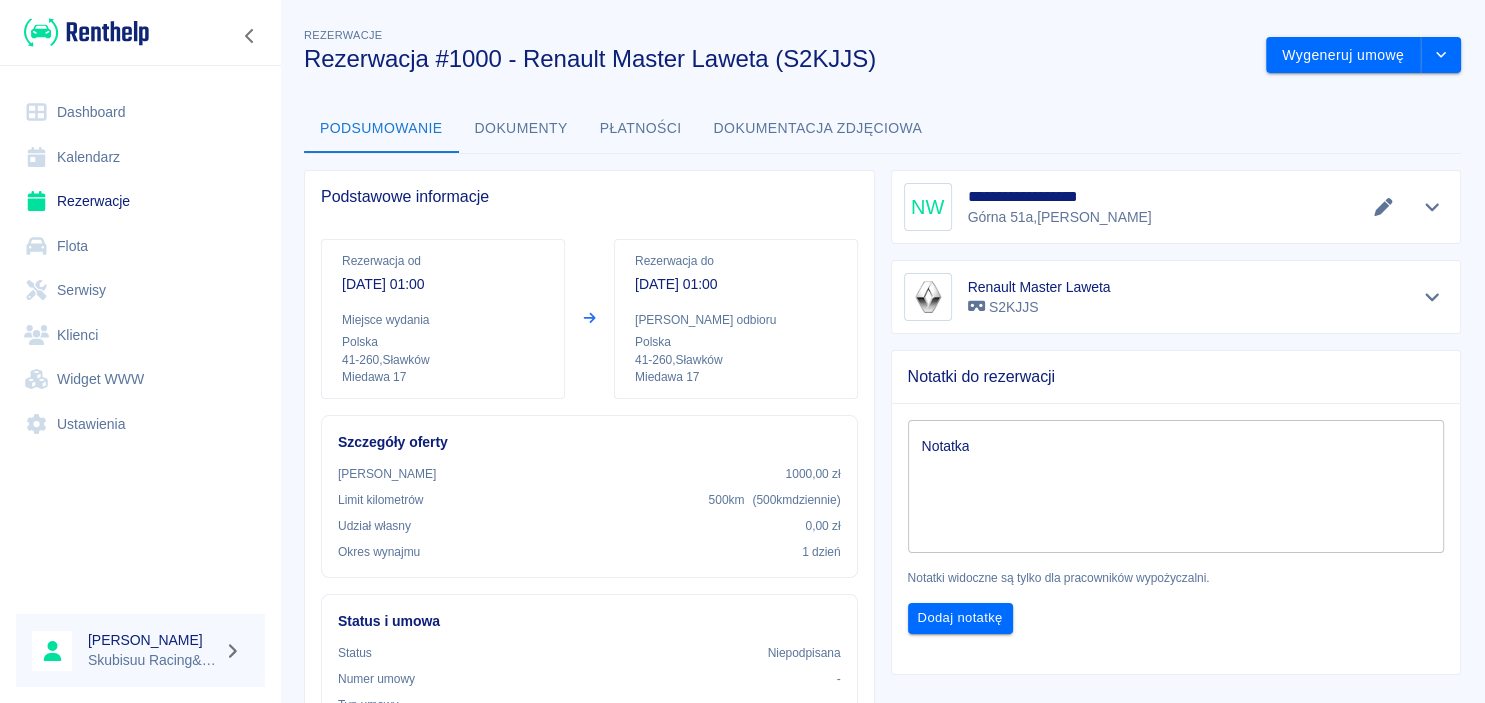click on "Dokumenty" at bounding box center (521, 129) 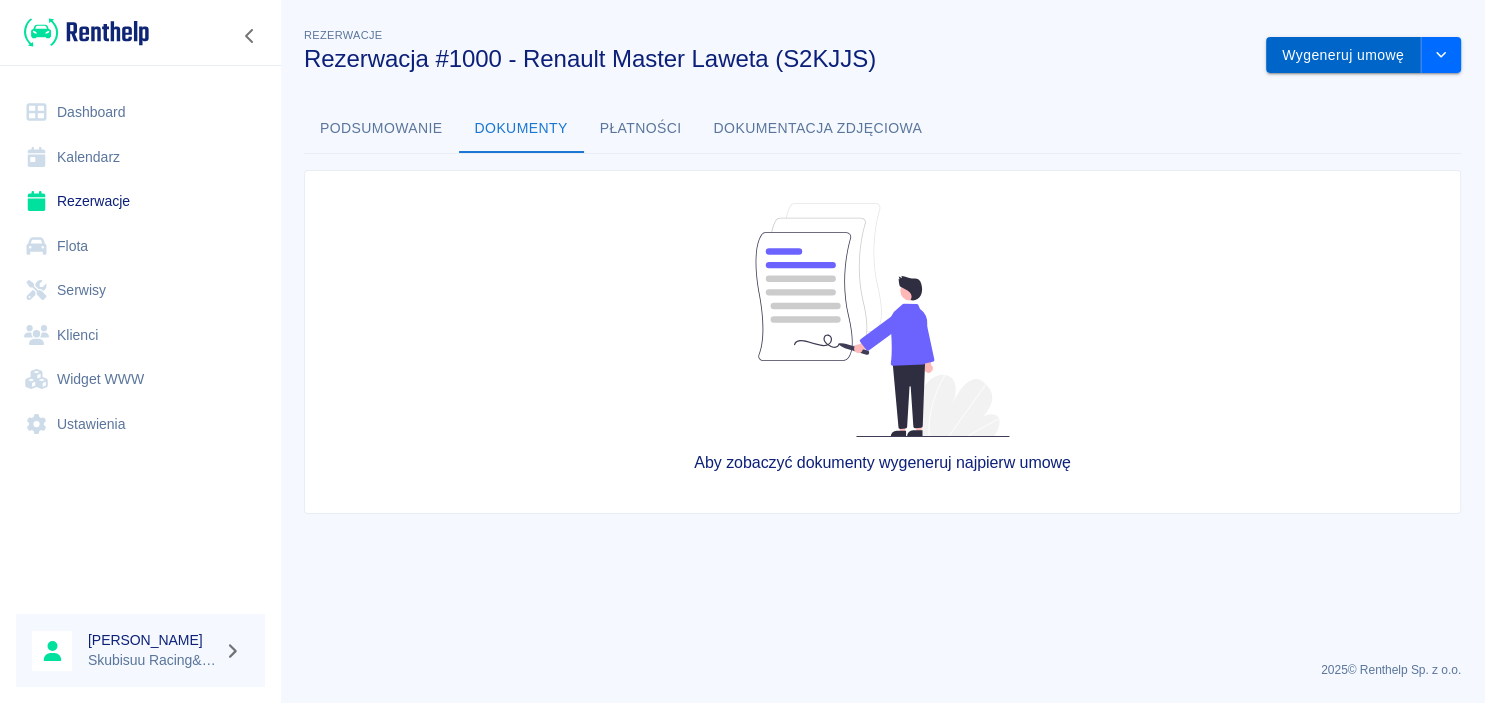 click on "Wygeneruj umowę" at bounding box center [1343, 55] 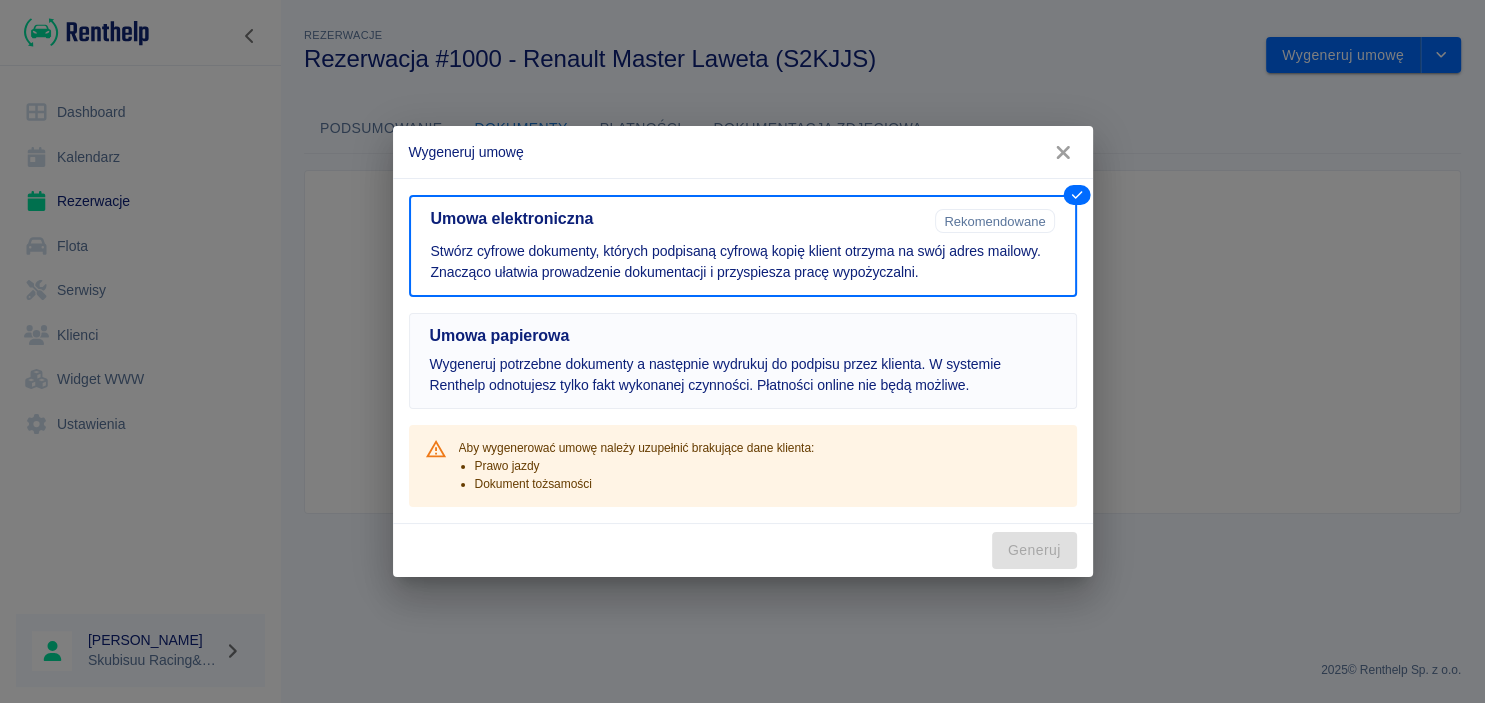 click on "Wygeneruj potrzebne dokumenty a następnie wydrukuj do podpisu przez klienta. W systemie Renthelp odnotujesz tylko fakt wykonanej czynności. Płatności online nie będą możliwe." at bounding box center (743, 375) 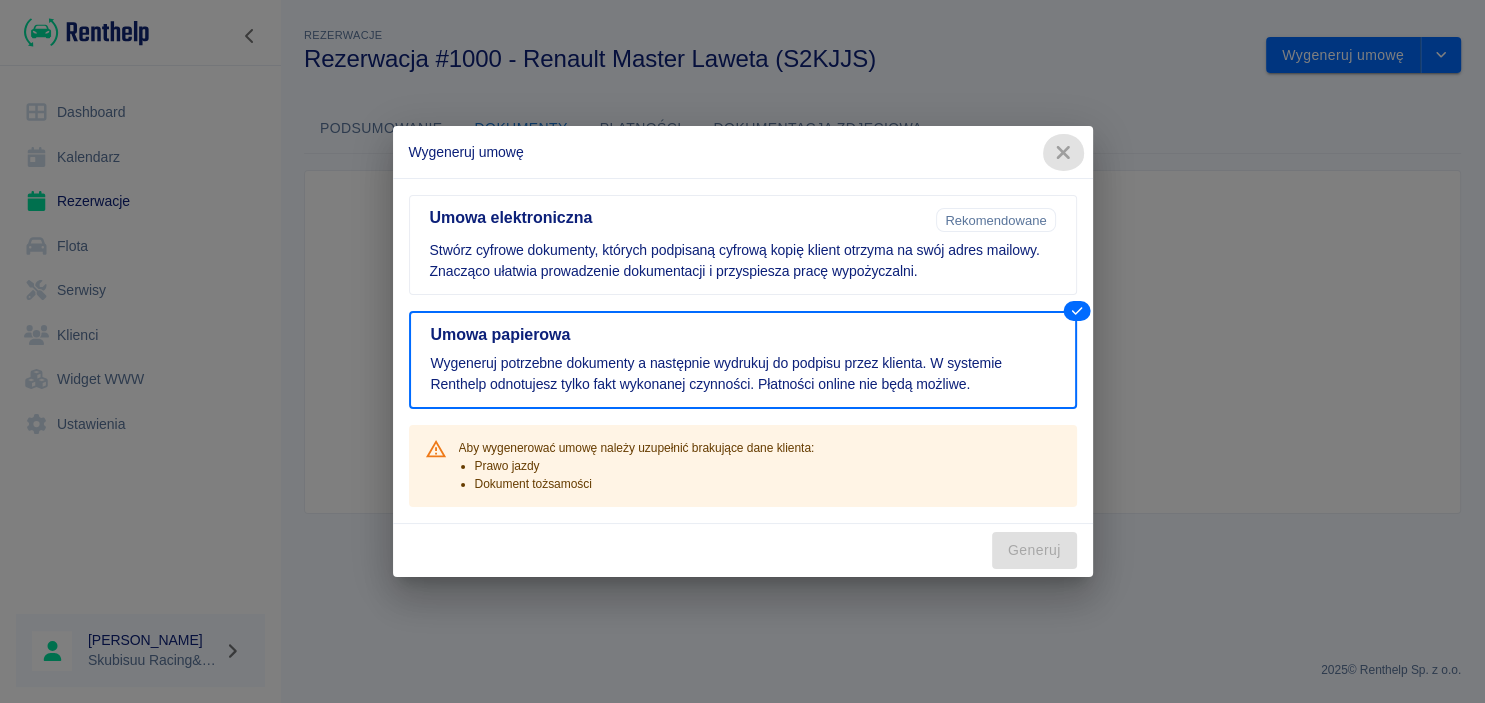 click 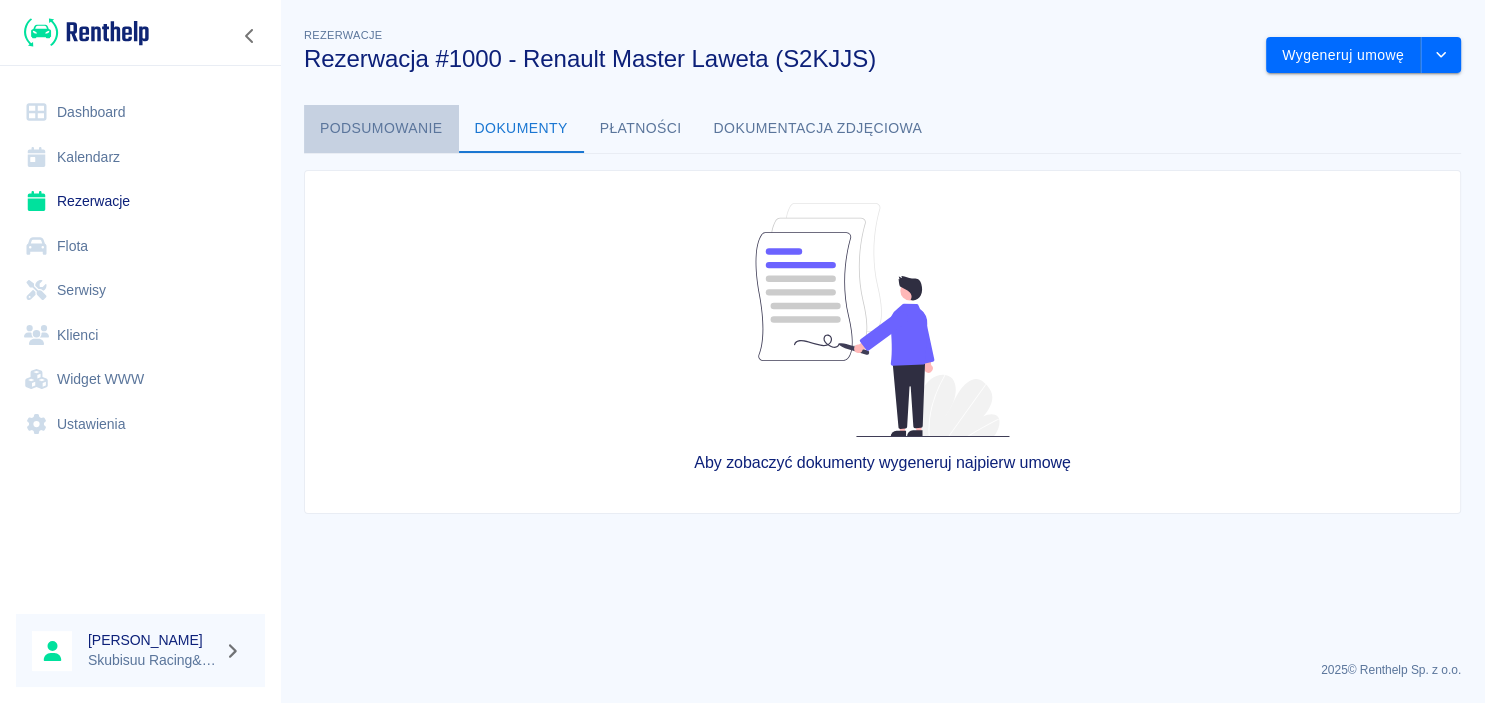 click on "Podsumowanie" at bounding box center (381, 129) 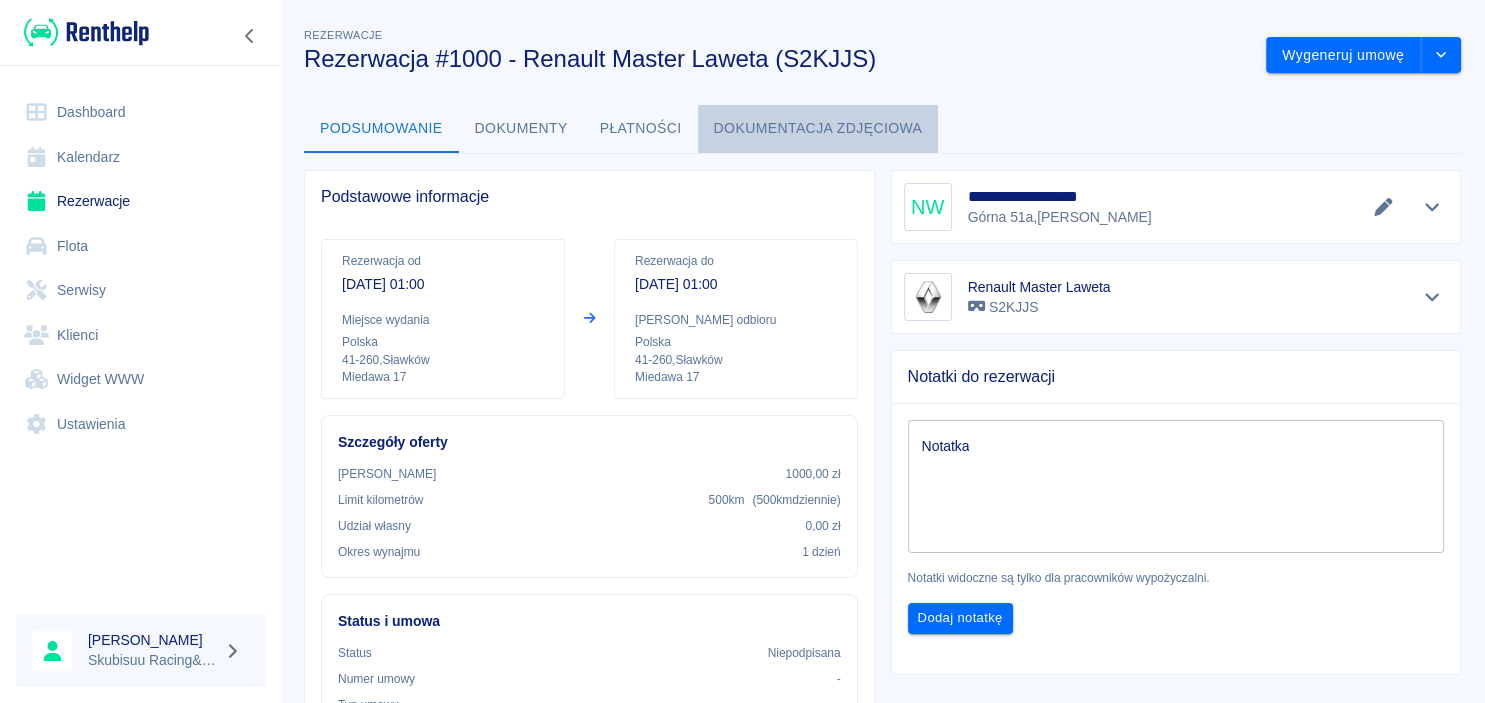 click on "Dokumentacja zdjęciowa" at bounding box center (818, 129) 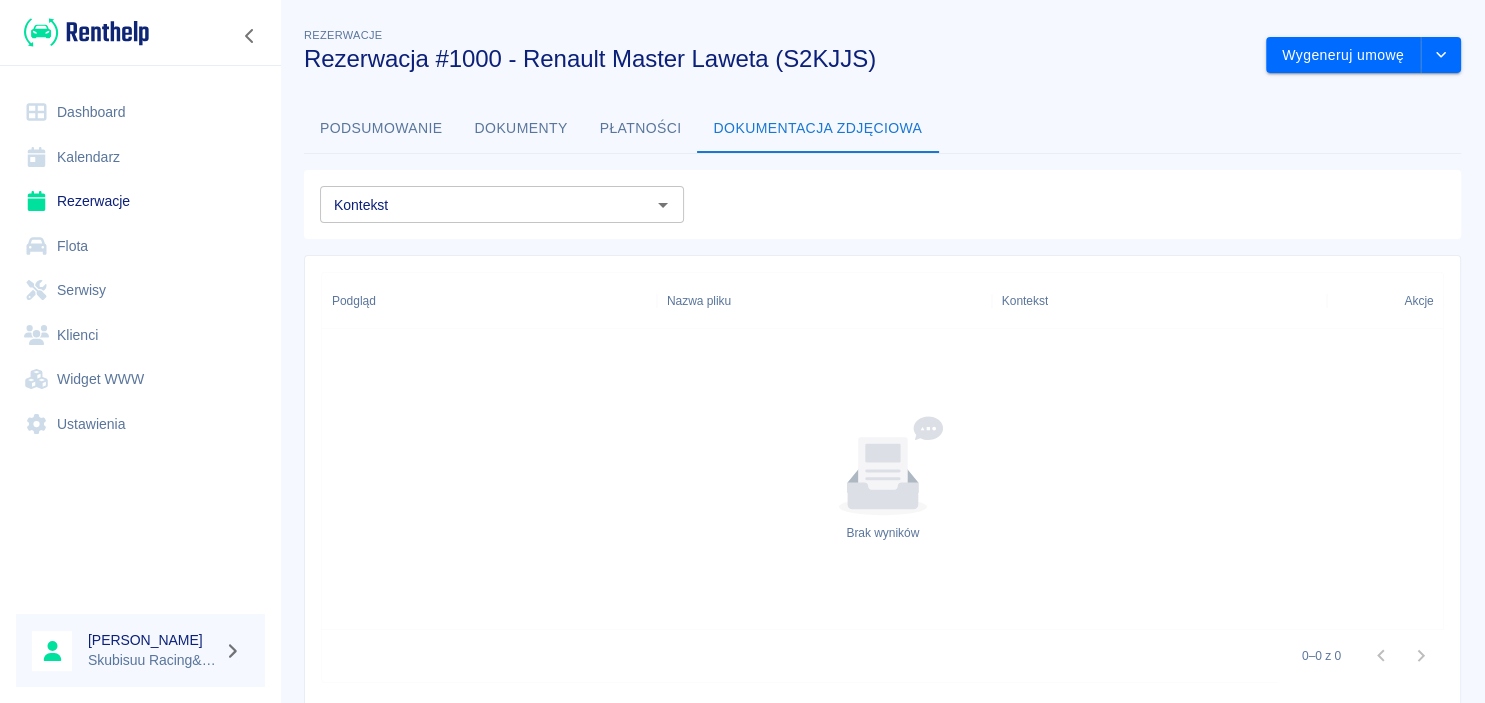 click on "Kontekst" at bounding box center [485, 204] 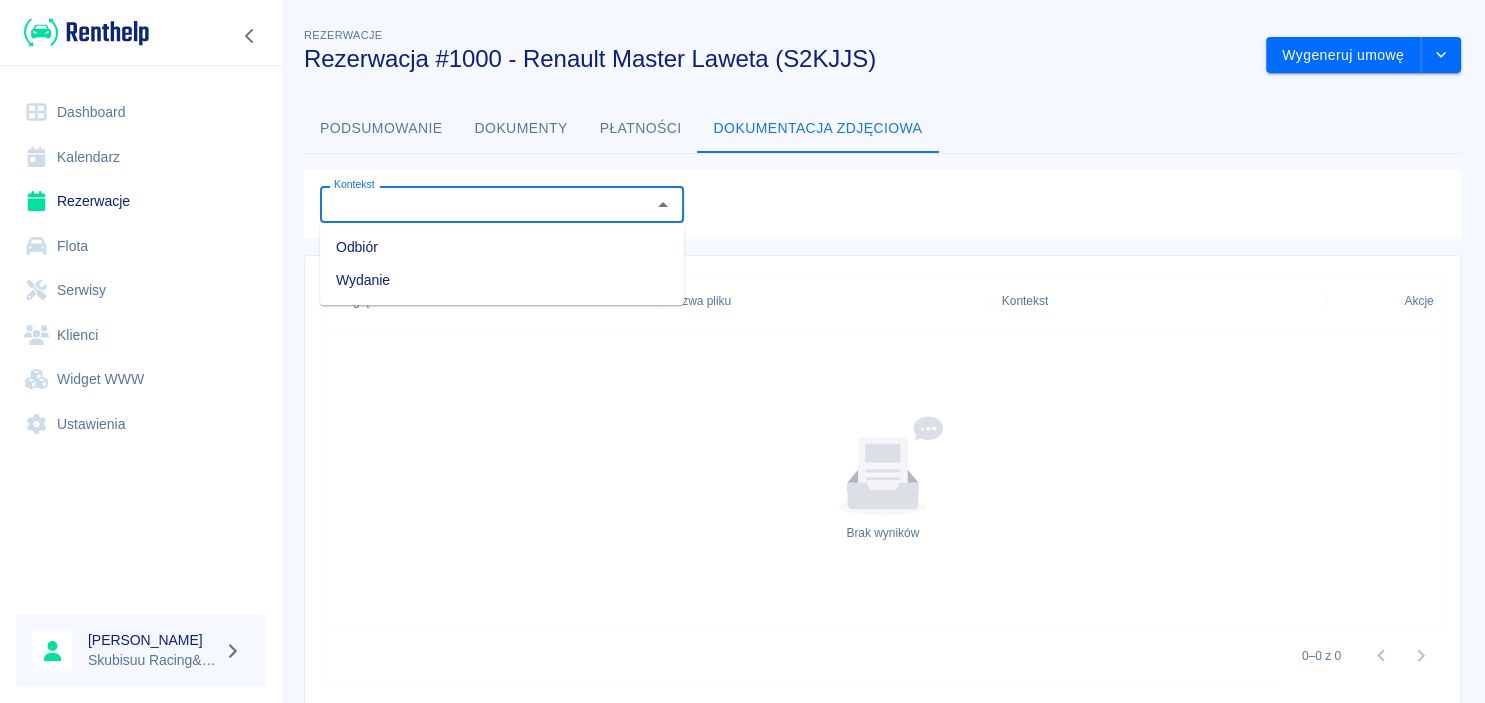 click on "Kontekst" at bounding box center [485, 204] 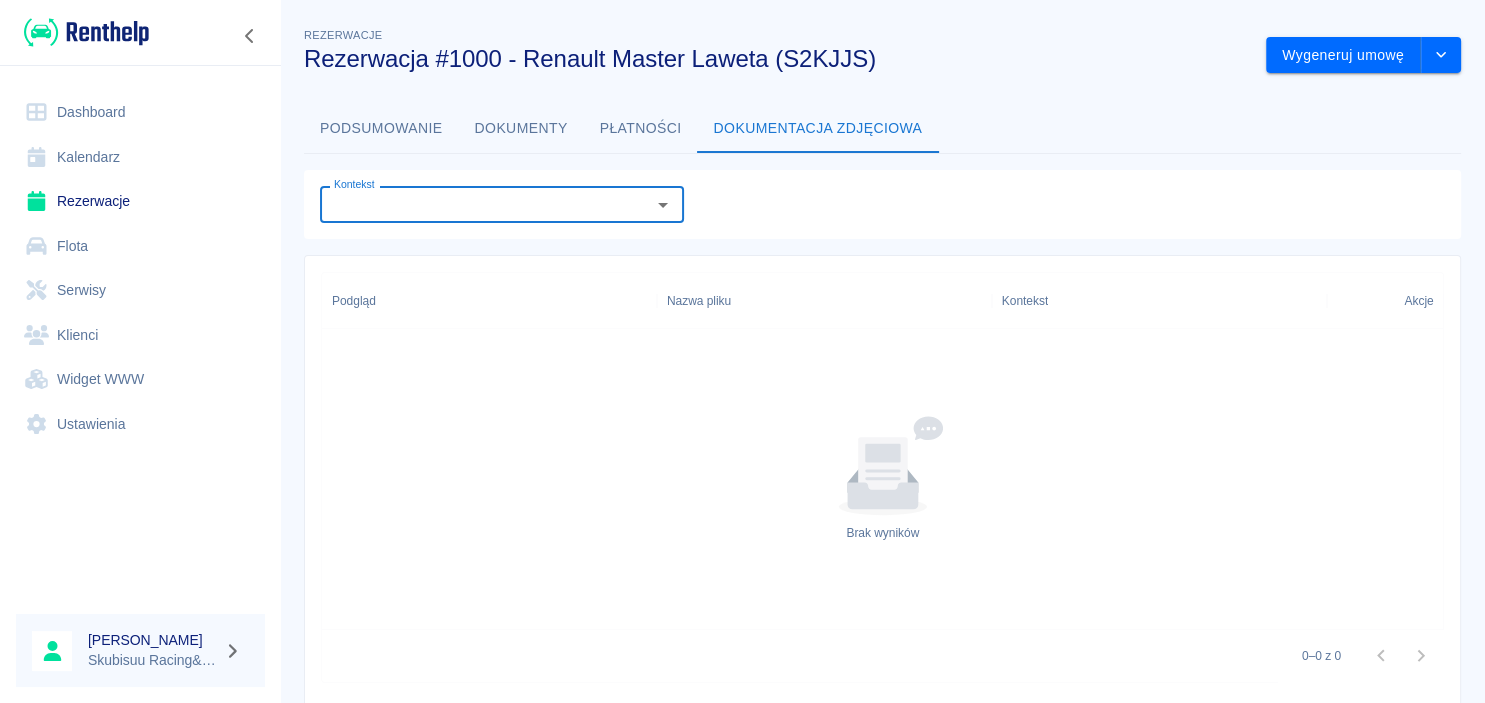 click on "Podsumowanie" at bounding box center (381, 129) 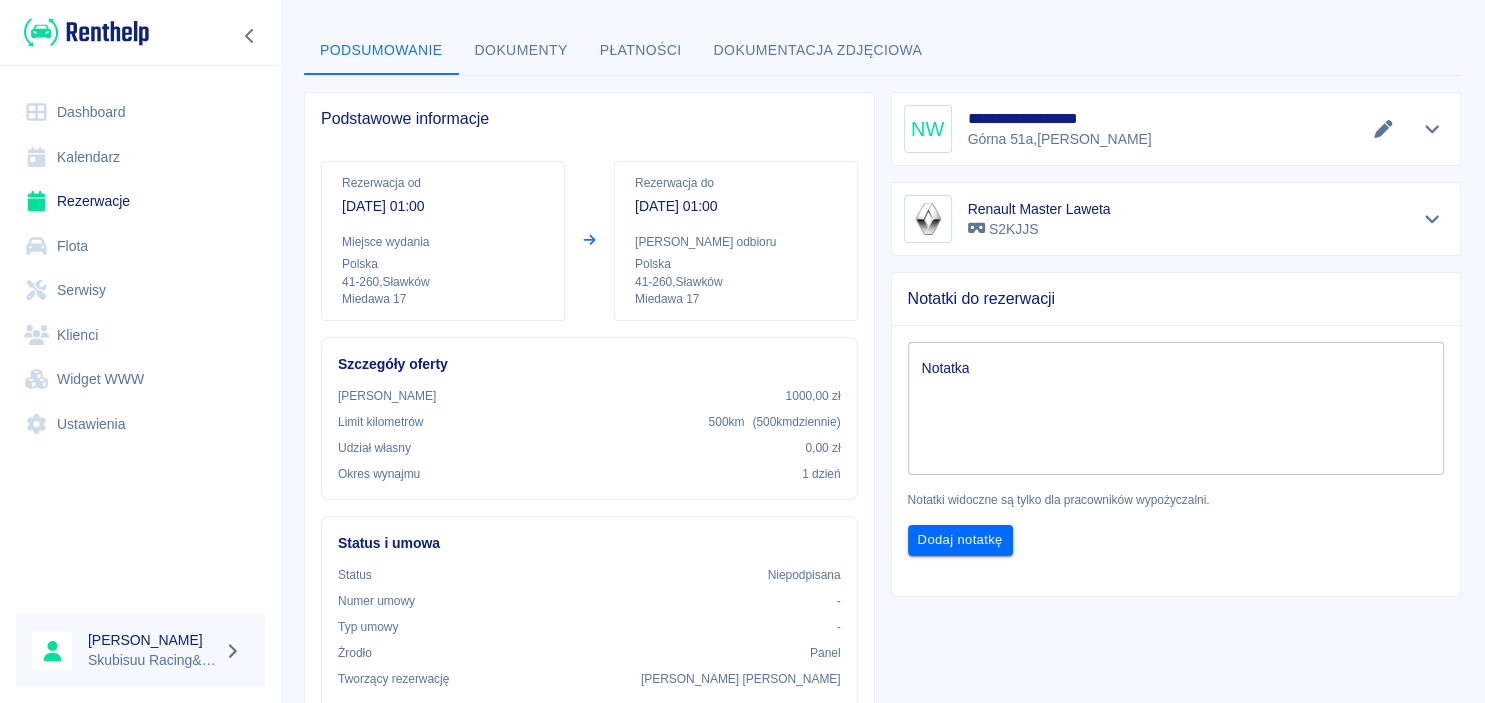 scroll, scrollTop: 34, scrollLeft: 0, axis: vertical 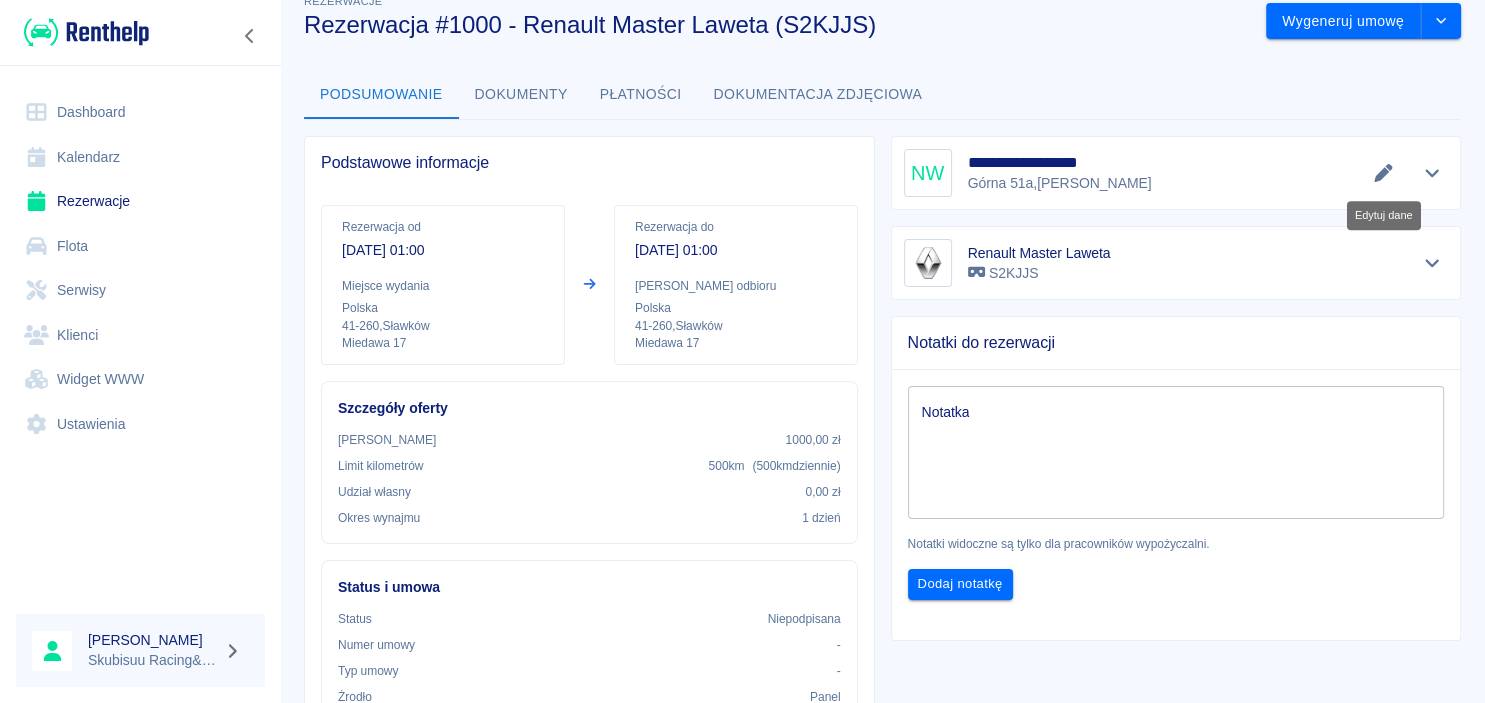 click at bounding box center [1383, 173] 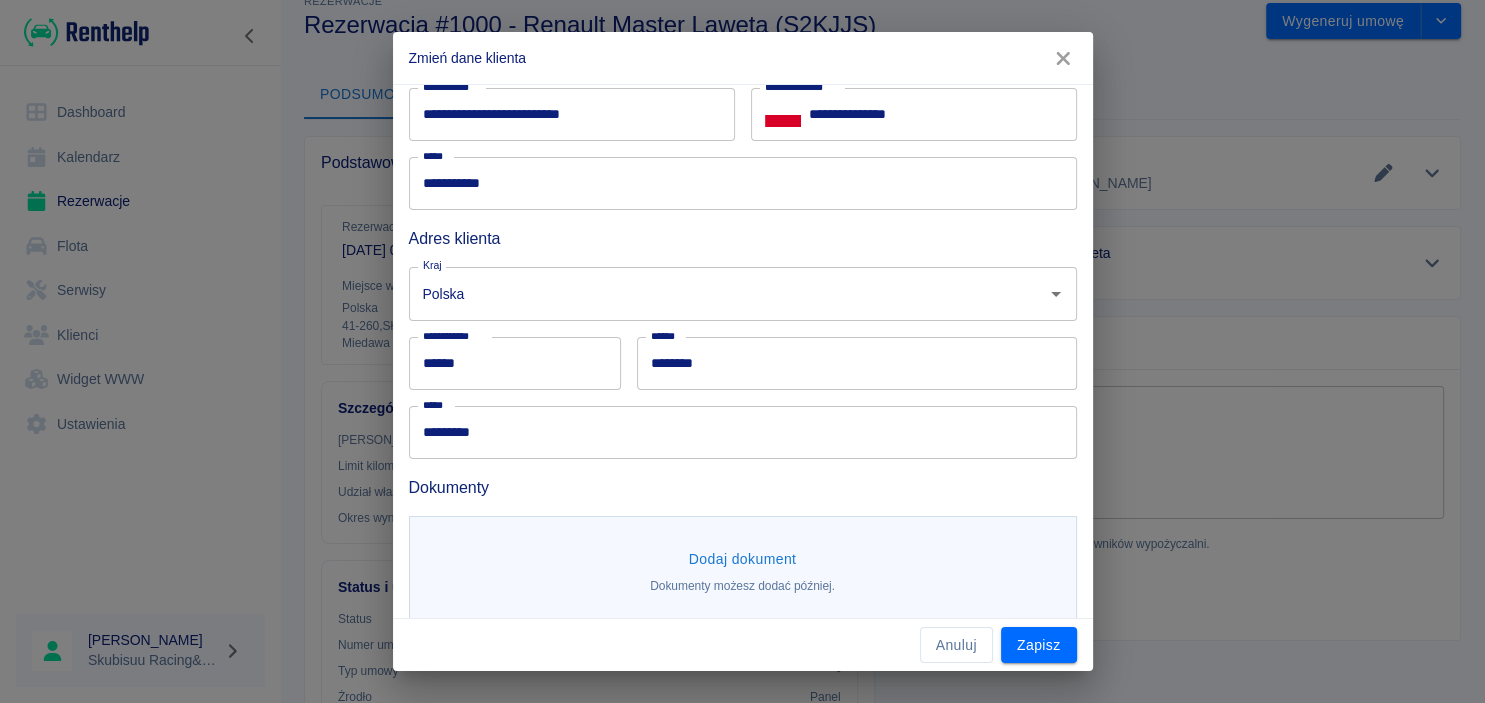 scroll, scrollTop: 197, scrollLeft: 0, axis: vertical 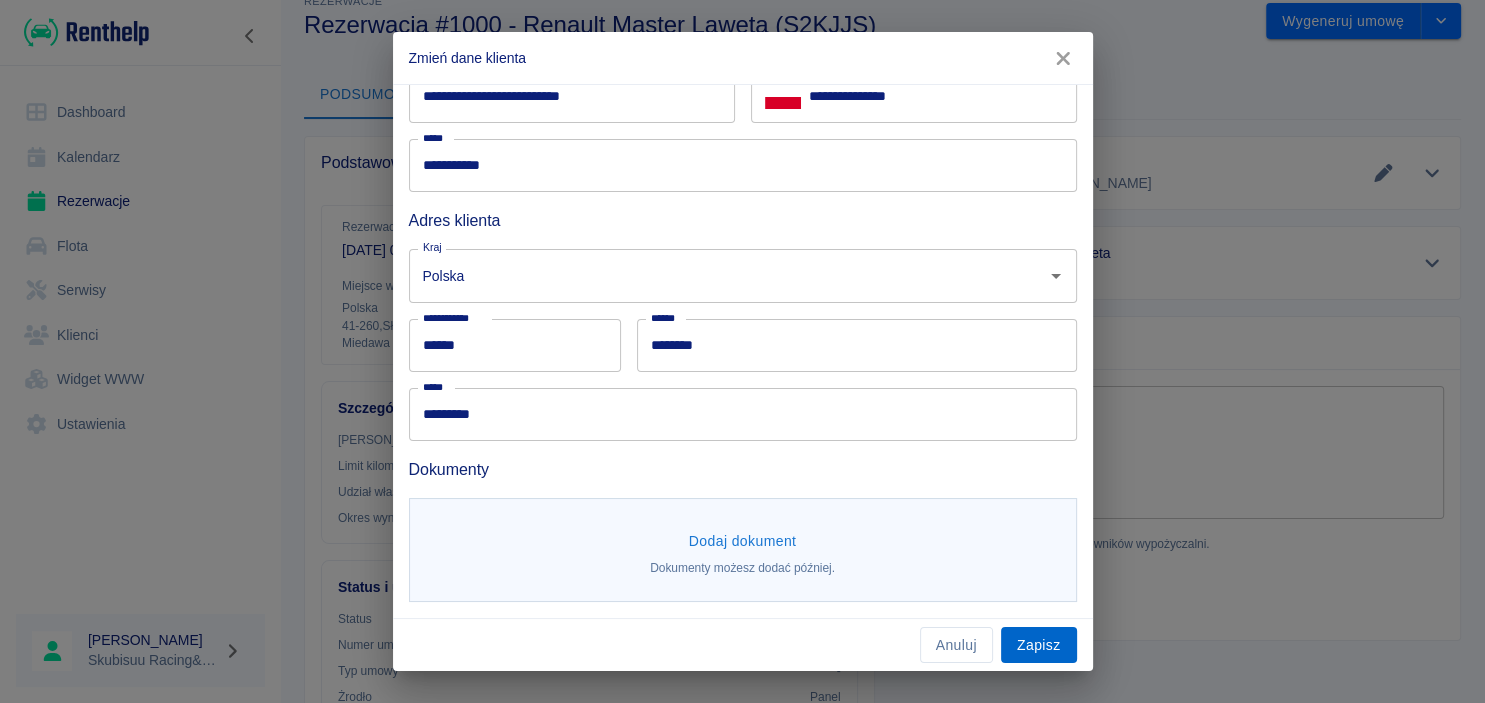 click on "Zapisz" at bounding box center (1039, 645) 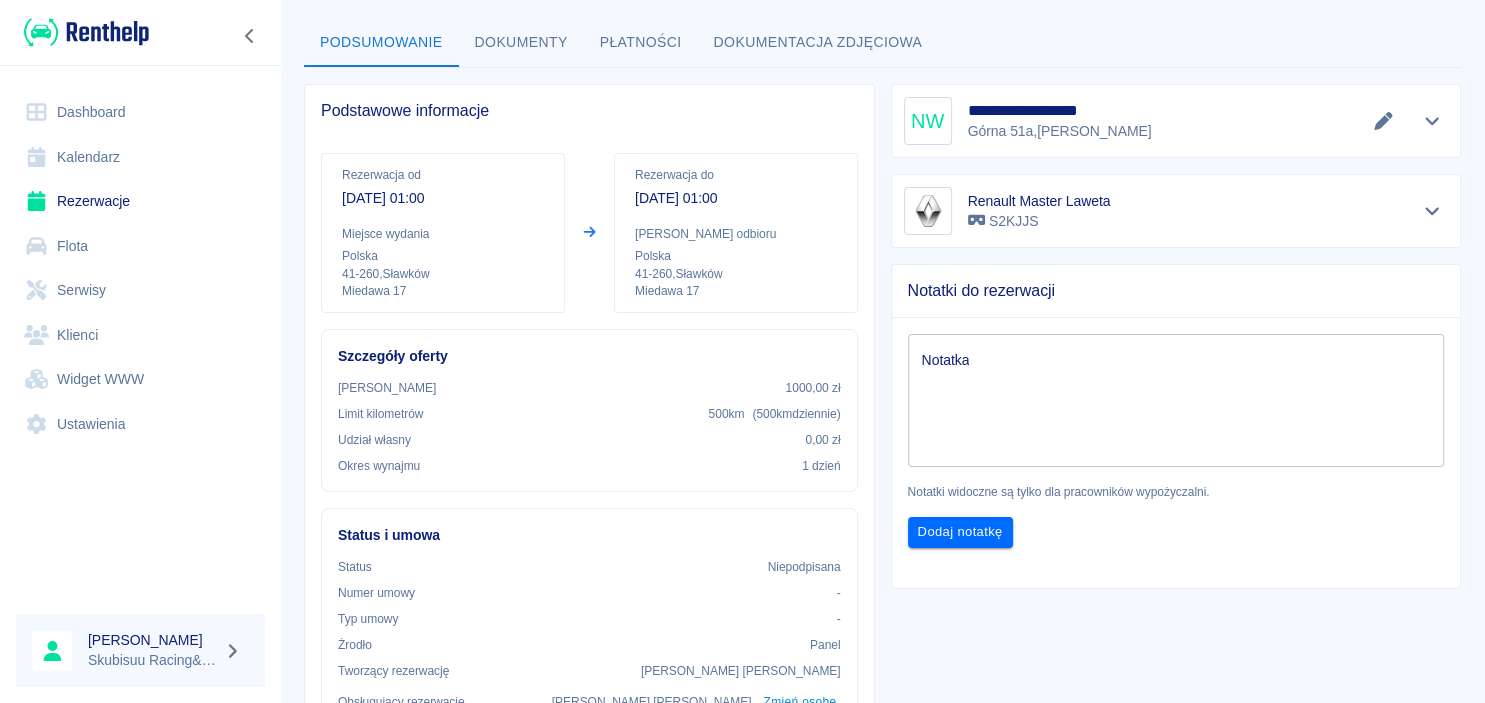 scroll, scrollTop: 0, scrollLeft: 0, axis: both 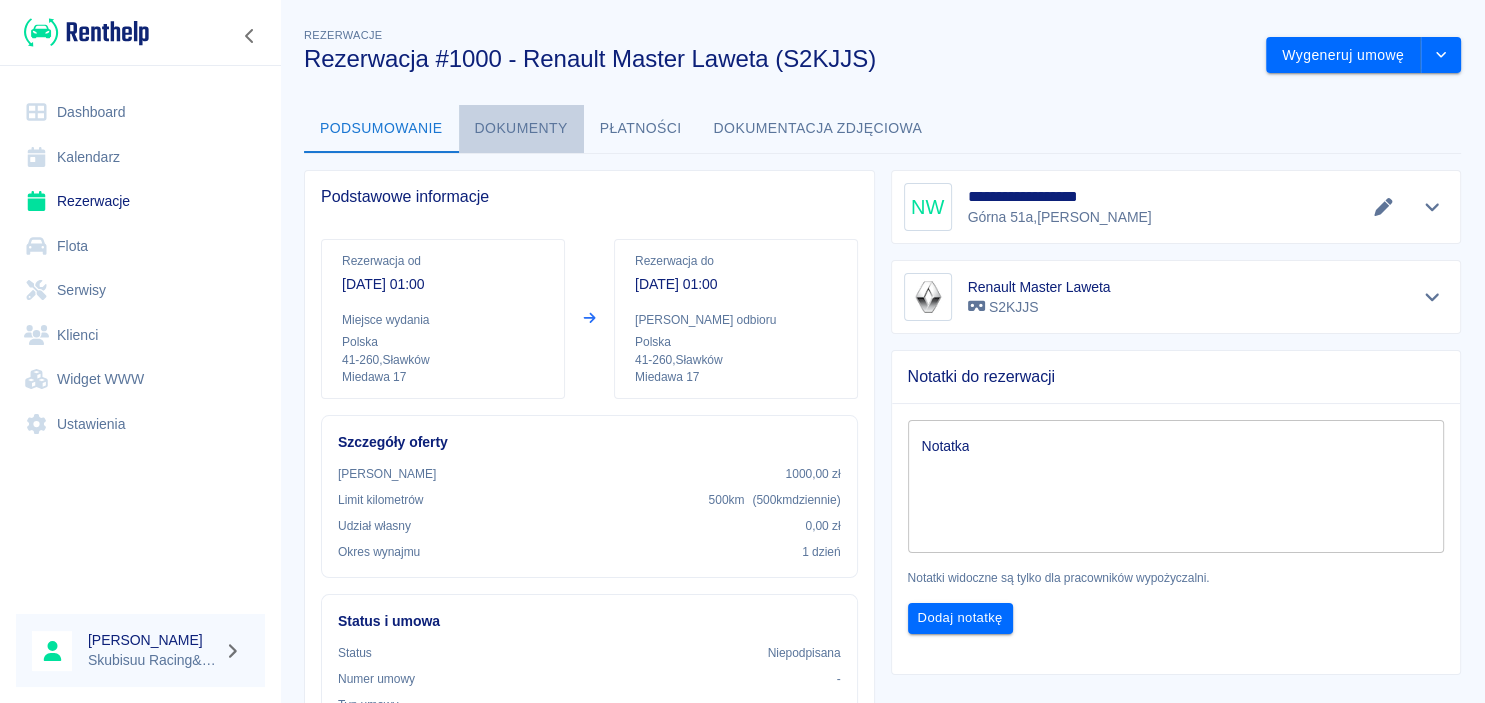 click on "Dokumenty" at bounding box center (521, 129) 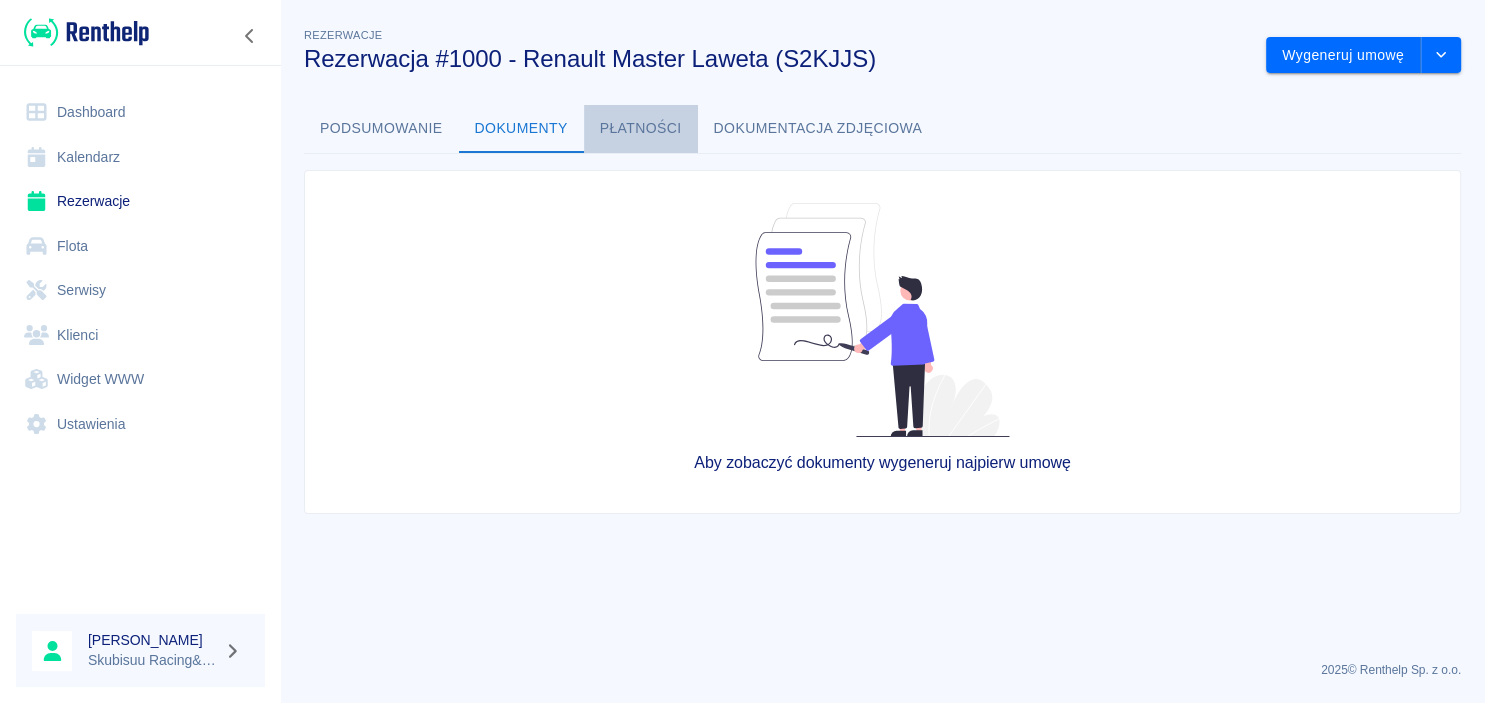 click on "Płatności" at bounding box center [641, 129] 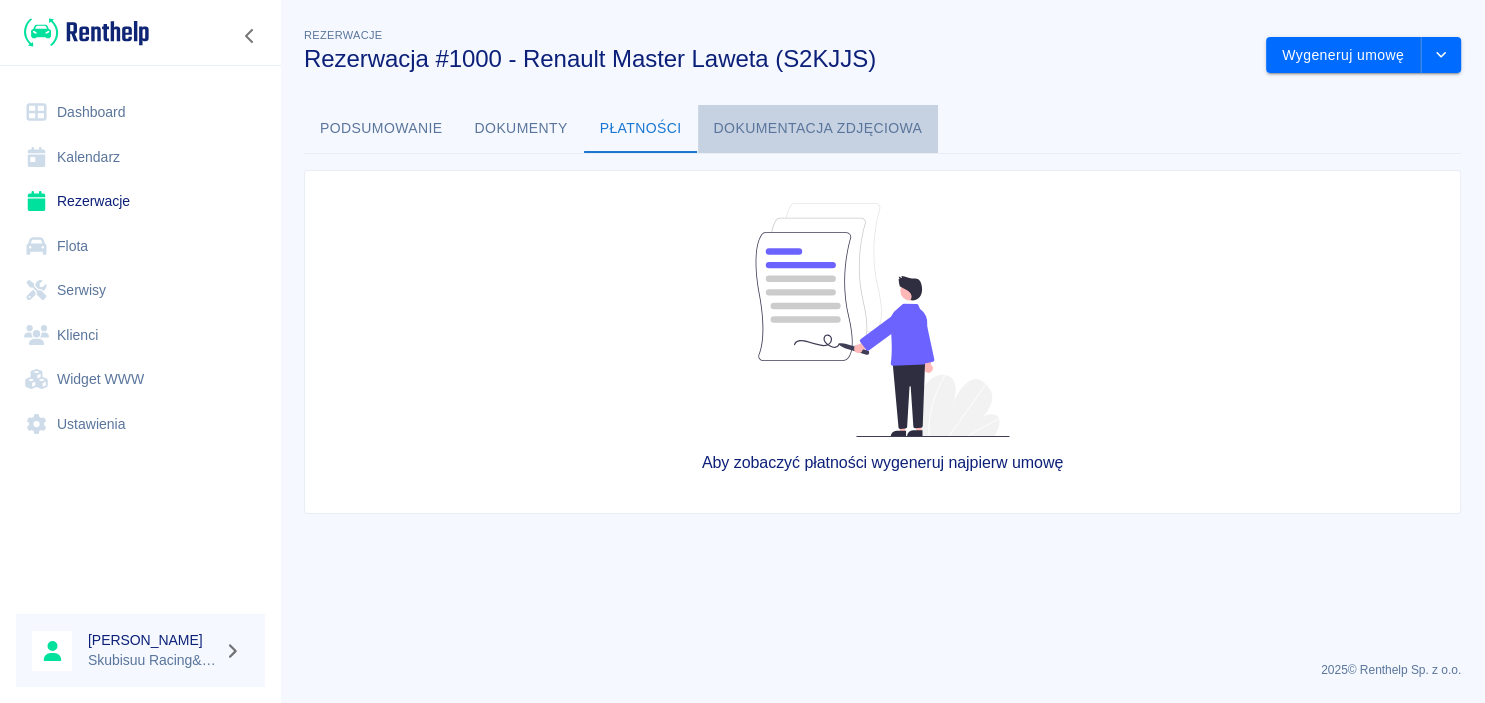 click on "Dokumentacja zdjęciowa" at bounding box center (818, 129) 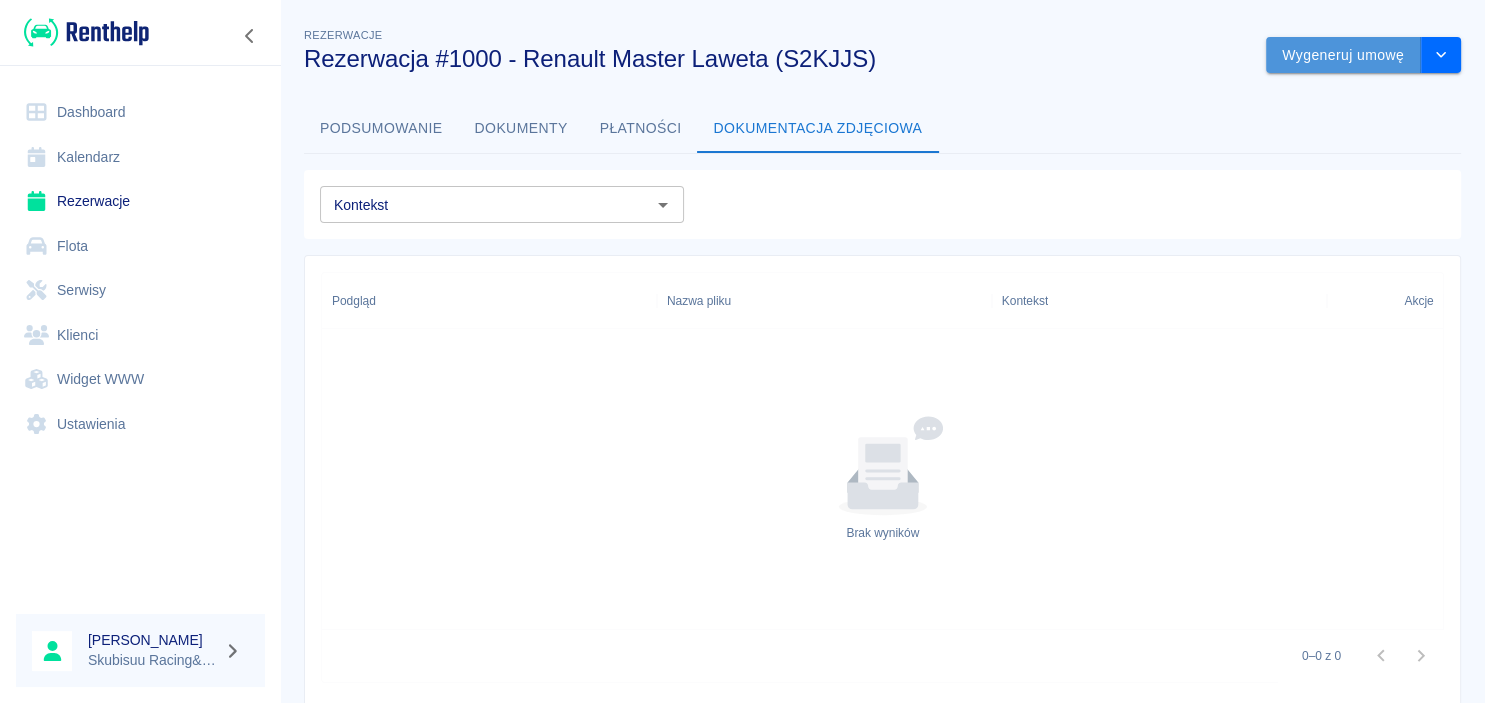 click on "Wygeneruj umowę" at bounding box center [1343, 55] 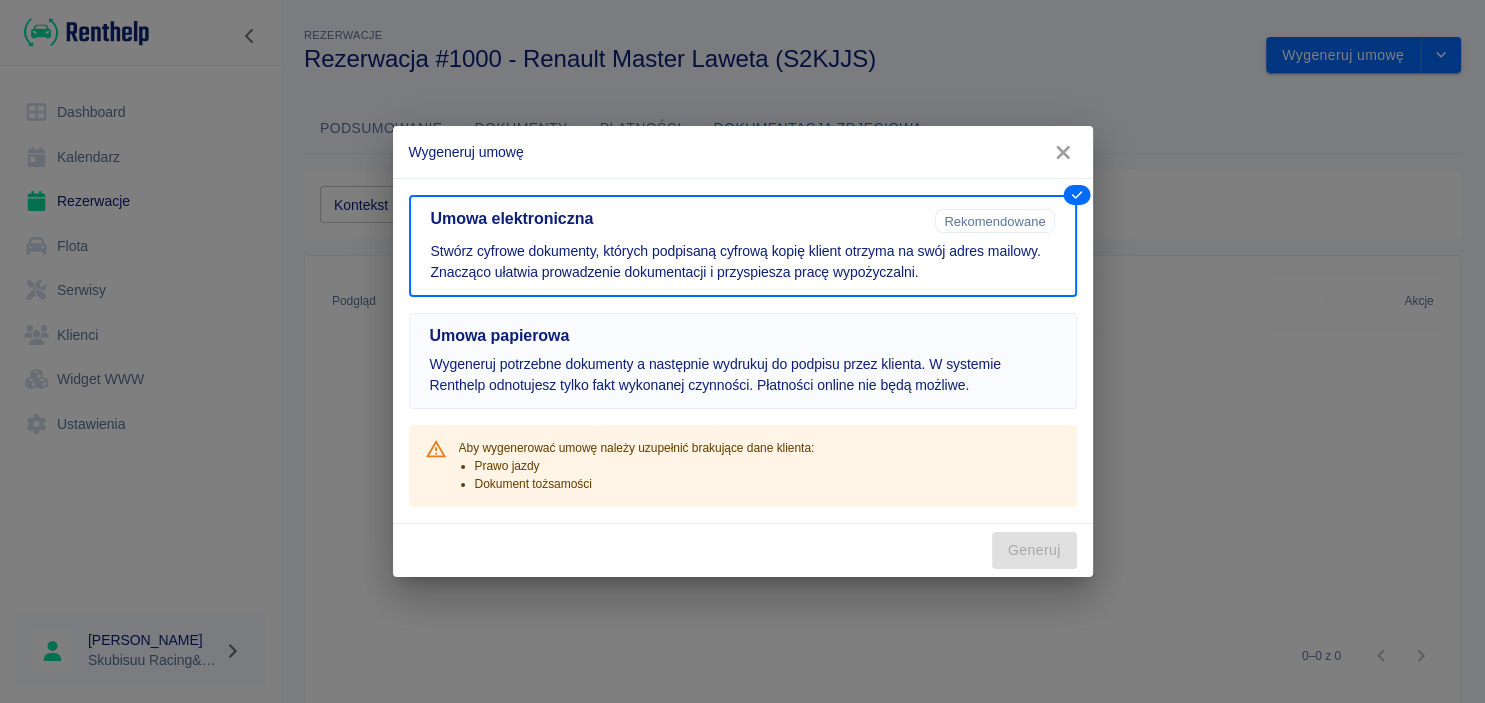 click on "Wygeneruj potrzebne dokumenty a następnie wydrukuj do podpisu przez klienta. W systemie Renthelp odnotujesz tylko fakt wykonanej czynności. Płatności online nie będą możliwe." at bounding box center (743, 375) 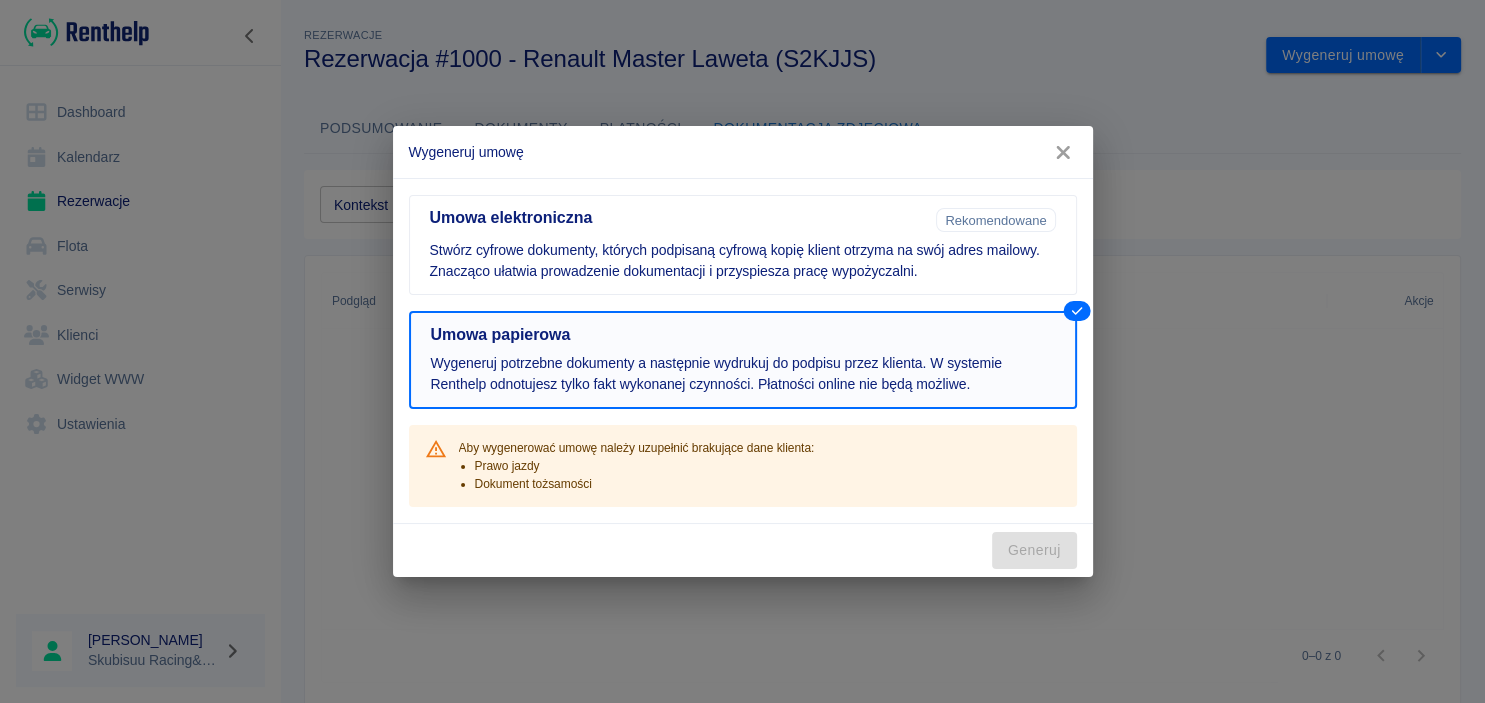 click on "Umowa papierowa" at bounding box center [743, 335] 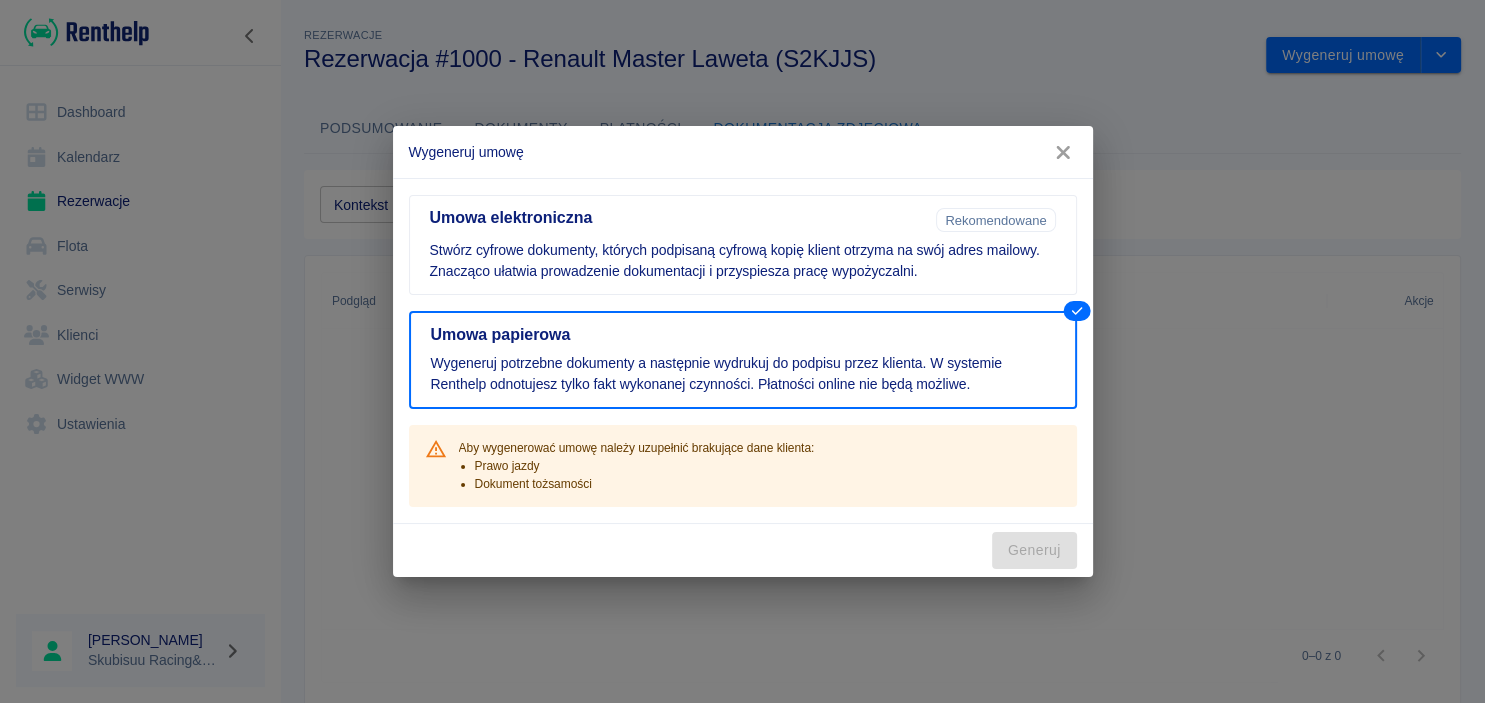 click on "Aby wygenerować umowę należy uzupełnić brakujące dane klienta: Prawo jazdy Dokument tożsamości" at bounding box center (637, 466) 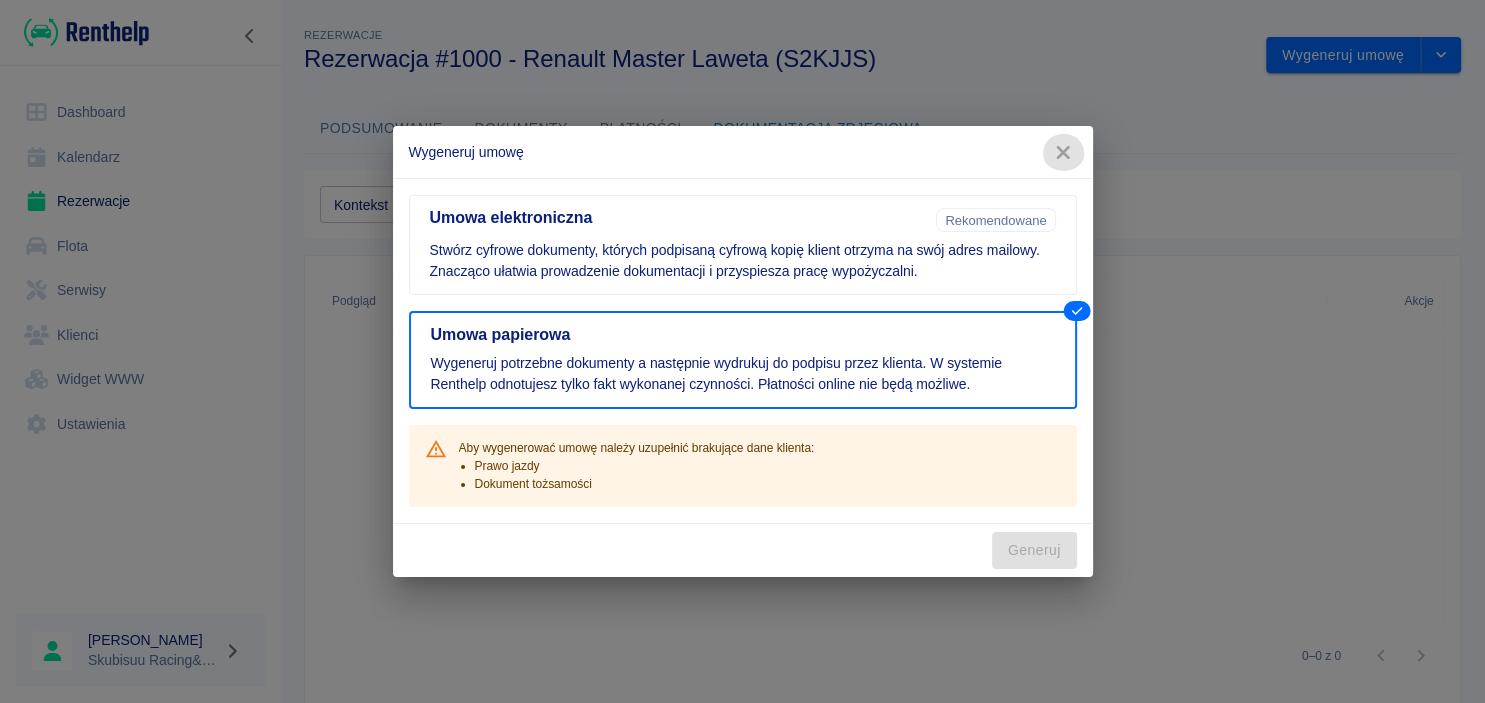 click 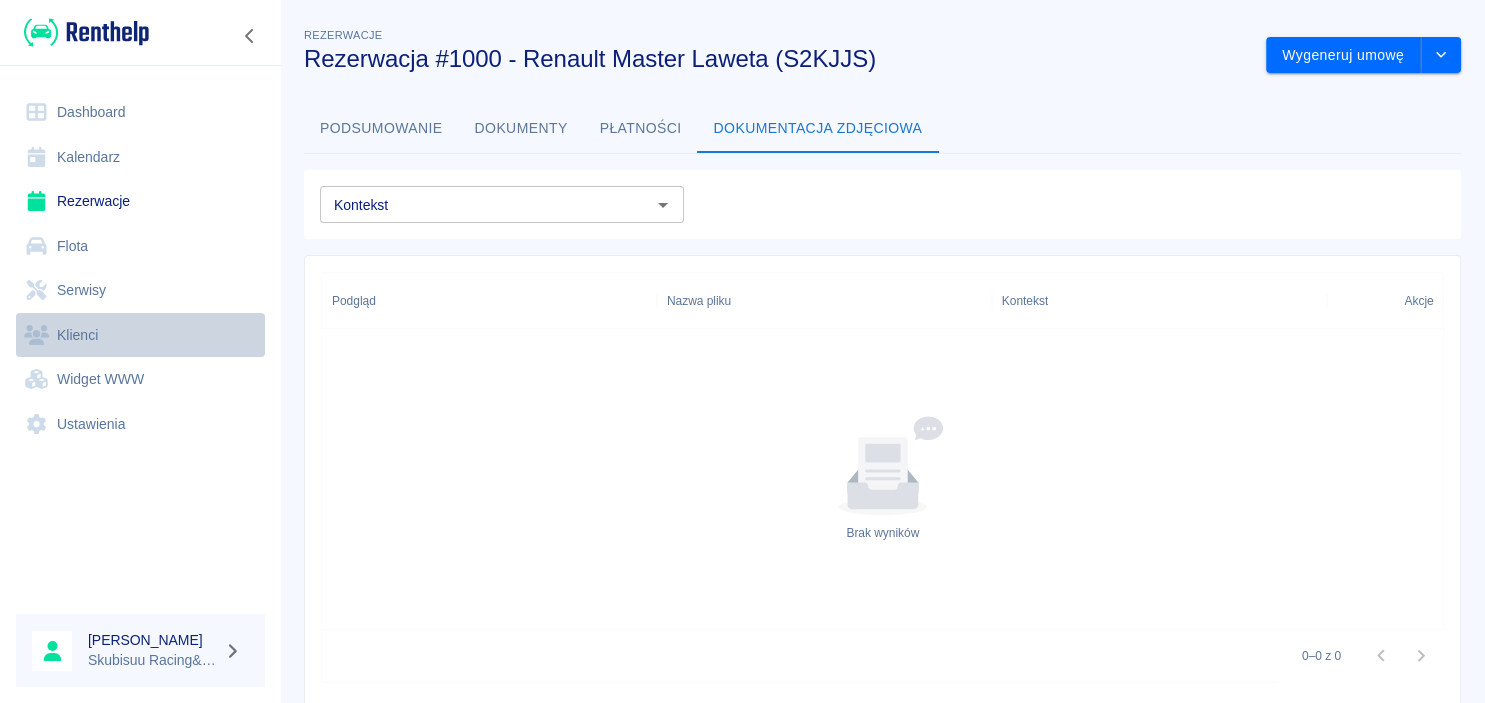 click on "Klienci" at bounding box center (140, 335) 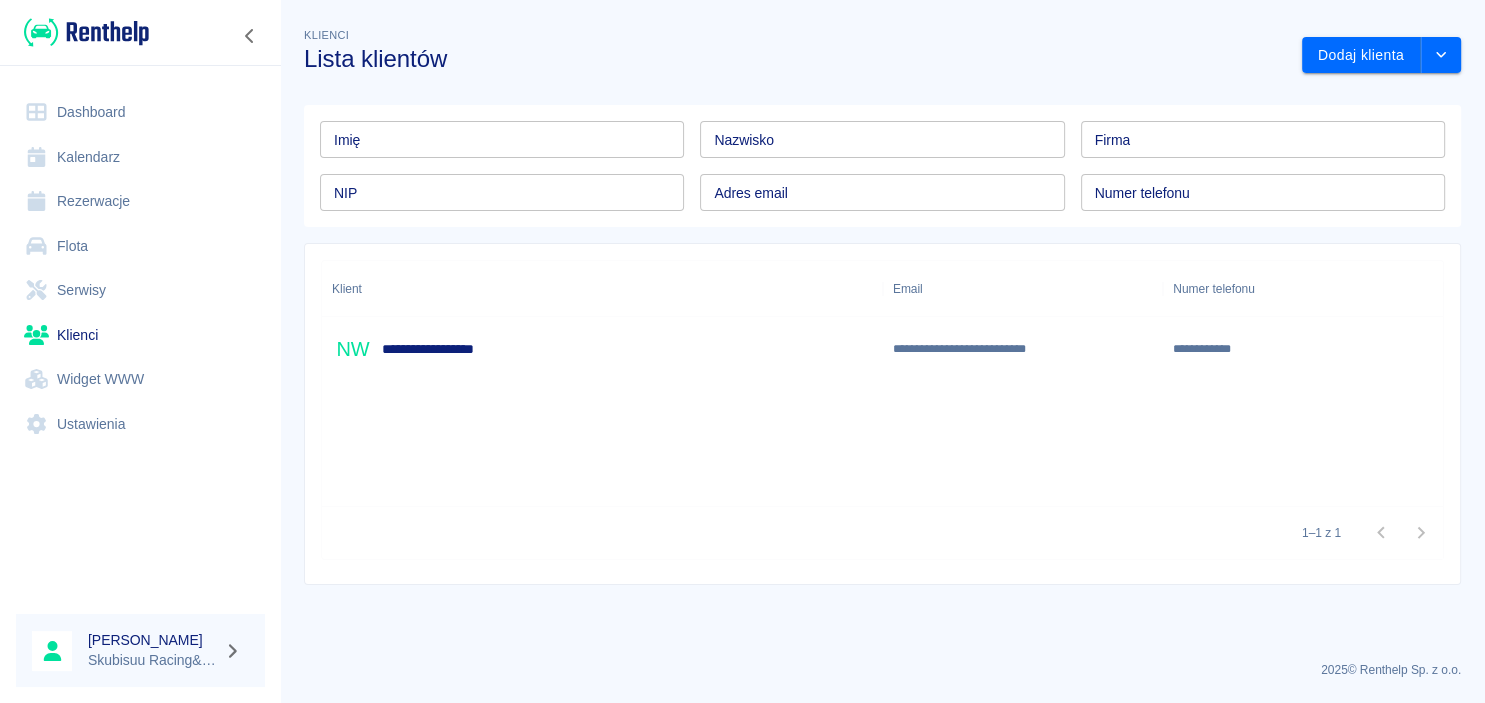 click on "**********" at bounding box center (602, 349) 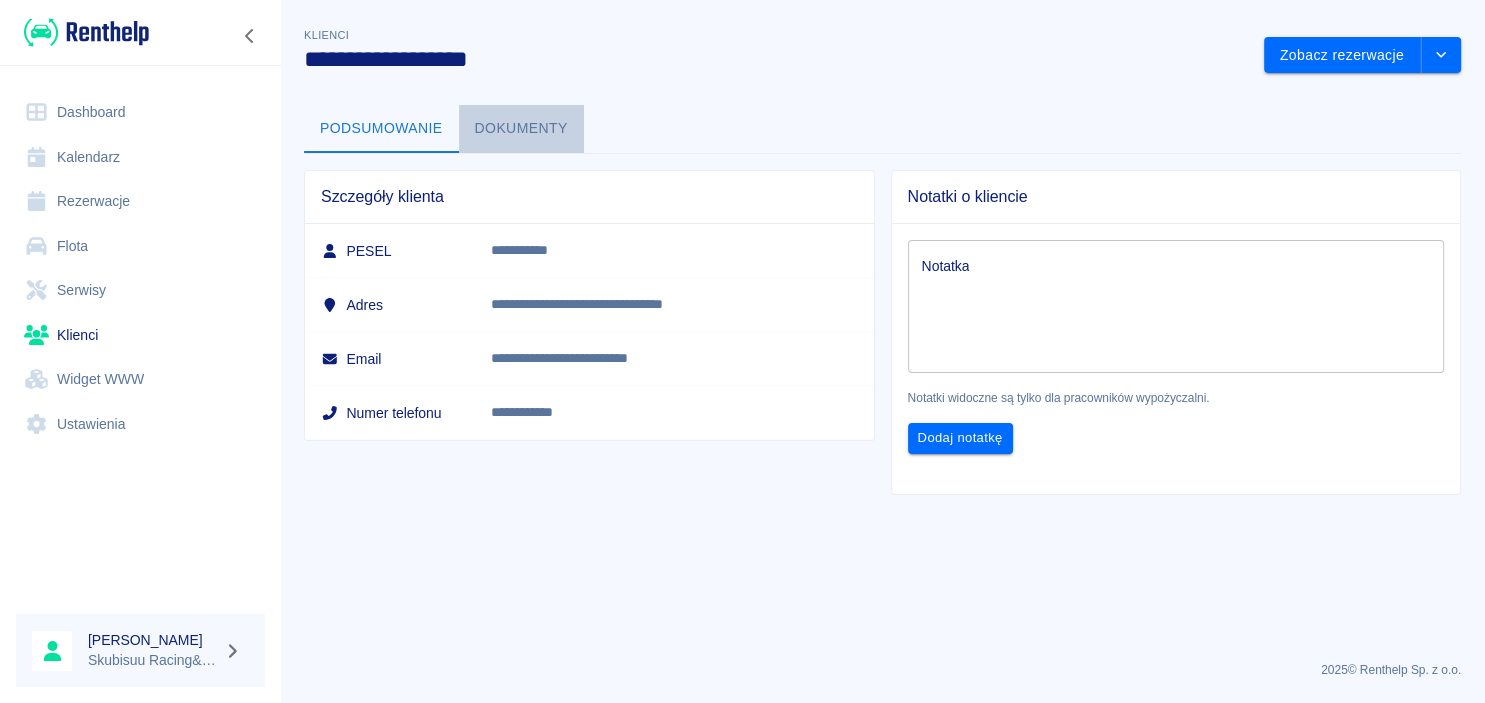 click on "Dokumenty" at bounding box center [521, 129] 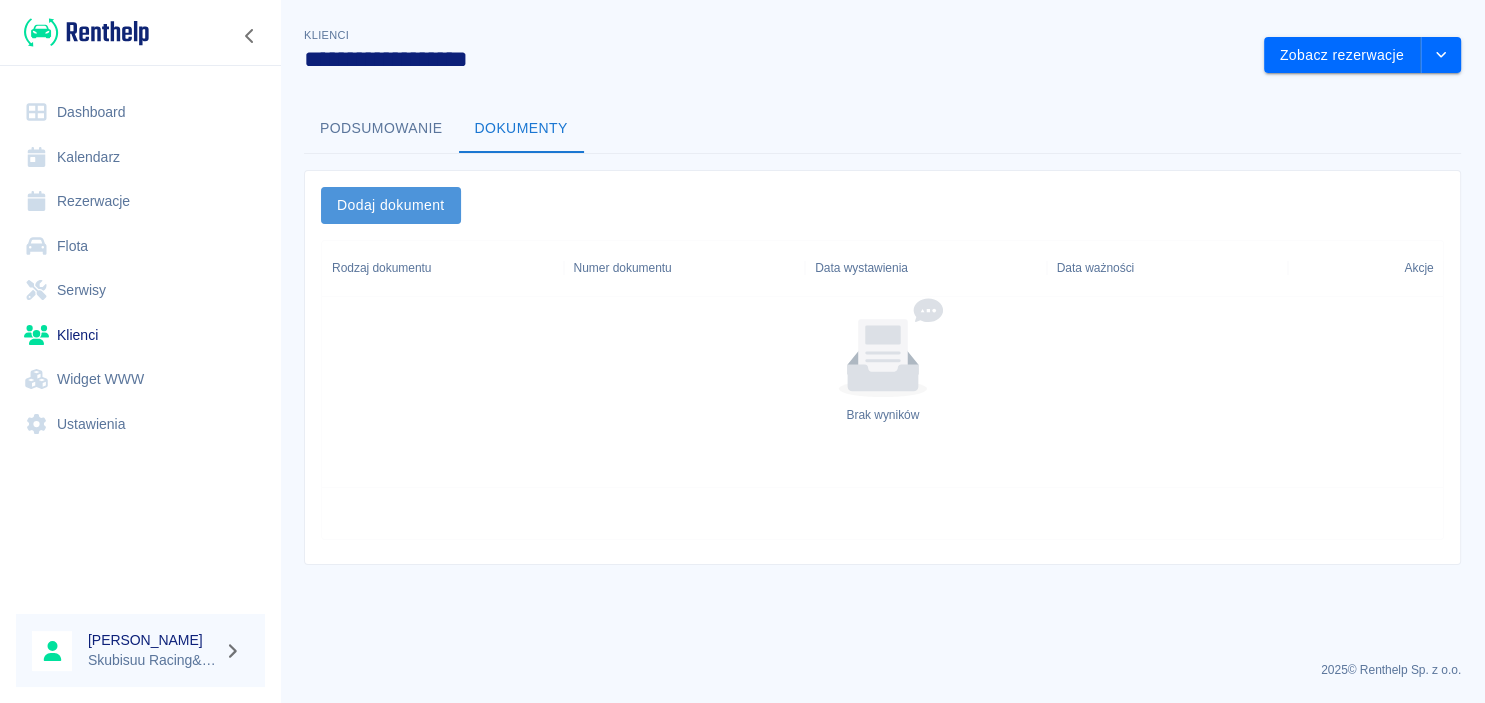 click on "Dodaj dokument" at bounding box center (391, 205) 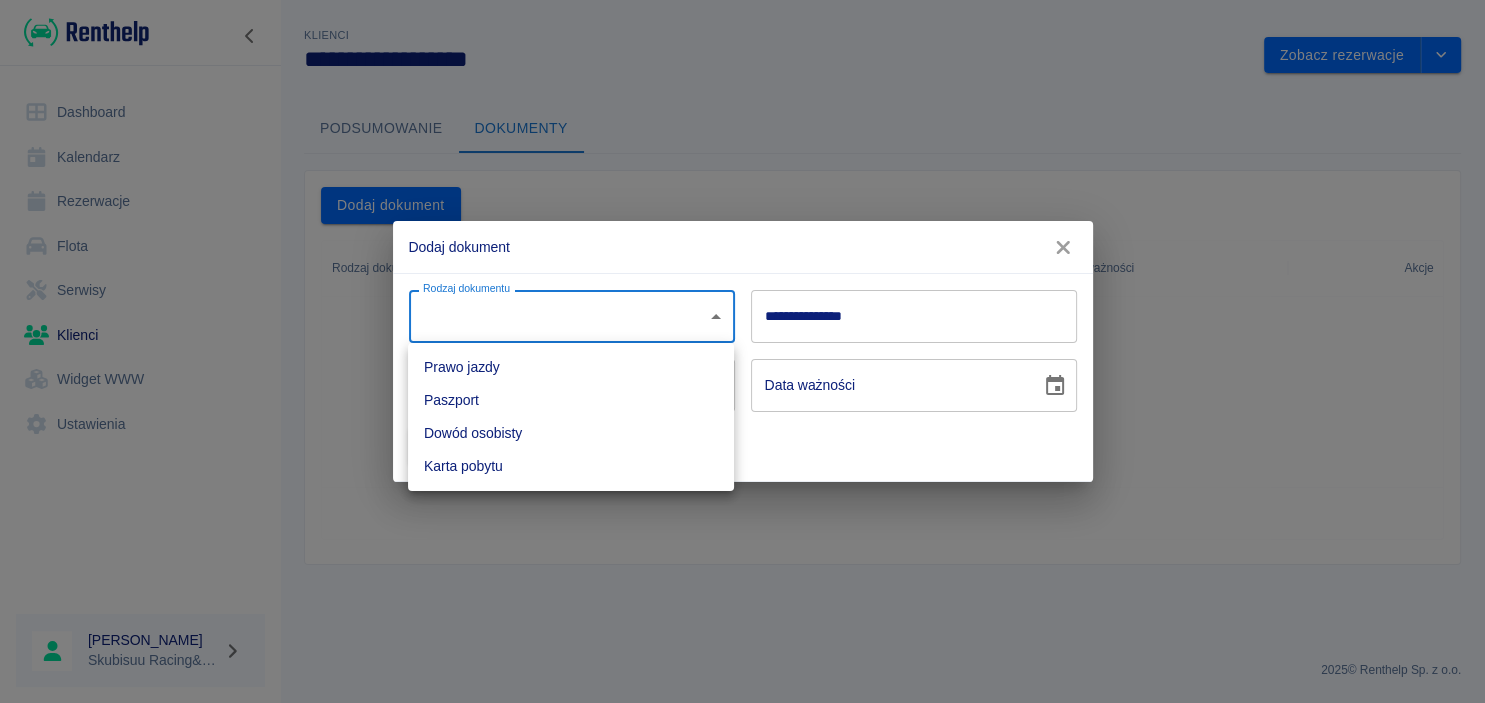 click on "**********" at bounding box center (742, 351) 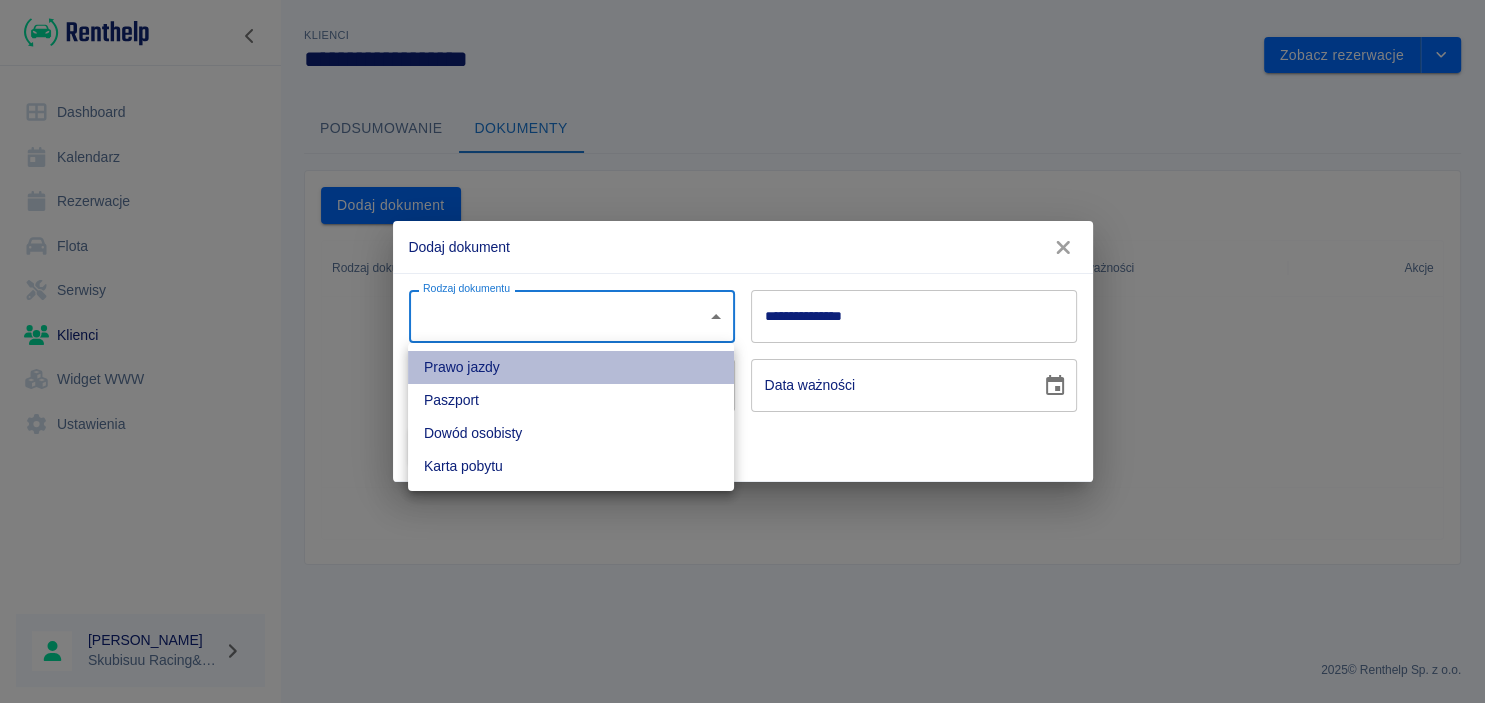 click on "Prawo jazdy" at bounding box center [571, 367] 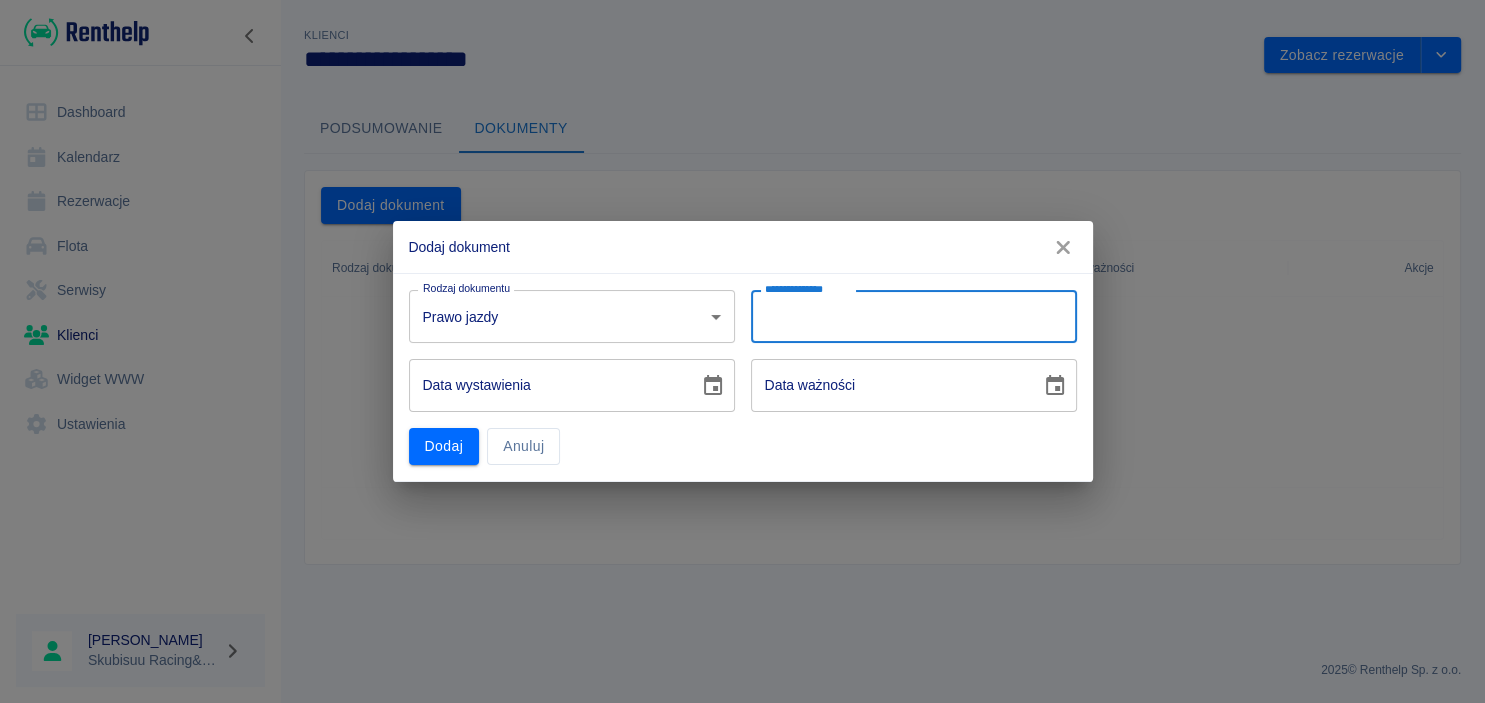 click on "**********" at bounding box center (914, 316) 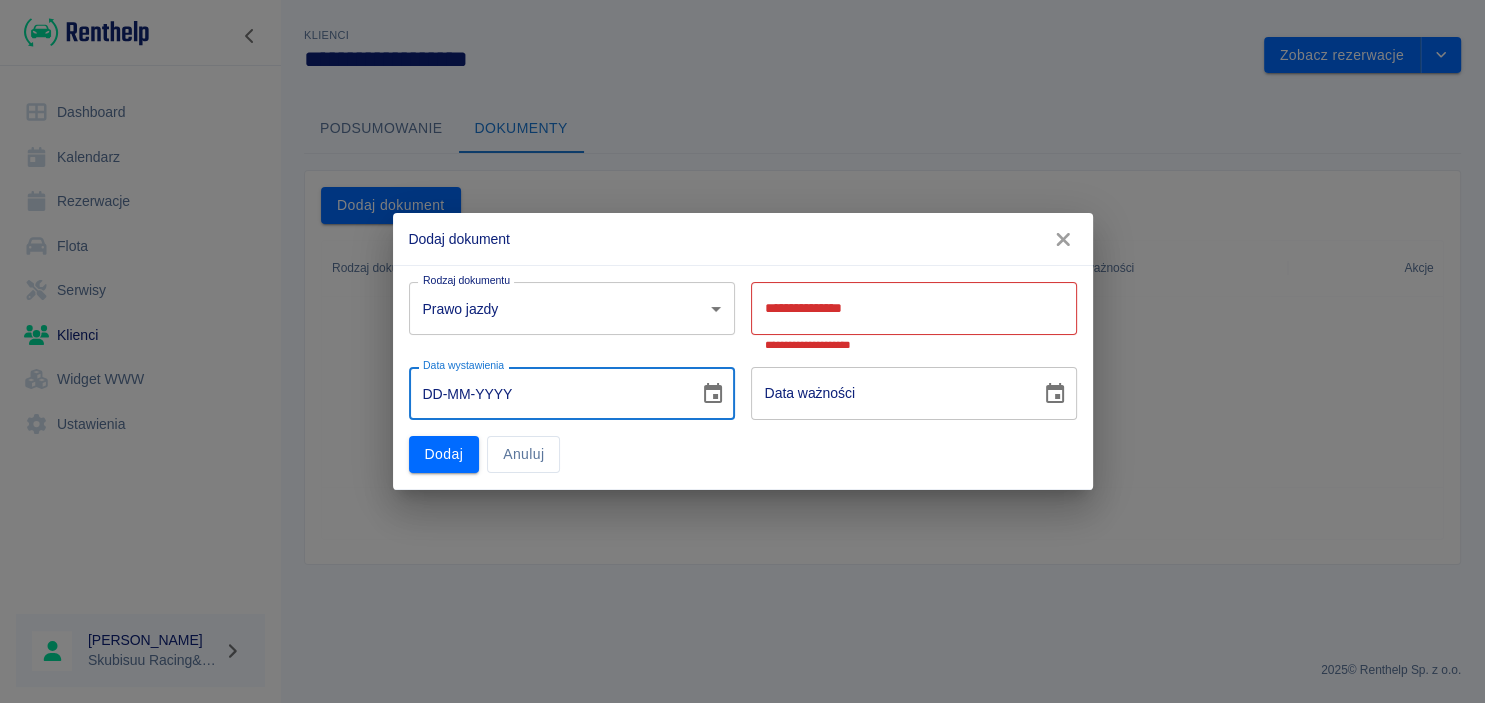 click on "DD-MM-YYYY" at bounding box center [547, 393] 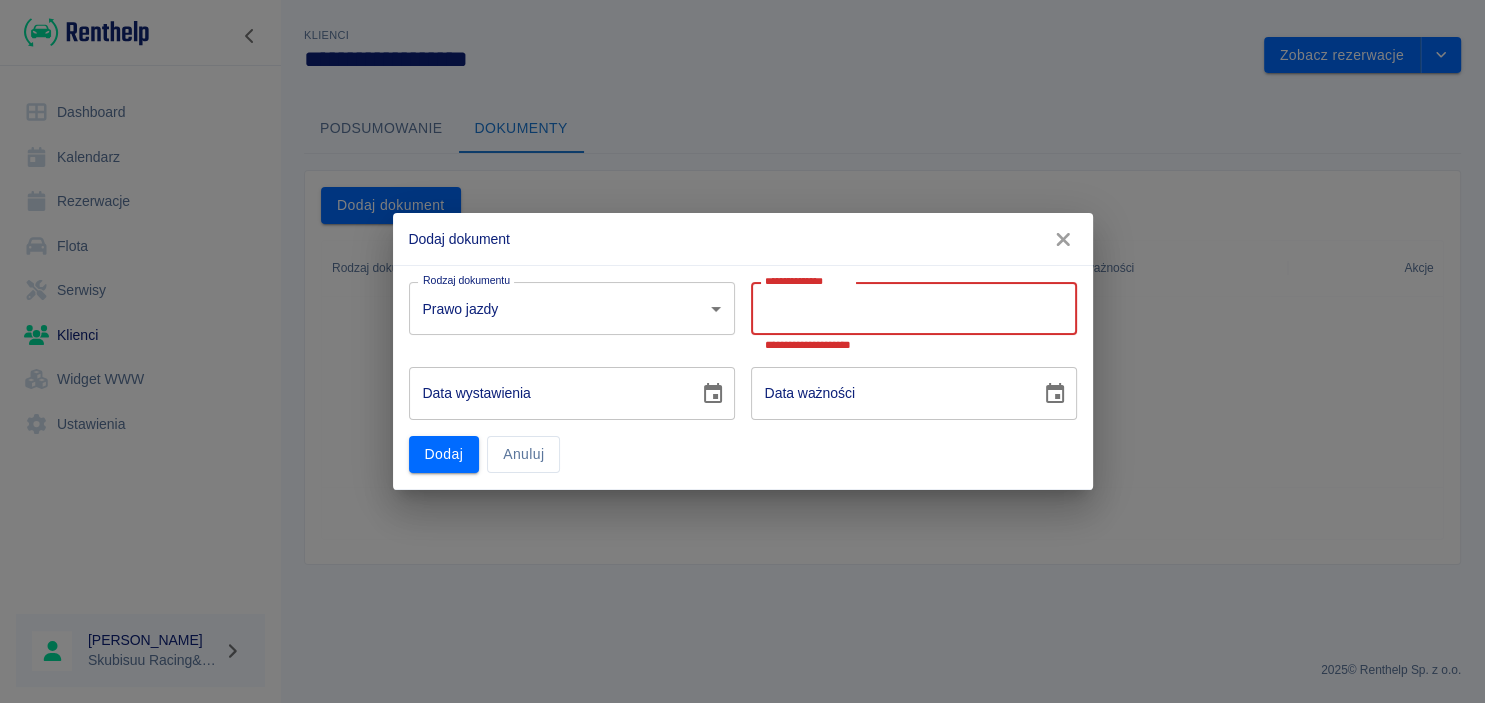 click on "**********" at bounding box center [914, 308] 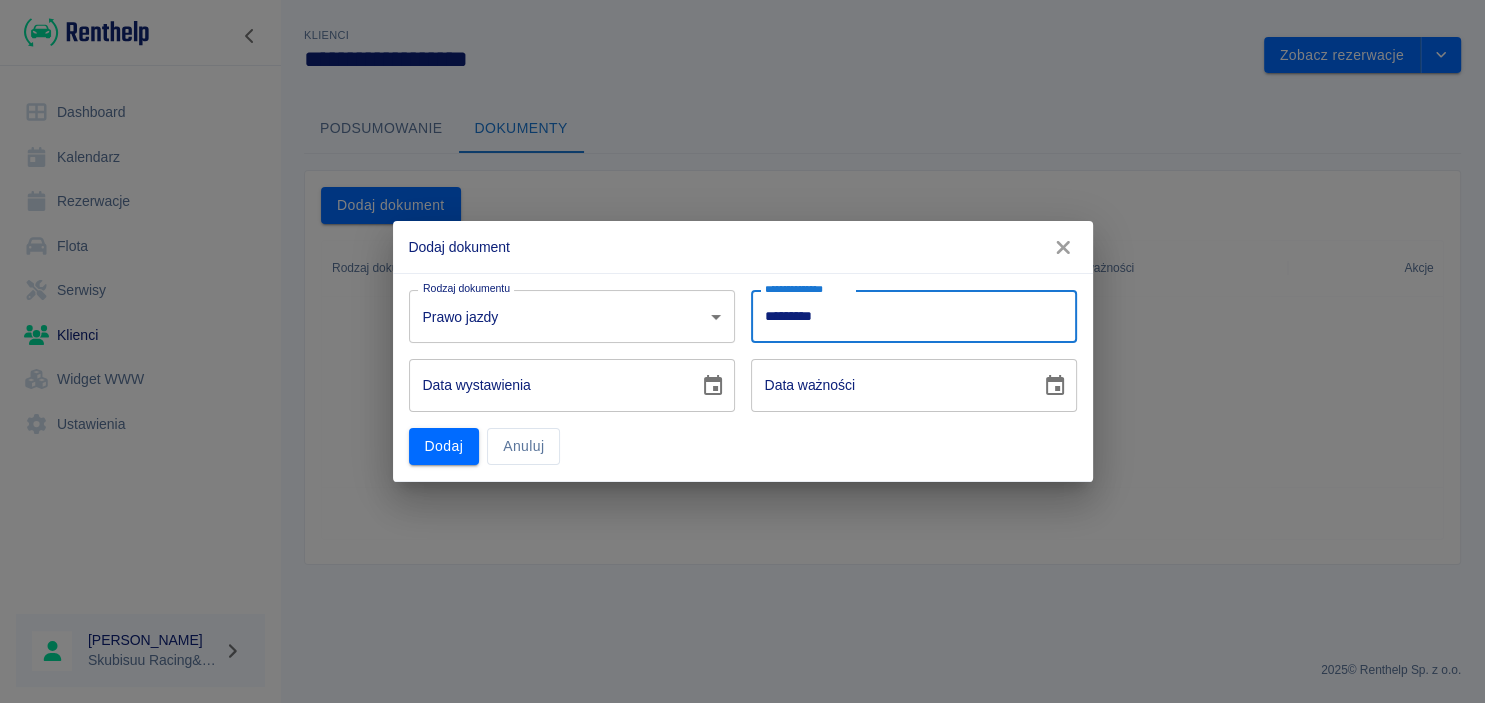 type on "*********" 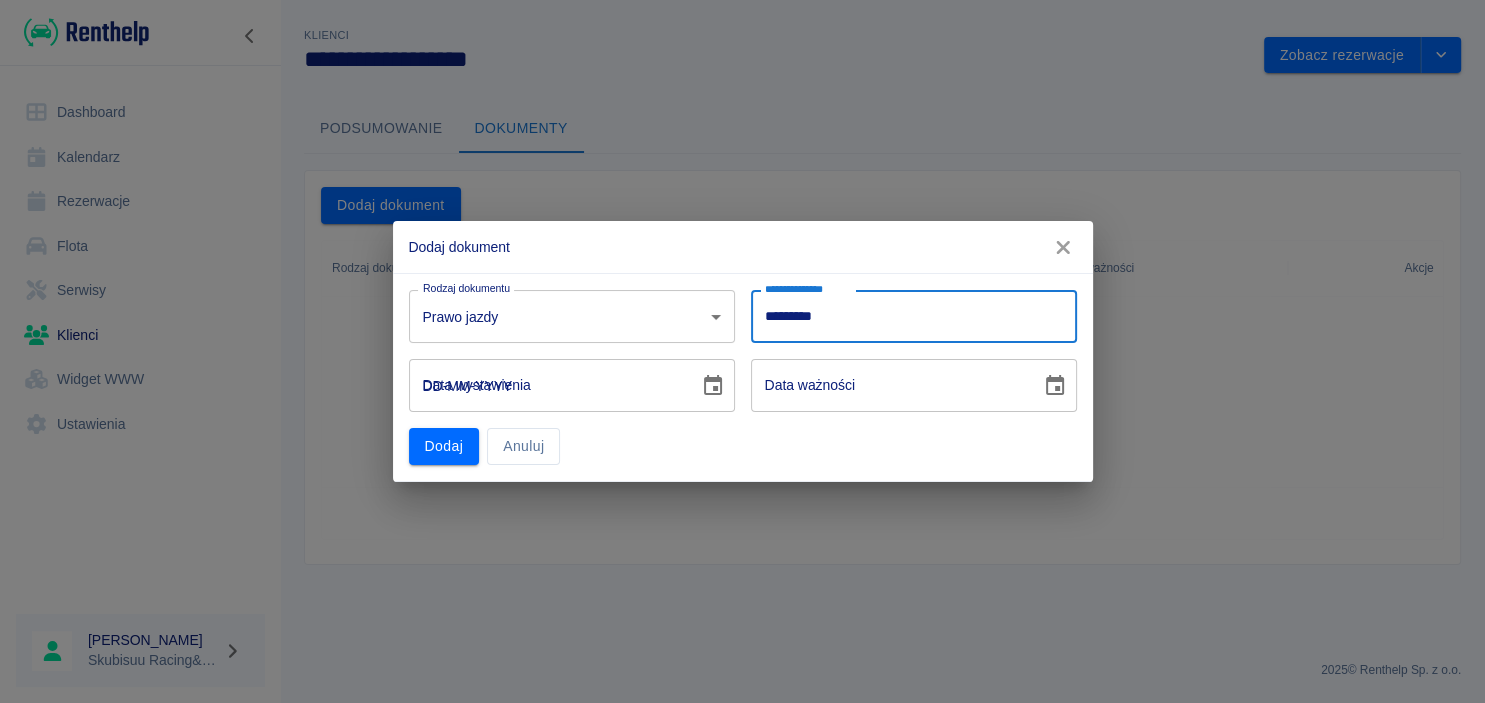 click on "DD-MM-YYYY" at bounding box center (547, 385) 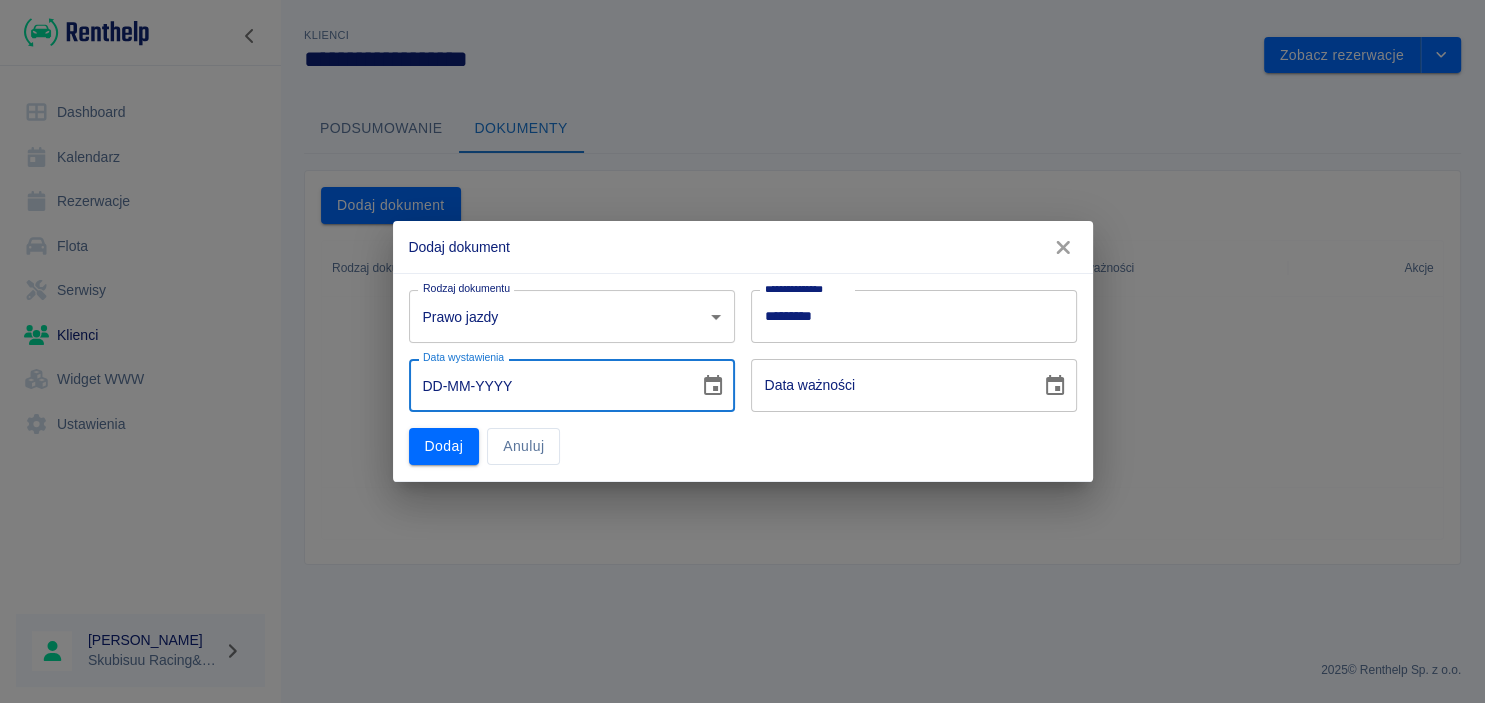 type on "01-MM-YYYY" 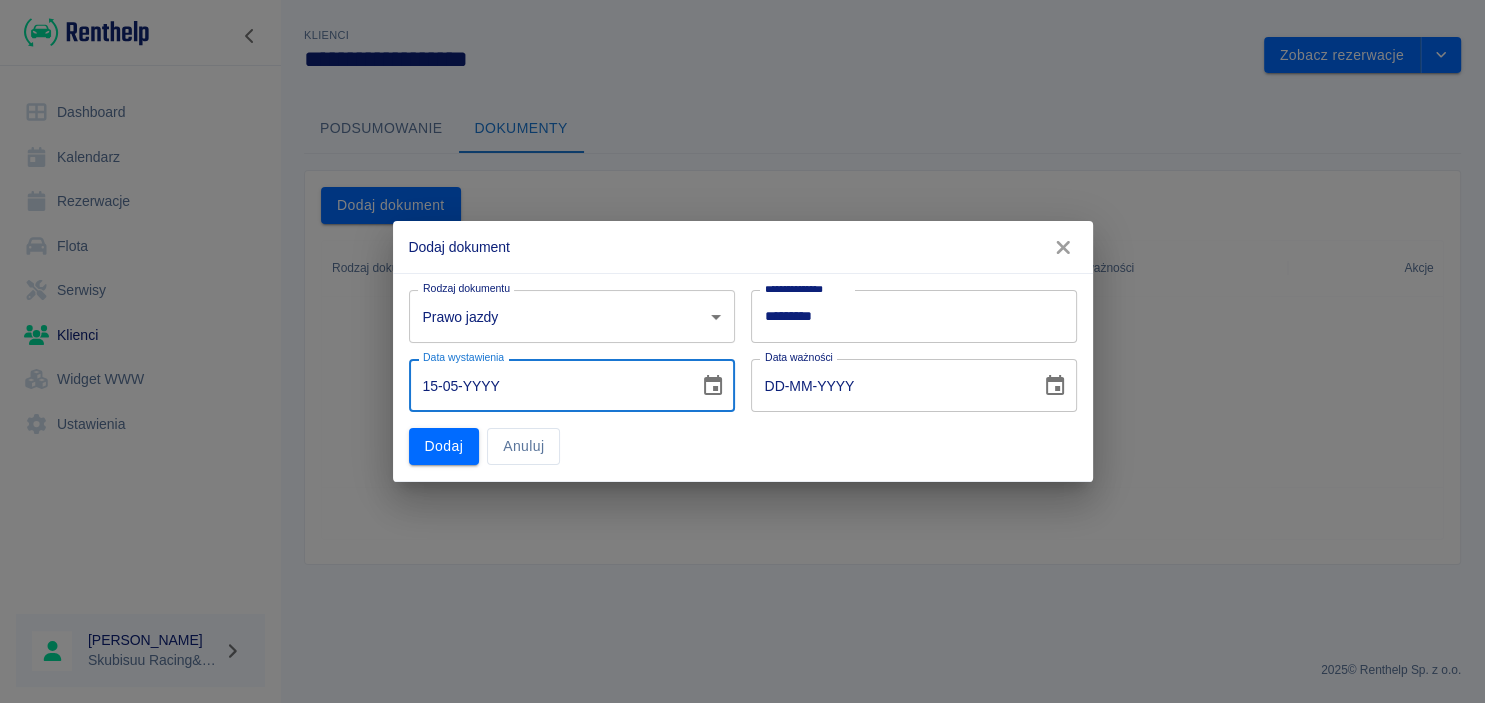 type on "15-05-0001" 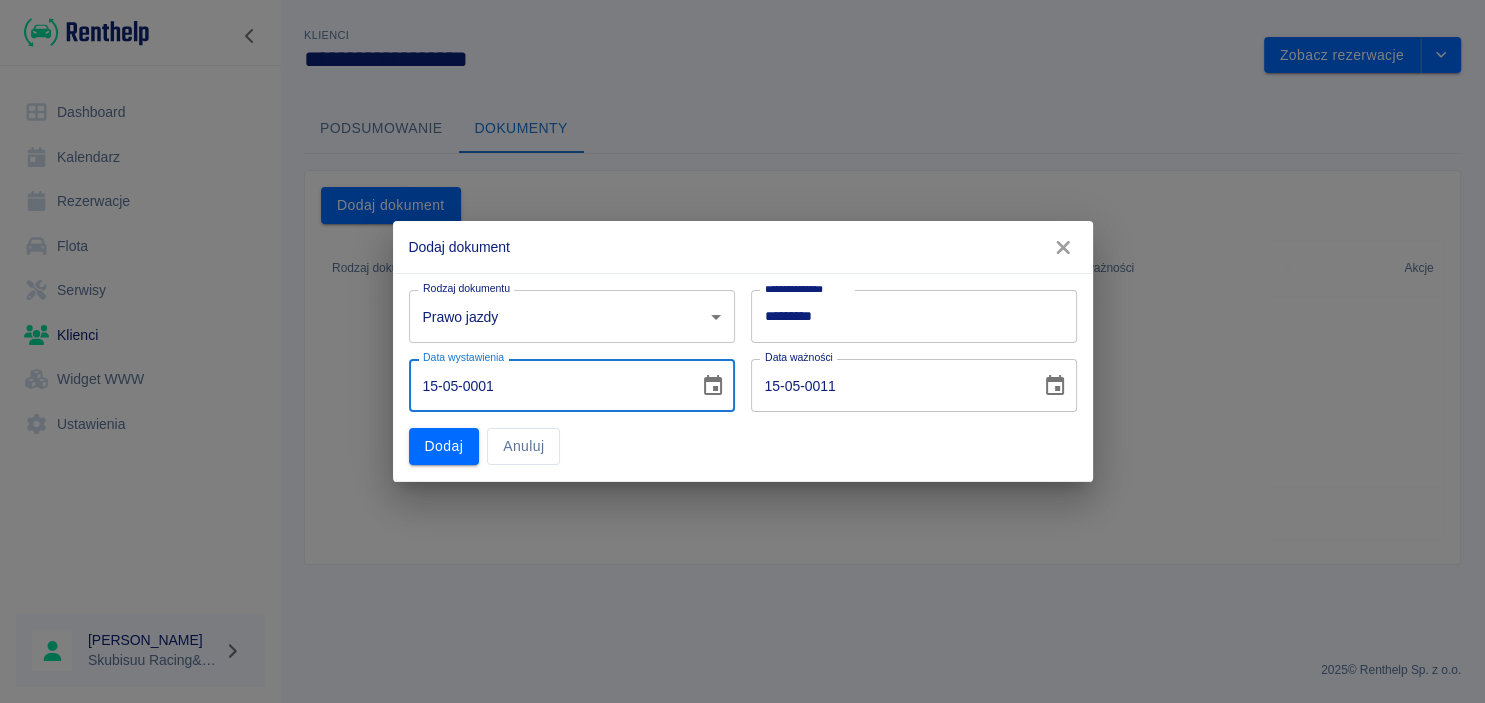 type on "15-05-0015" 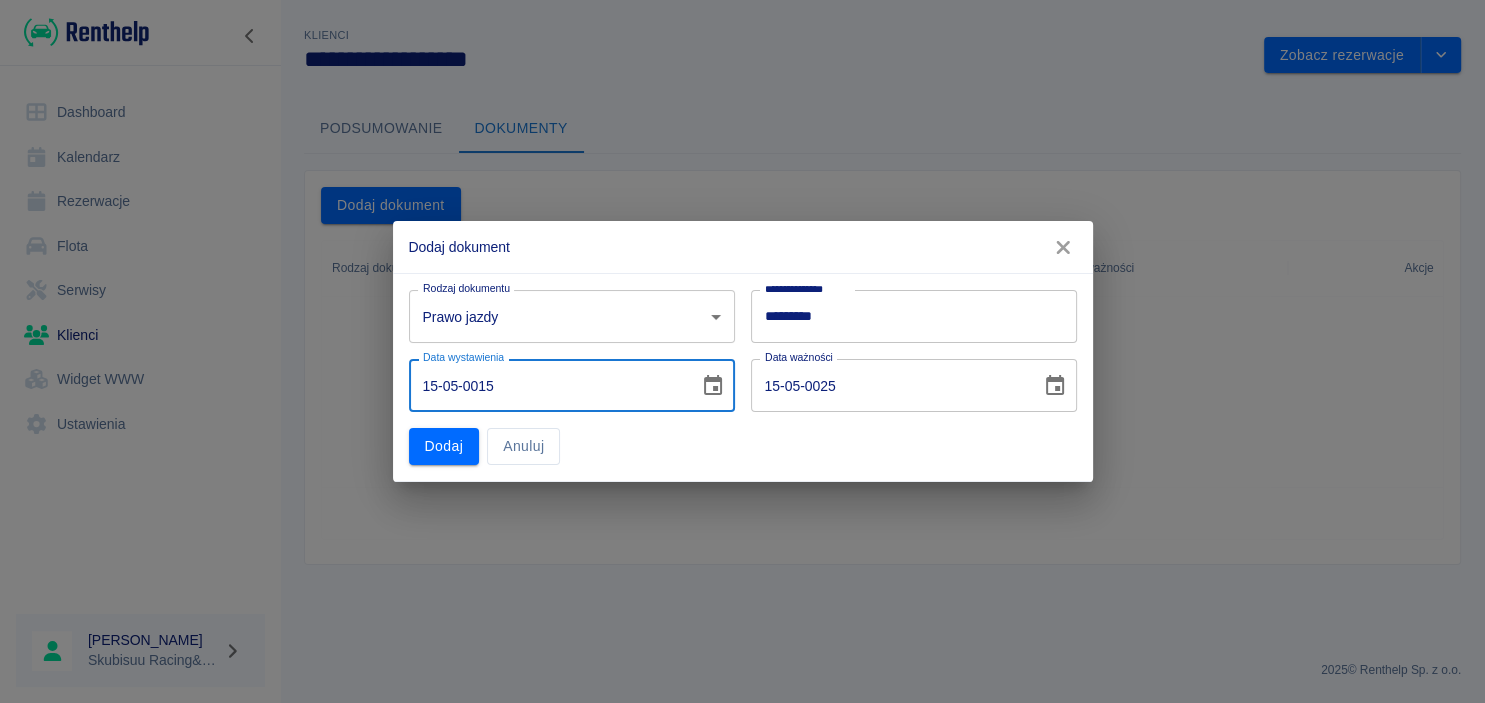 type on "15-05-YYYY" 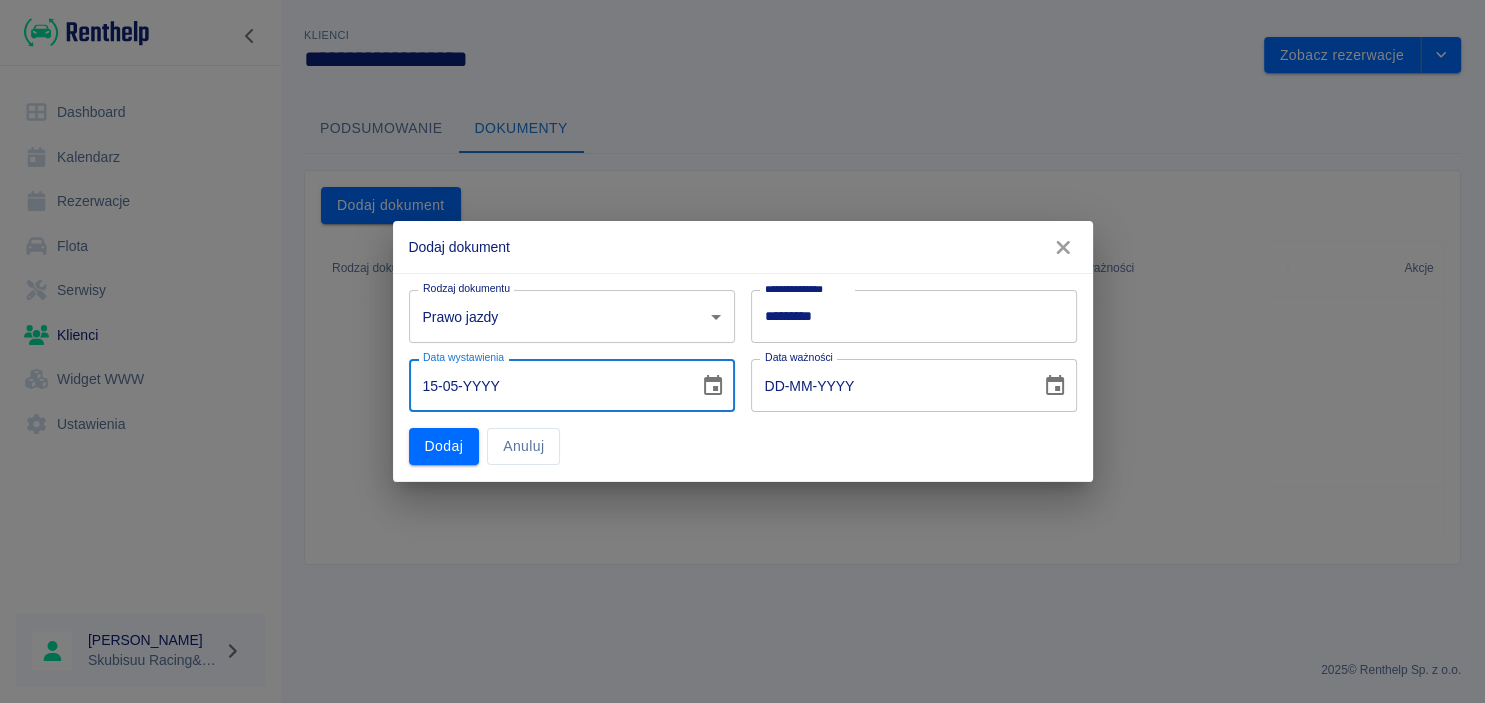 type on "15-05-0002" 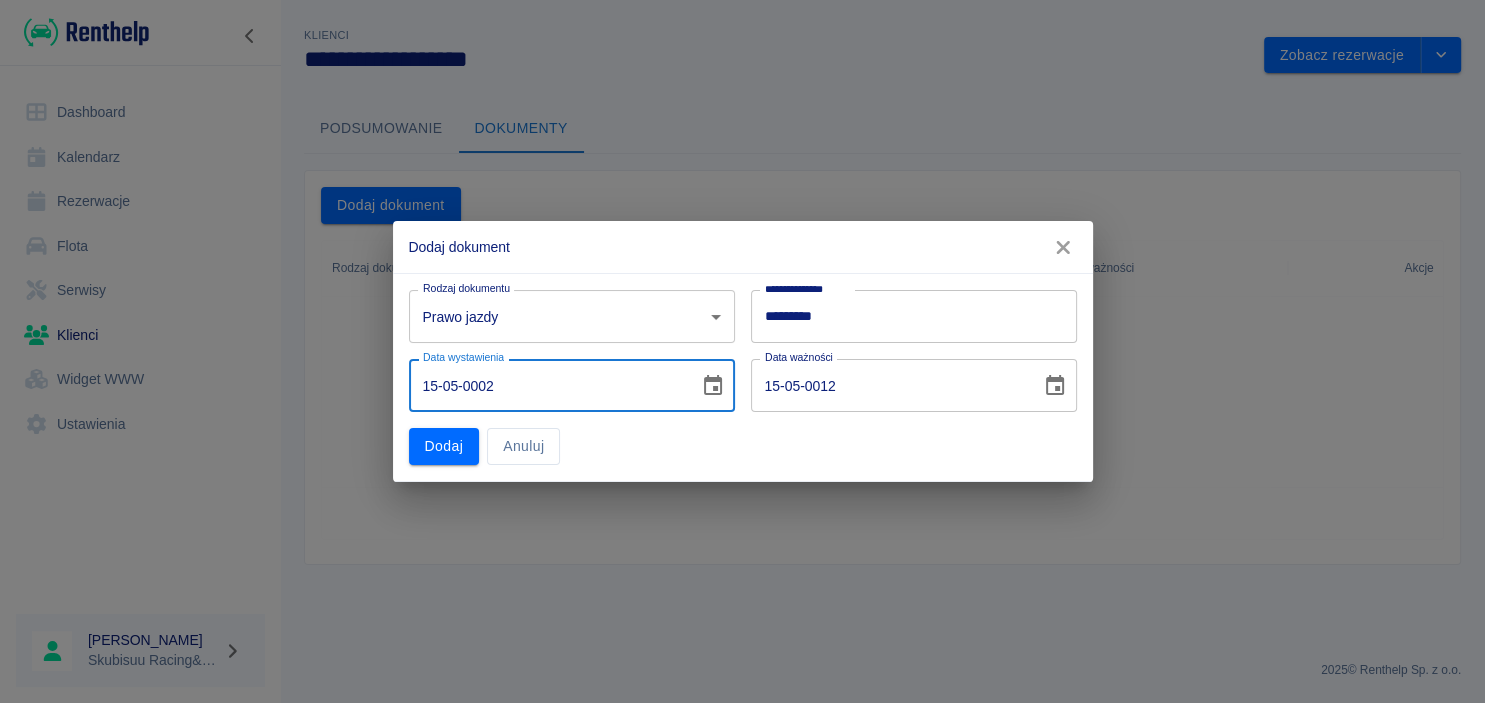 type on "15-05-0020" 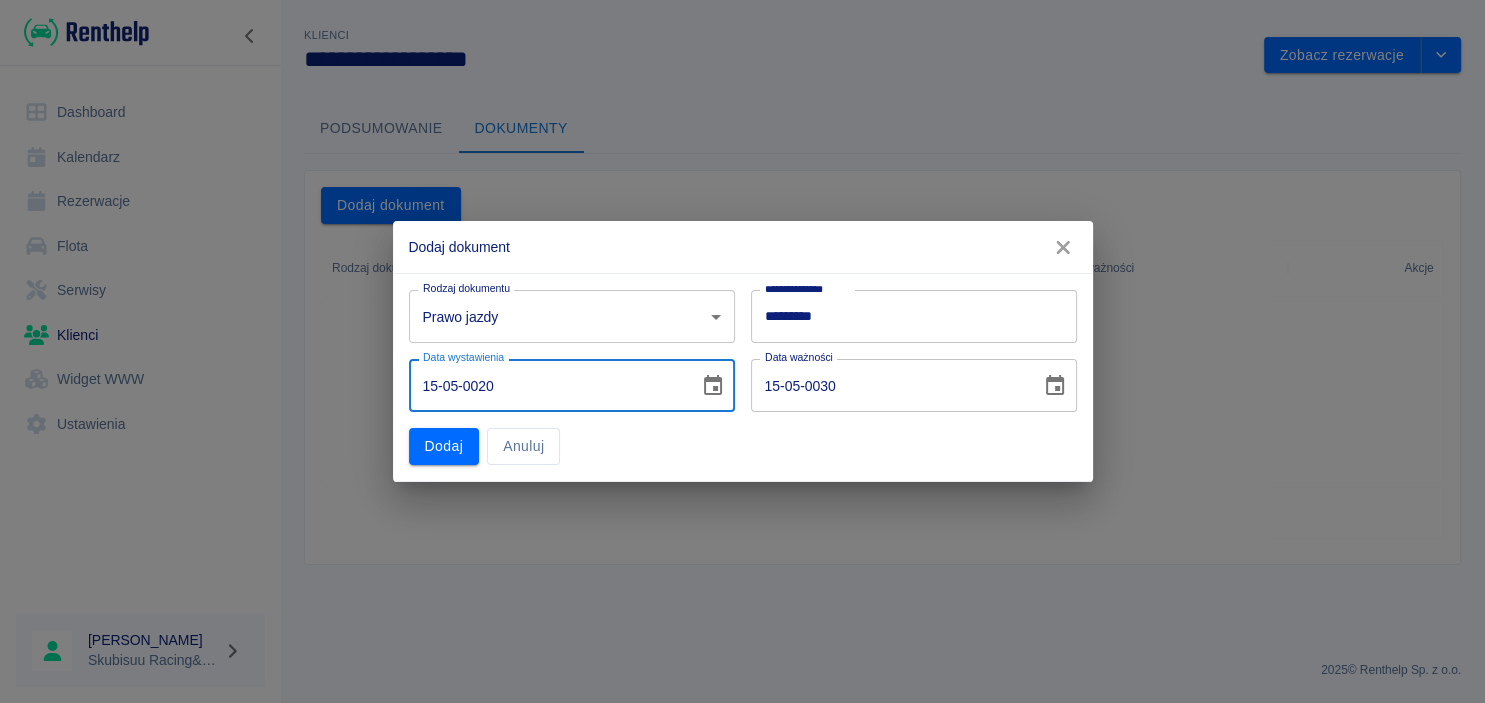 type on "15-05-0202" 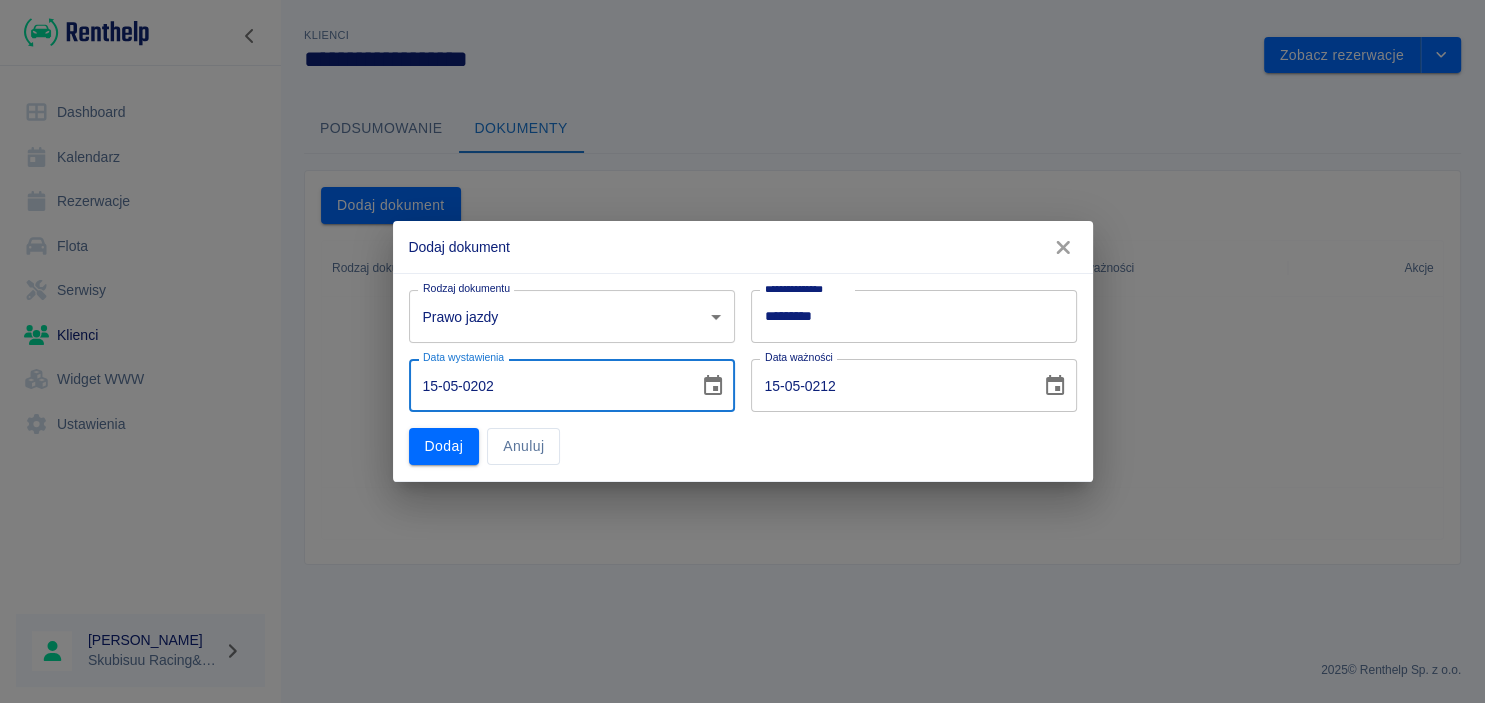 type on "15-05-2022" 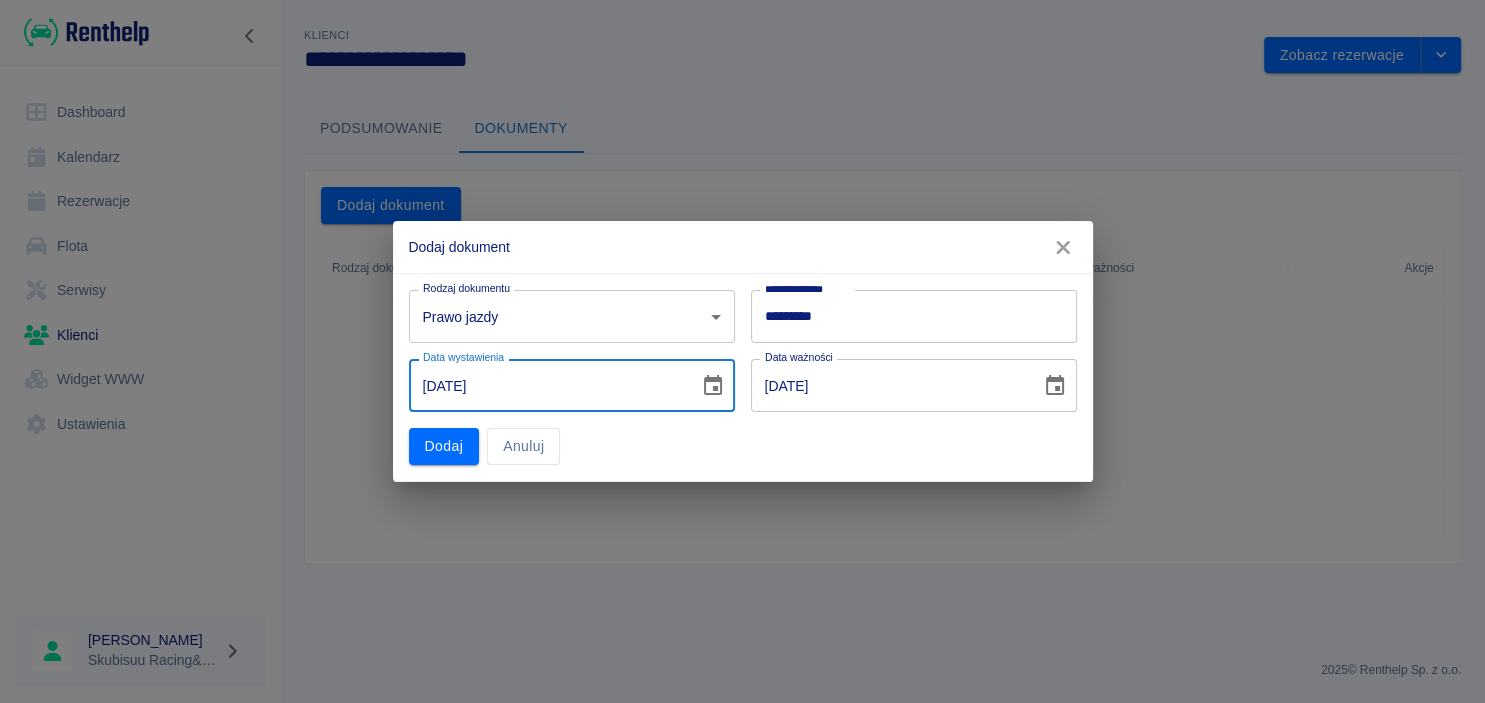 type on "15-05-2022" 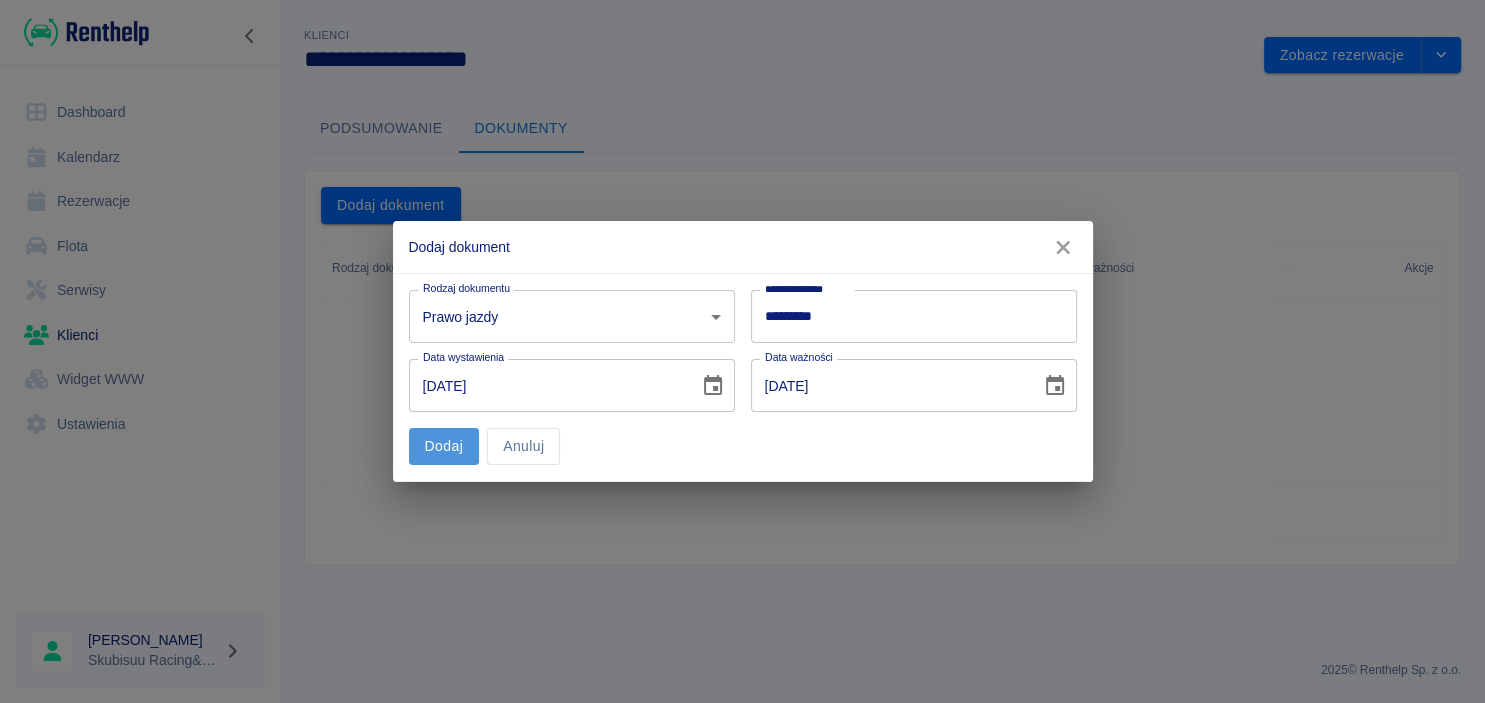click on "Dodaj" at bounding box center [444, 446] 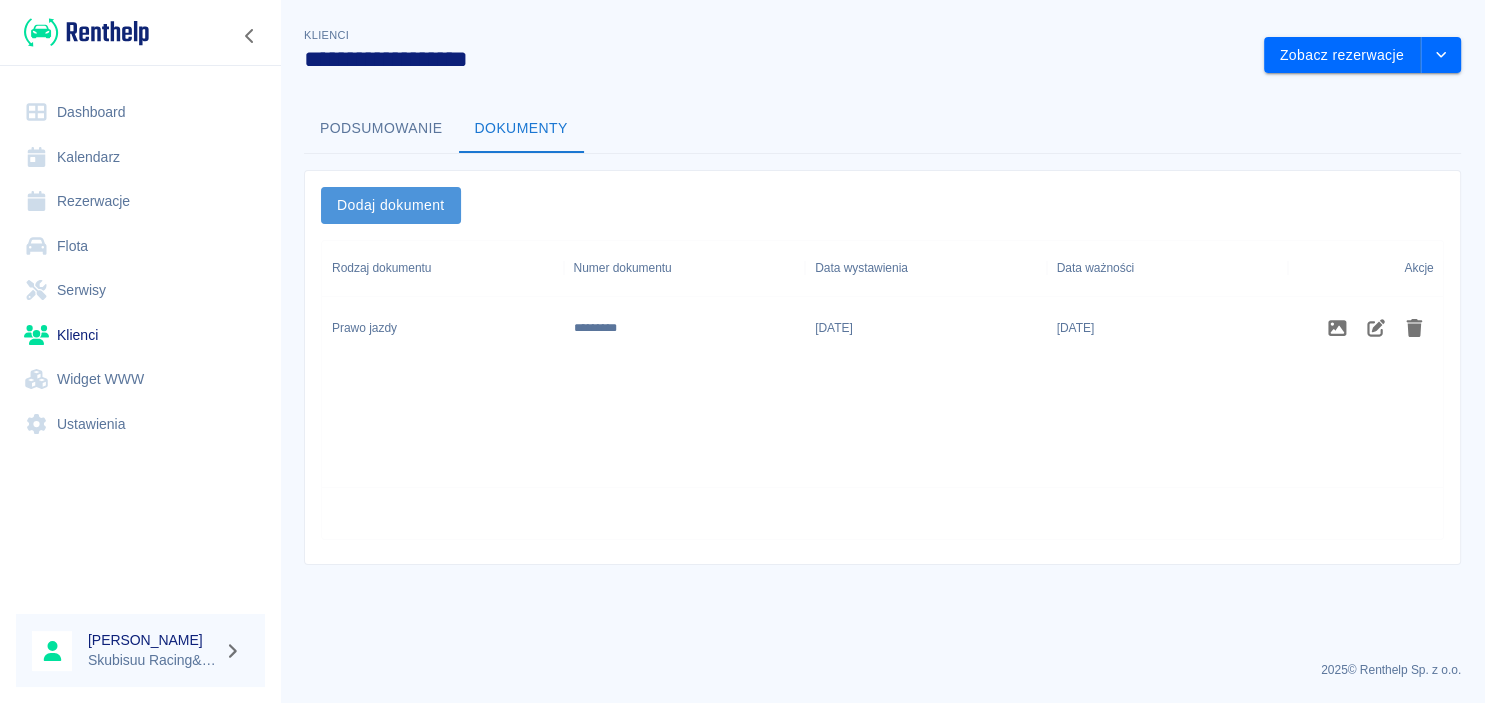 click on "Dodaj dokument" at bounding box center (391, 205) 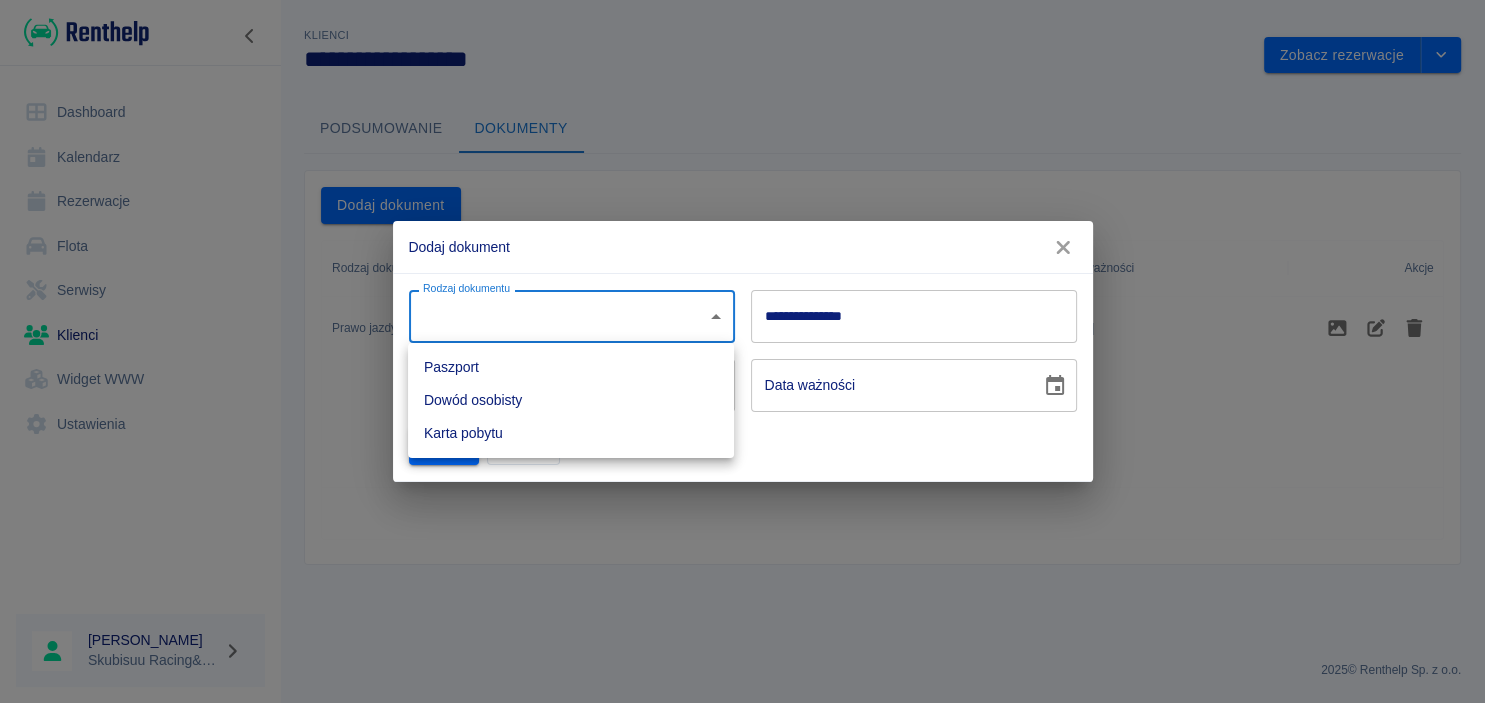 click on "**********" at bounding box center [742, 351] 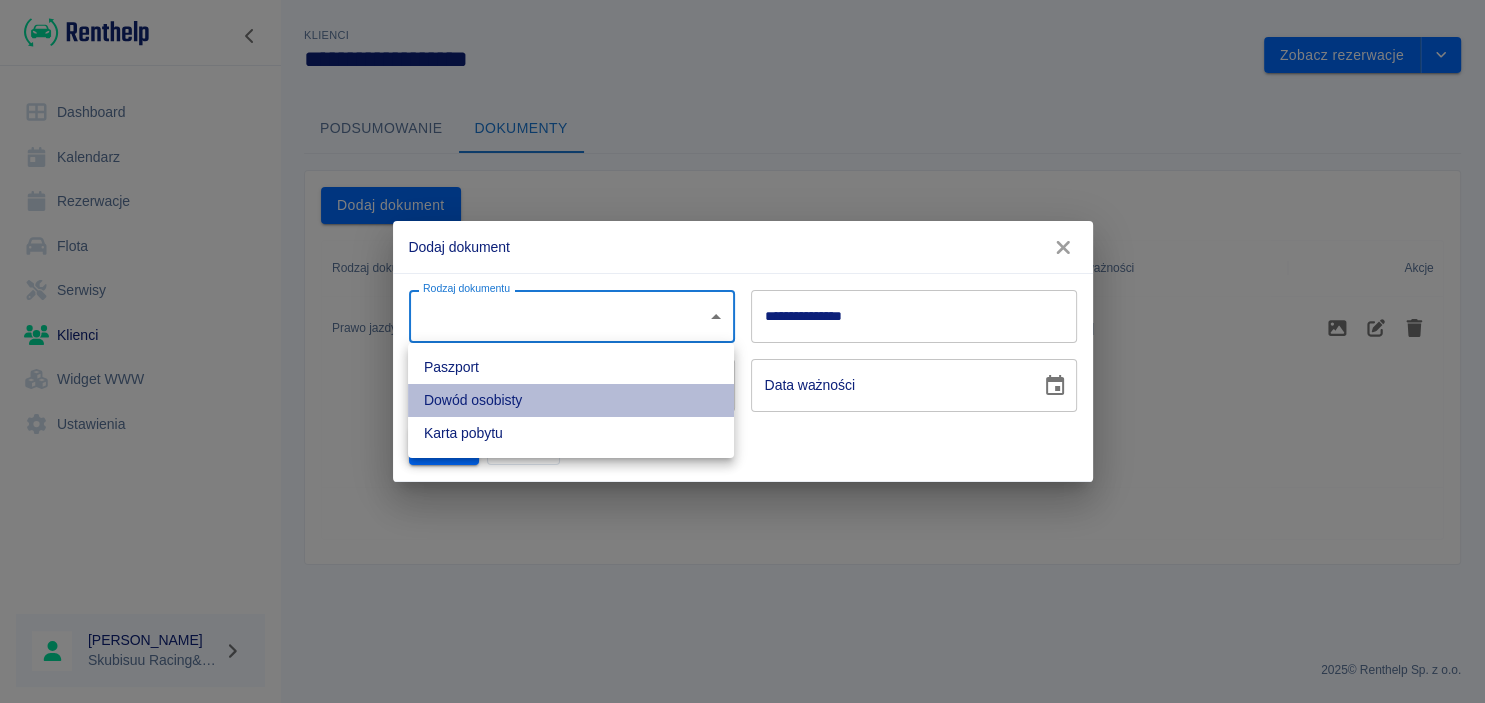 click on "Dowód osobisty" at bounding box center (571, 400) 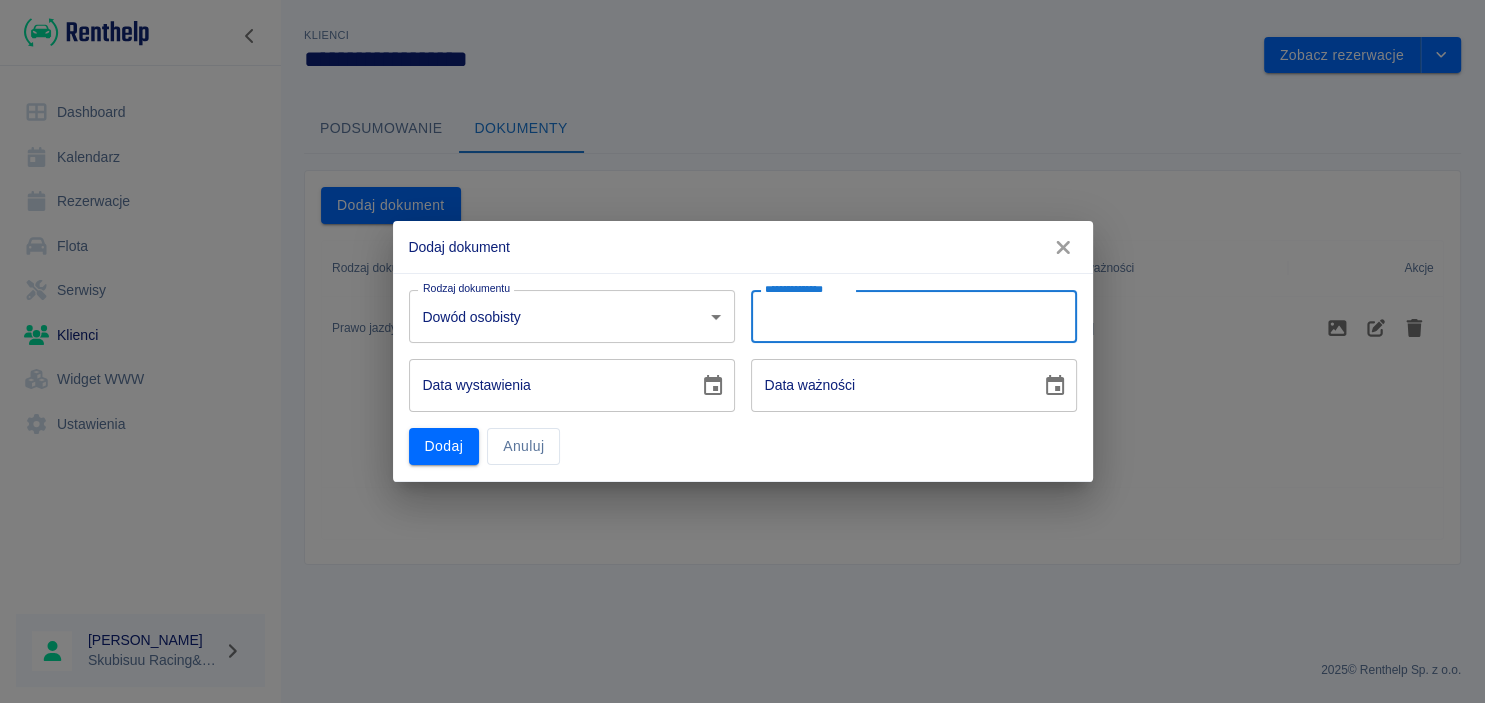 click on "**********" at bounding box center [914, 316] 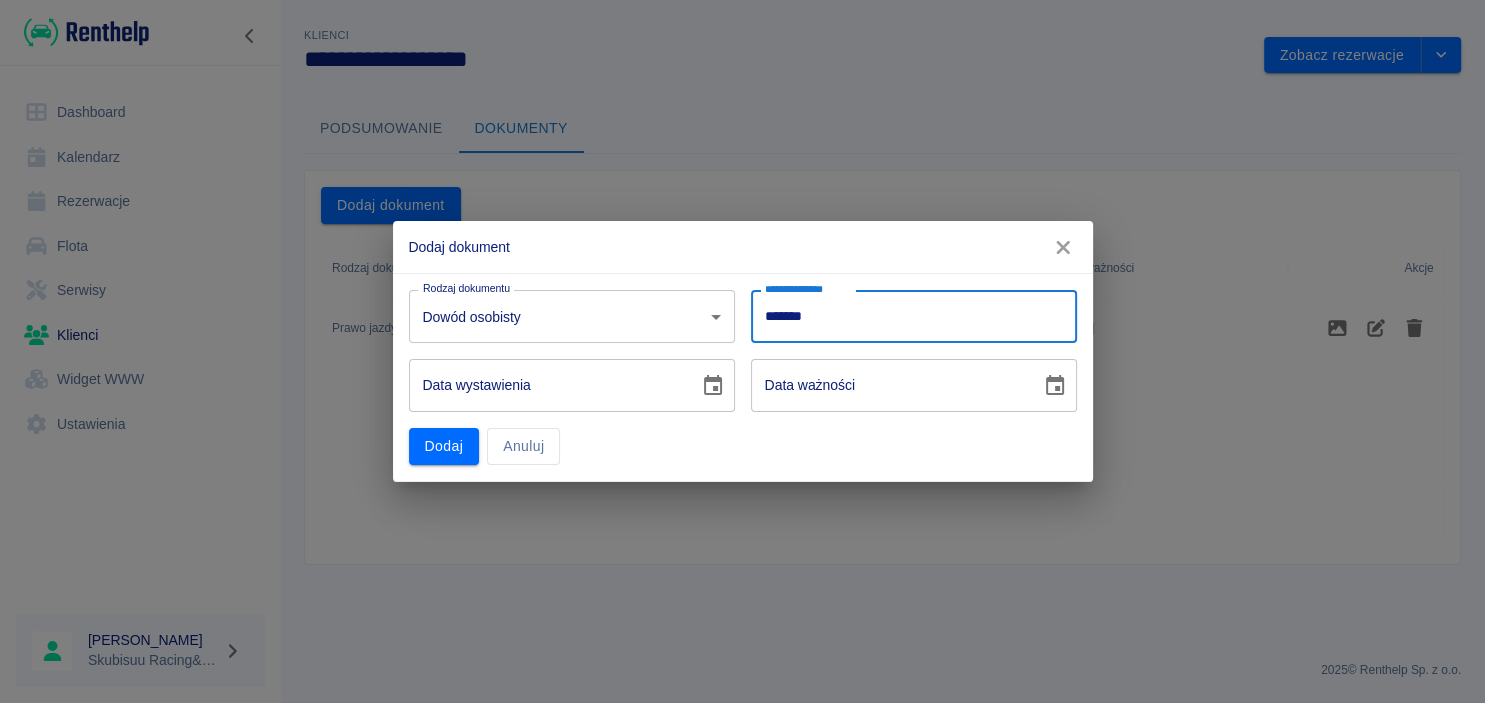 type on "*******" 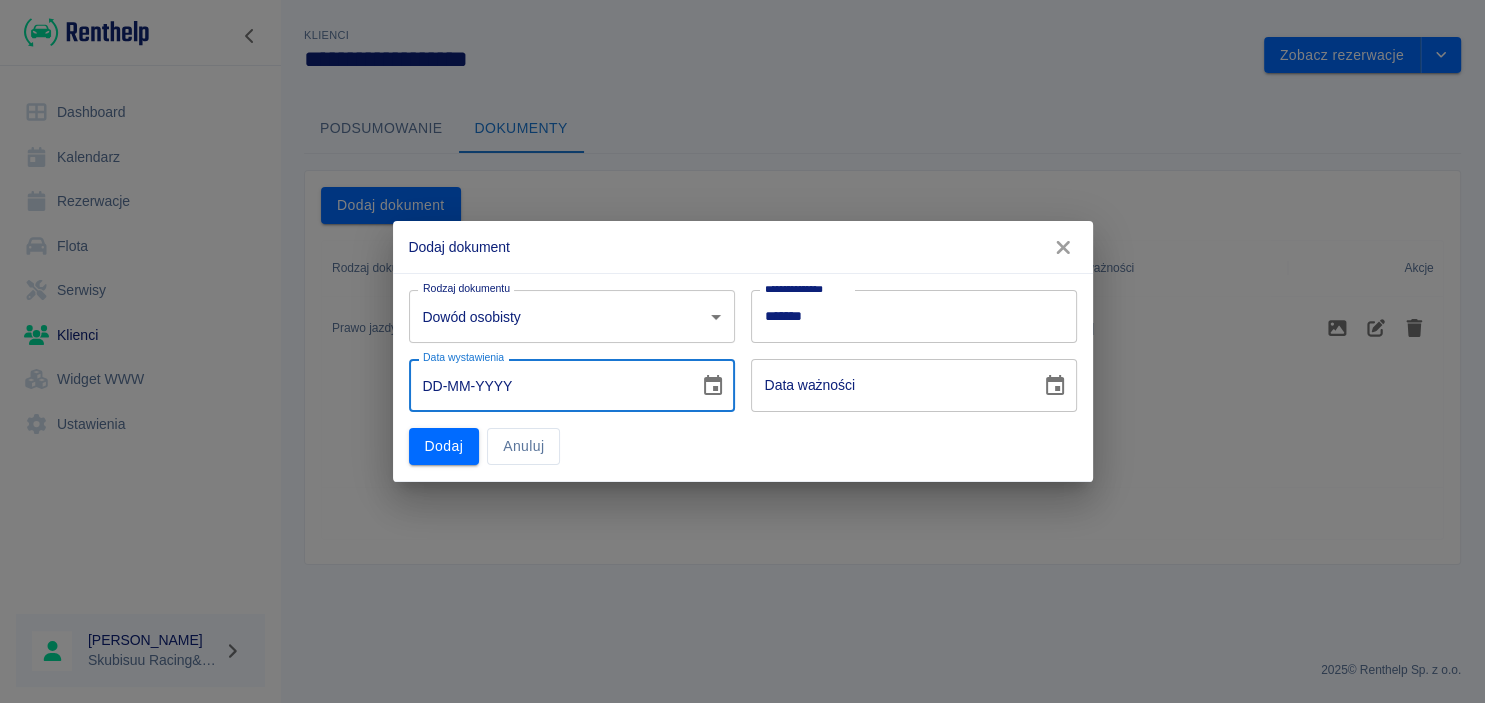 click on "DD-MM-YYYY" at bounding box center (547, 385) 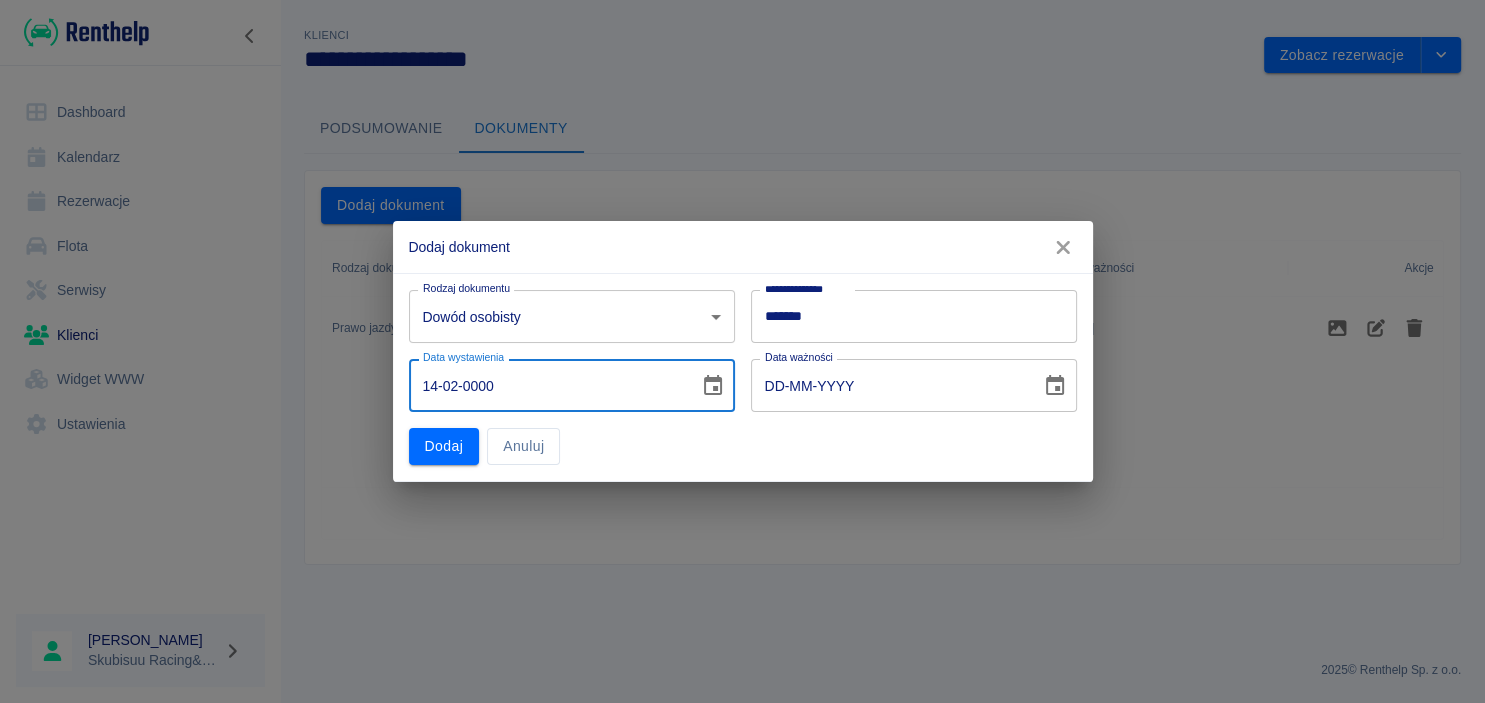 type on "14-02-0002" 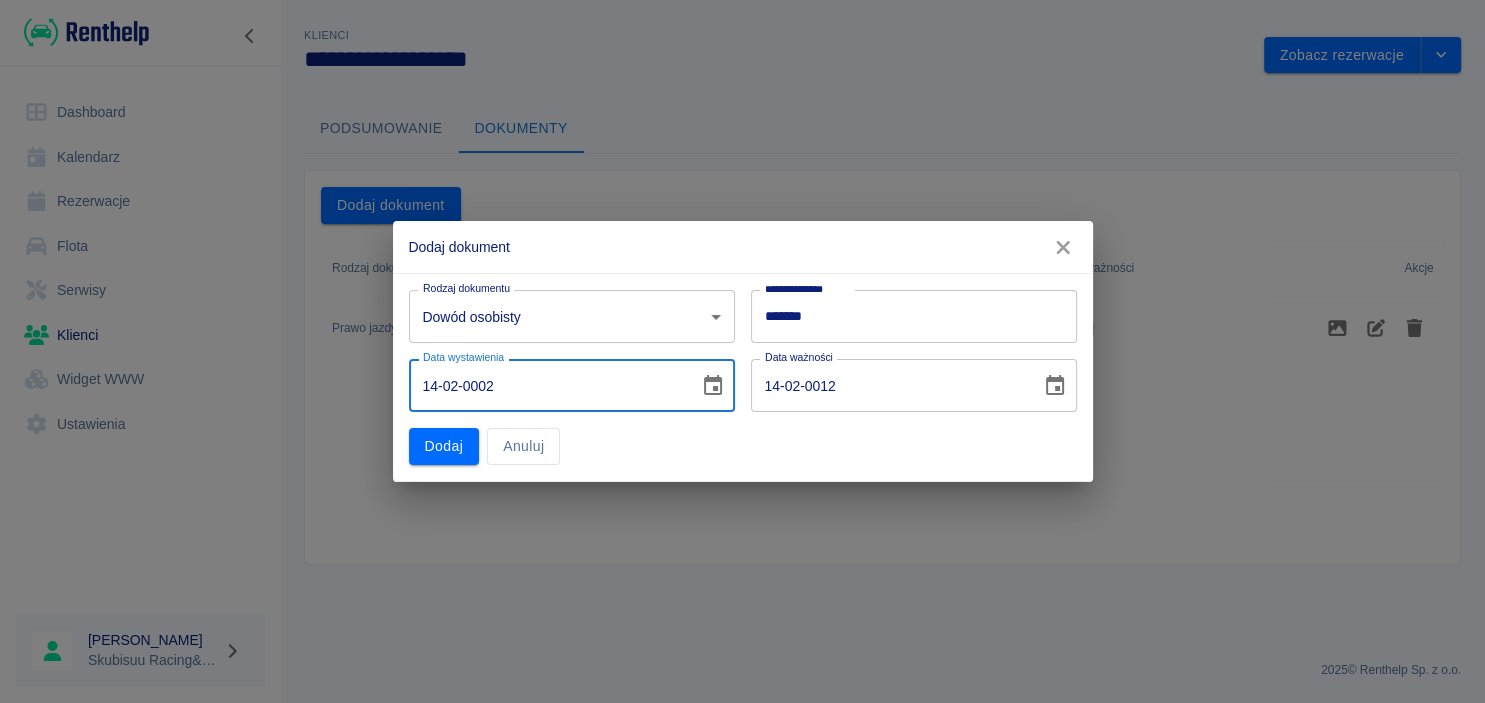 type on "14-02-0020" 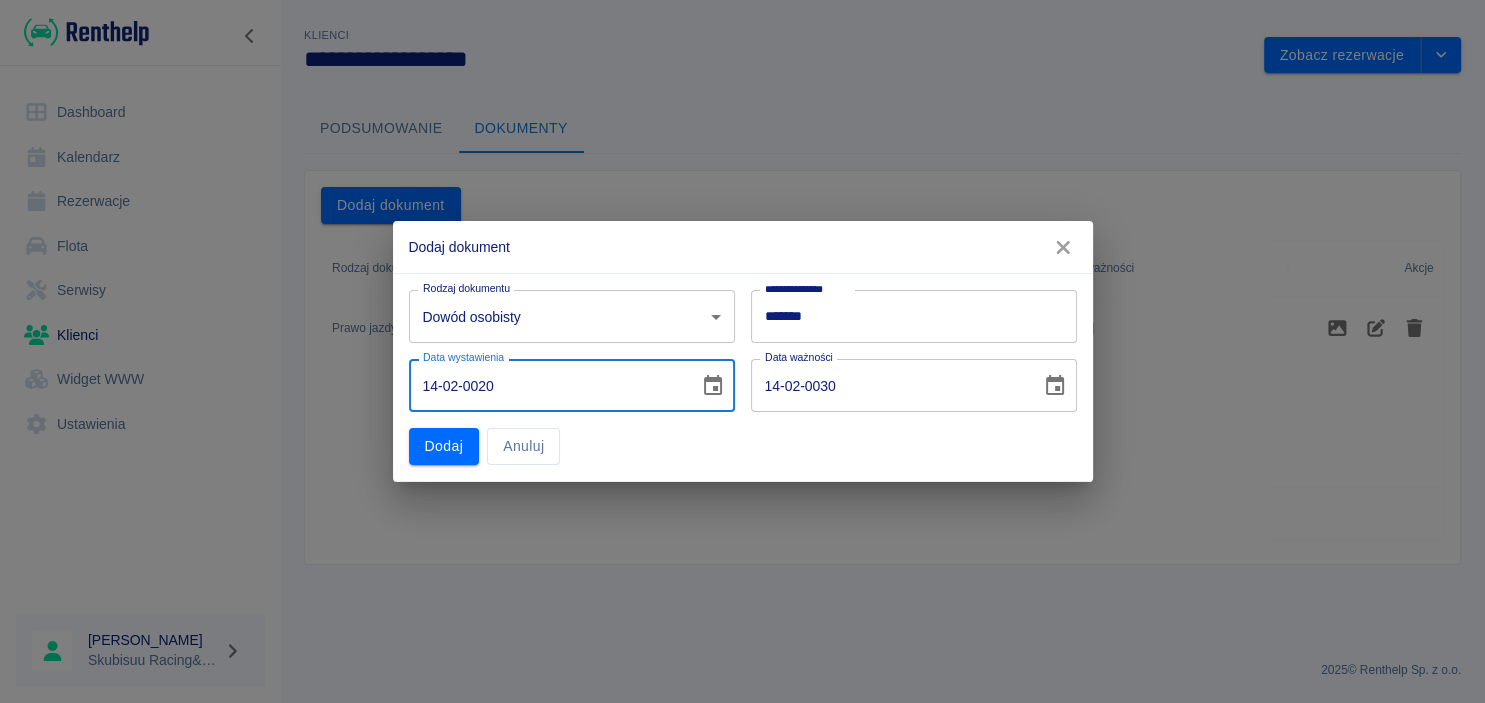 type on "14-02-0200" 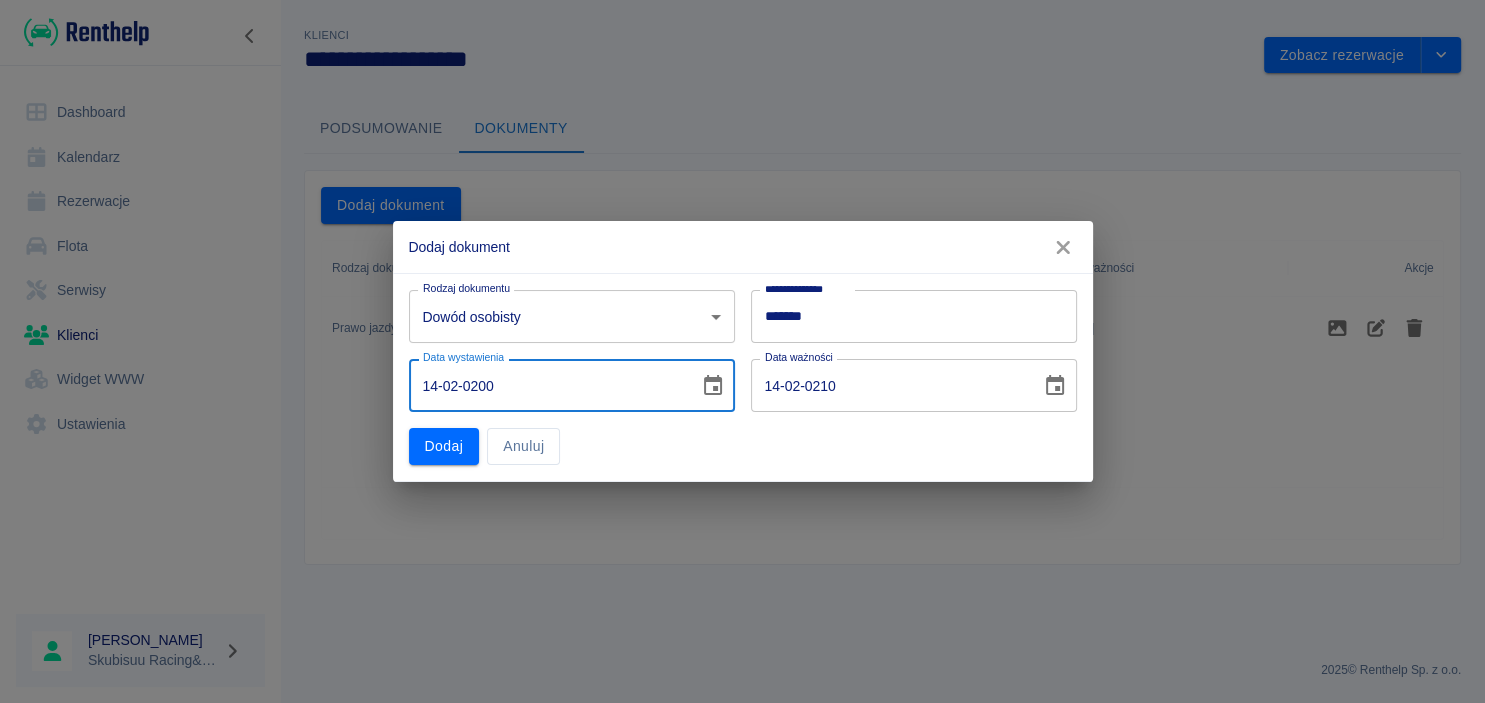 type on "14-02-YYYY" 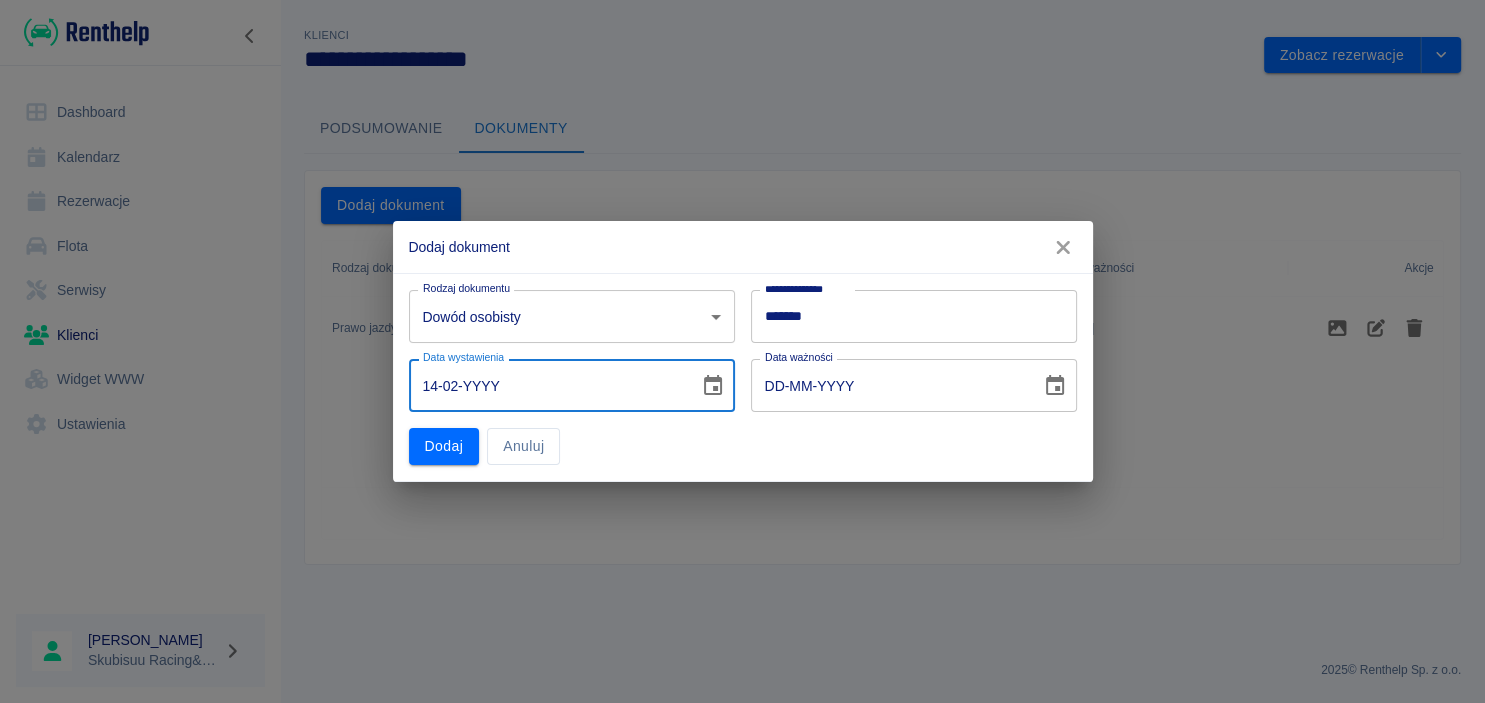 type on "14-02-0001" 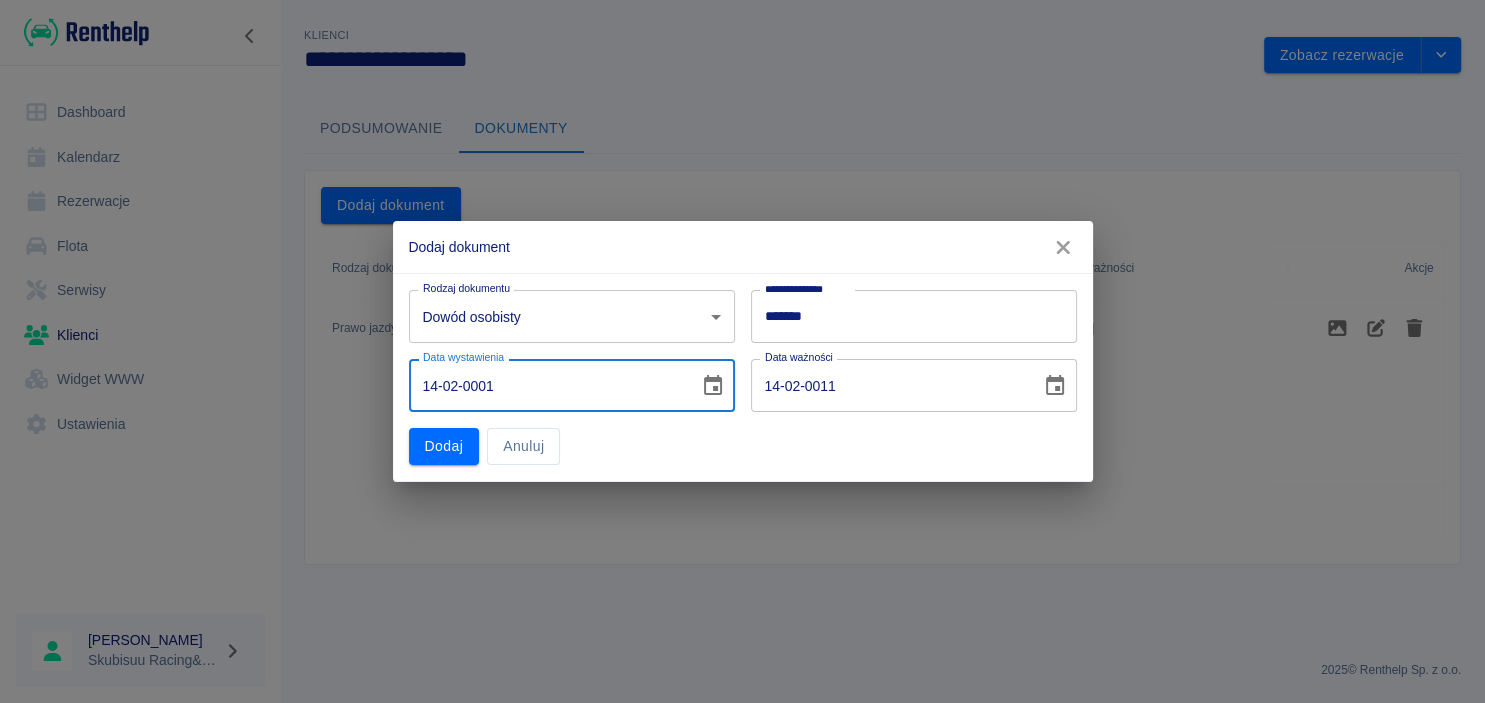 type on "14-02-YYYY" 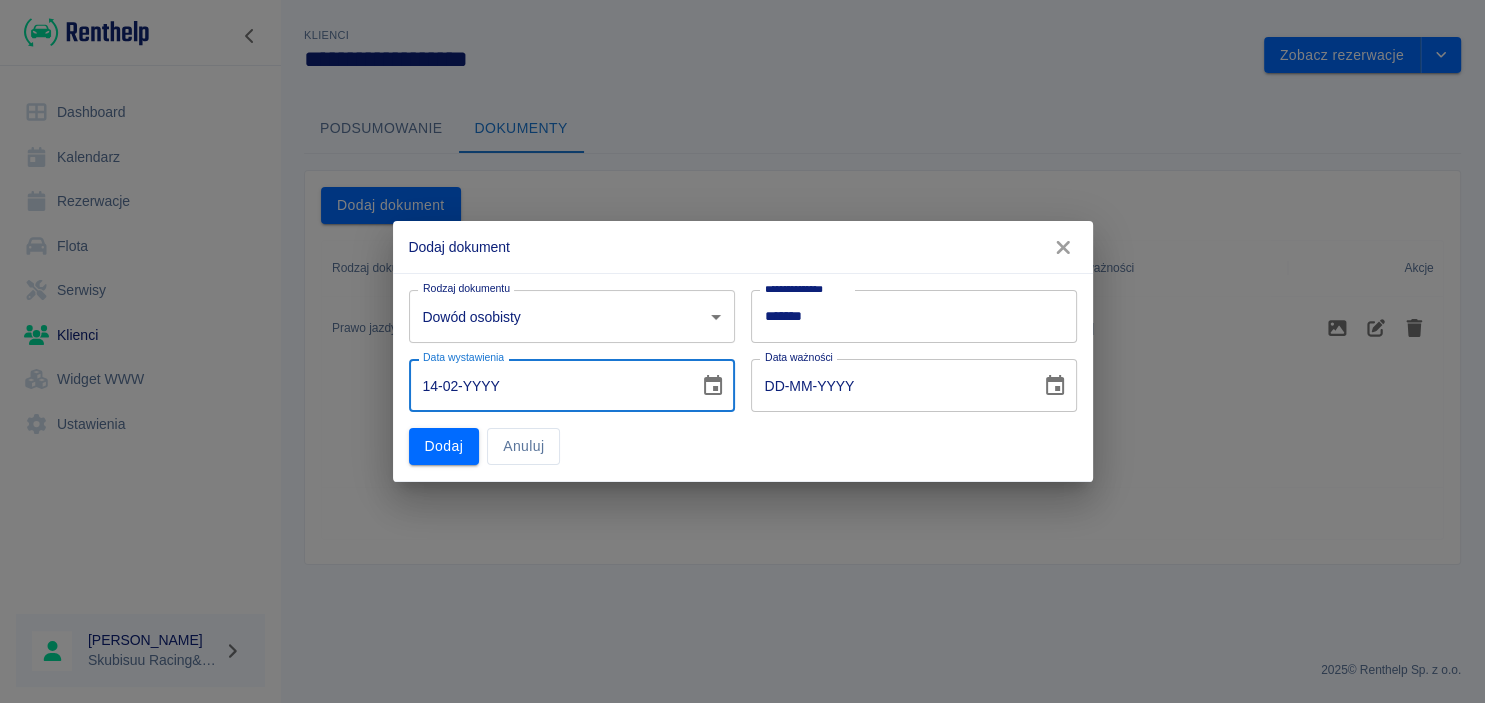 type on "14-02-0002" 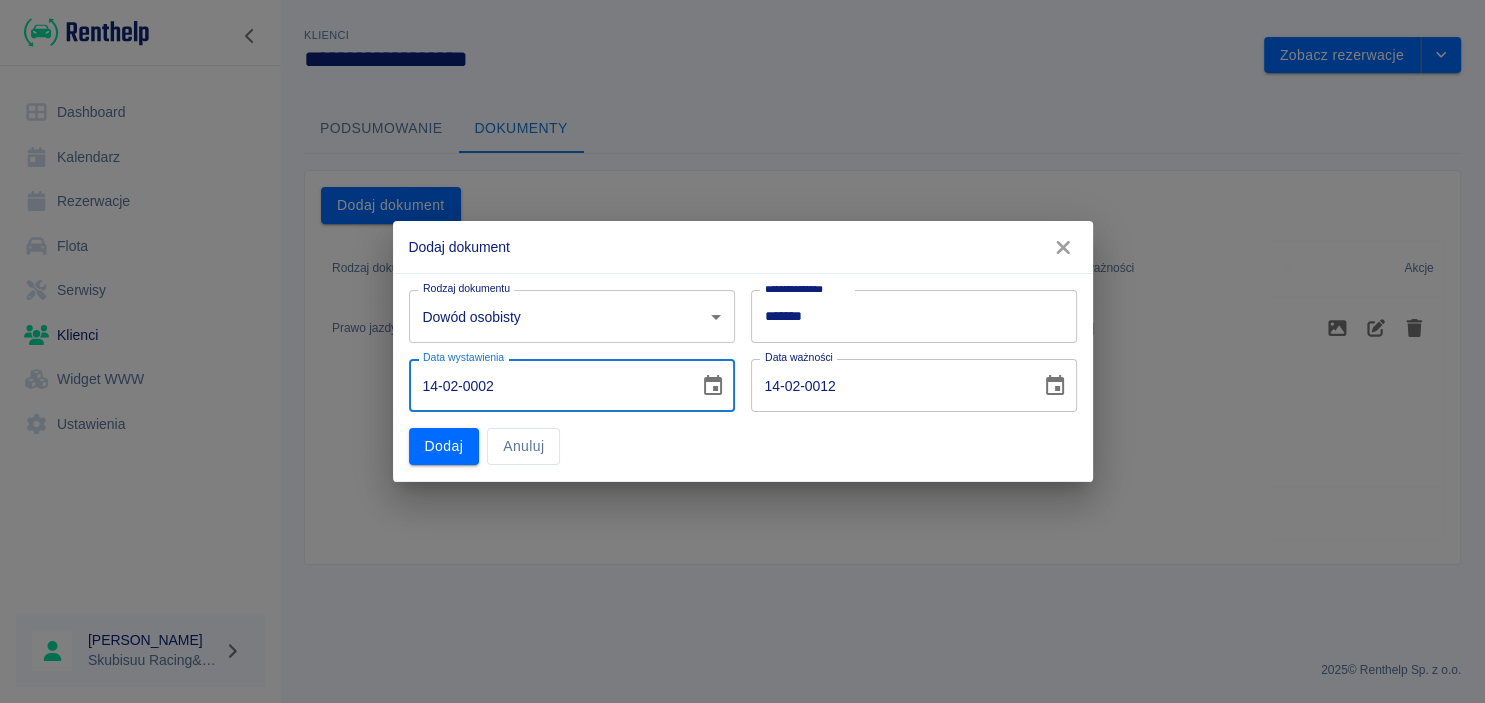 type on "14-02-0020" 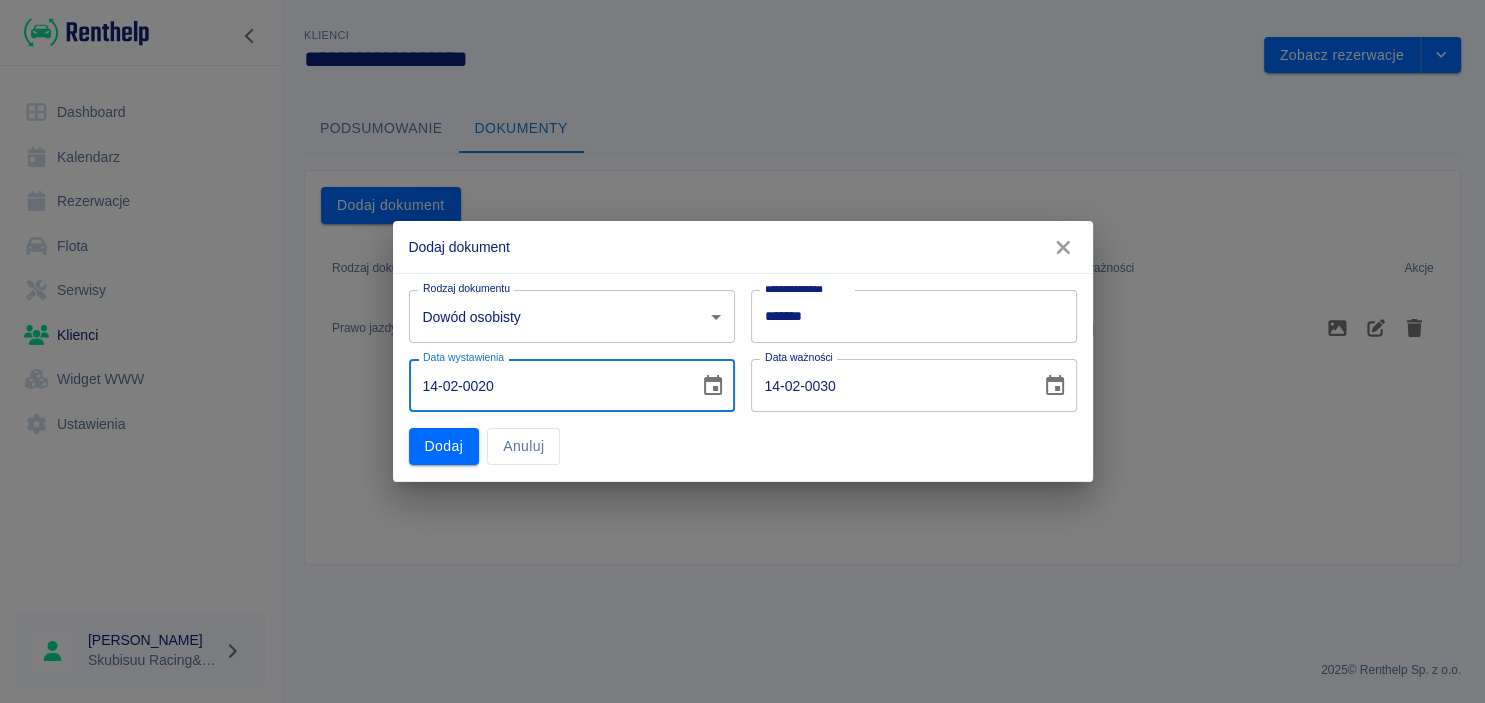 type on "14-02-0201" 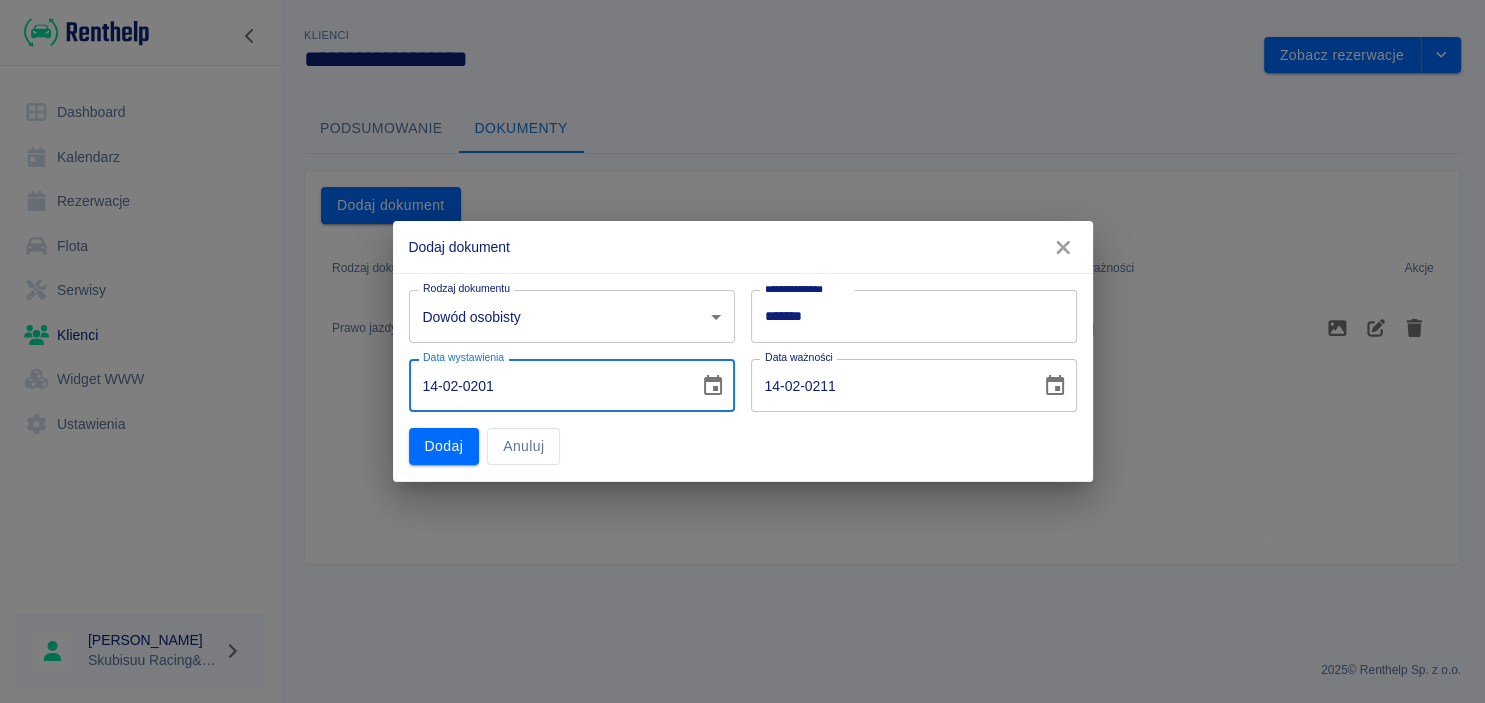 type on "14-02-2017" 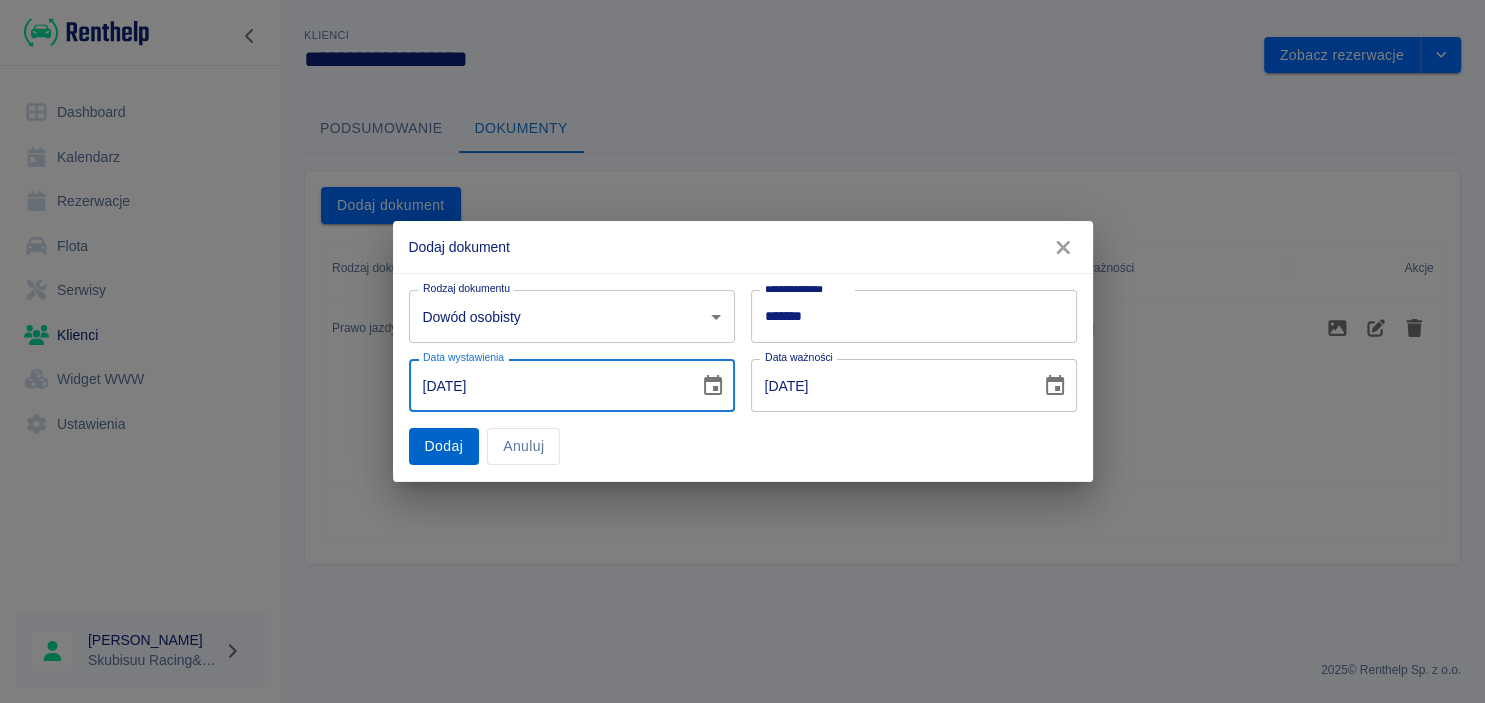 type on "14-02-2017" 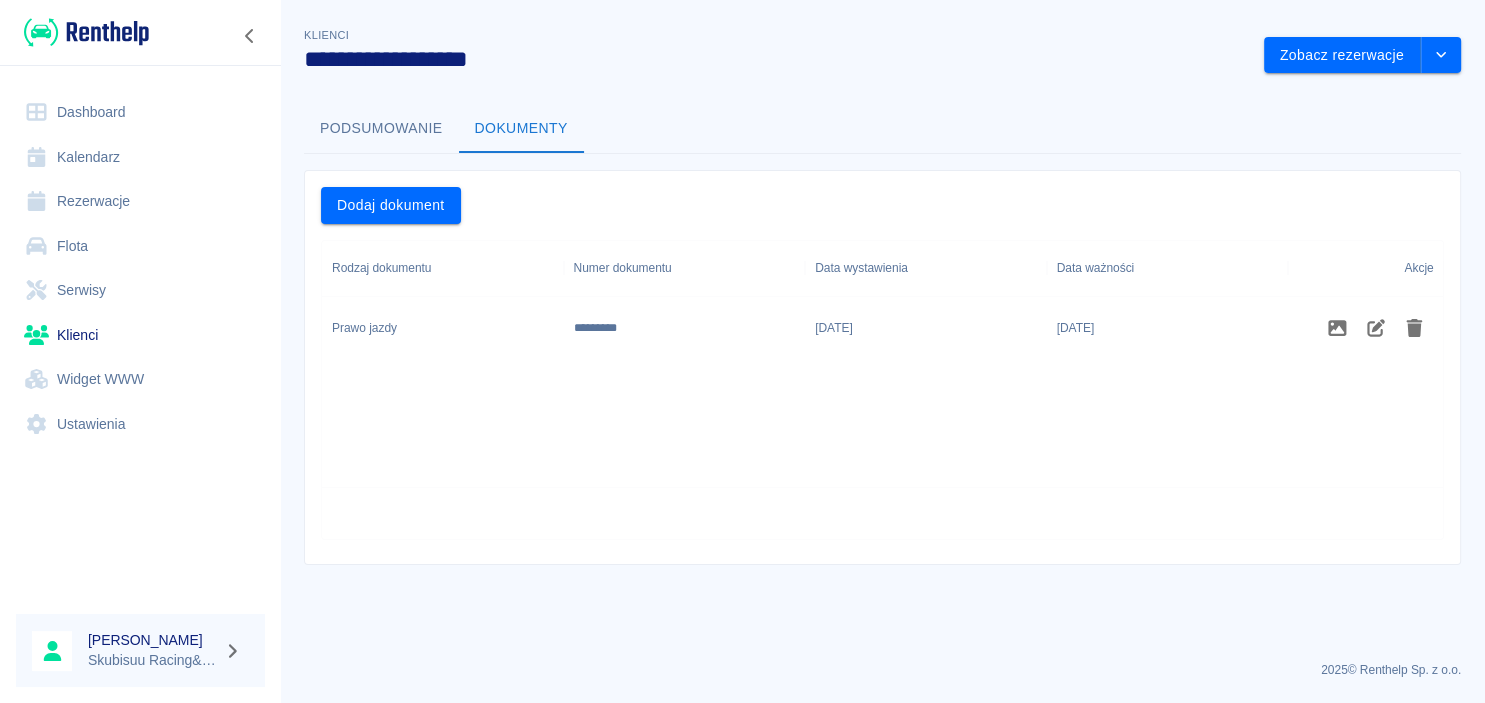 type 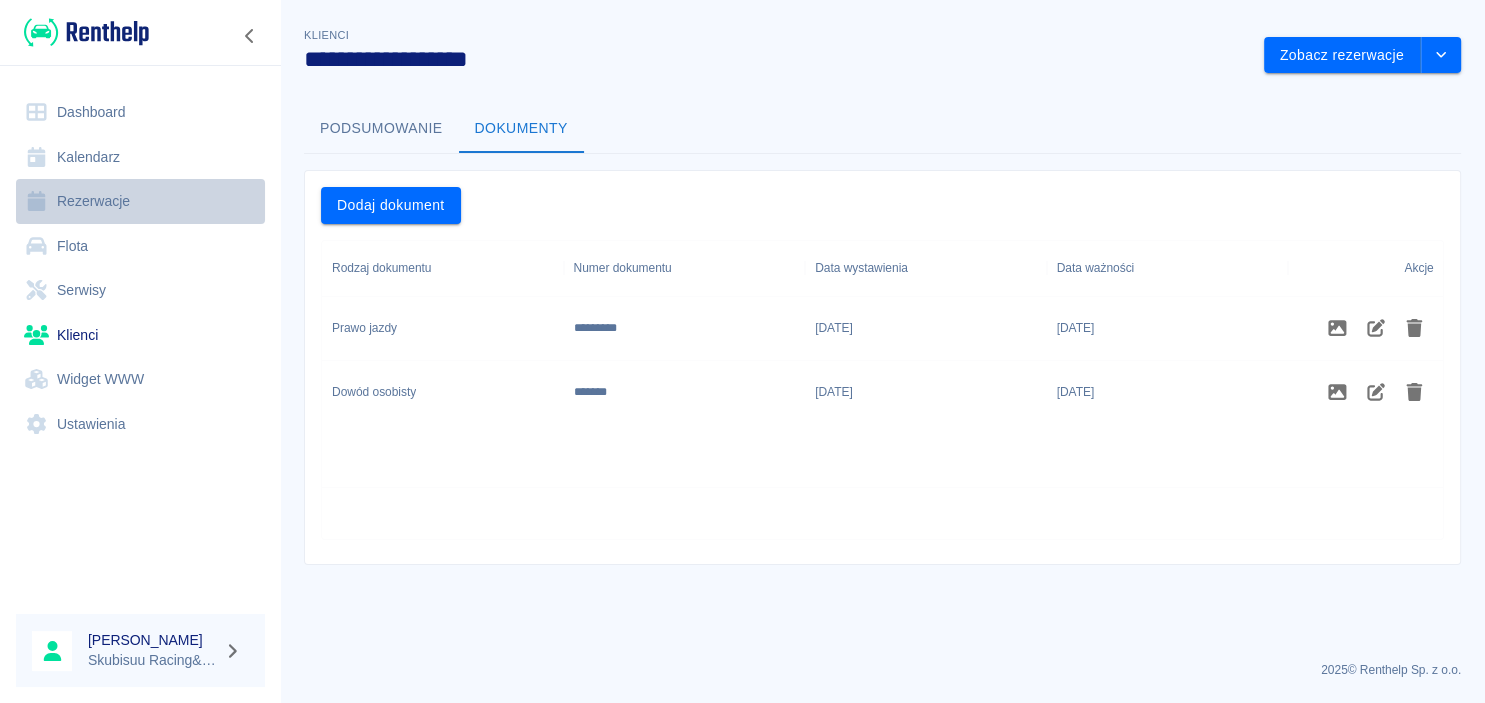 click on "Rezerwacje" at bounding box center (140, 201) 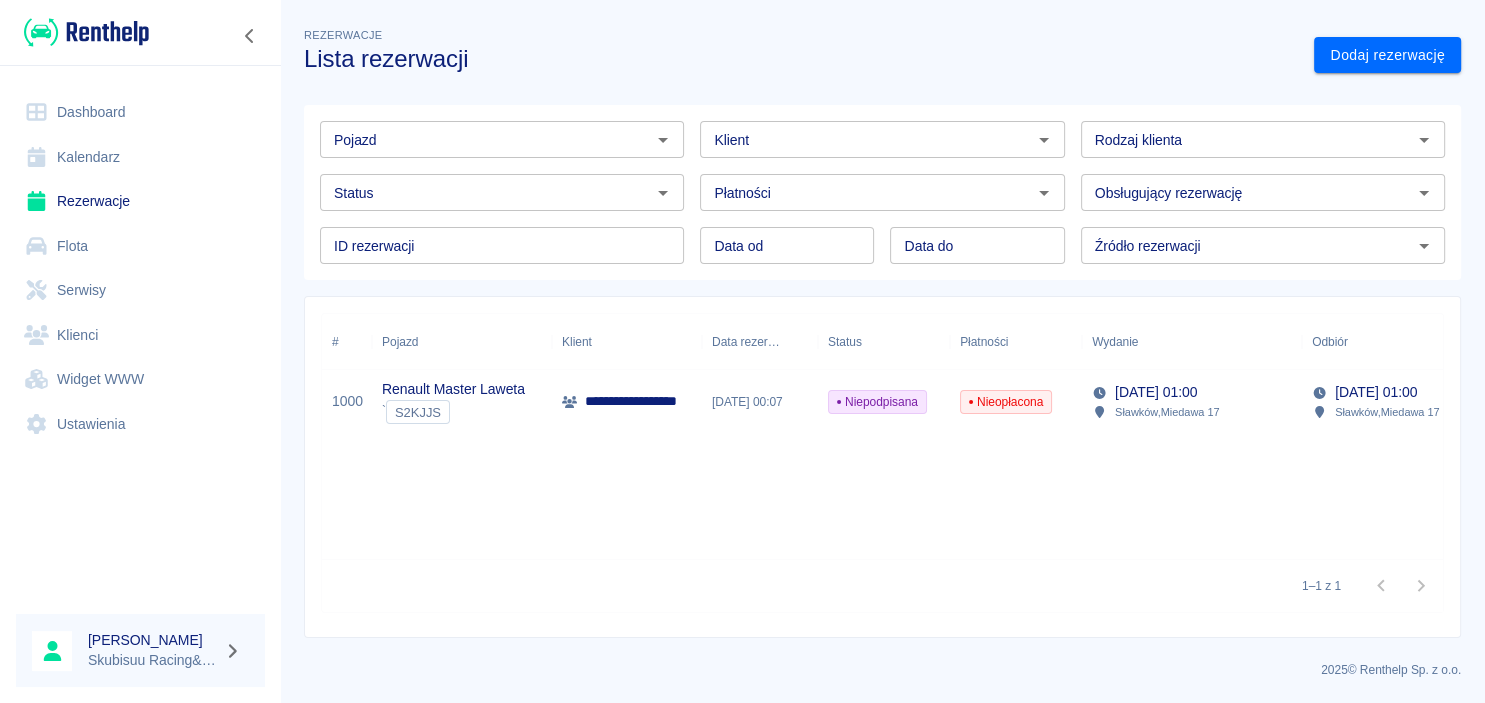 click on "Niepodpisana" at bounding box center [884, 402] 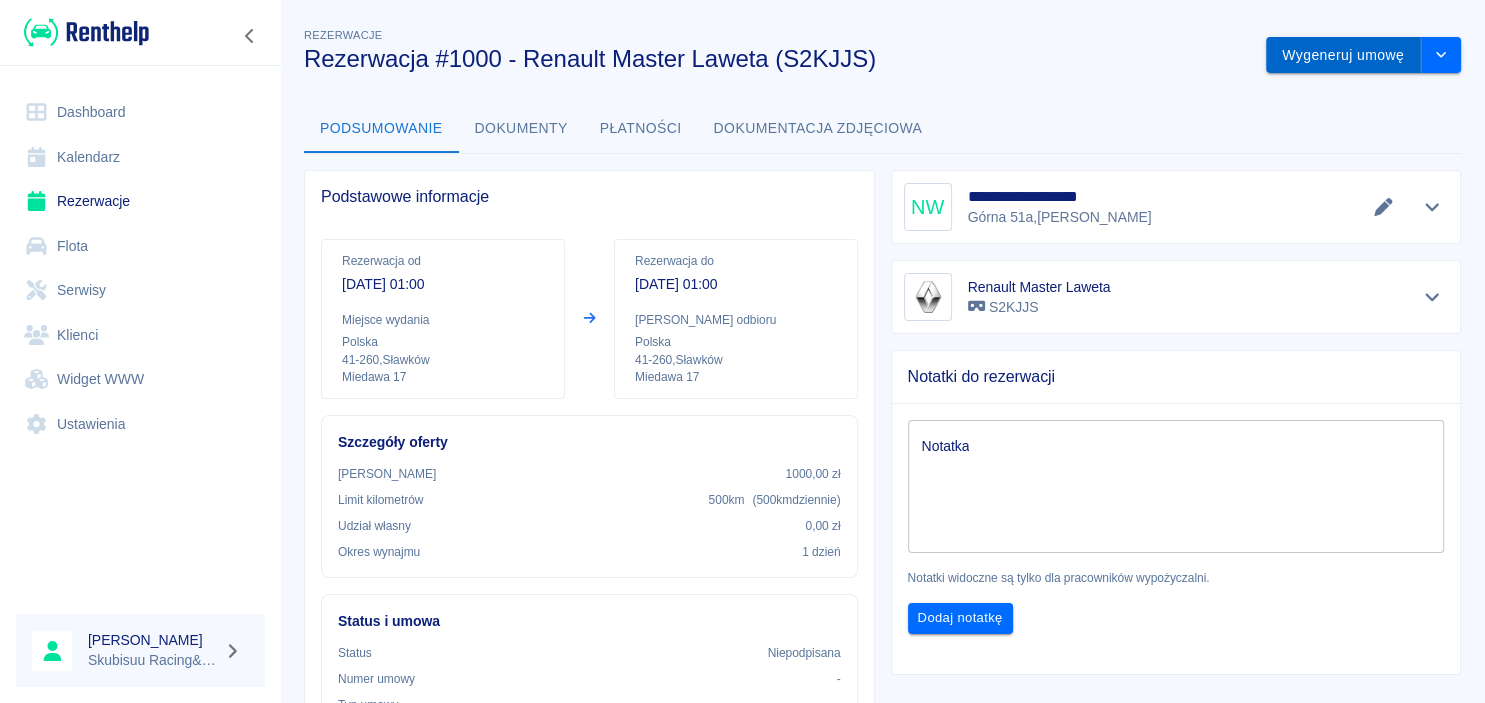 click on "Wygeneruj umowę" at bounding box center (1343, 55) 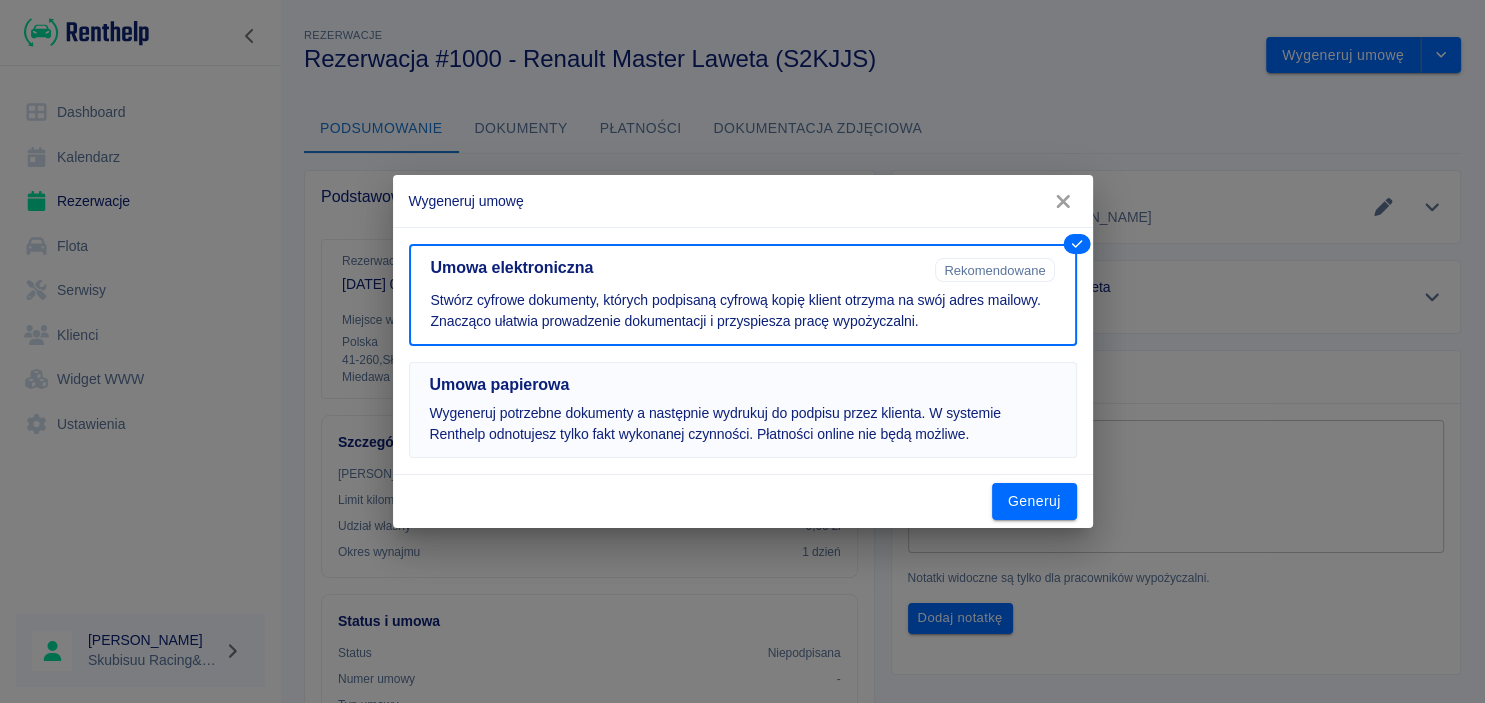 click on "Wygeneruj potrzebne dokumenty a następnie wydrukuj do podpisu przez klienta. W systemie Renthelp odnotujesz tylko fakt wykonanej czynności. Płatności online nie będą możliwe." at bounding box center [743, 424] 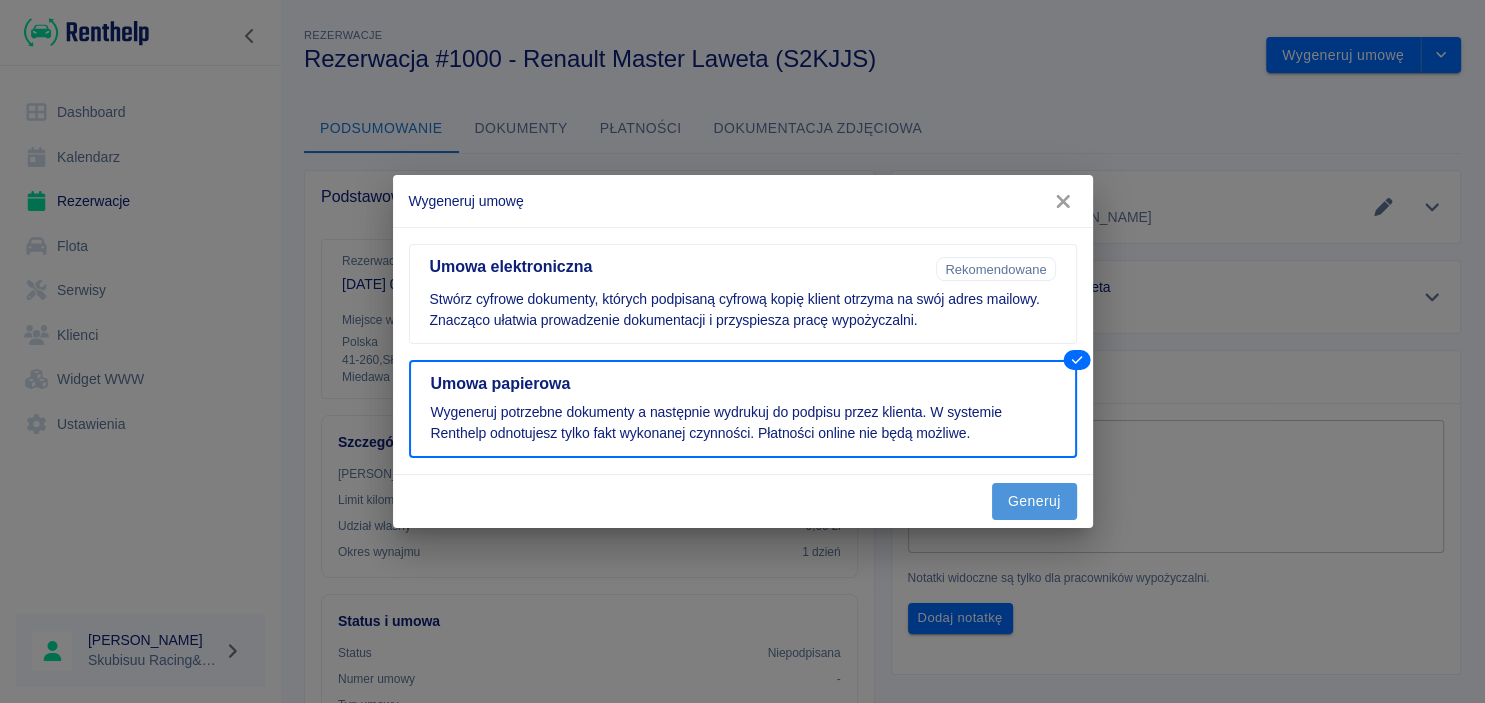click on "Generuj" at bounding box center [1034, 501] 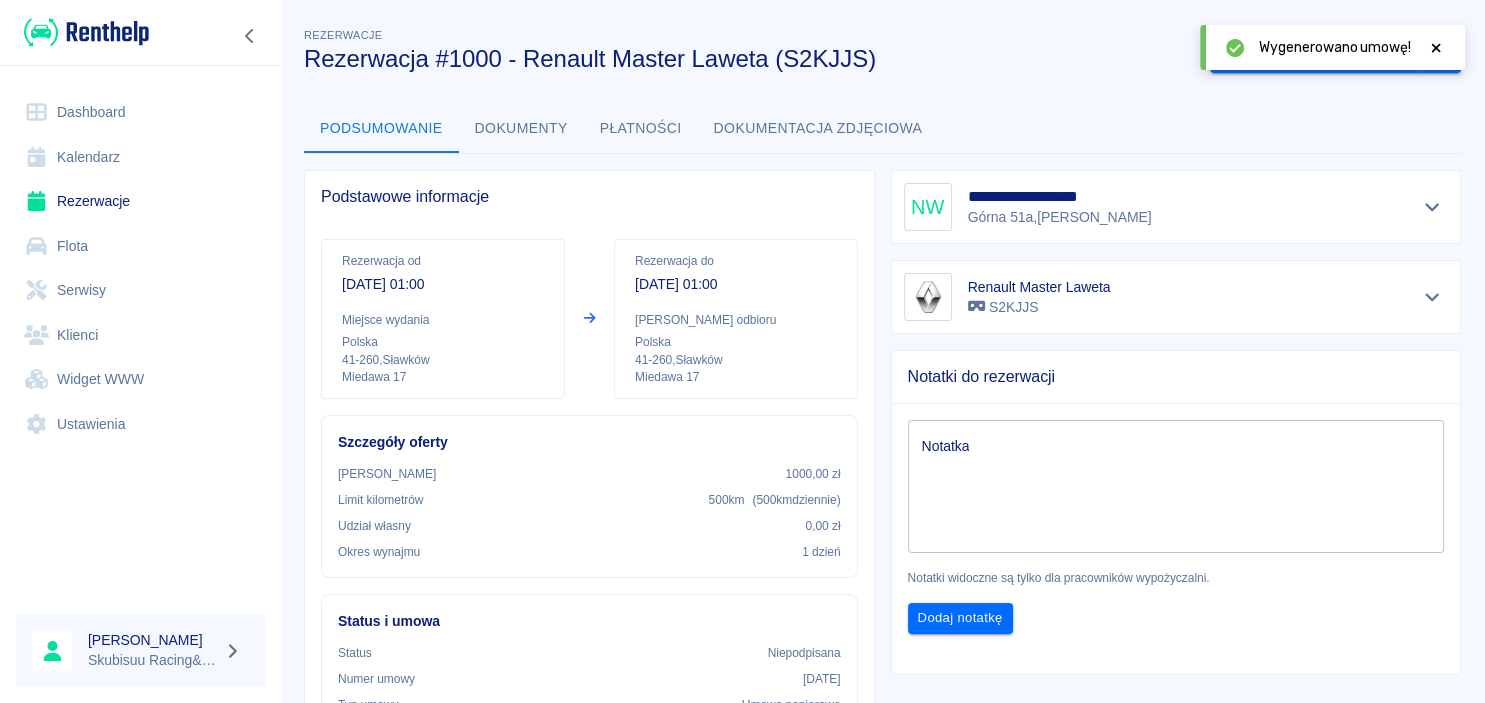 click on "Dokumenty" at bounding box center [521, 129] 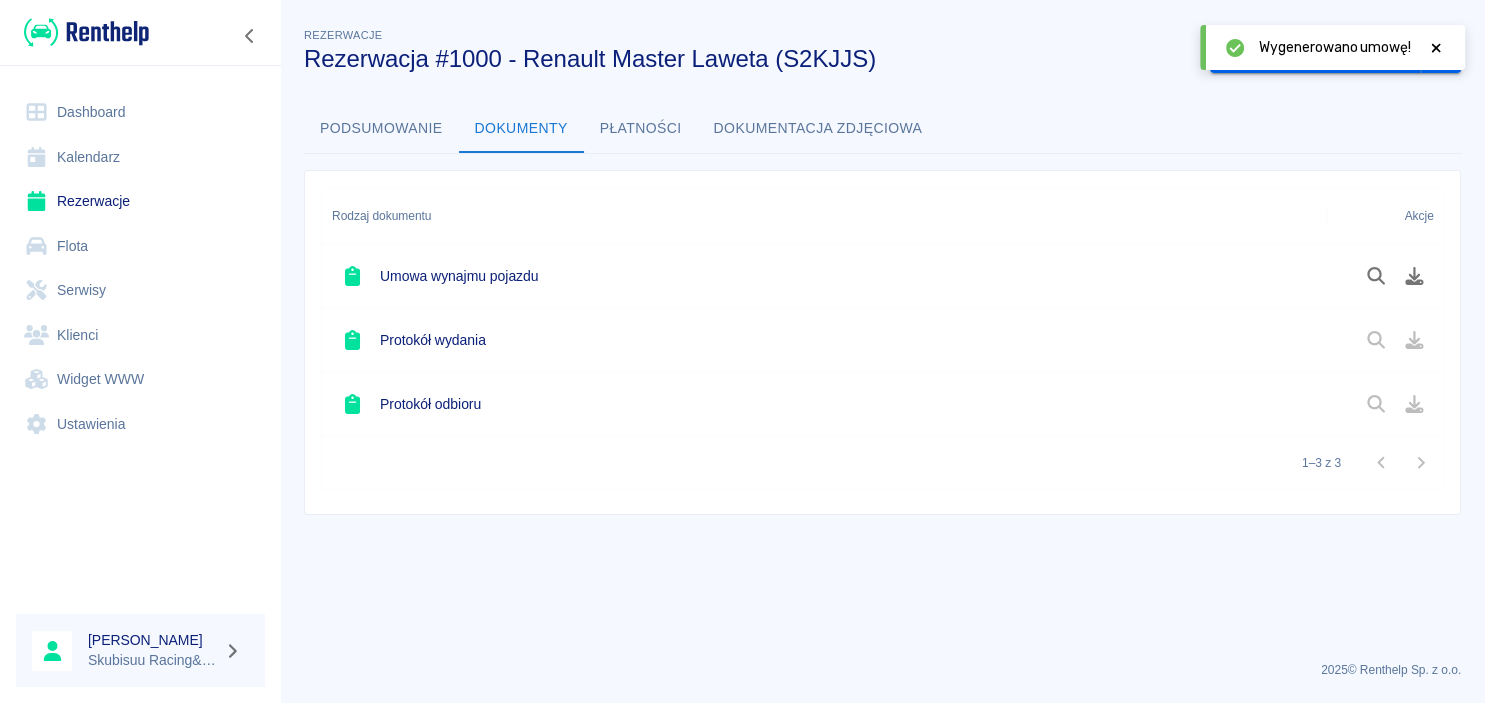 click on "Umowa wynajmu pojazdu" at bounding box center (824, 276) 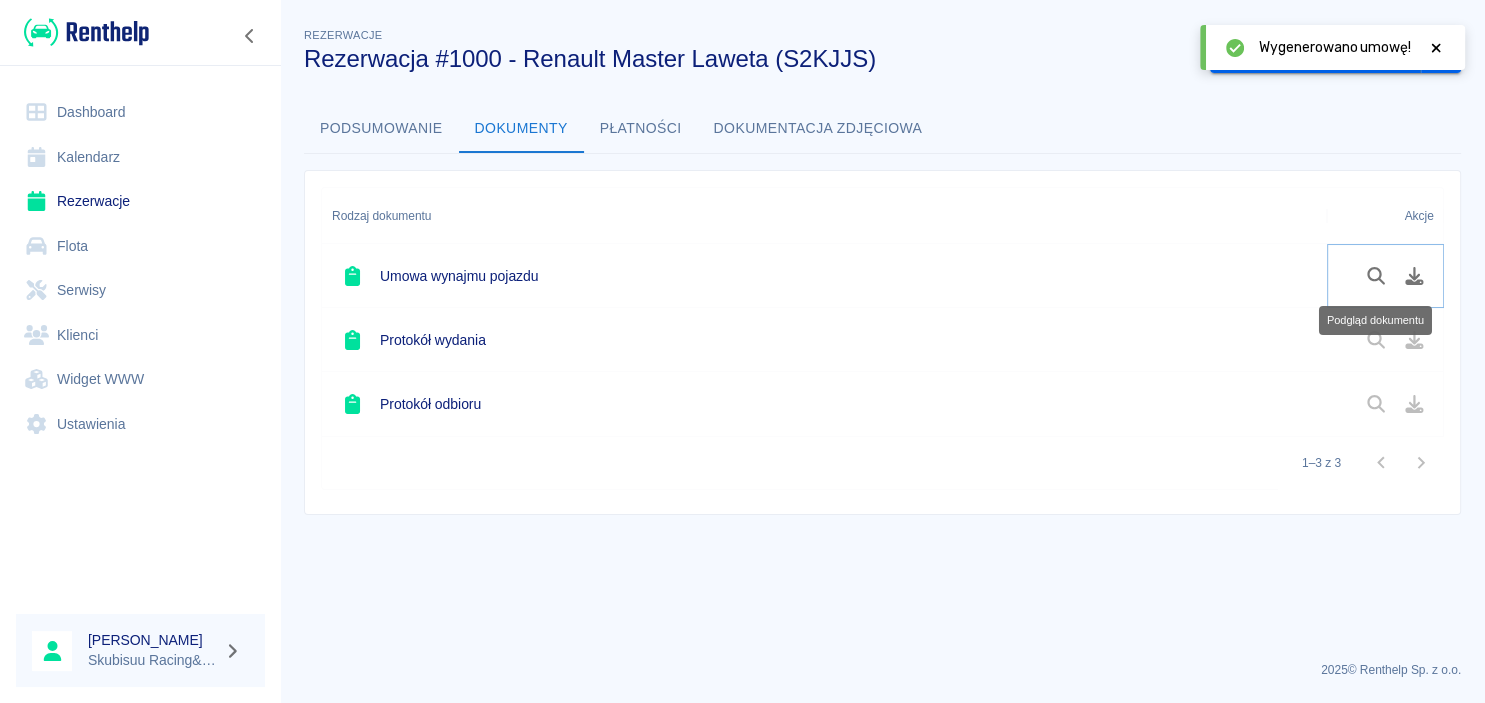 click at bounding box center [1376, 276] 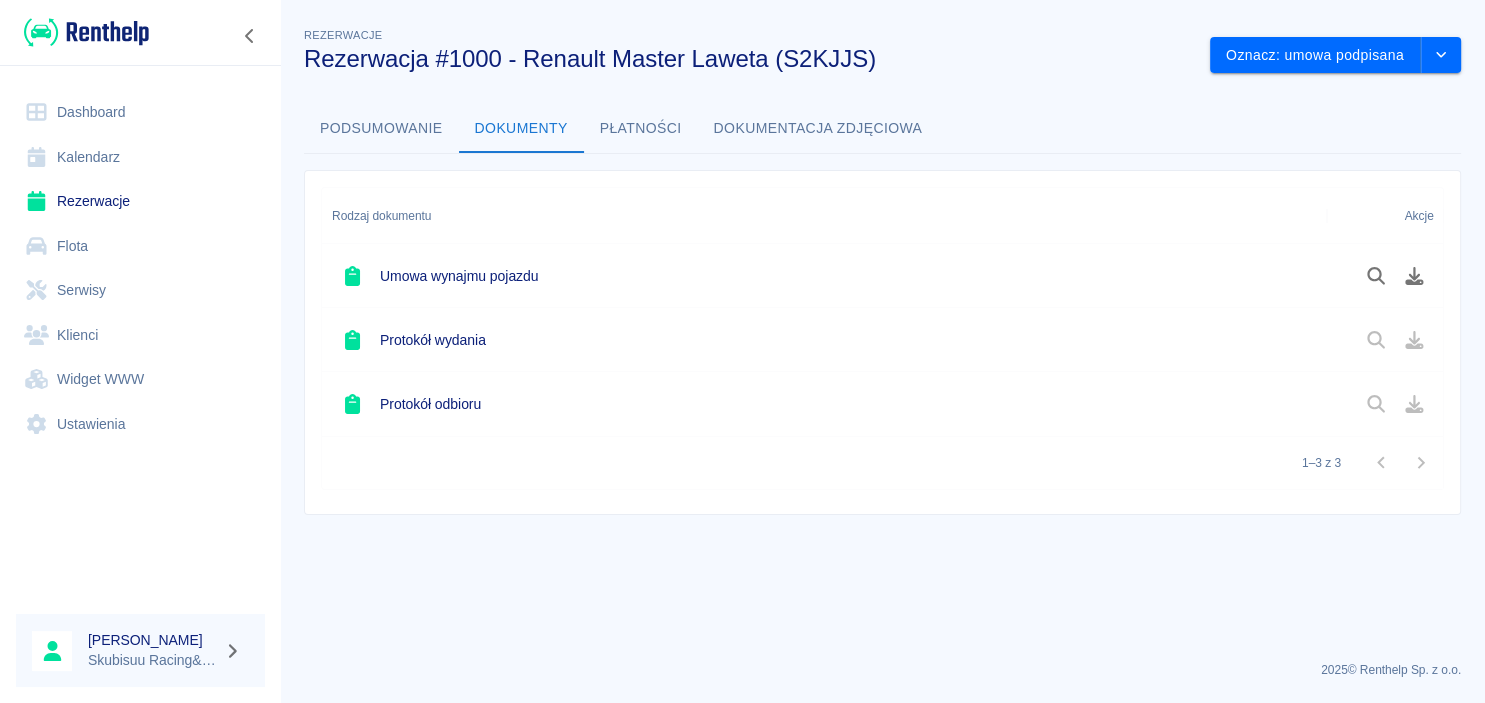 click on "Kalendarz" at bounding box center [140, 157] 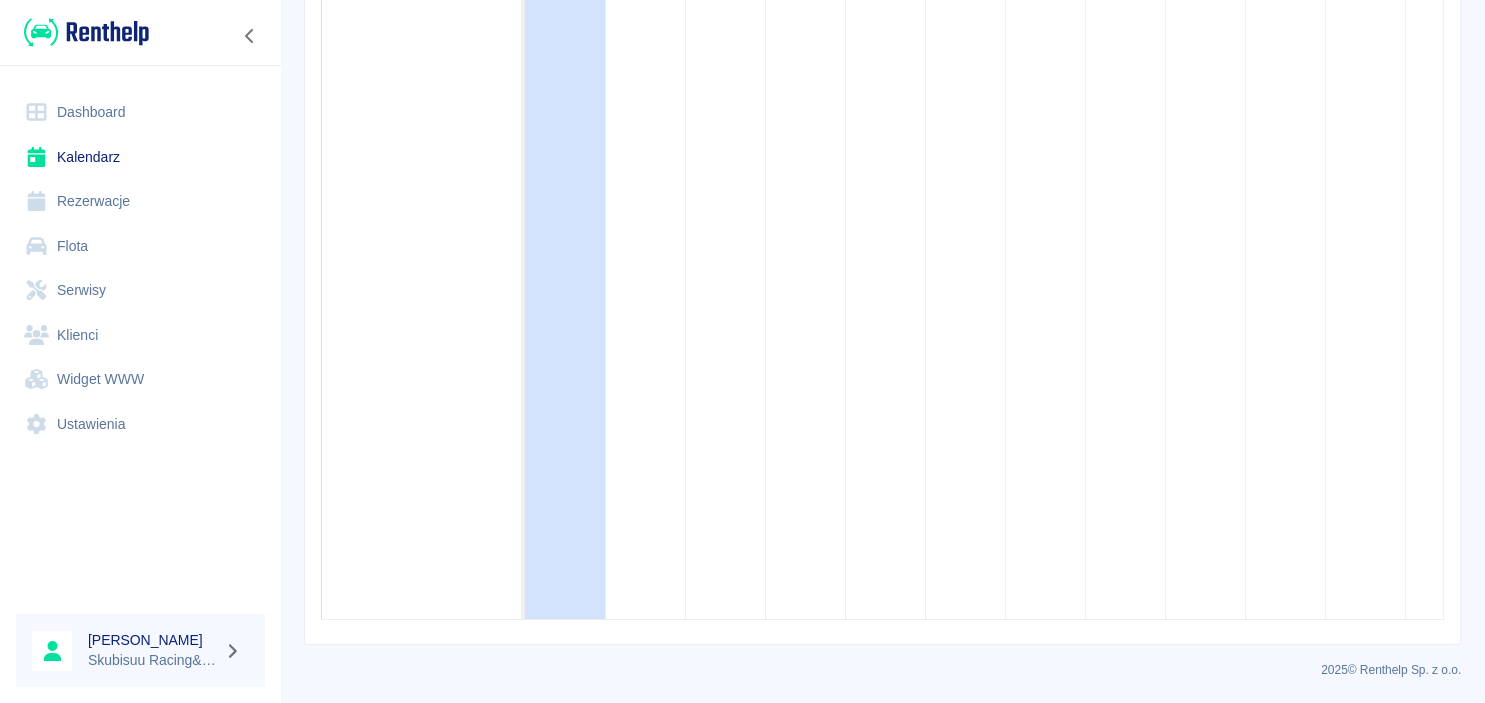 scroll, scrollTop: 0, scrollLeft: 0, axis: both 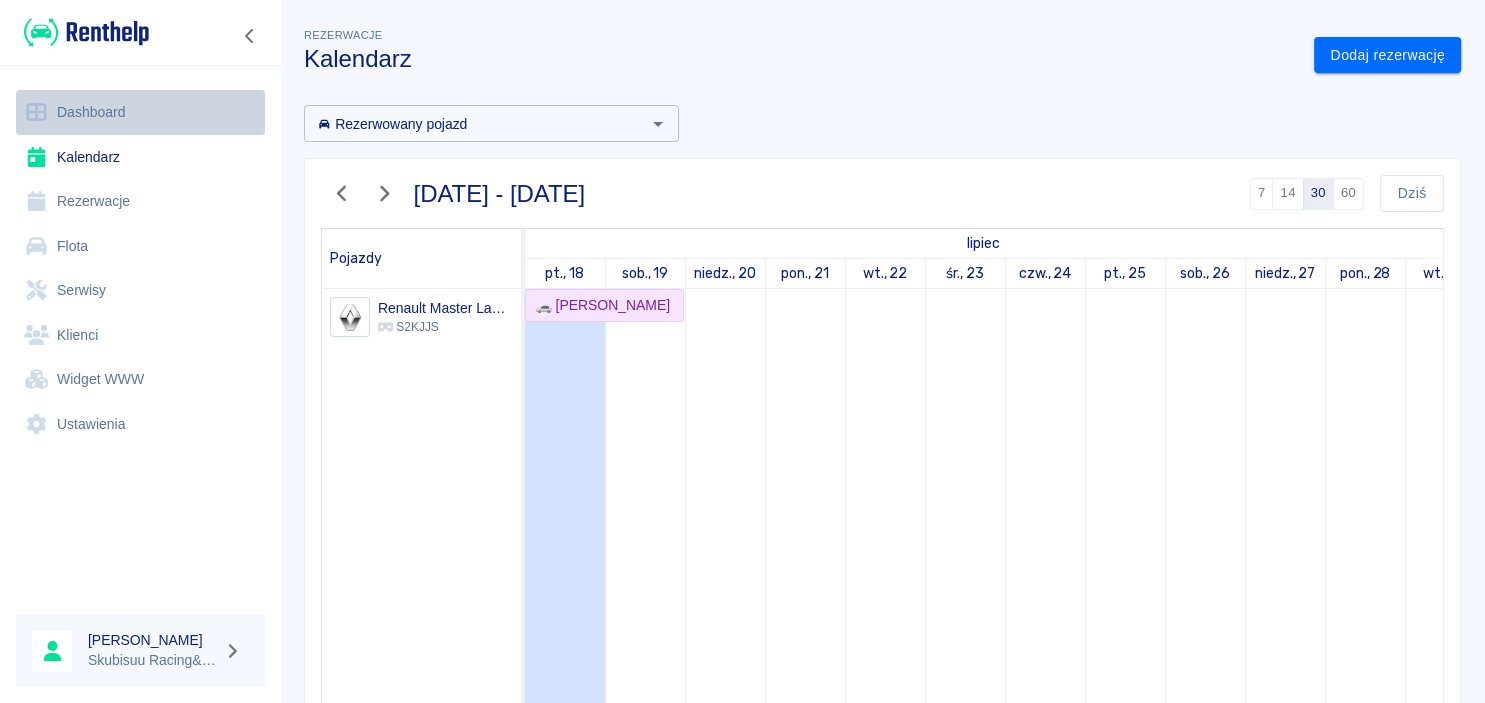 click on "Dashboard" at bounding box center [140, 112] 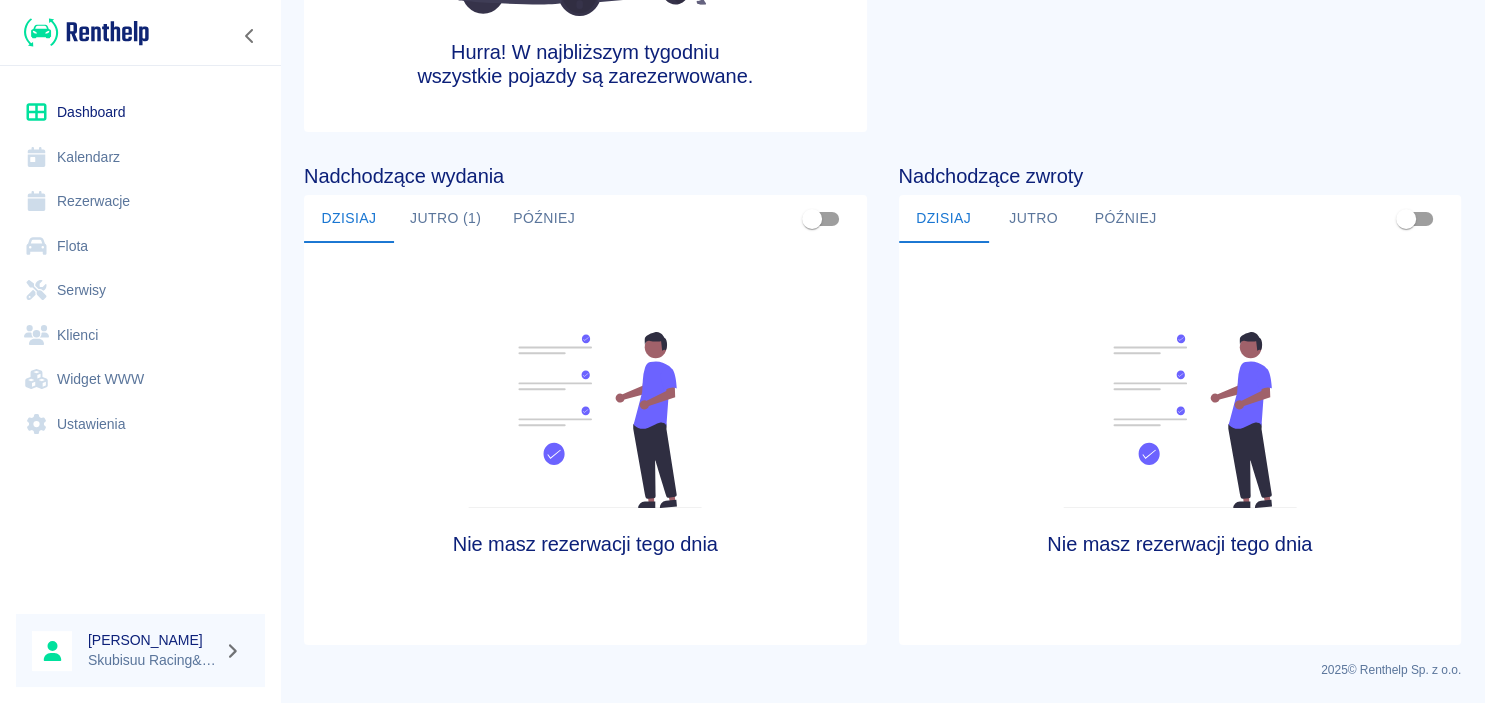 scroll, scrollTop: 0, scrollLeft: 0, axis: both 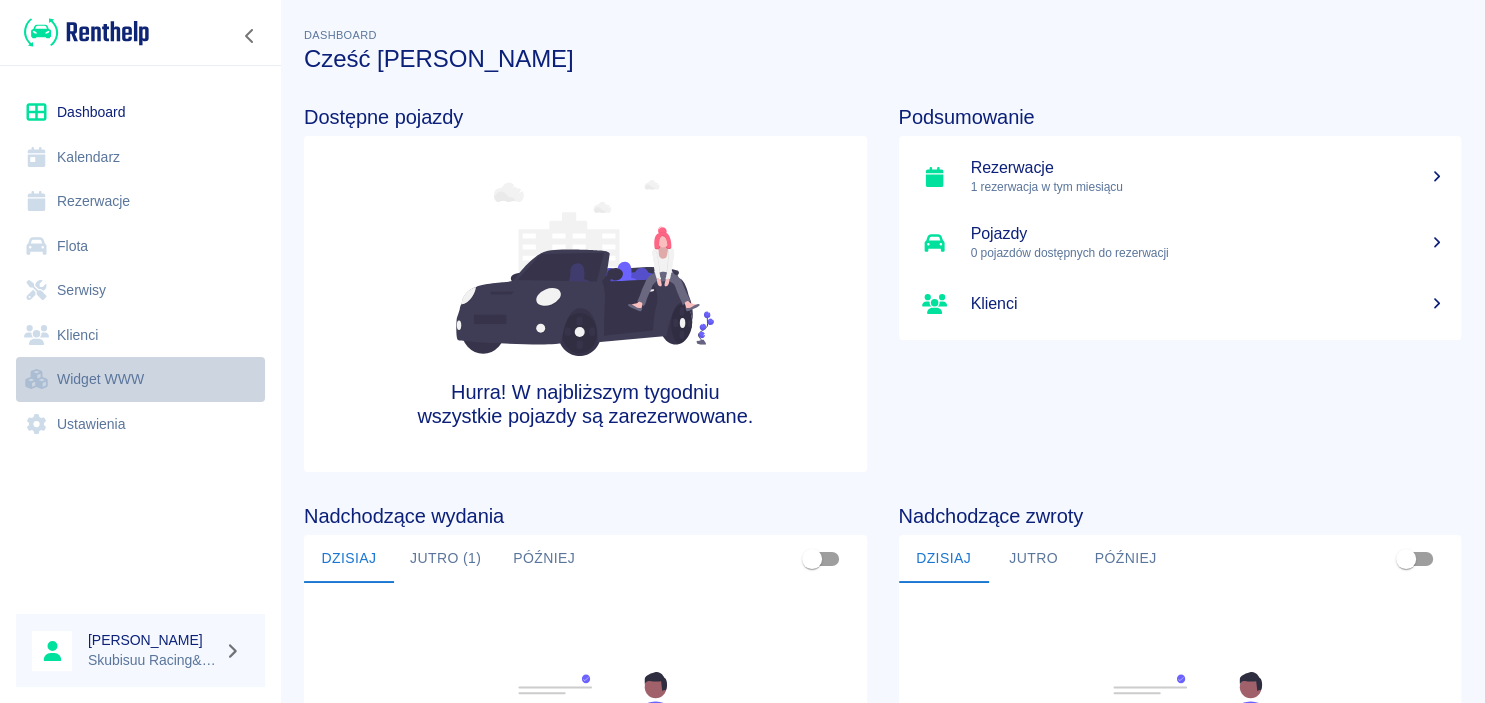 click on "Widget WWW" at bounding box center [140, 379] 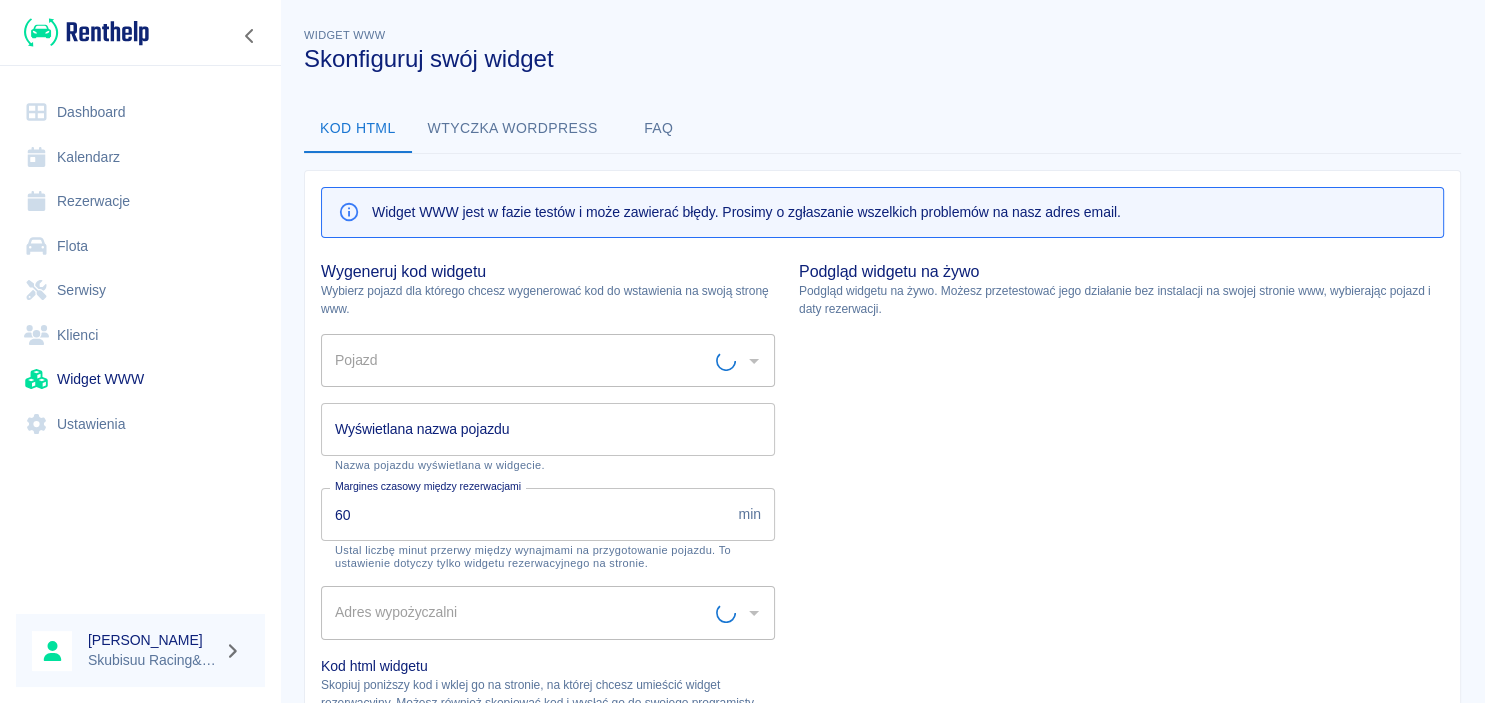 type on "Renault Master Laweta - S2KJJS" 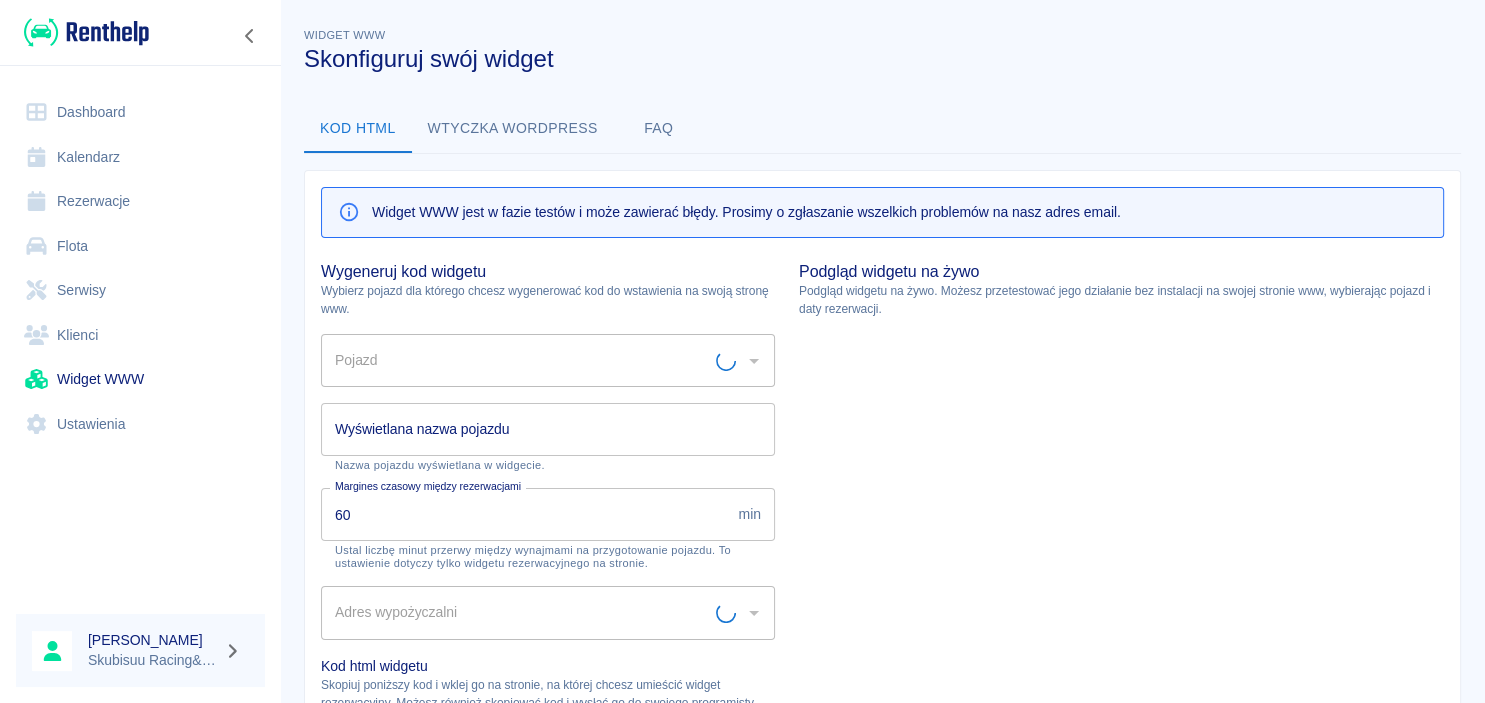 type on "Renault Master Laweta" 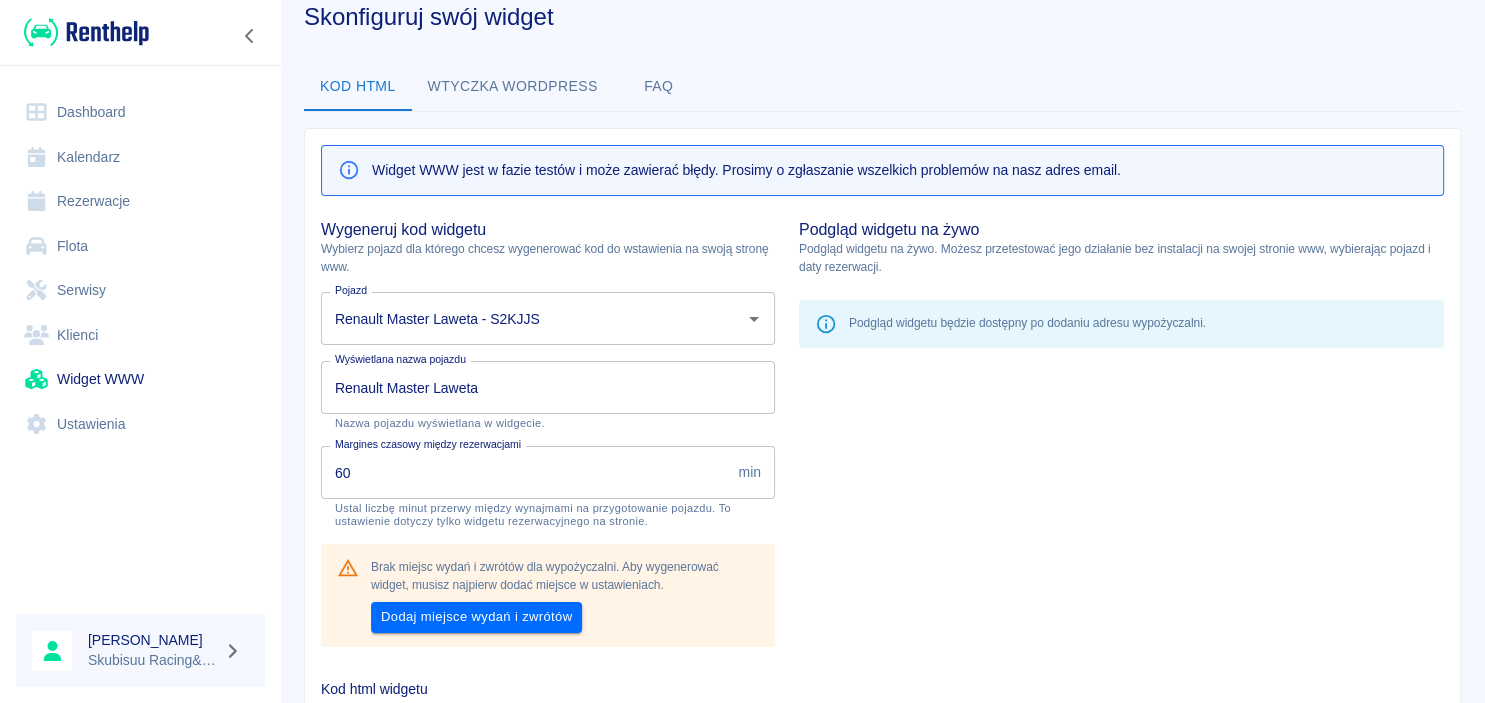 scroll, scrollTop: 0, scrollLeft: 0, axis: both 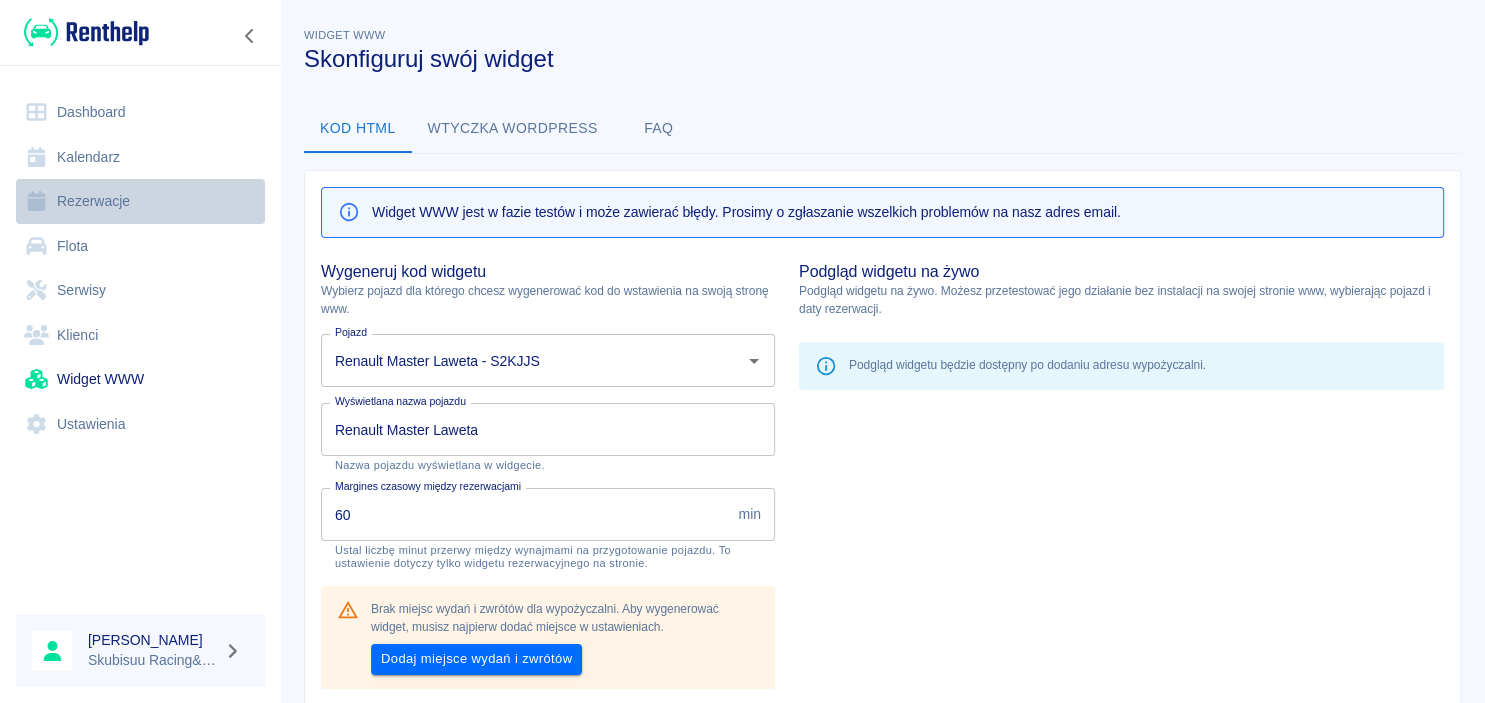 click on "Rezerwacje" at bounding box center (140, 201) 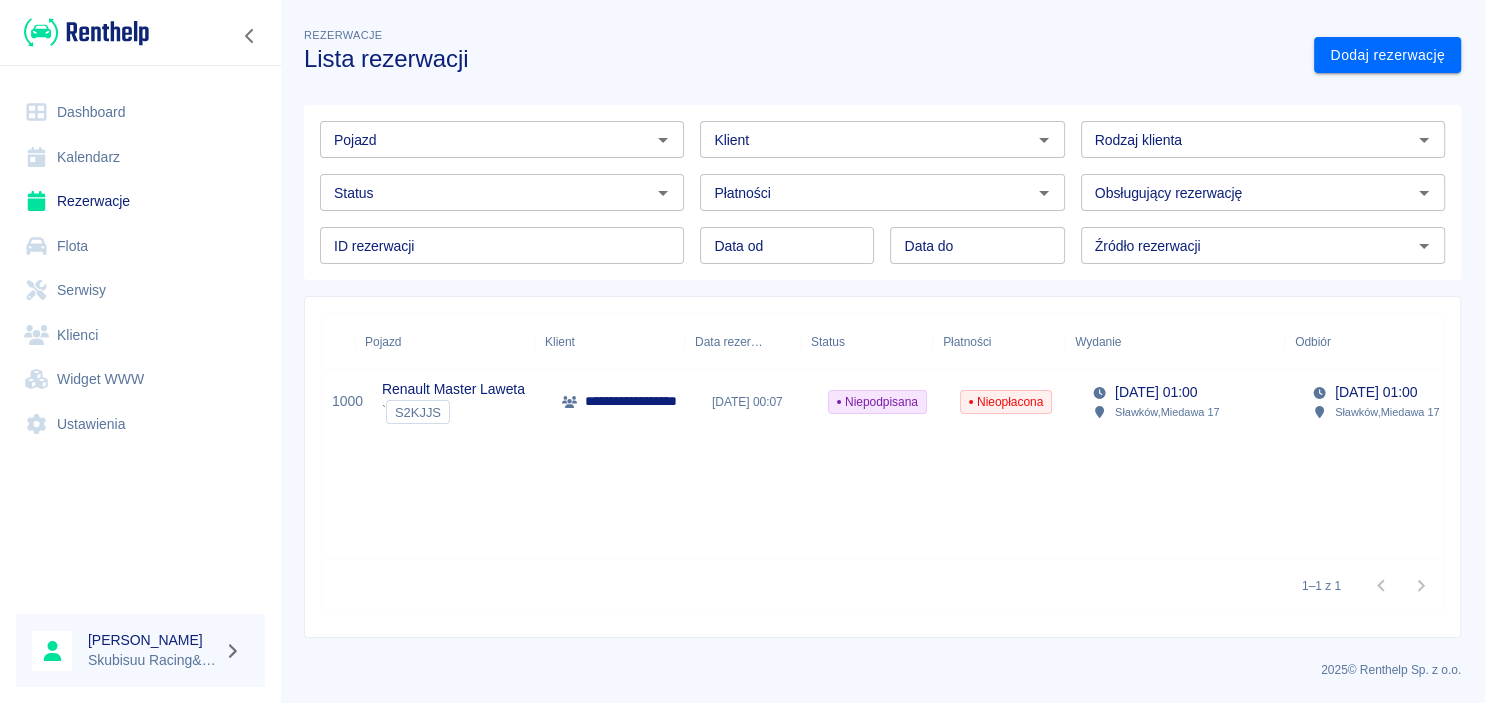 scroll, scrollTop: 0, scrollLeft: 78, axis: horizontal 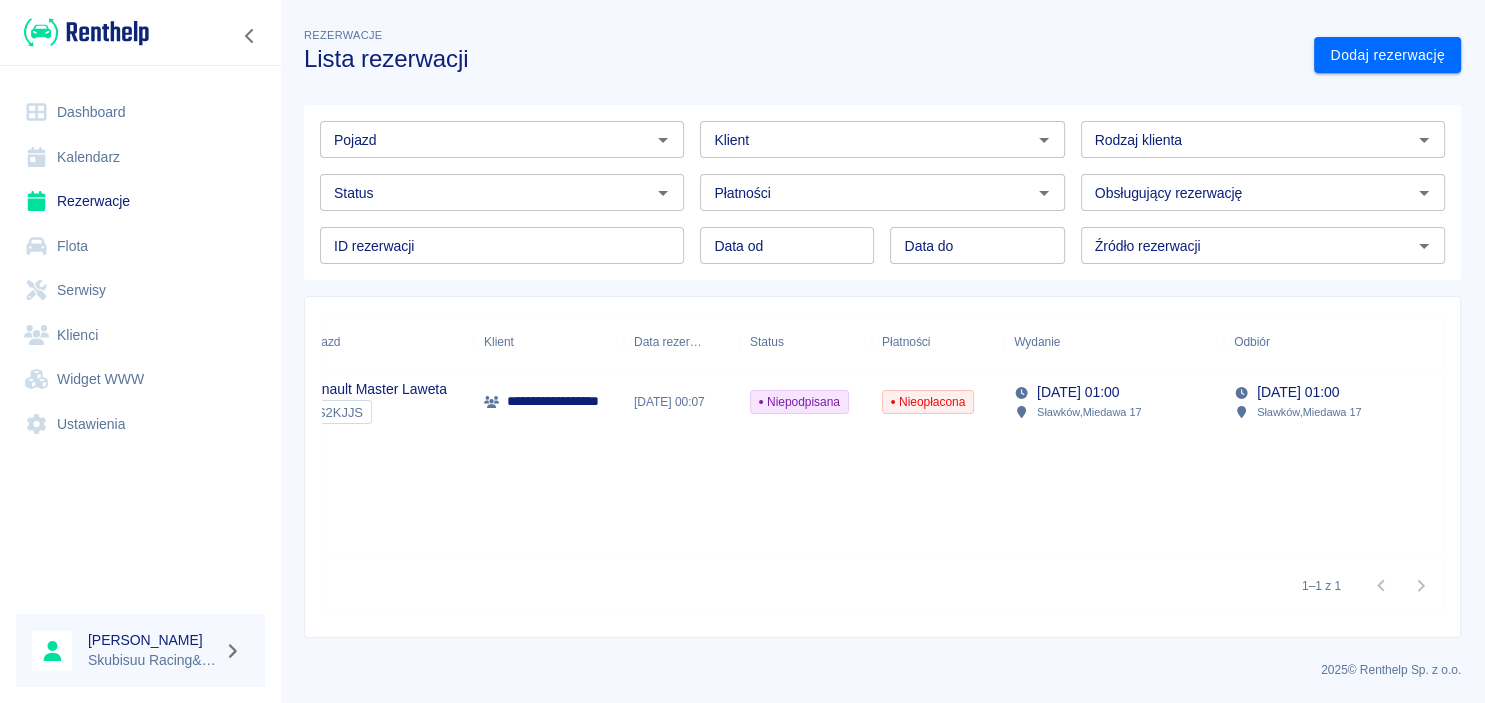 click on "19 lip 2025, 01:00 Sławków ,  Miedawa 17" at bounding box center (1334, 402) 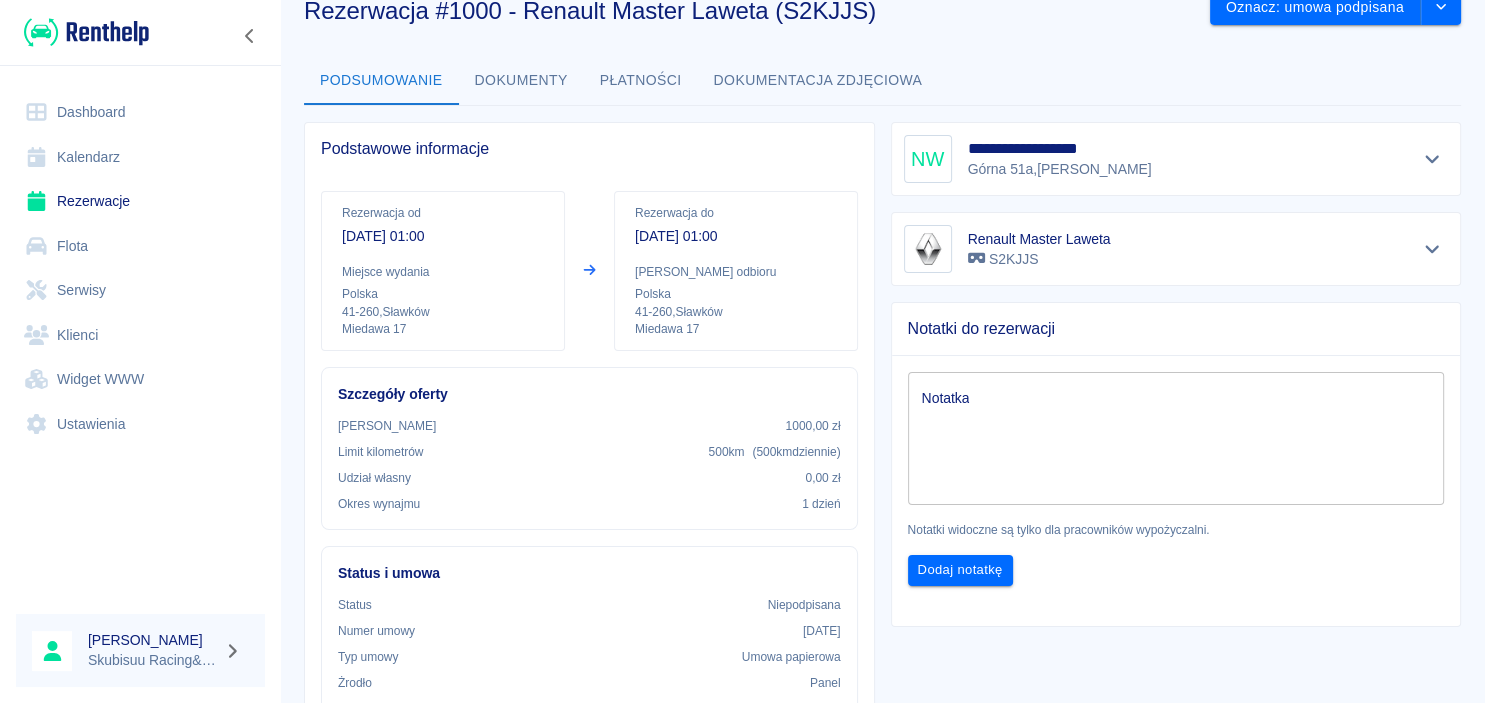 scroll, scrollTop: 51, scrollLeft: 0, axis: vertical 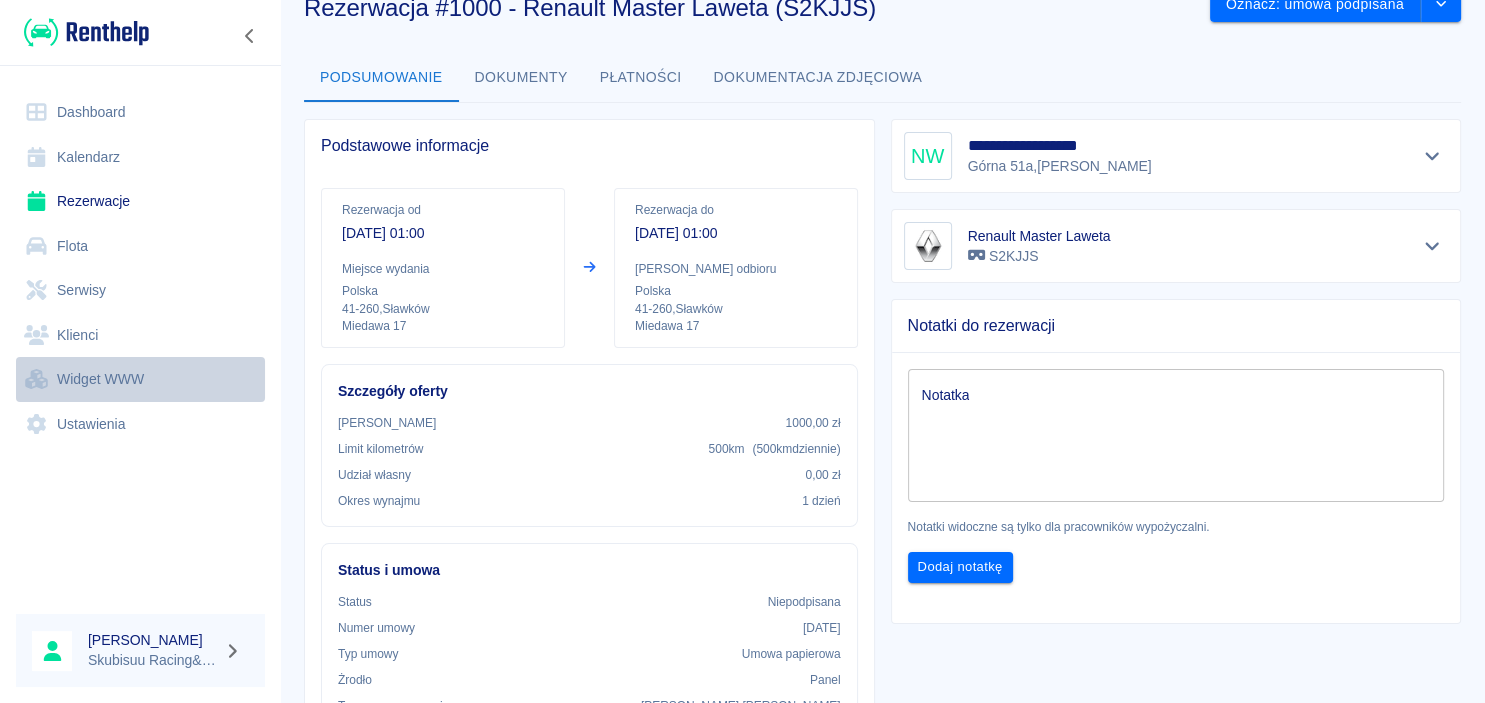 click on "Widget WWW" at bounding box center [140, 379] 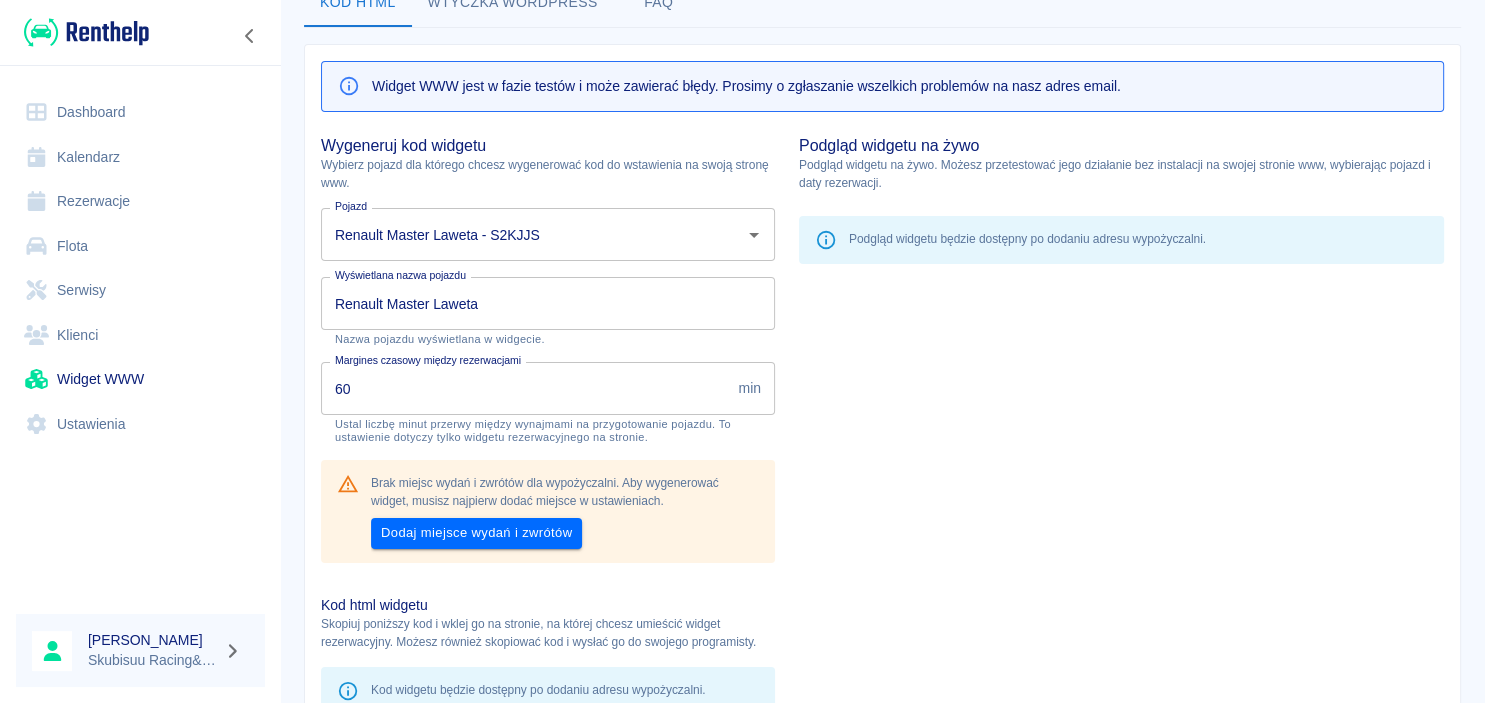 scroll, scrollTop: 127, scrollLeft: 0, axis: vertical 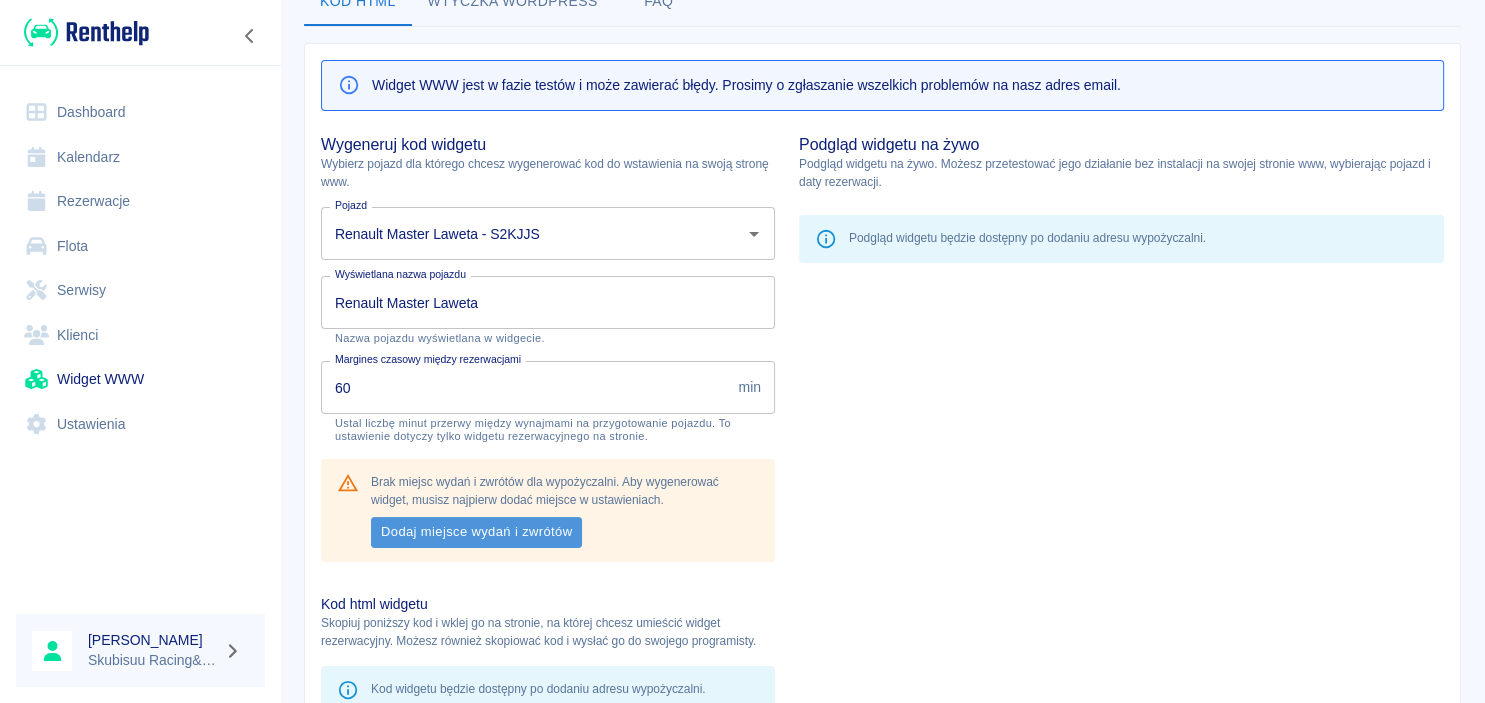 click on "Dodaj miejsce wydań i zwrótów" at bounding box center [476, 532] 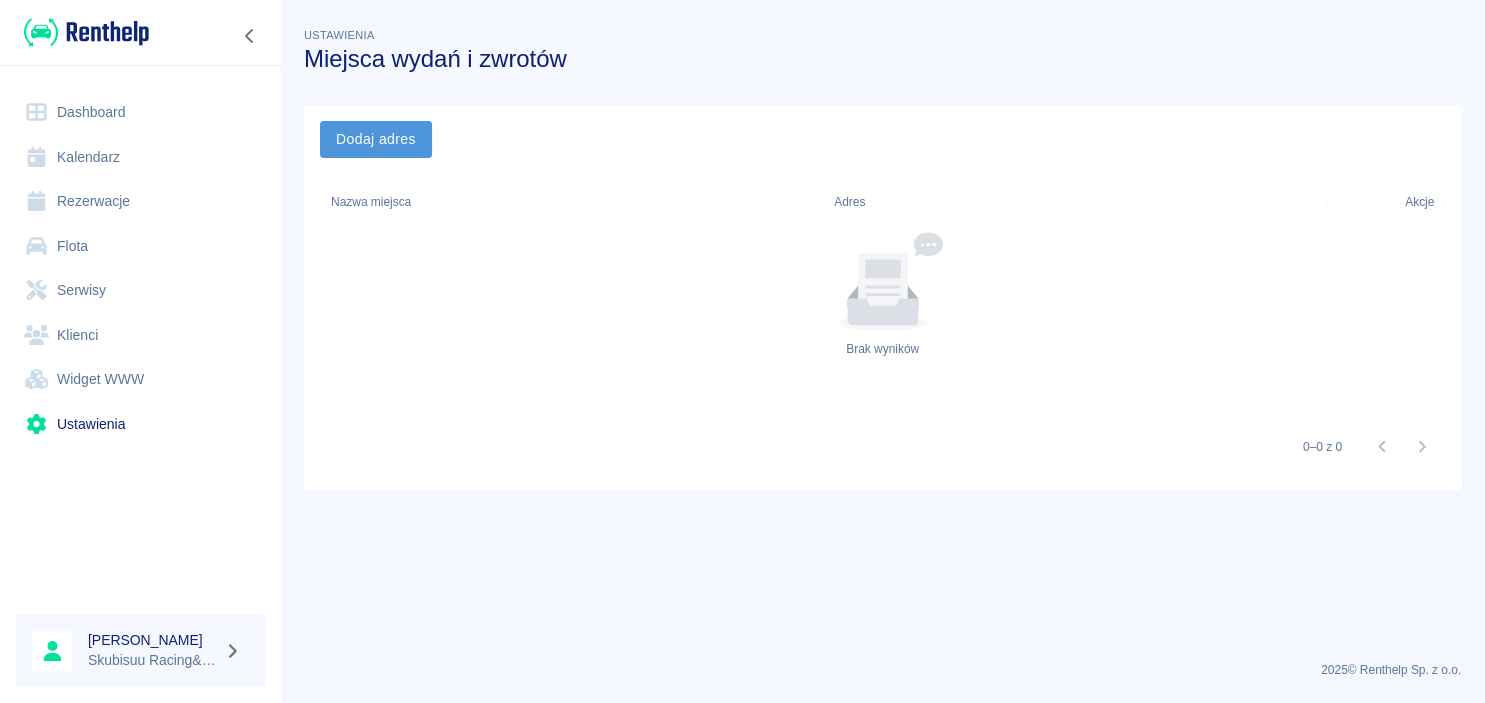 click on "Dodaj adres" at bounding box center [376, 139] 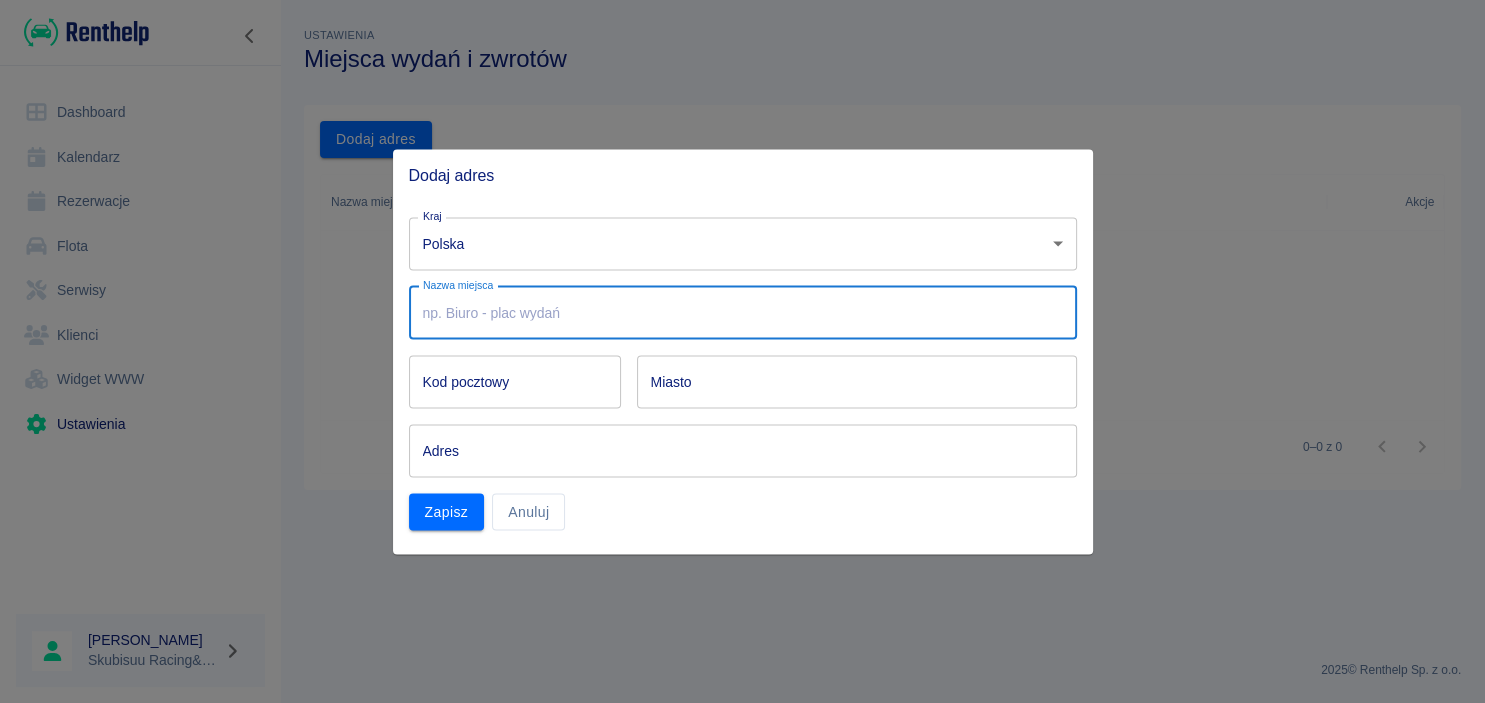 click on "Nazwa miejsca" at bounding box center [743, 312] 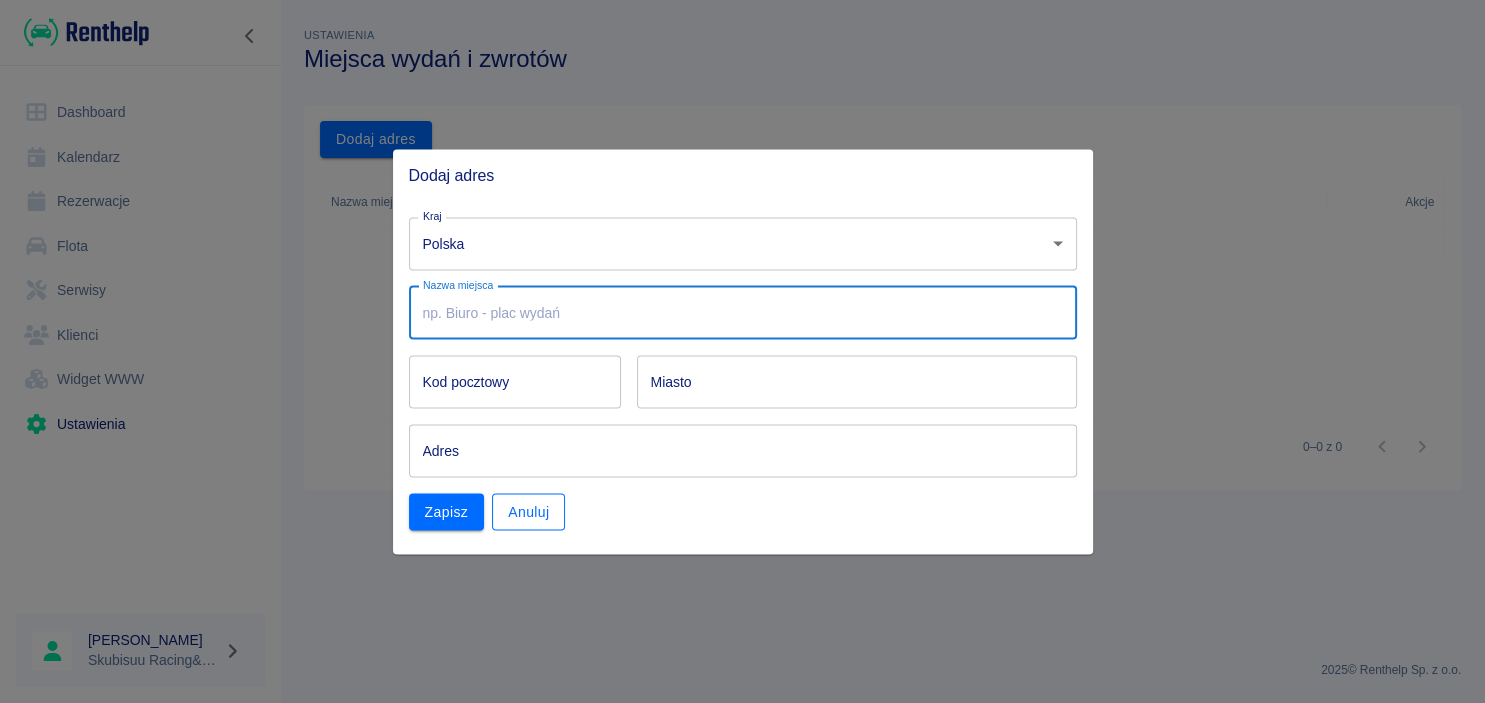 click on "Anuluj" at bounding box center [528, 512] 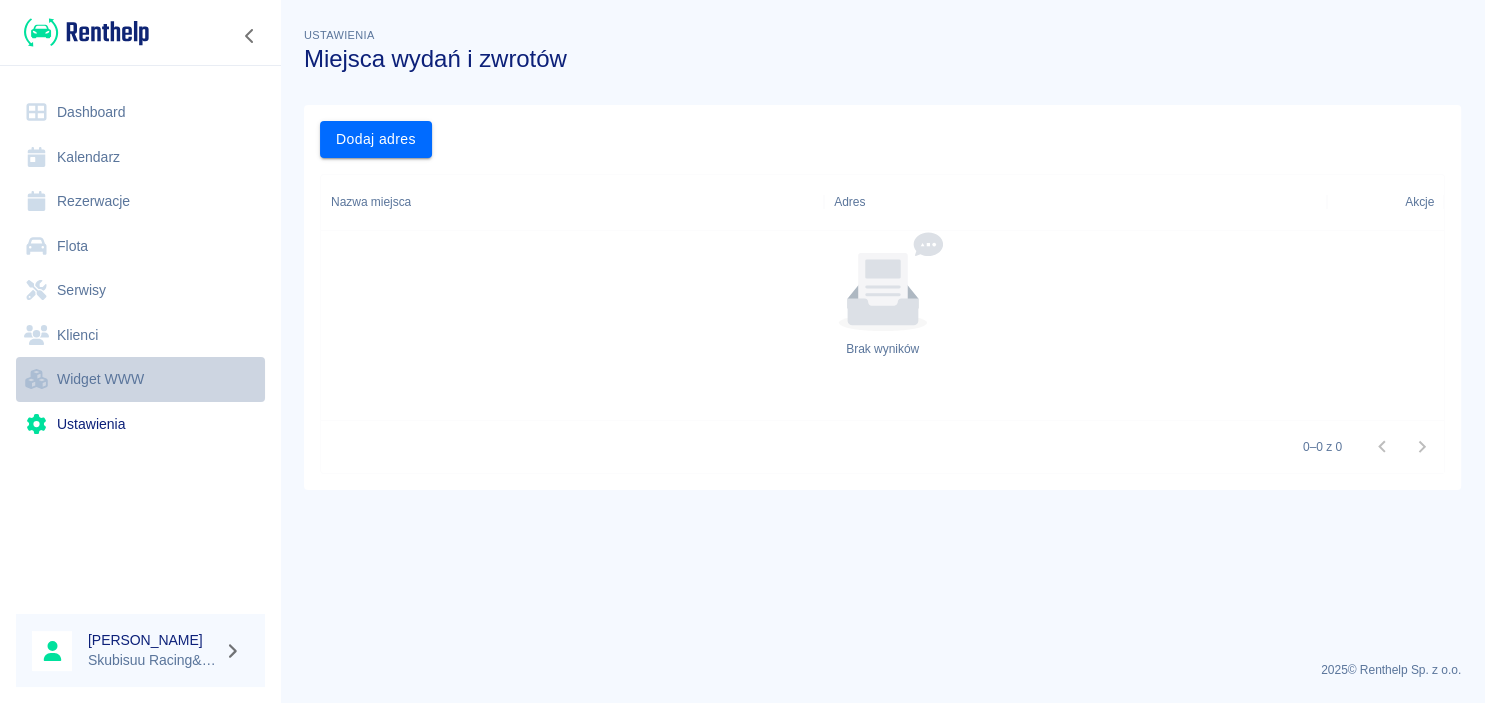 click on "Widget WWW" at bounding box center [140, 379] 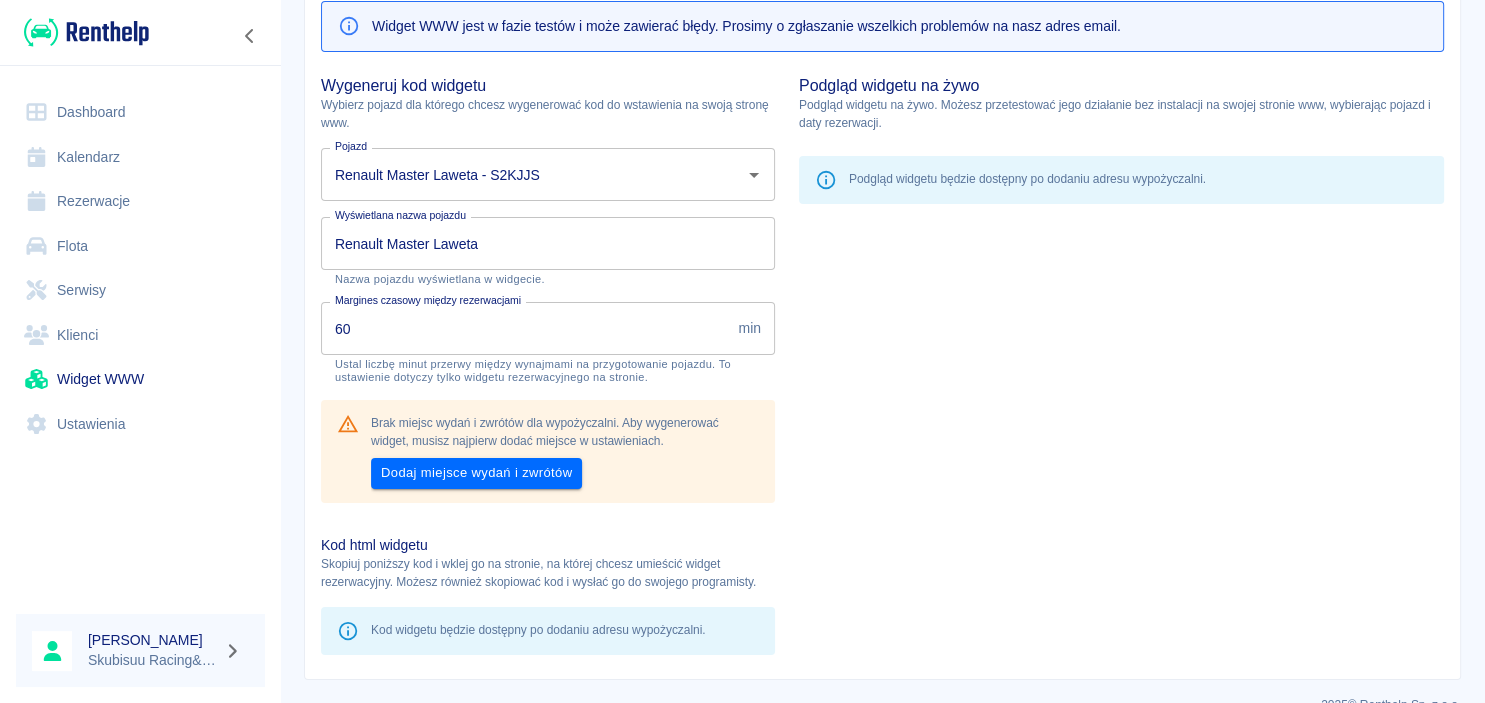scroll, scrollTop: 220, scrollLeft: 0, axis: vertical 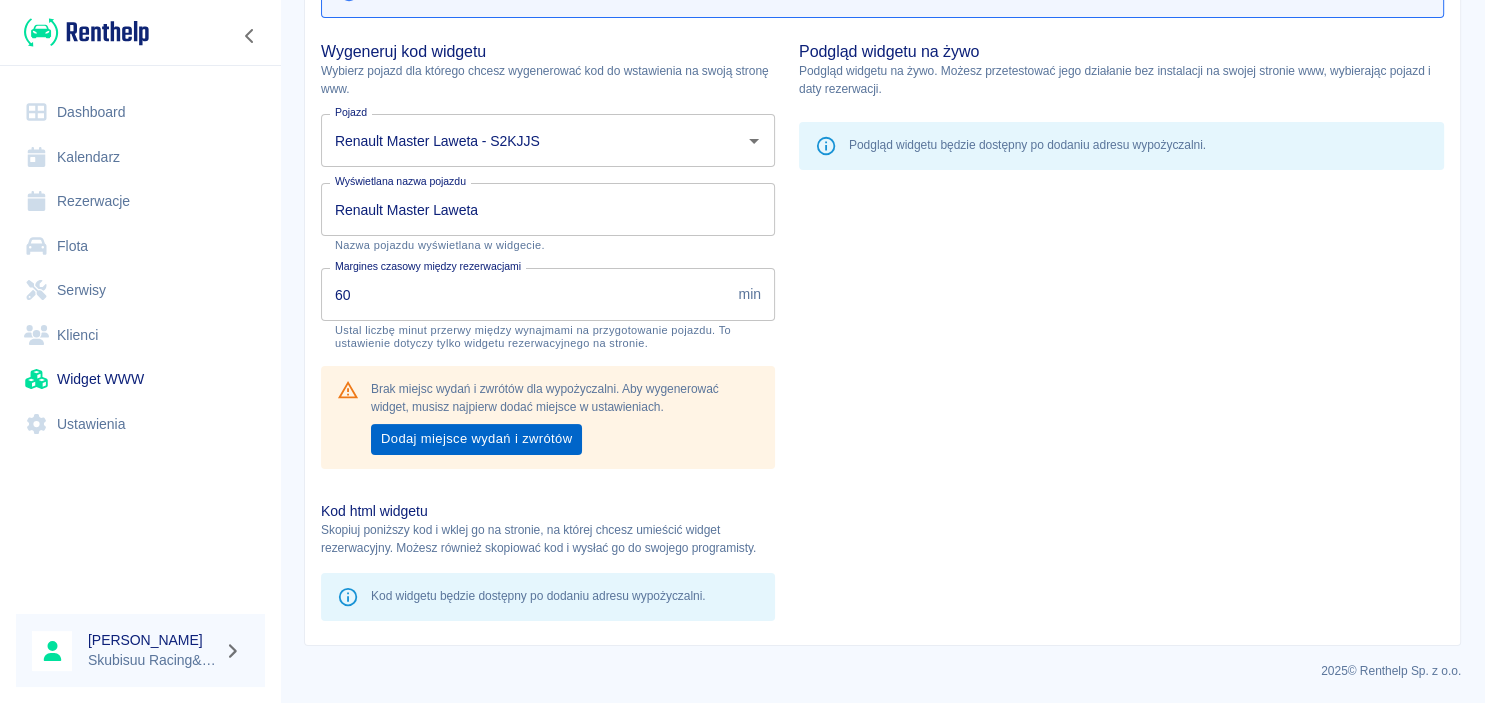 click on "Dodaj miejsce wydań i zwrótów" at bounding box center [476, 439] 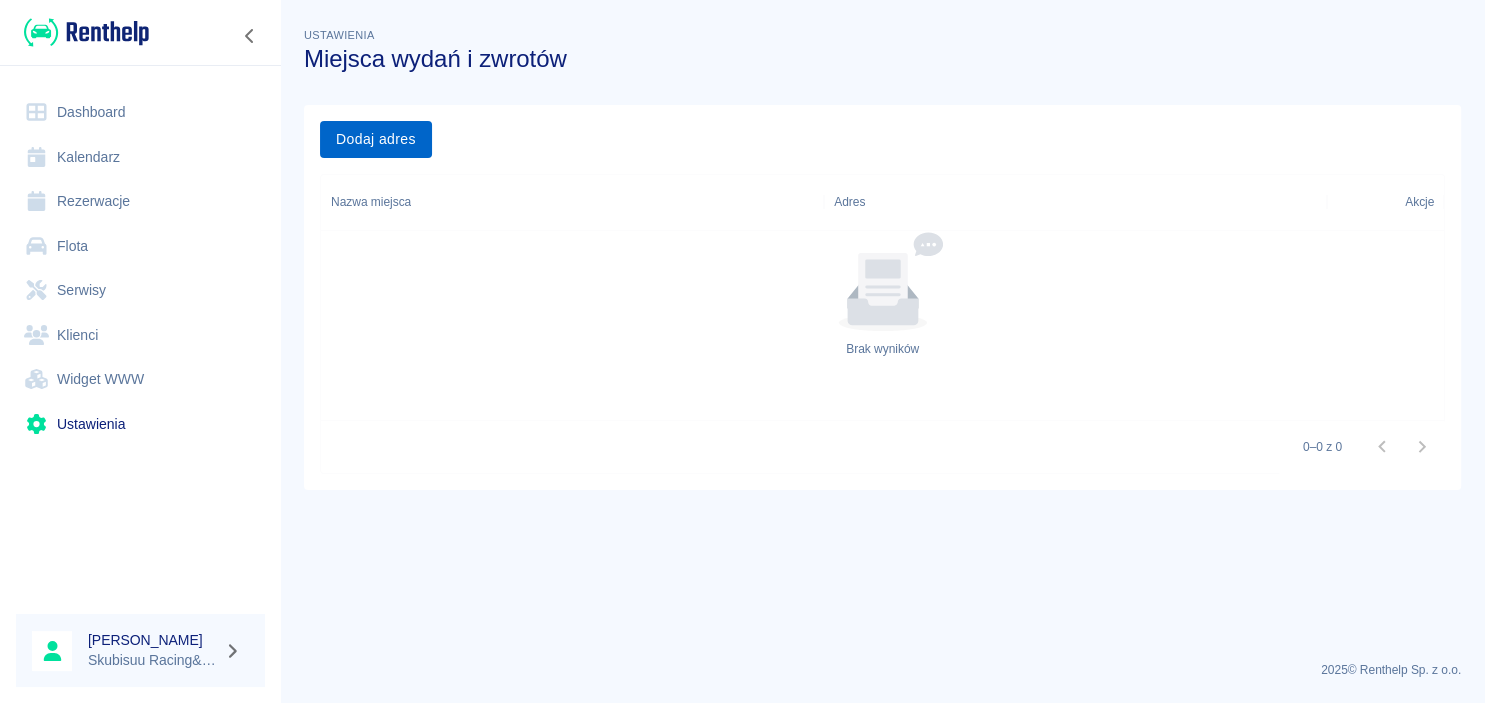 click on "Dodaj adres" at bounding box center [376, 139] 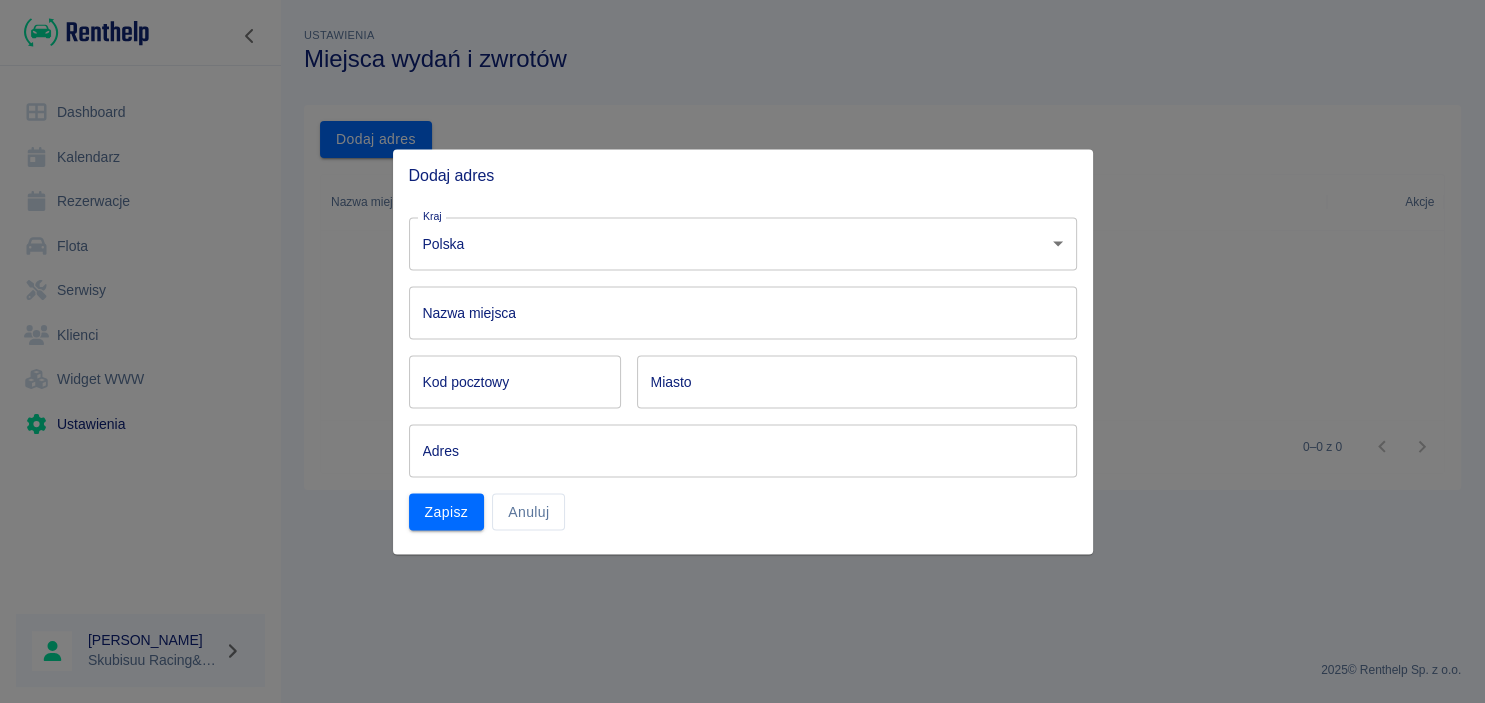 click on "Nazwa miejsca" at bounding box center (743, 312) 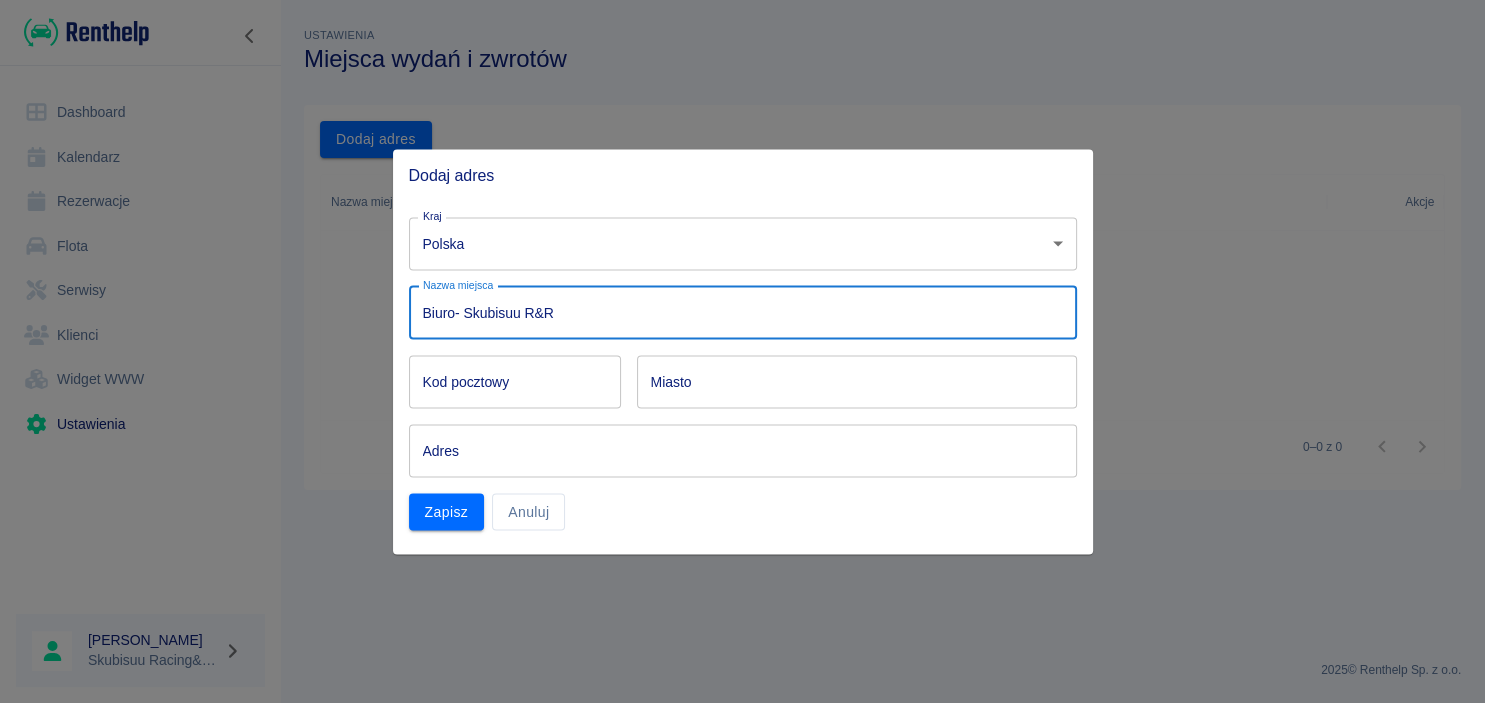 type on "Biuro- Skubisuu R&R" 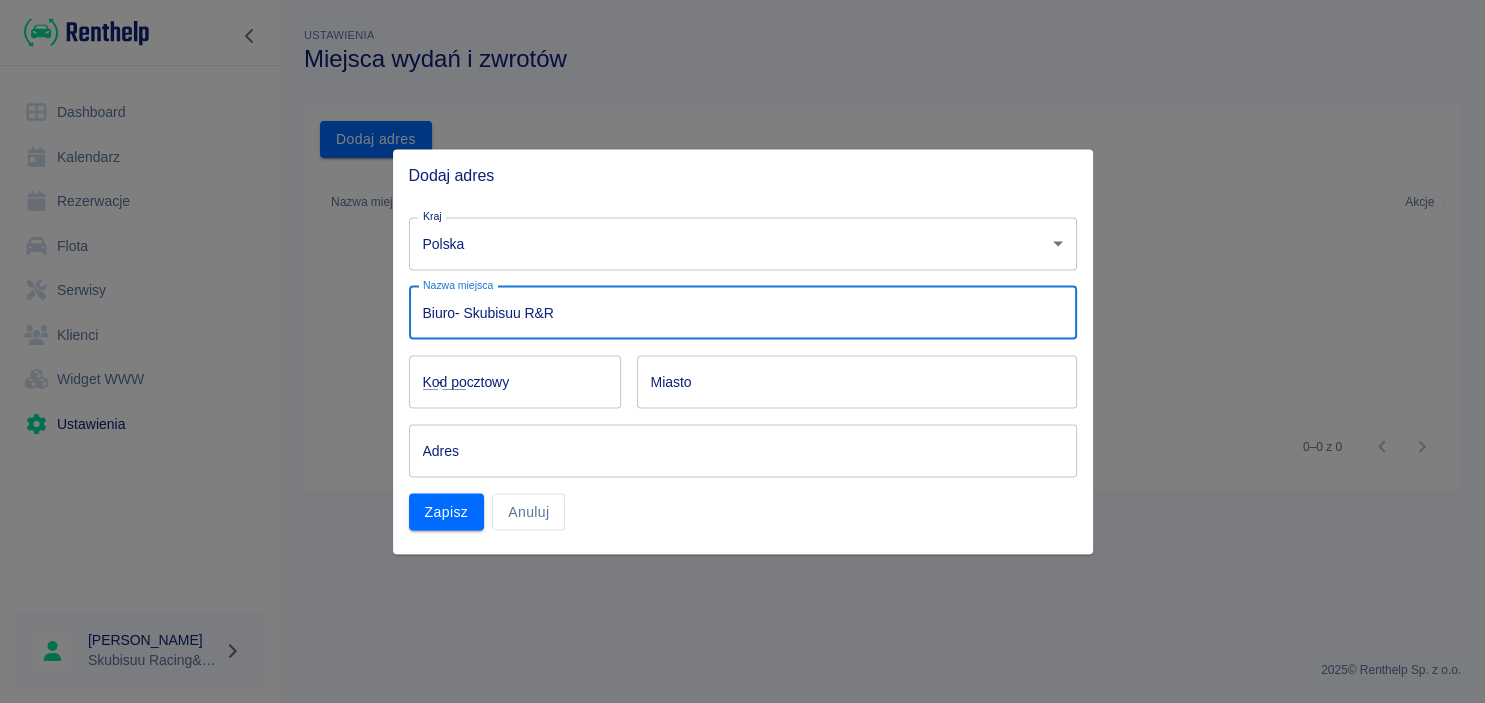 click on "__-___" at bounding box center (515, 381) 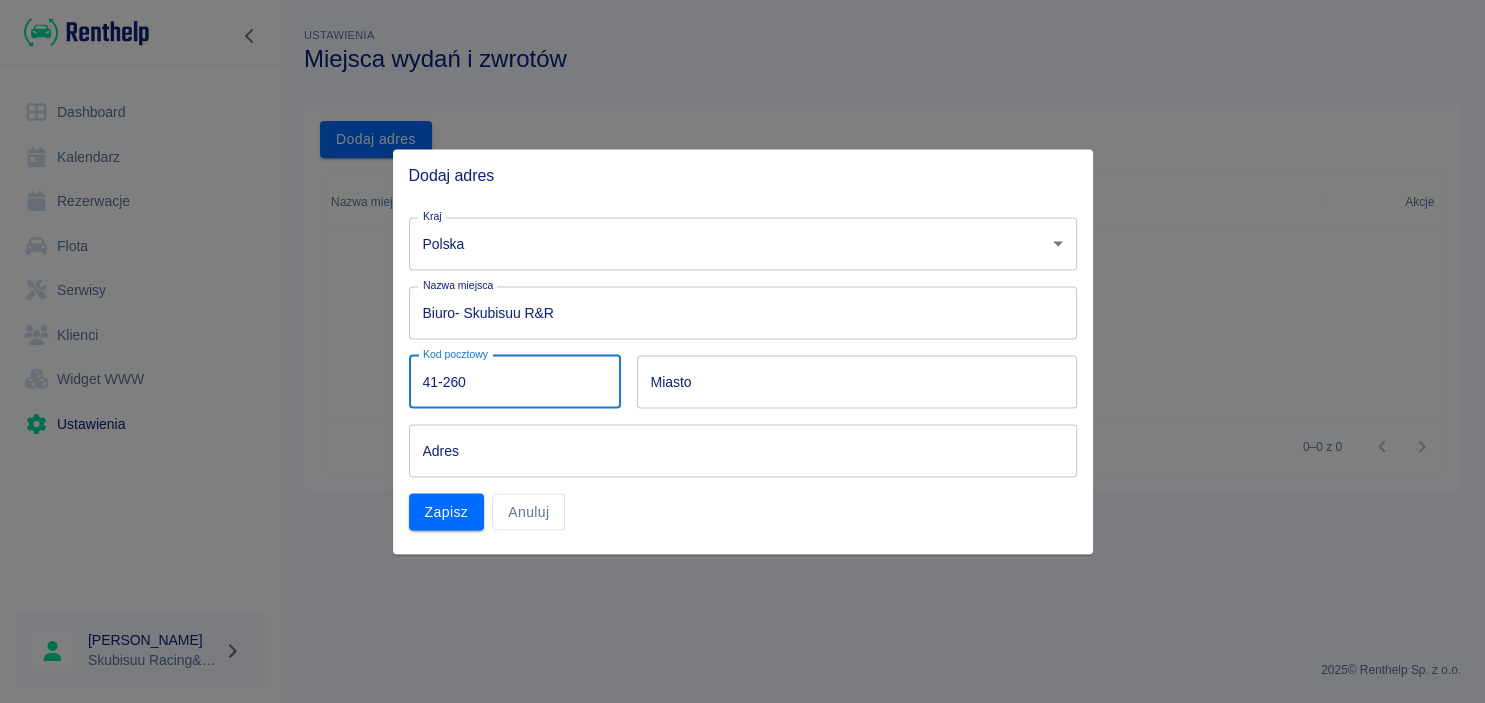 type on "41-260" 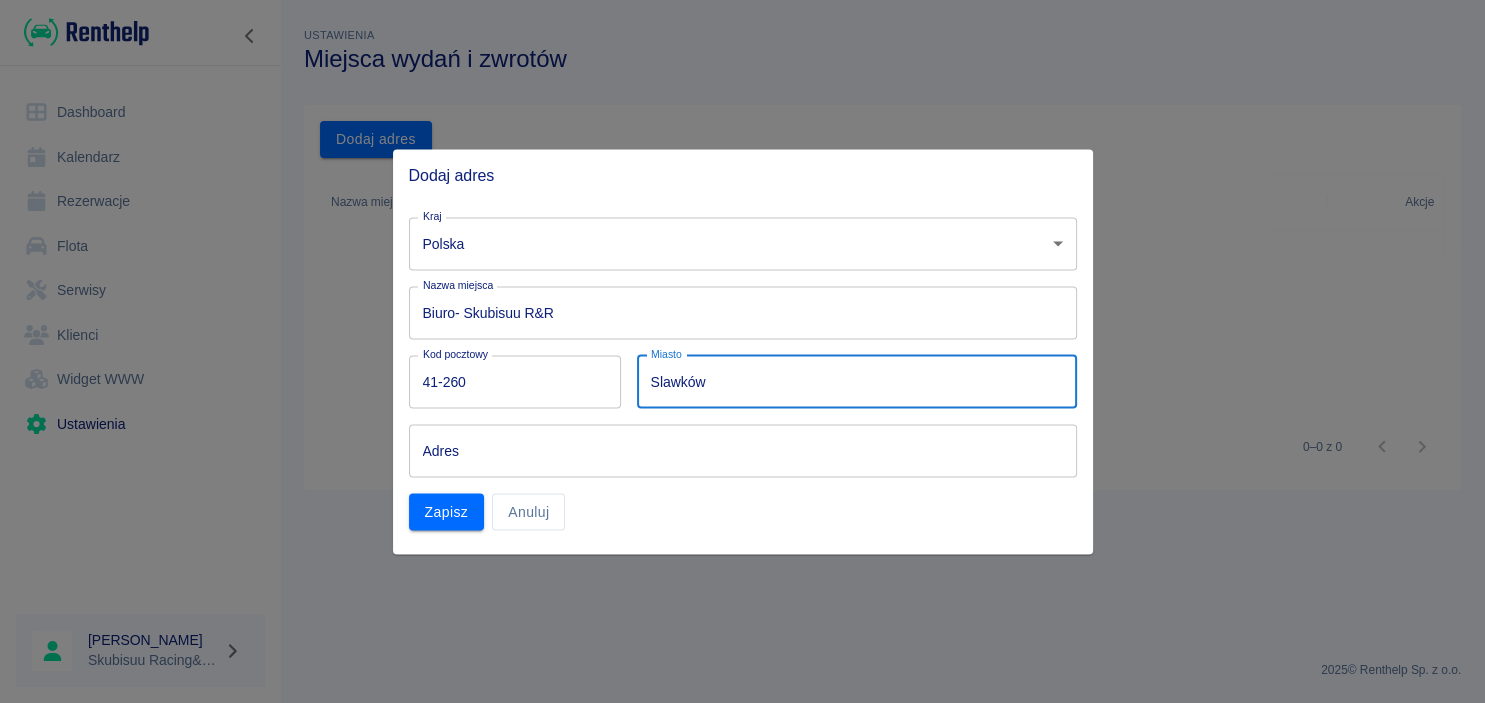 type on "Slawków" 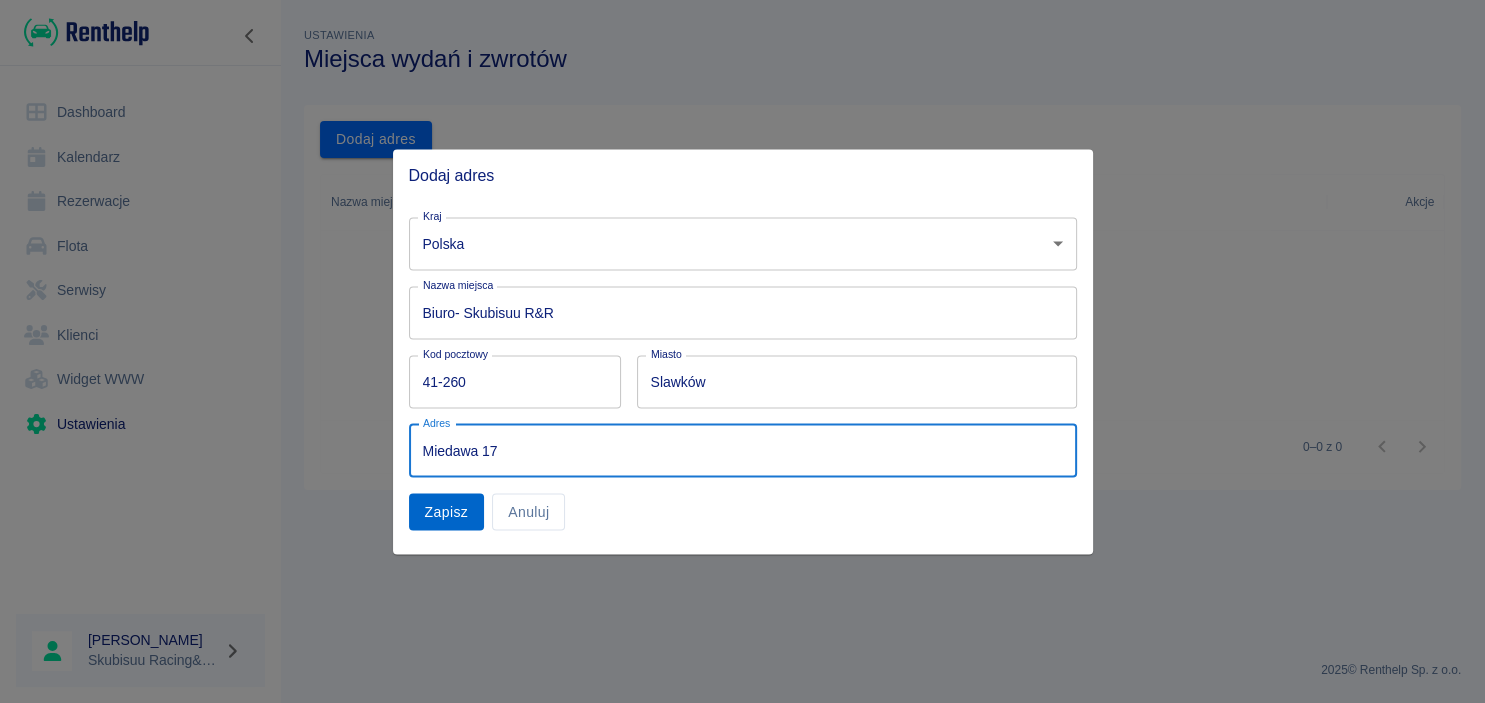 type on "Miedawa 17" 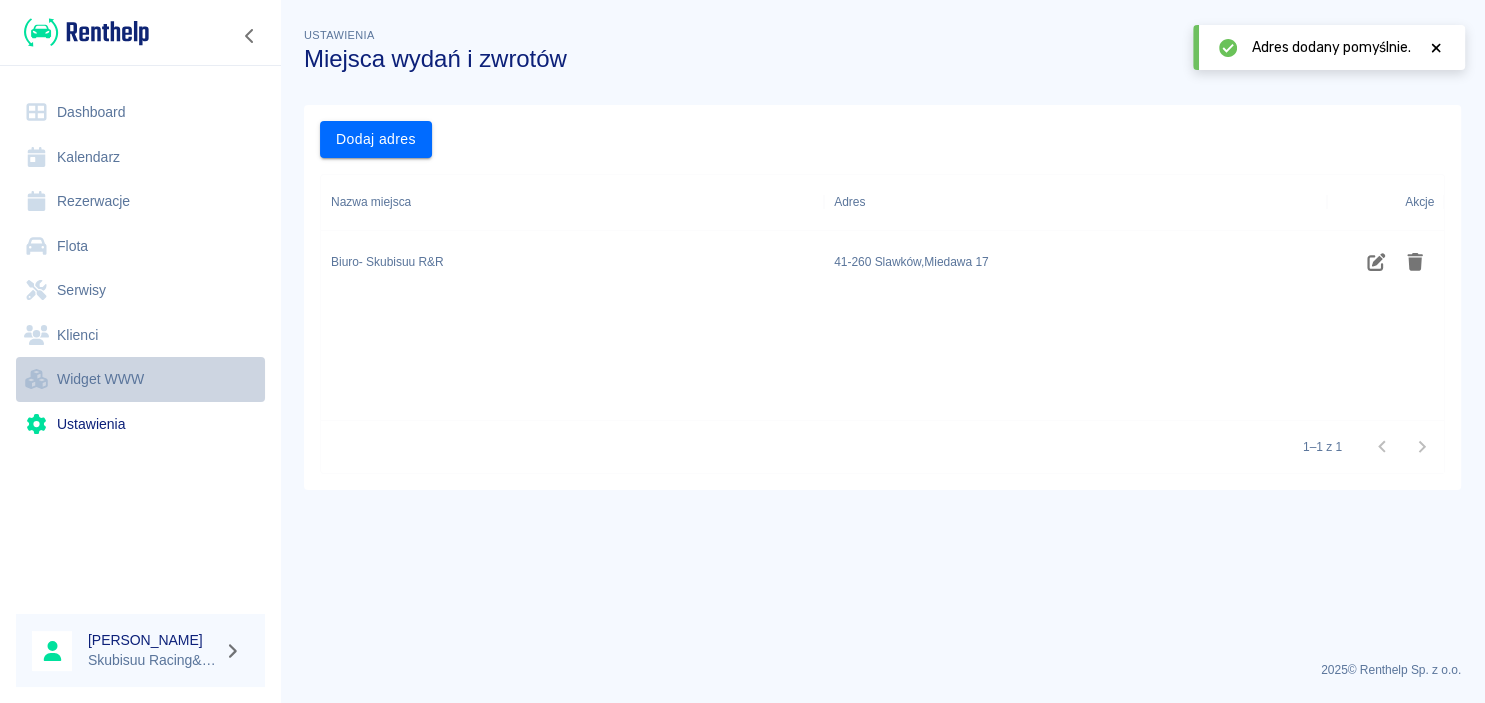 click on "Widget WWW" at bounding box center (140, 379) 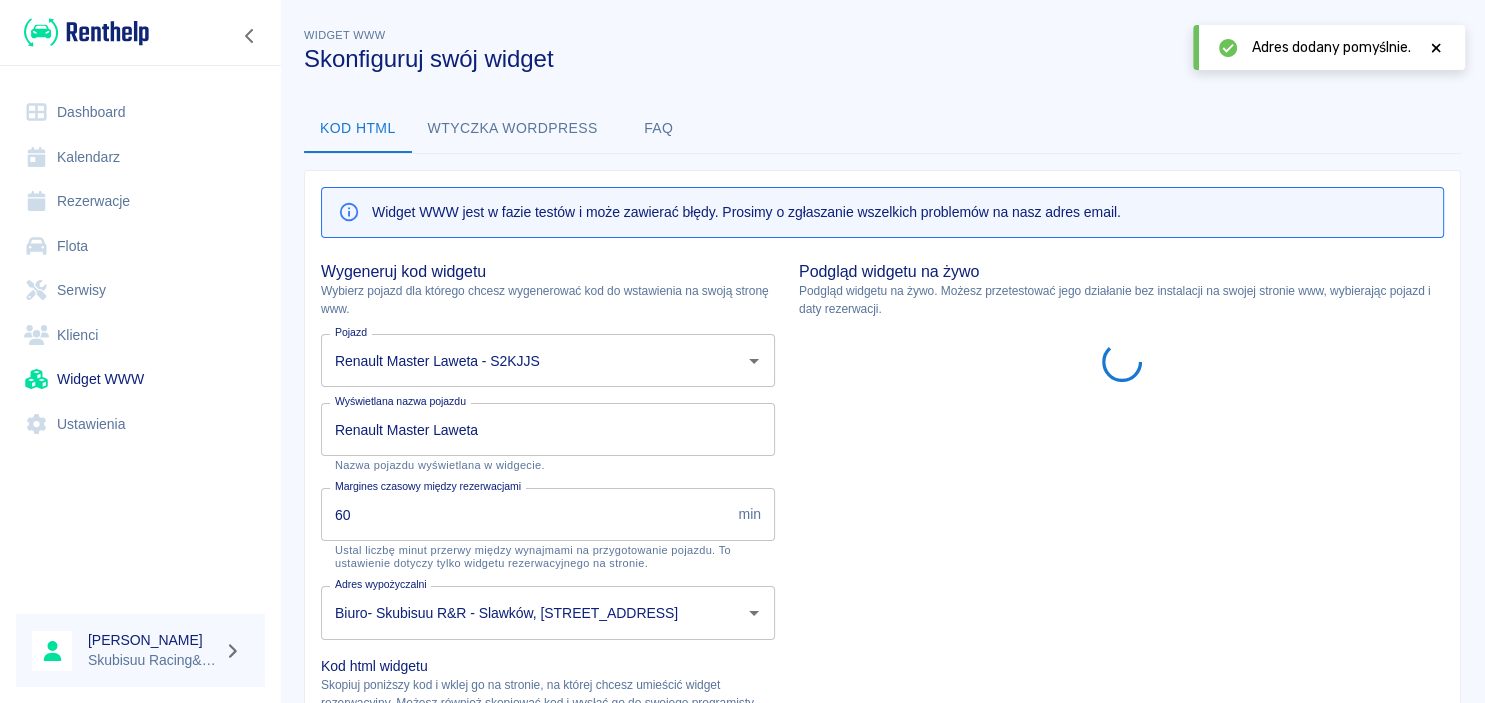 scroll, scrollTop: 0, scrollLeft: 0, axis: both 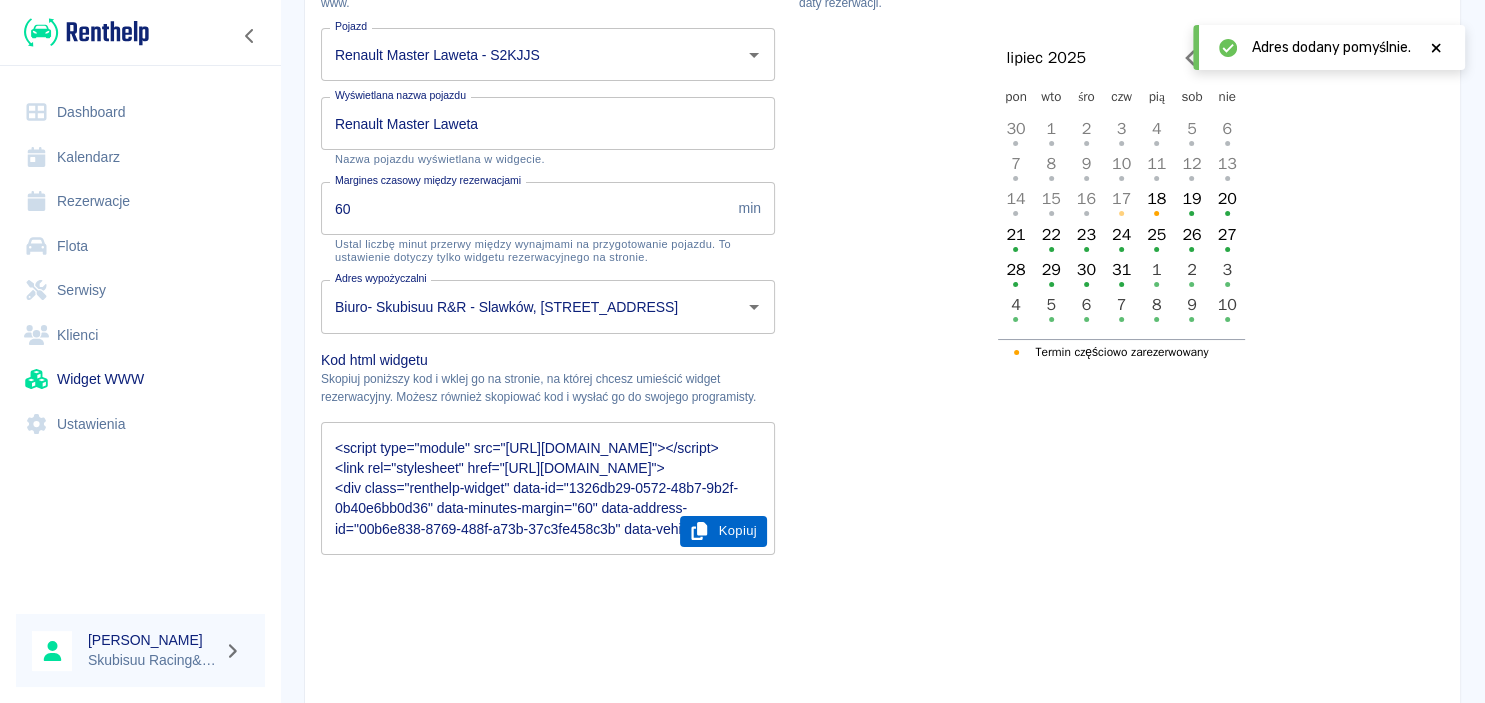 click on "Kopiuj" at bounding box center (723, 531) 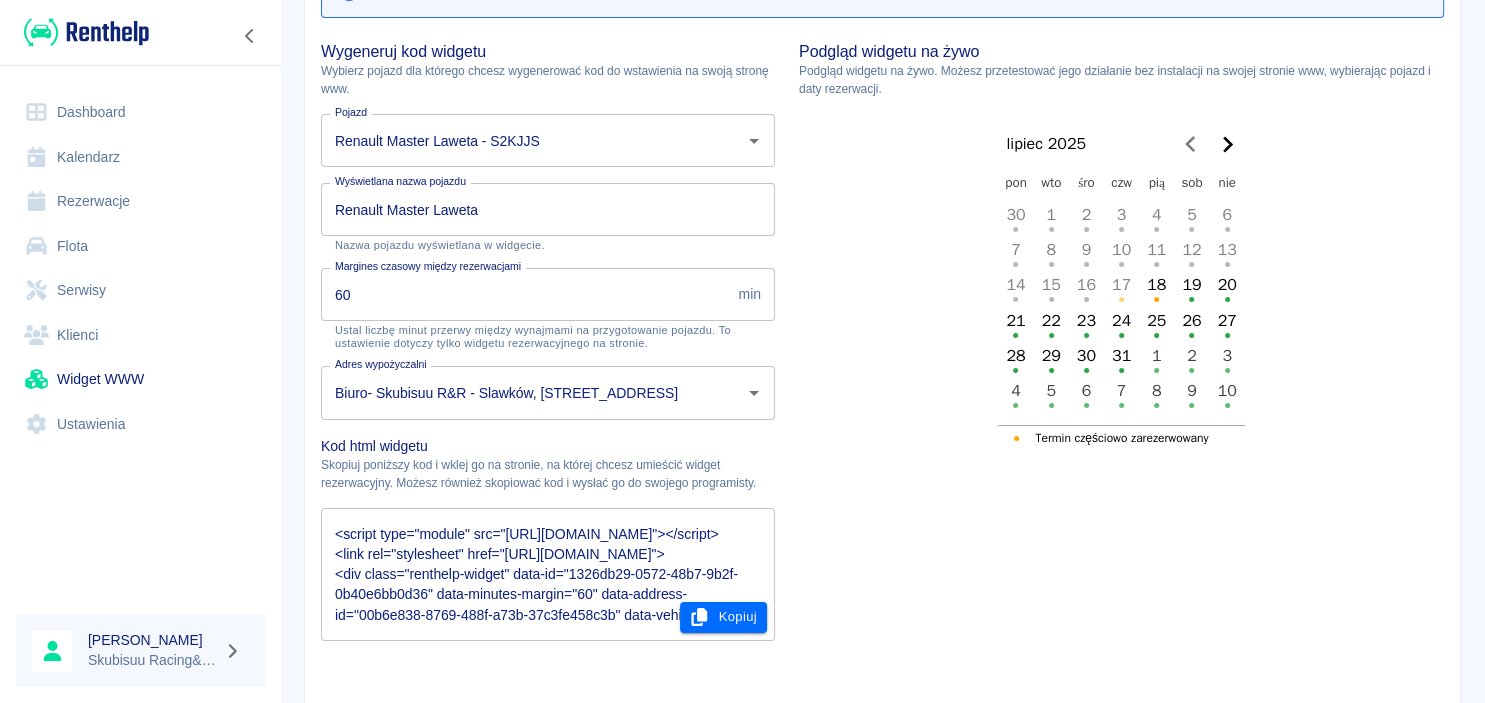 scroll, scrollTop: 206, scrollLeft: 0, axis: vertical 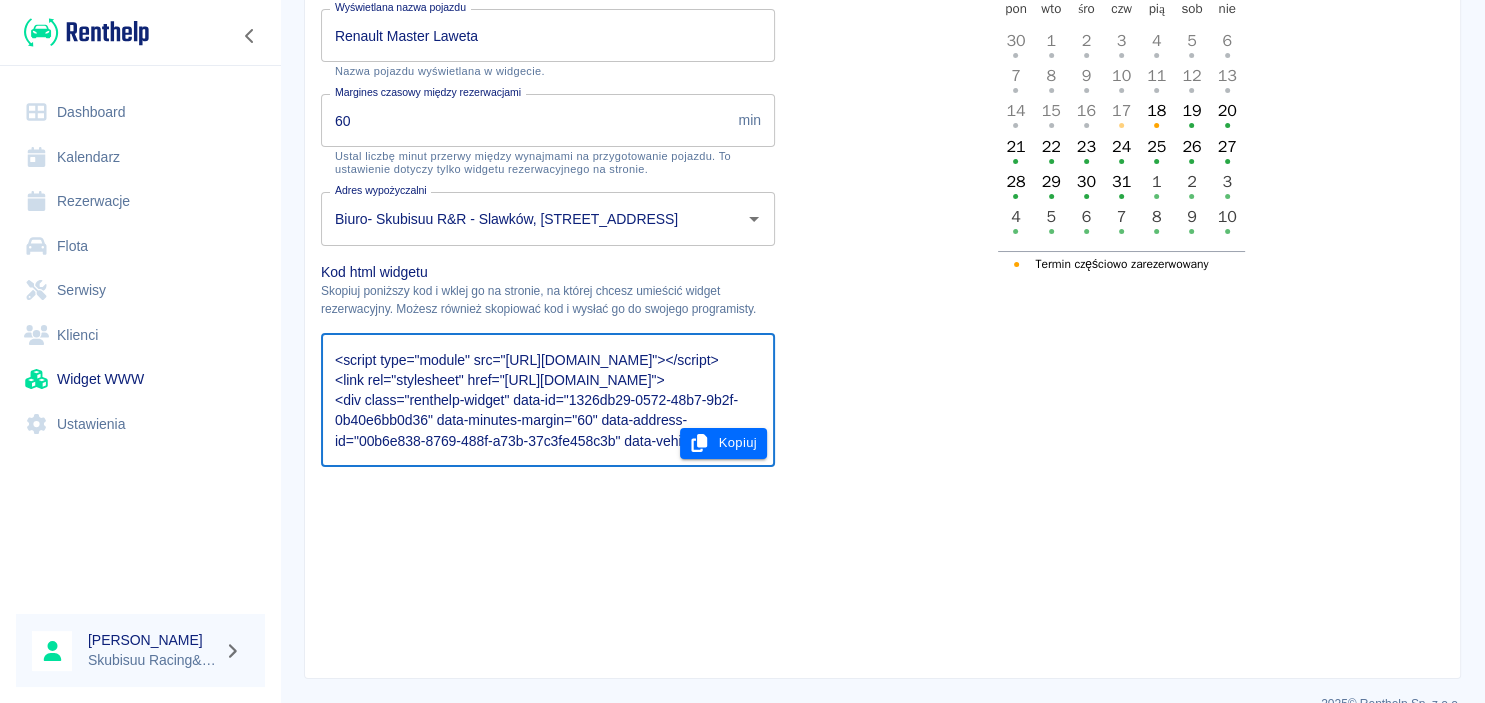 drag, startPoint x: 506, startPoint y: 362, endPoint x: 506, endPoint y: 394, distance: 32 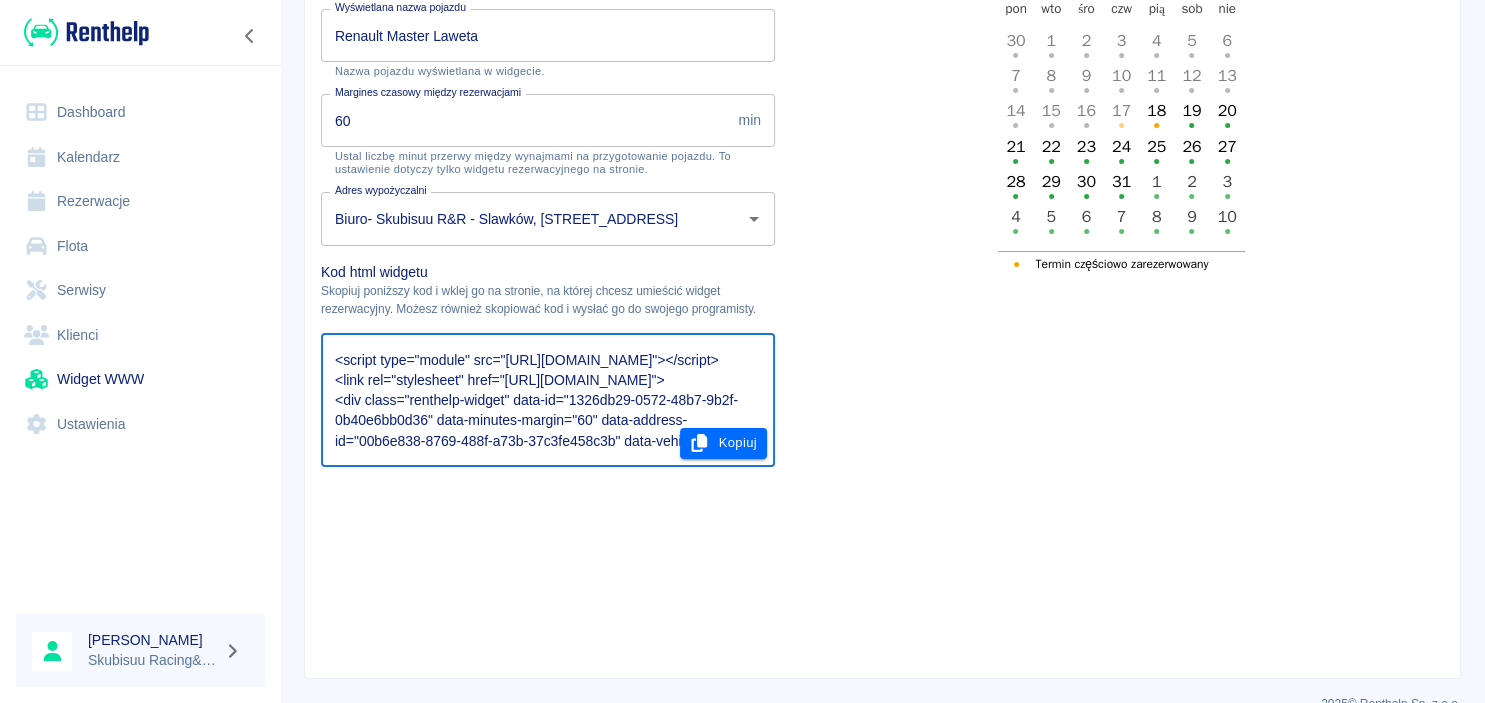 click on "<script type="module" src="https://widgets.renthelp.io/assets/widget.js"></script>
<link rel="stylesheet" href="https://widgets.renthelp.io/assets/widget.css">
<div class="renthelp-widget" data-id="1326db29-0572-48b7-9b2f-0b40e6bb0d36" data-minutes-margin="60" data-address-id="00b6e838-8769-488f-a73b-37c3fe458c3b" data-vehicle-name="Renault Master Laweta" data-terms-url="https://link-do-twojego-regulaminu"></div>" at bounding box center [548, 400] 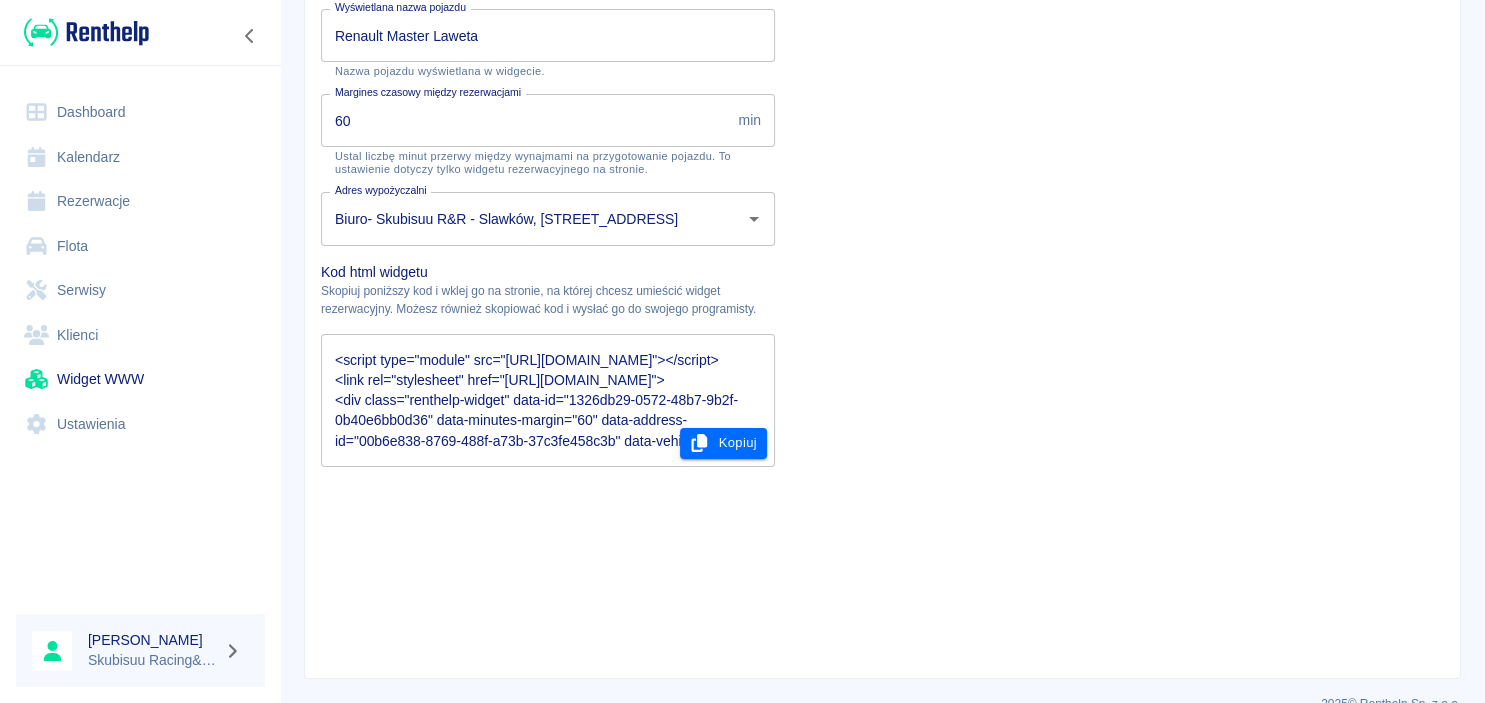 scroll, scrollTop: 0, scrollLeft: 0, axis: both 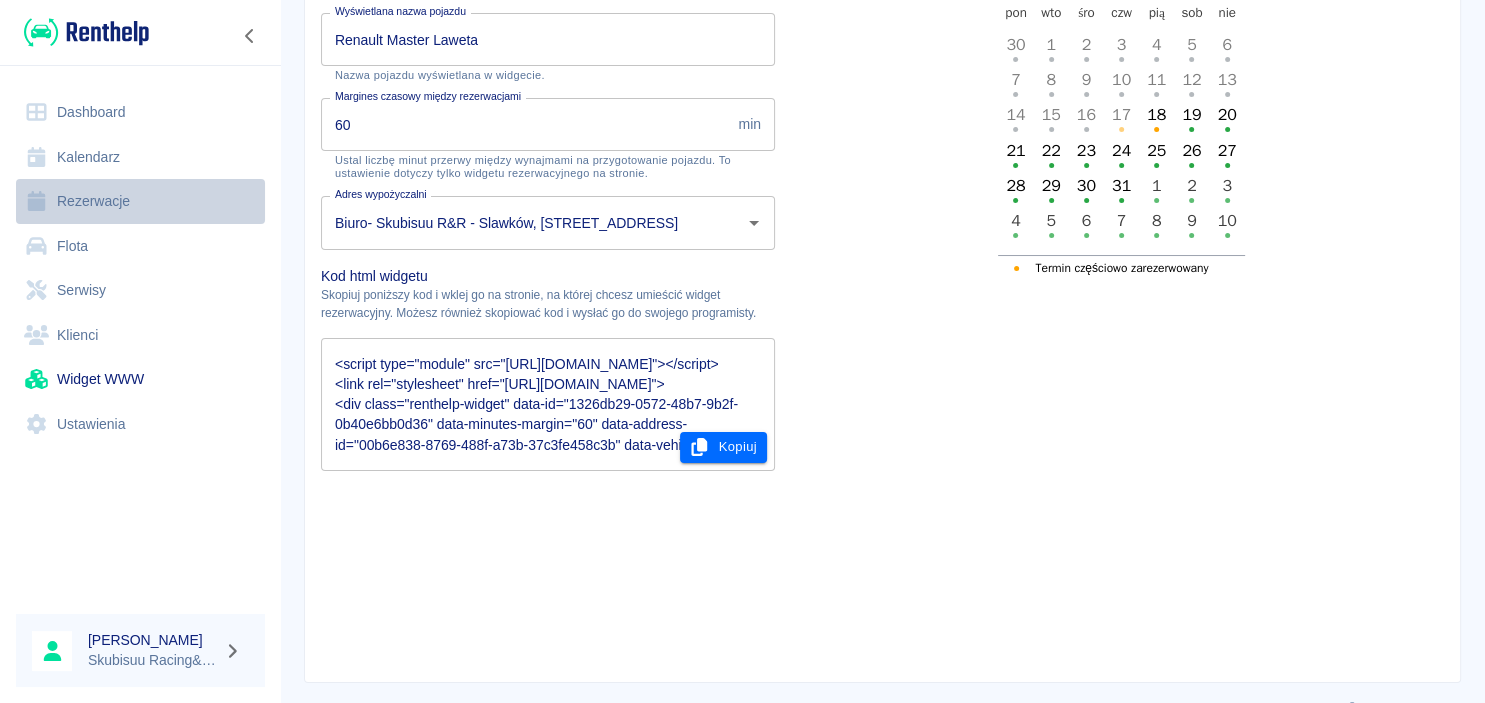 click on "Rezerwacje" at bounding box center (140, 201) 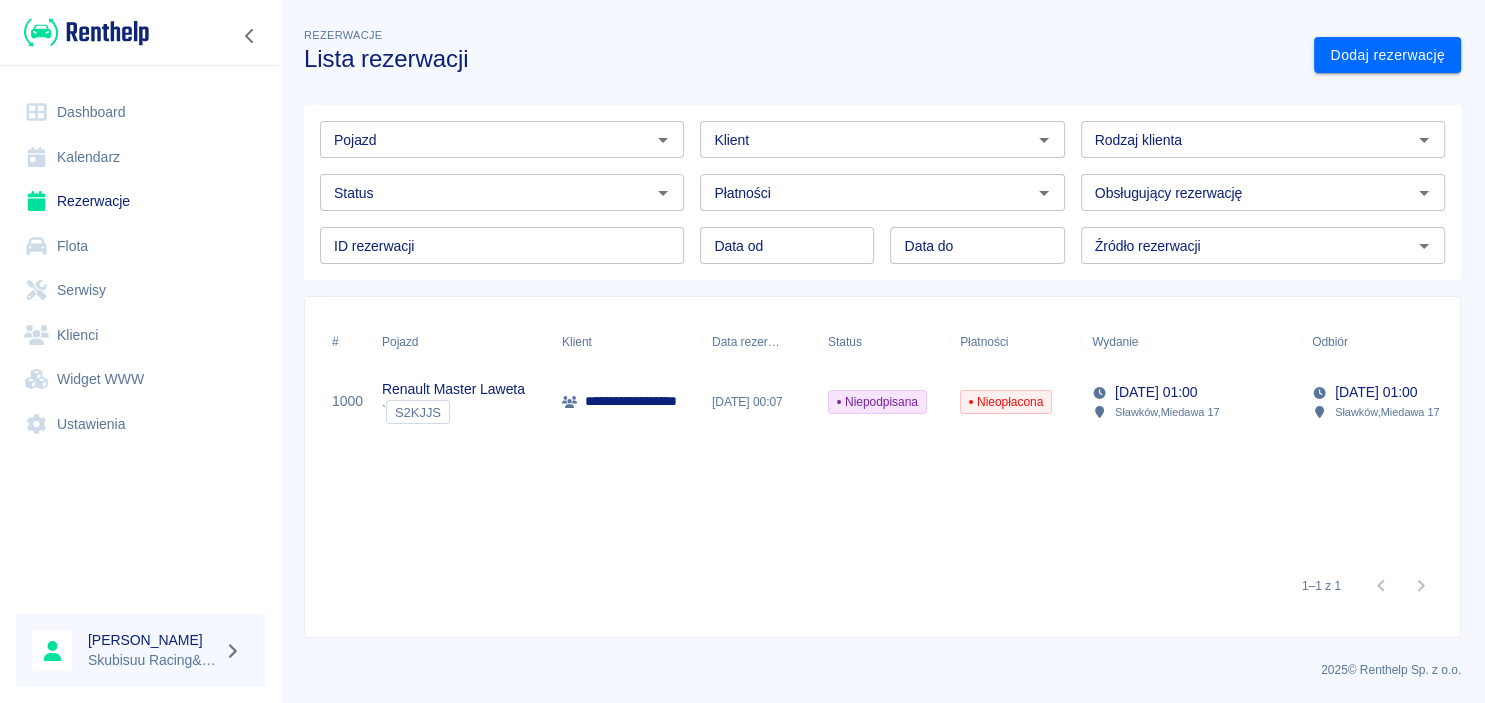 click on "**********" at bounding box center (627, 402) 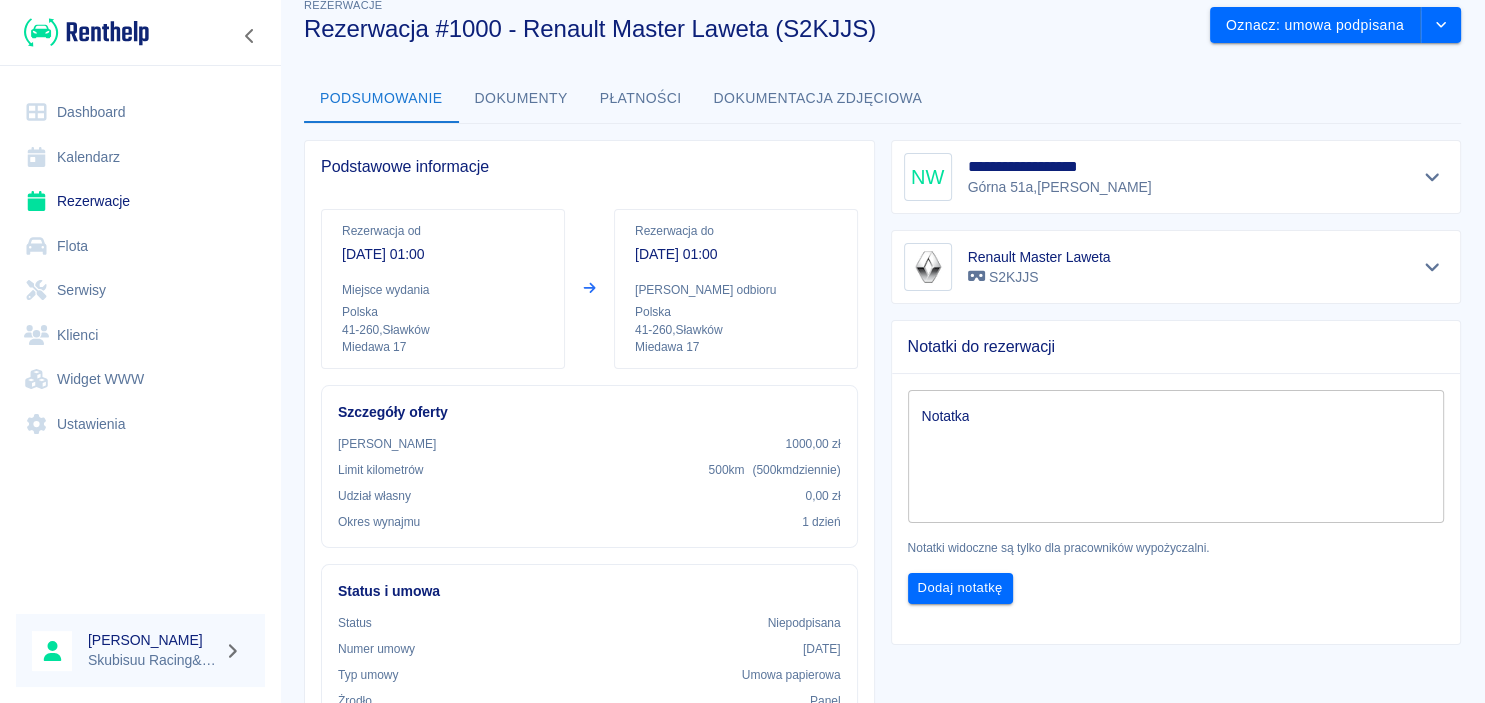 scroll, scrollTop: 0, scrollLeft: 0, axis: both 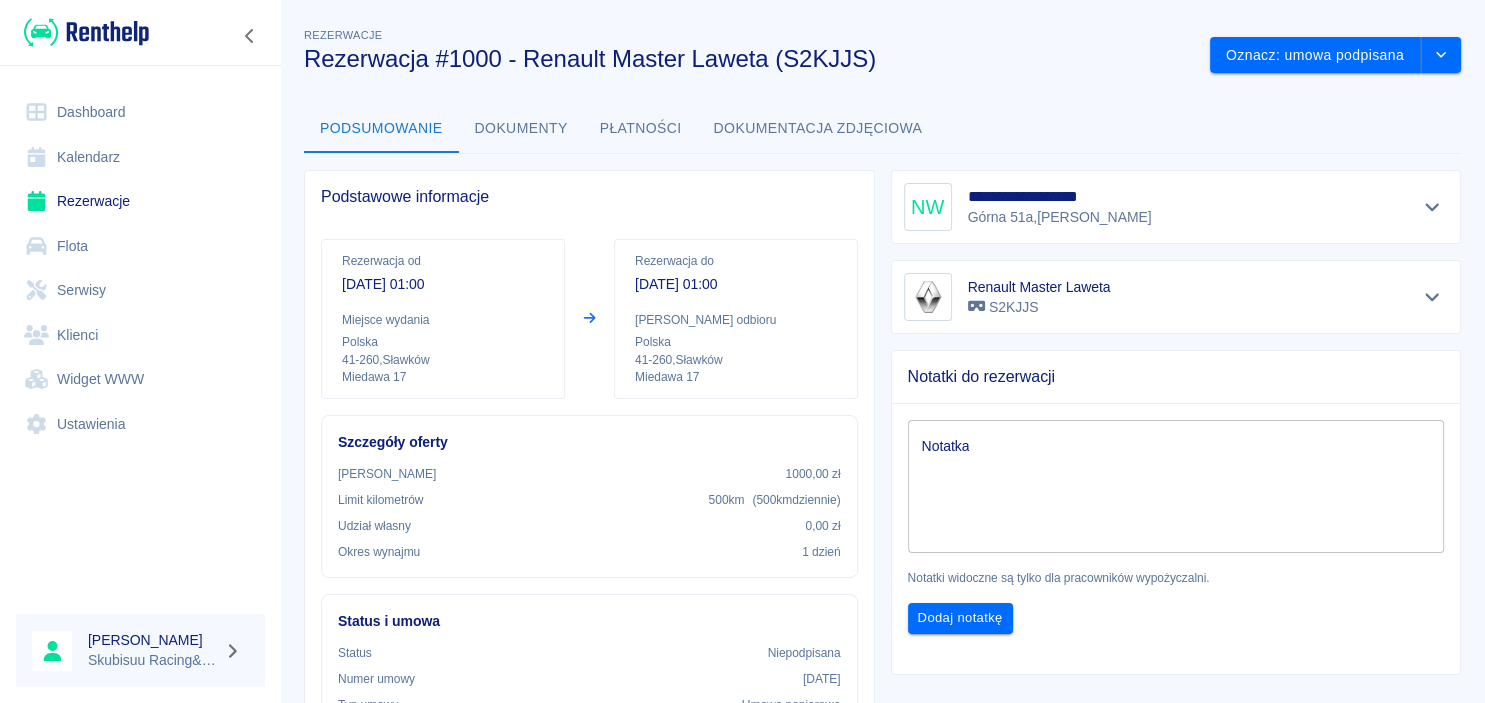 click on "Kalendarz" at bounding box center [140, 157] 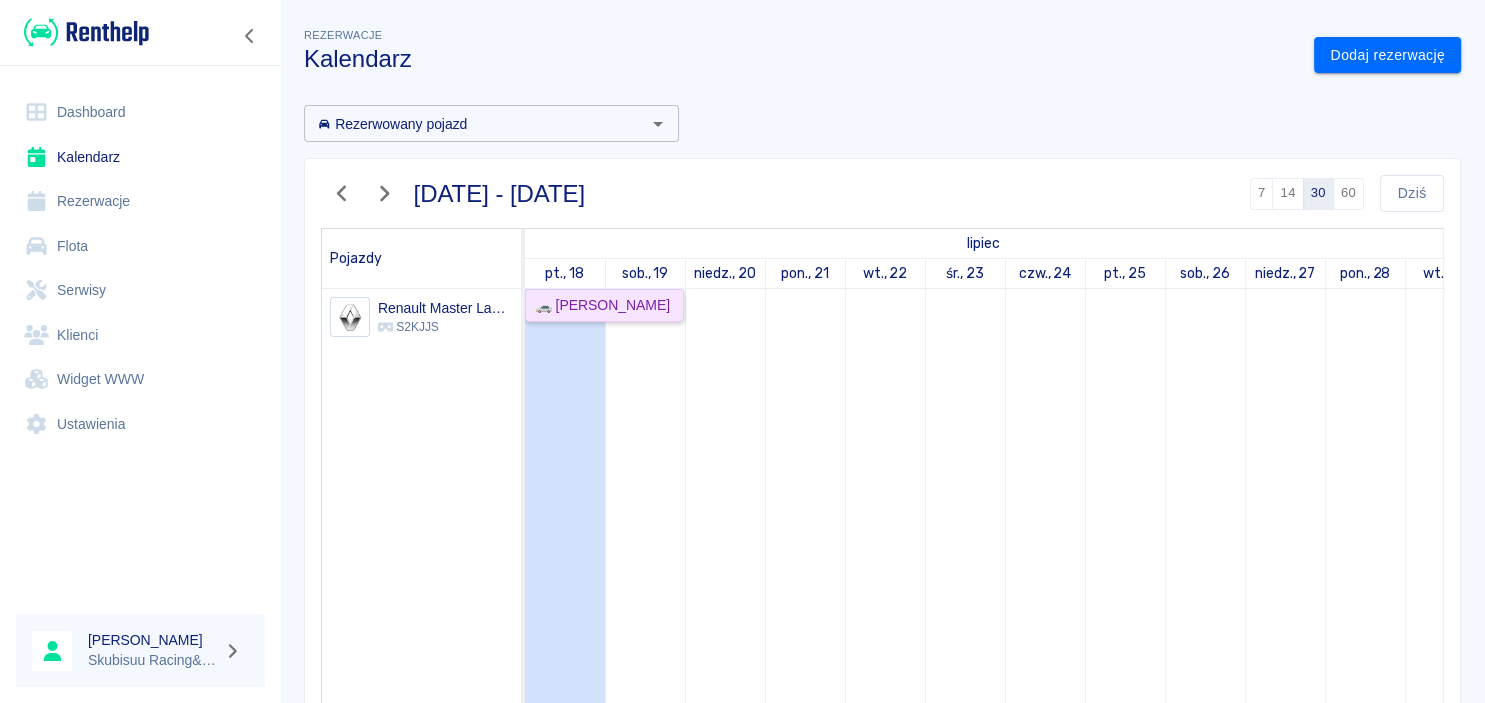 click on "🚗 Natalia  Wiercioch" at bounding box center (598, 305) 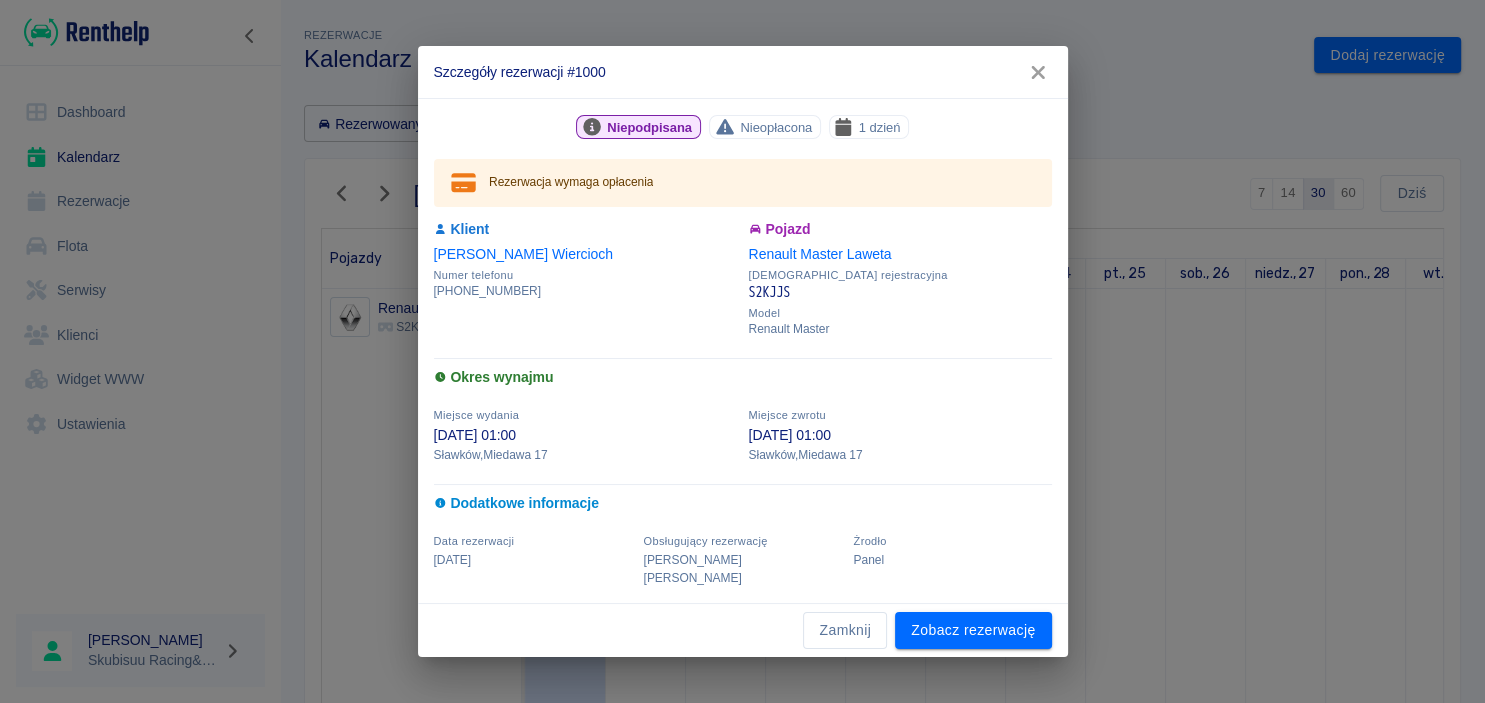 click on "Zamknij Zobacz rezerwację" at bounding box center [743, 630] 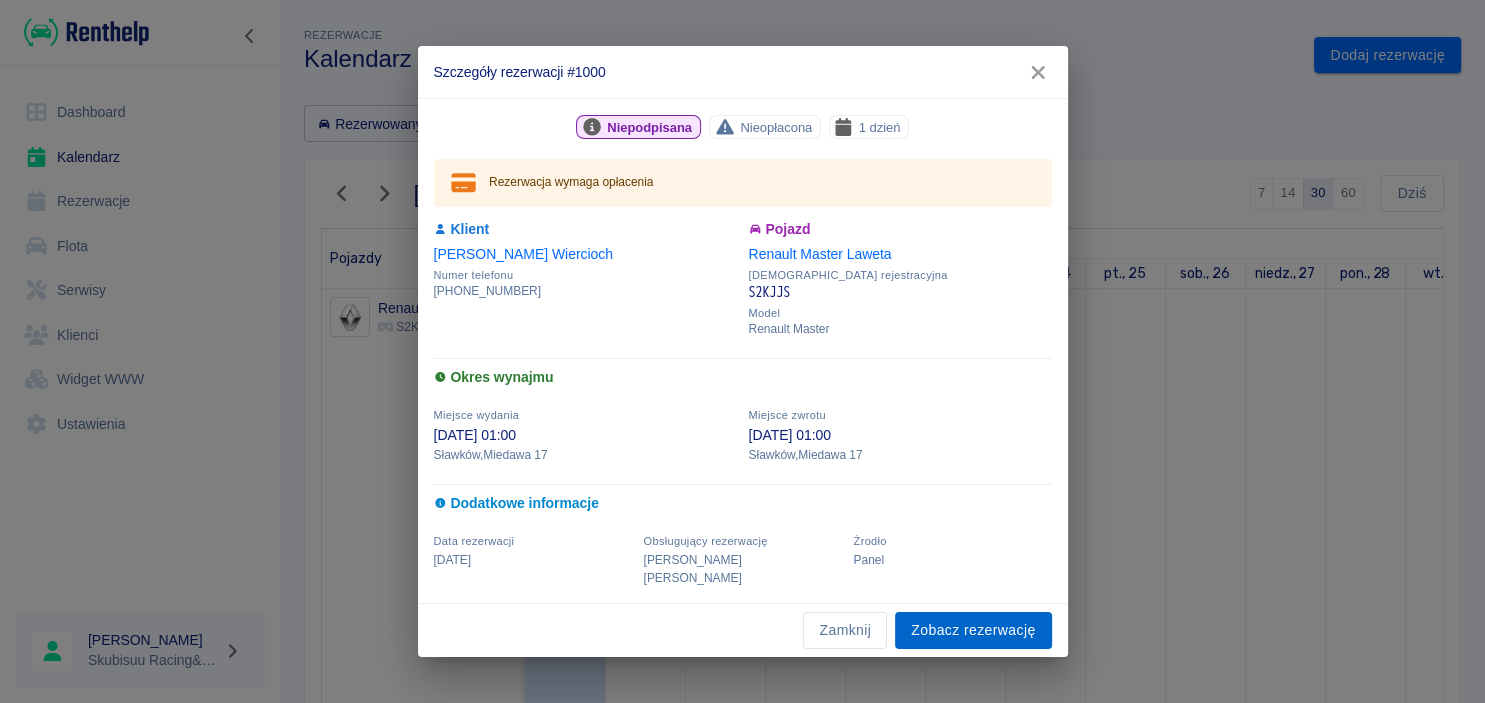 click on "Zobacz rezerwację" at bounding box center (973, 630) 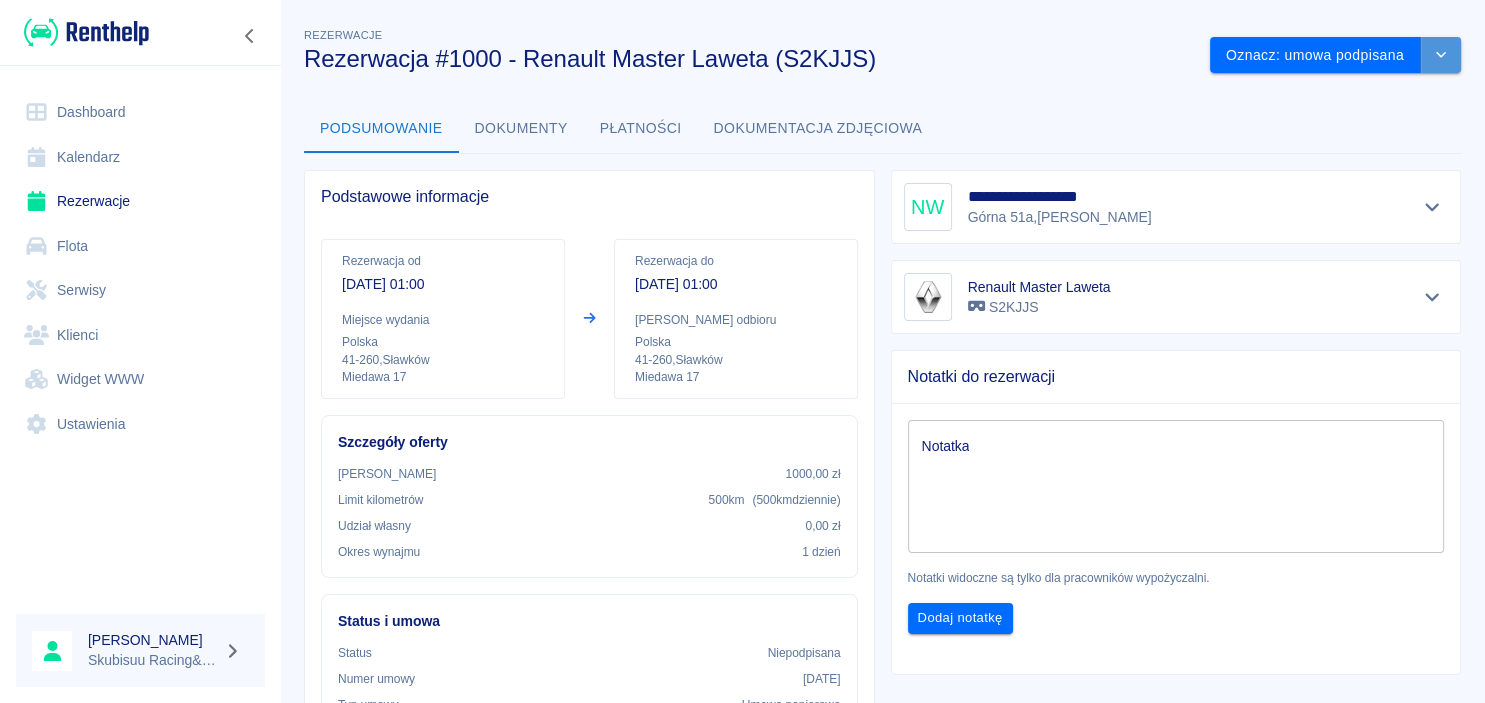 click 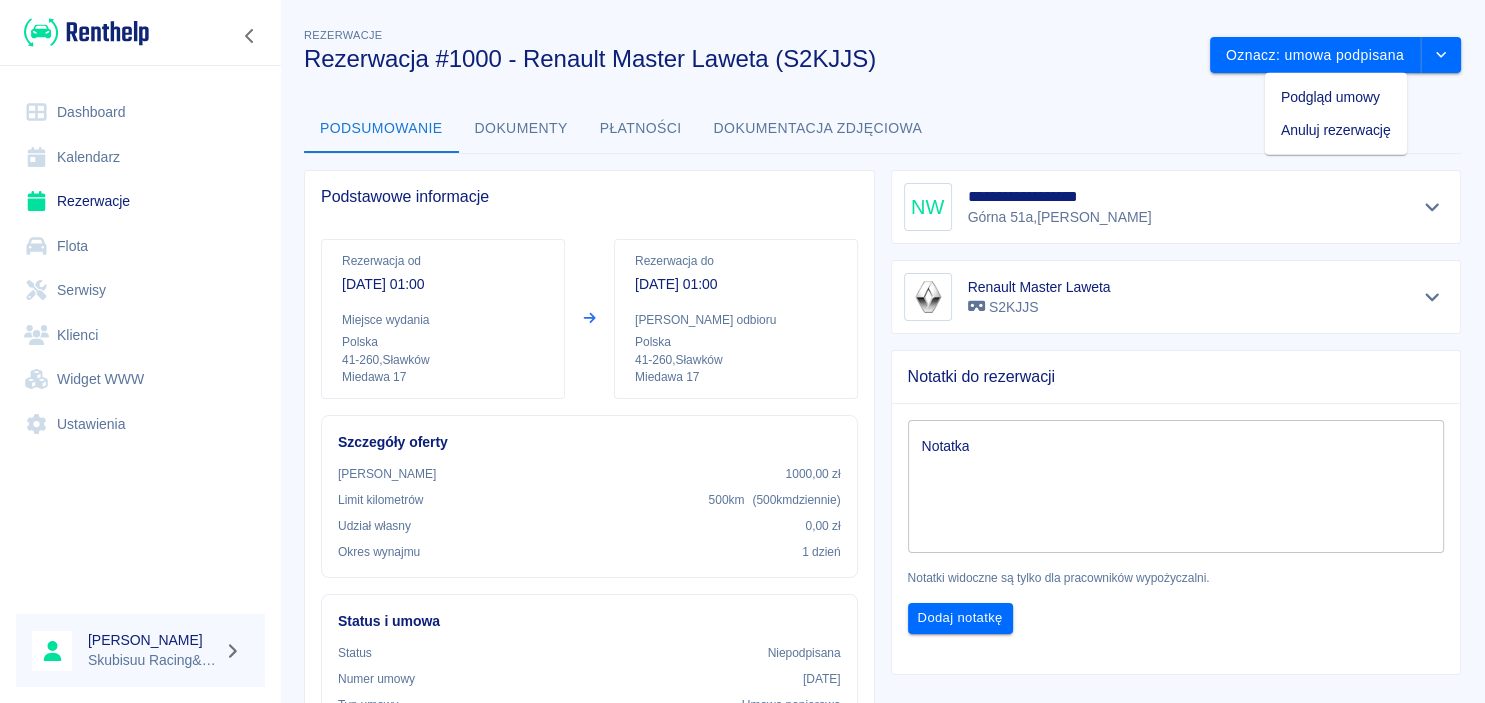 click on "Anuluj rezerwację" at bounding box center [1336, 130] 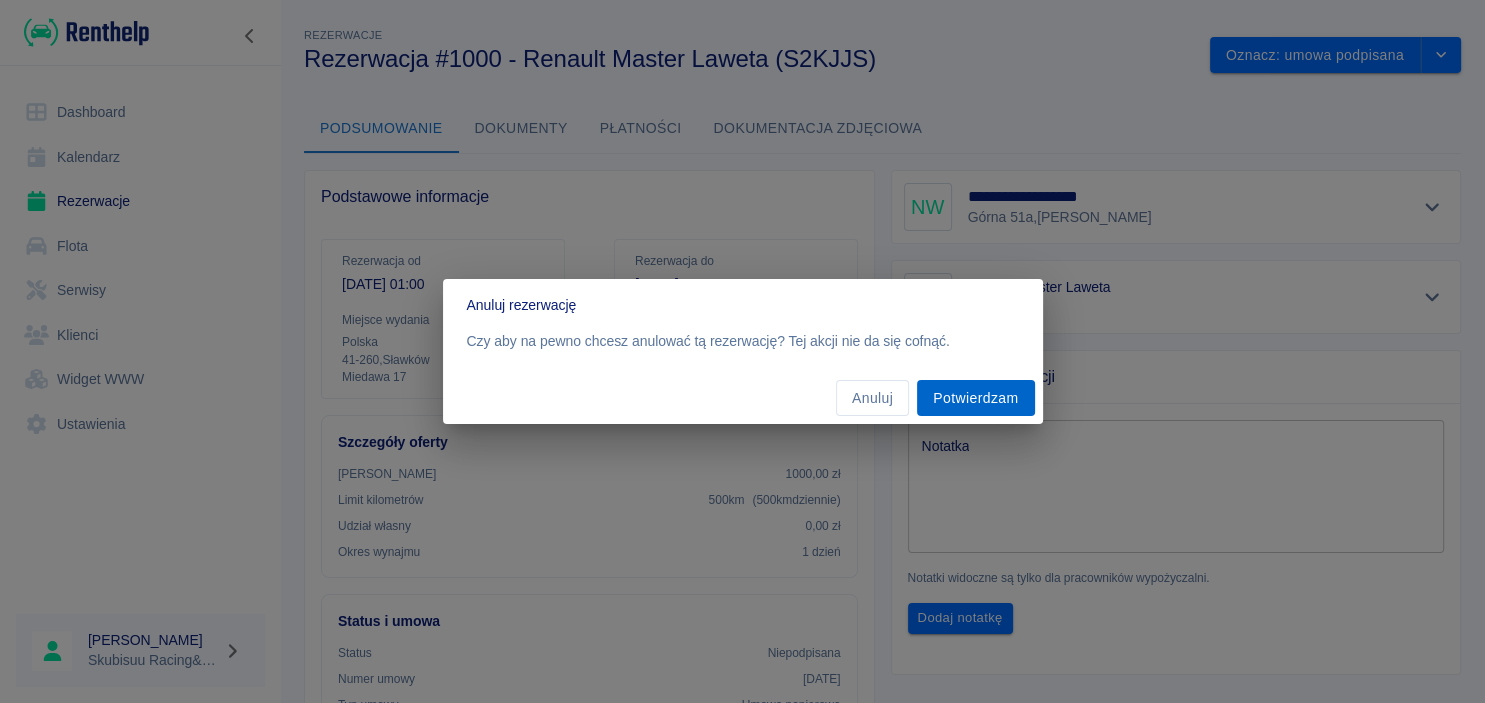 click on "Potwierdzam" at bounding box center (975, 398) 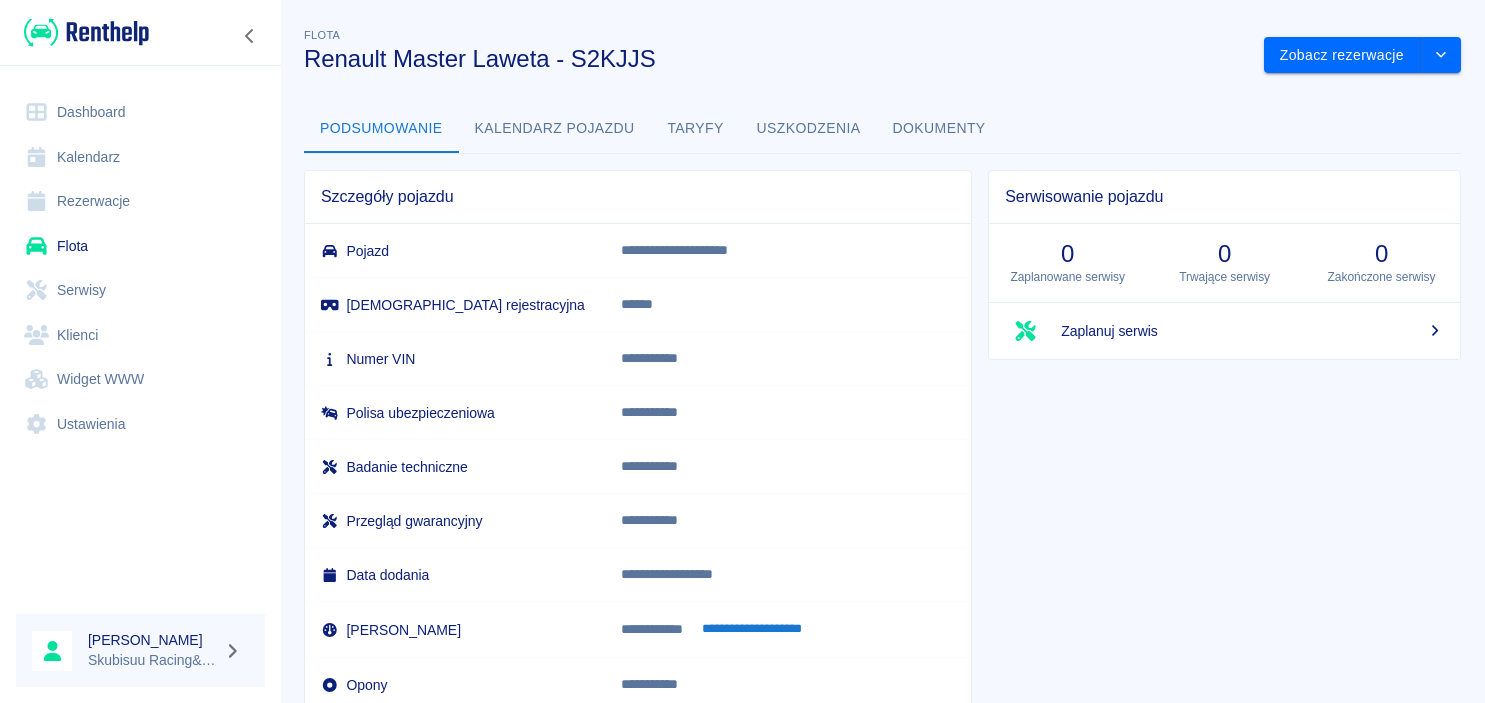 scroll, scrollTop: 0, scrollLeft: 0, axis: both 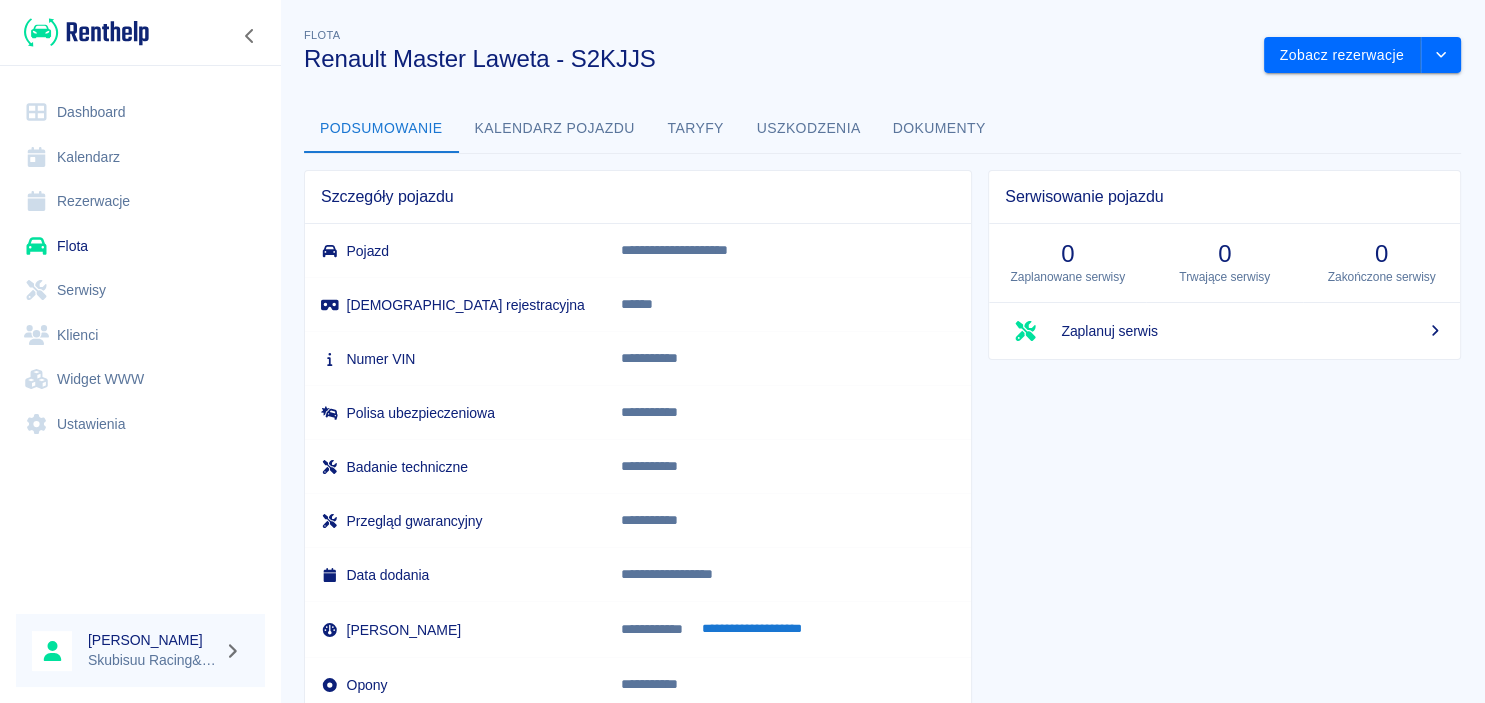 click on "Kalendarz" at bounding box center [140, 157] 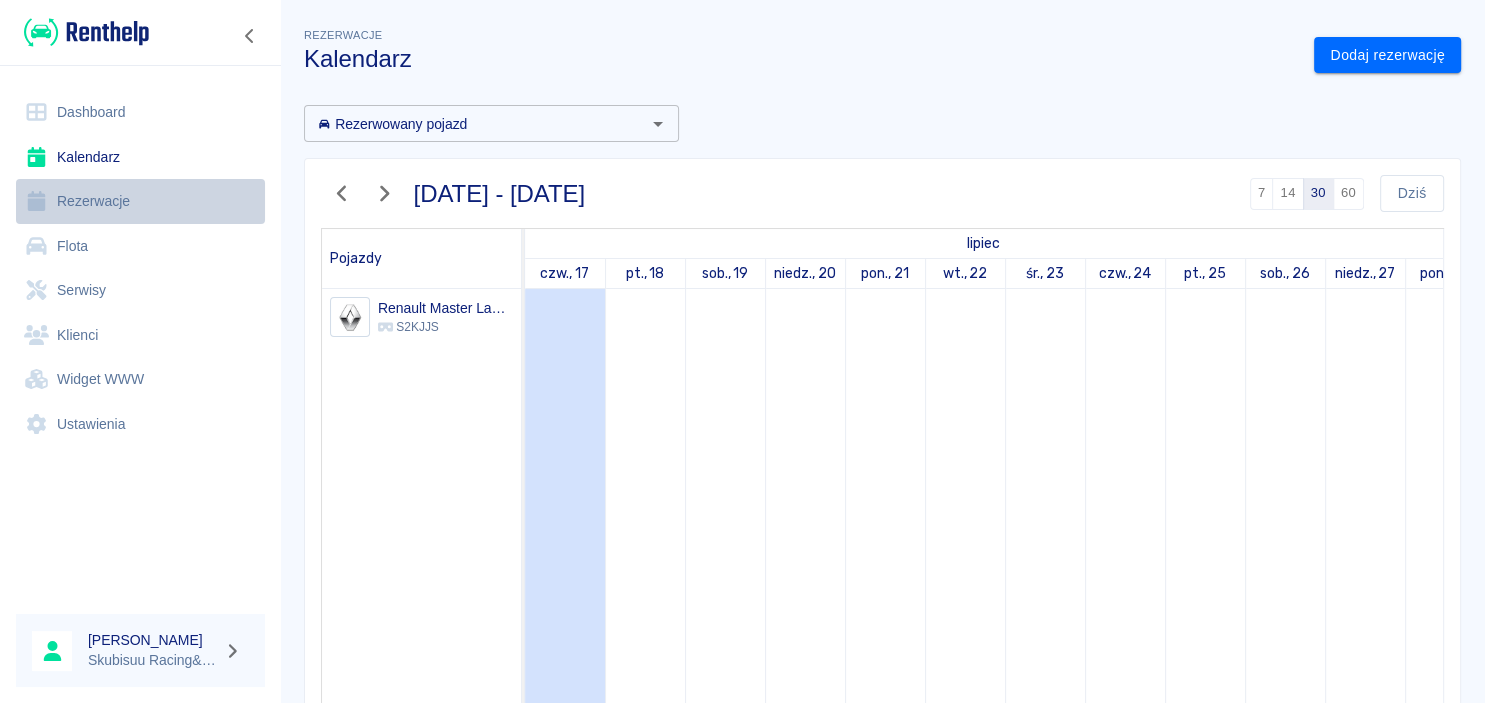 click on "Rezerwacje" at bounding box center (140, 201) 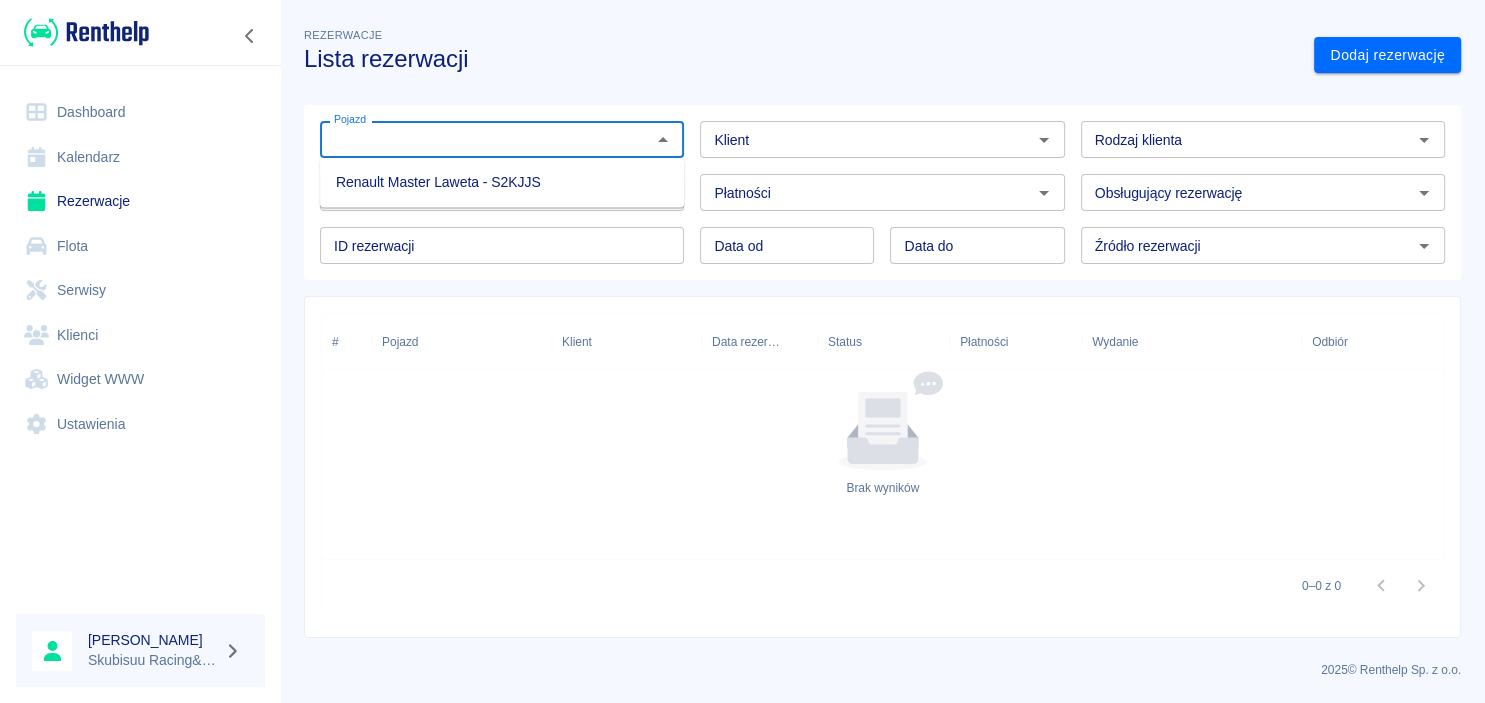 click on "Pojazd" at bounding box center (485, 139) 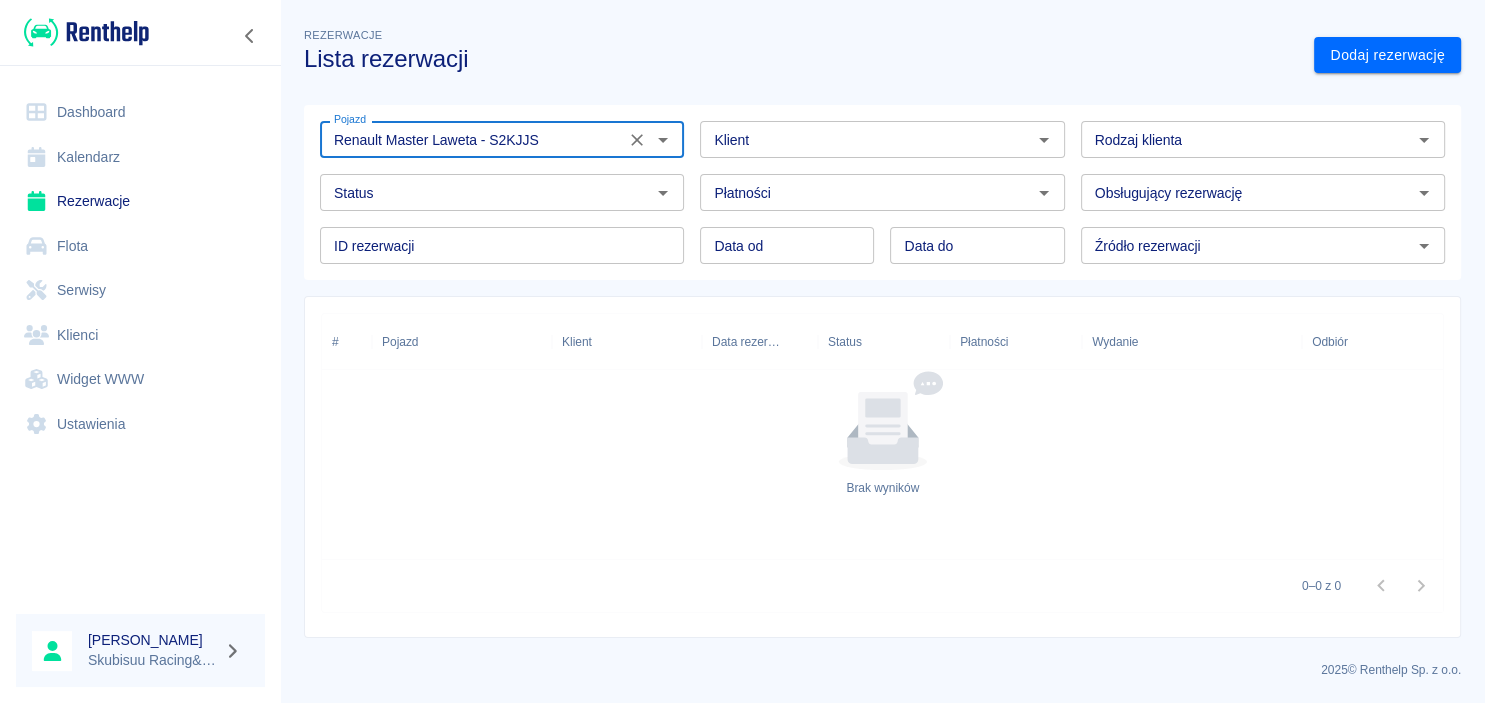 click on "Klient" at bounding box center (865, 139) 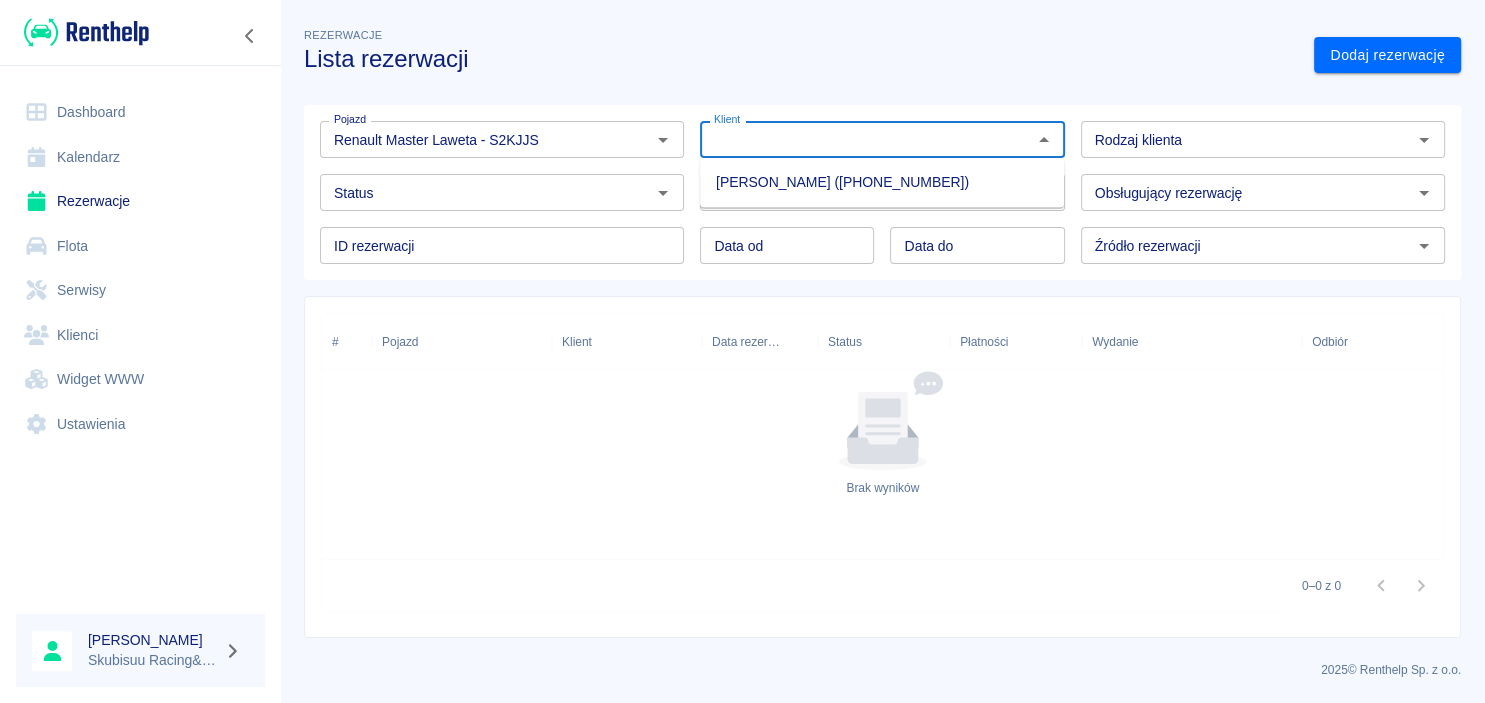 click on "[PERSON_NAME] ([PHONE_NUMBER])" at bounding box center (882, 182) 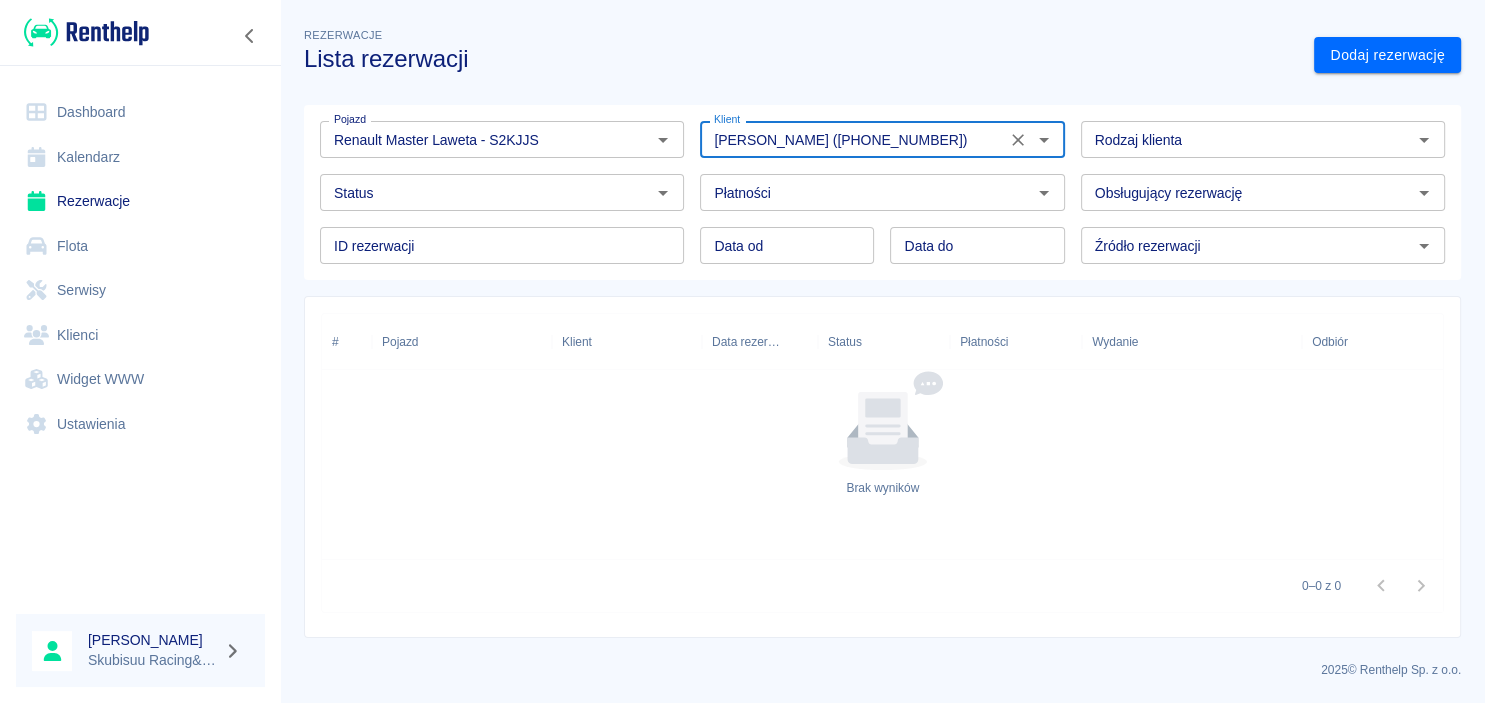 click on "Status" at bounding box center [485, 192] 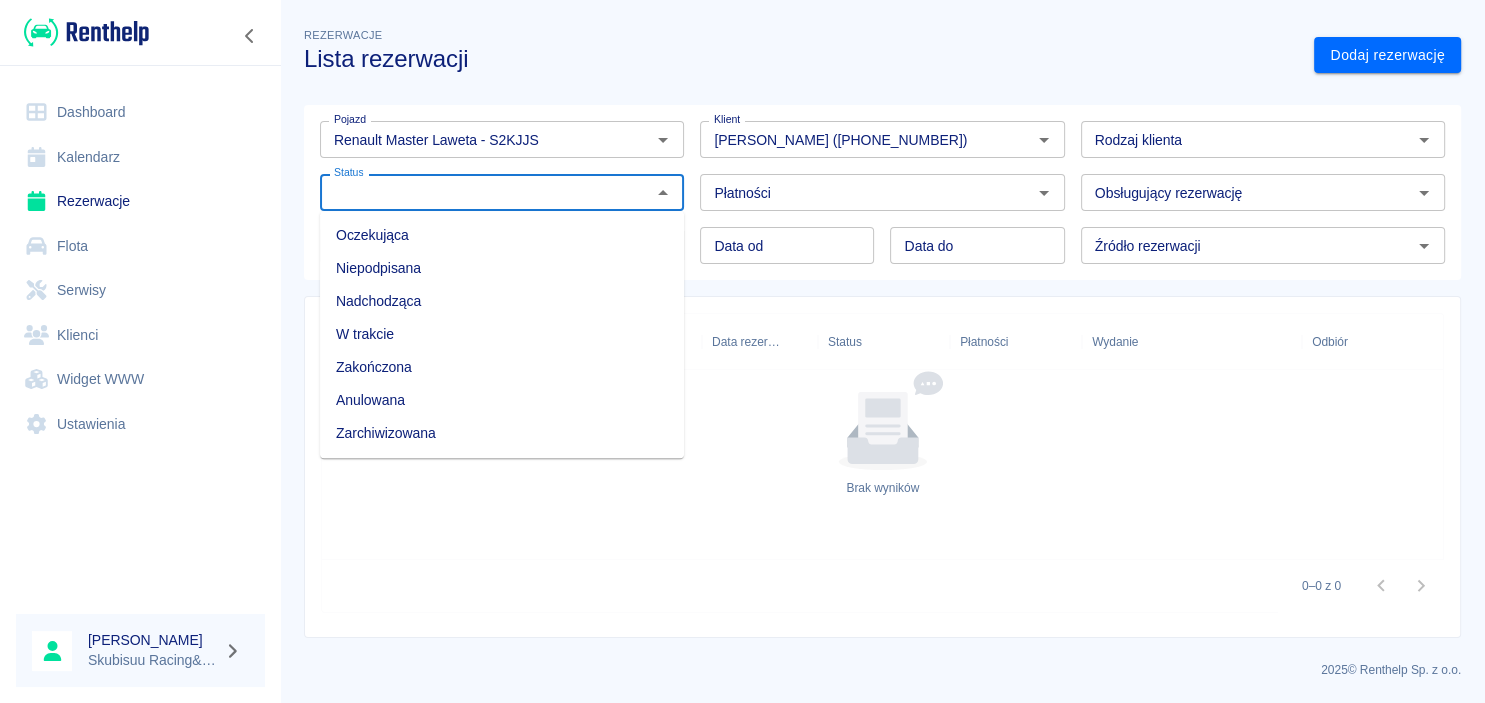 click on "Nadchodząca" at bounding box center (502, 301) 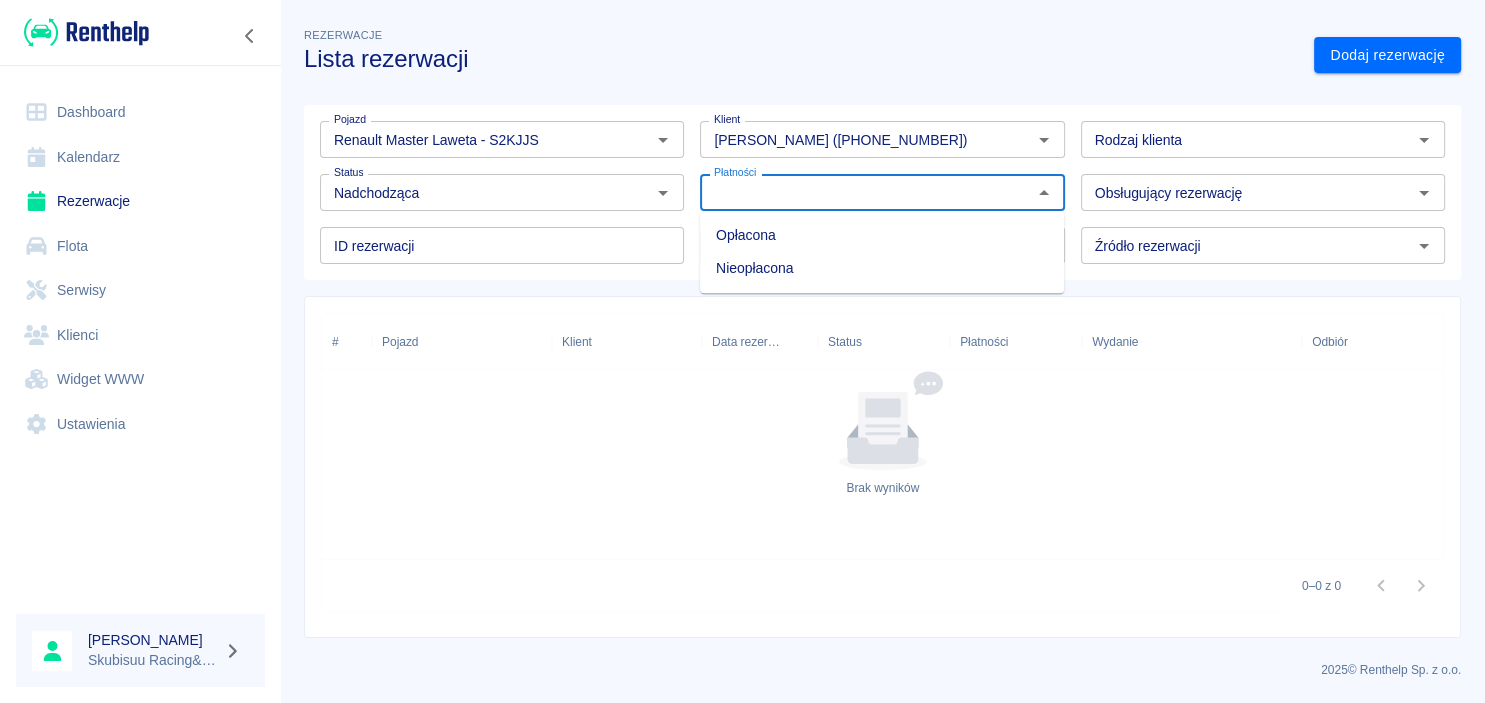 click on "Płatności" at bounding box center (865, 192) 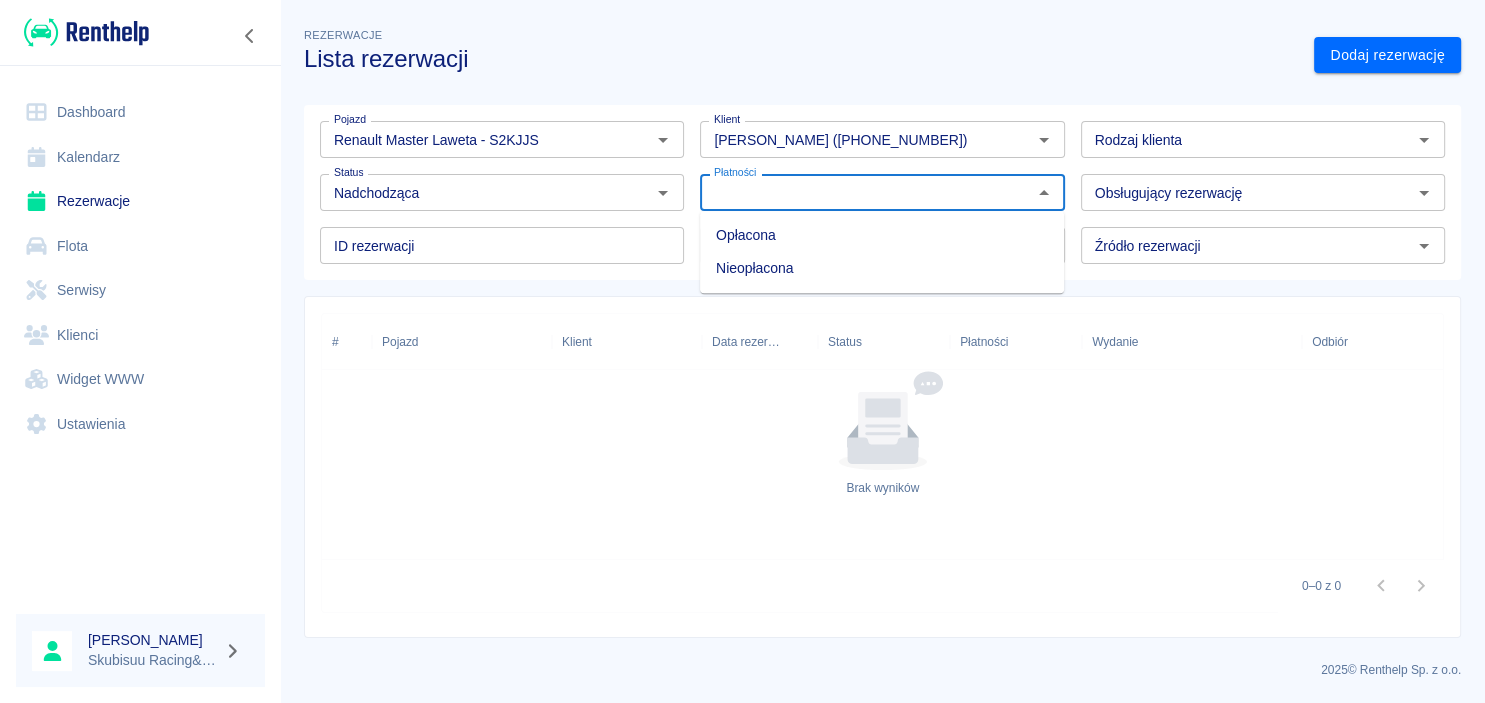 click on "Opłacona" at bounding box center [882, 235] 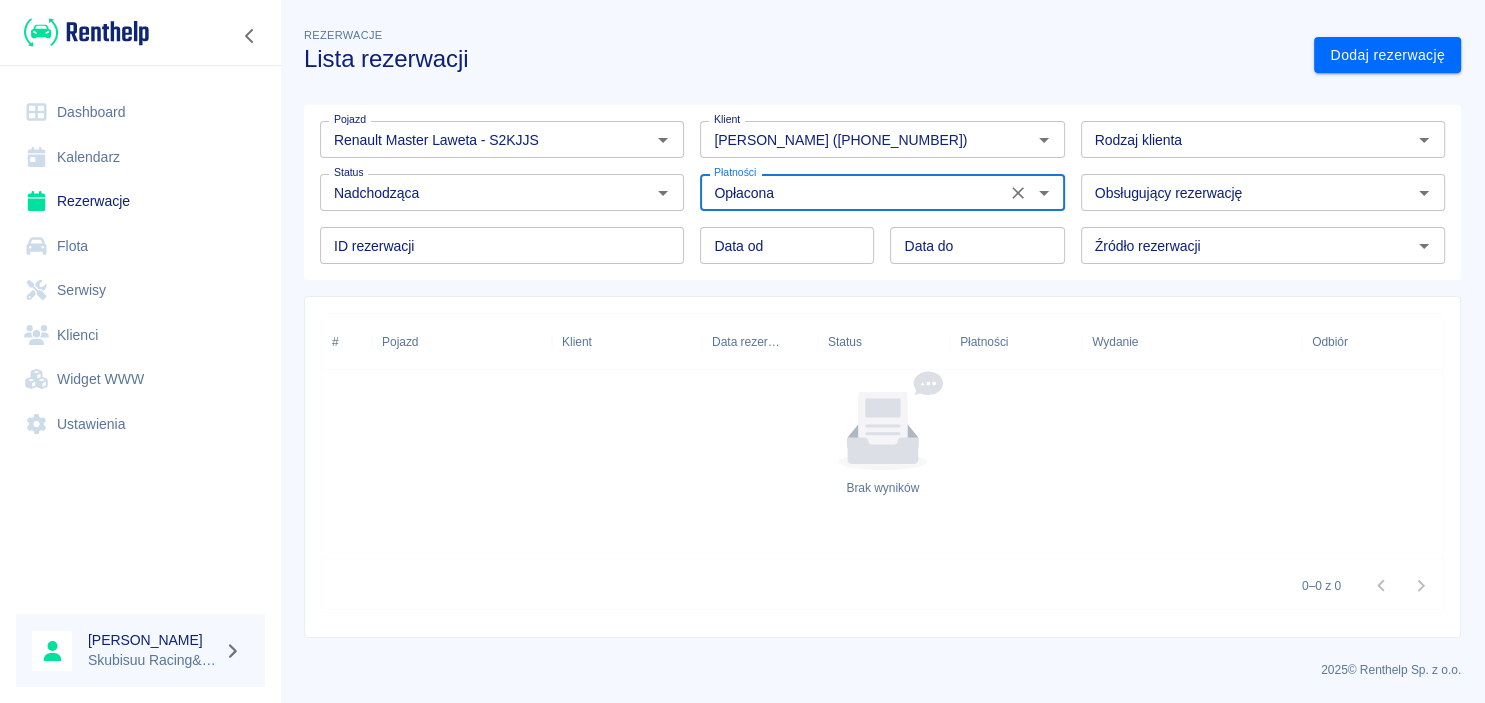 click on "Rodzaj klienta" at bounding box center [1246, 139] 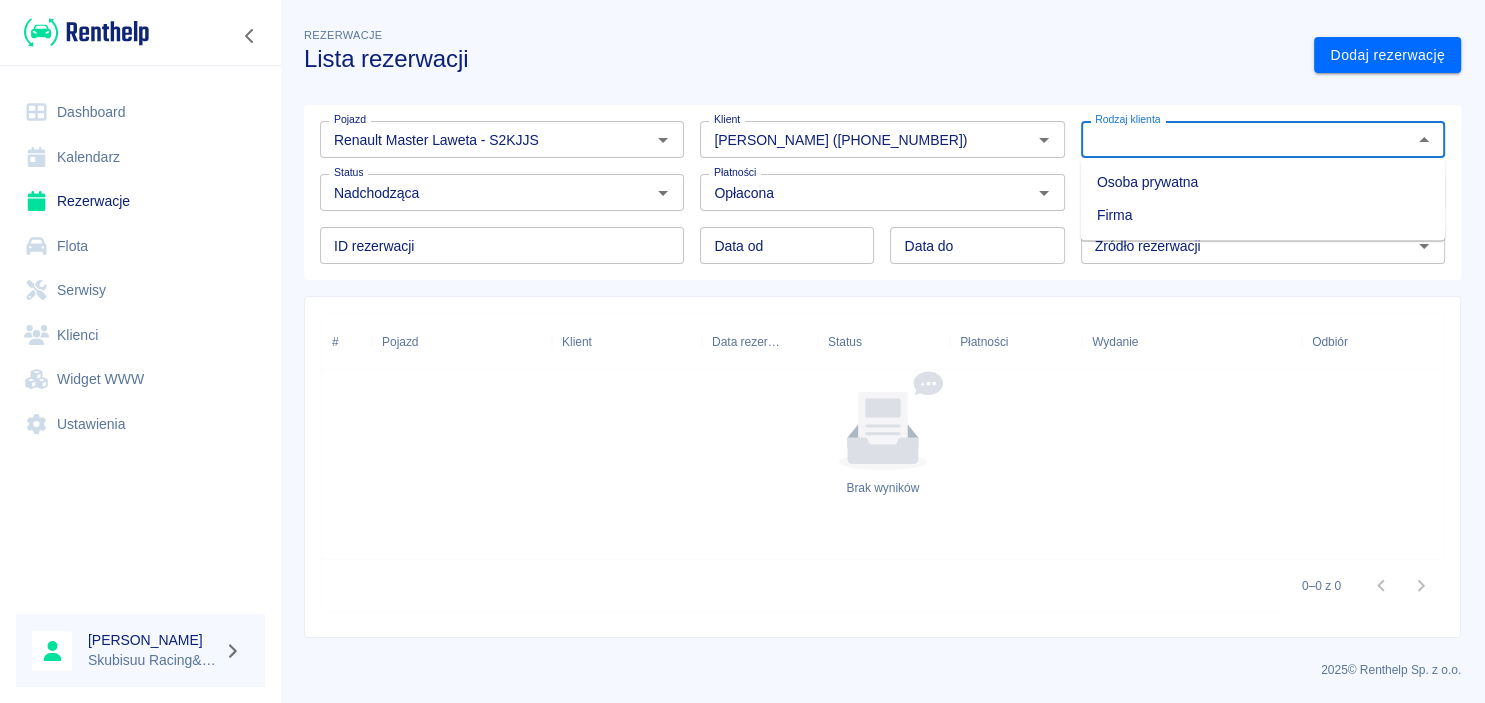 click on "Osoba prywatna" at bounding box center [1263, 182] 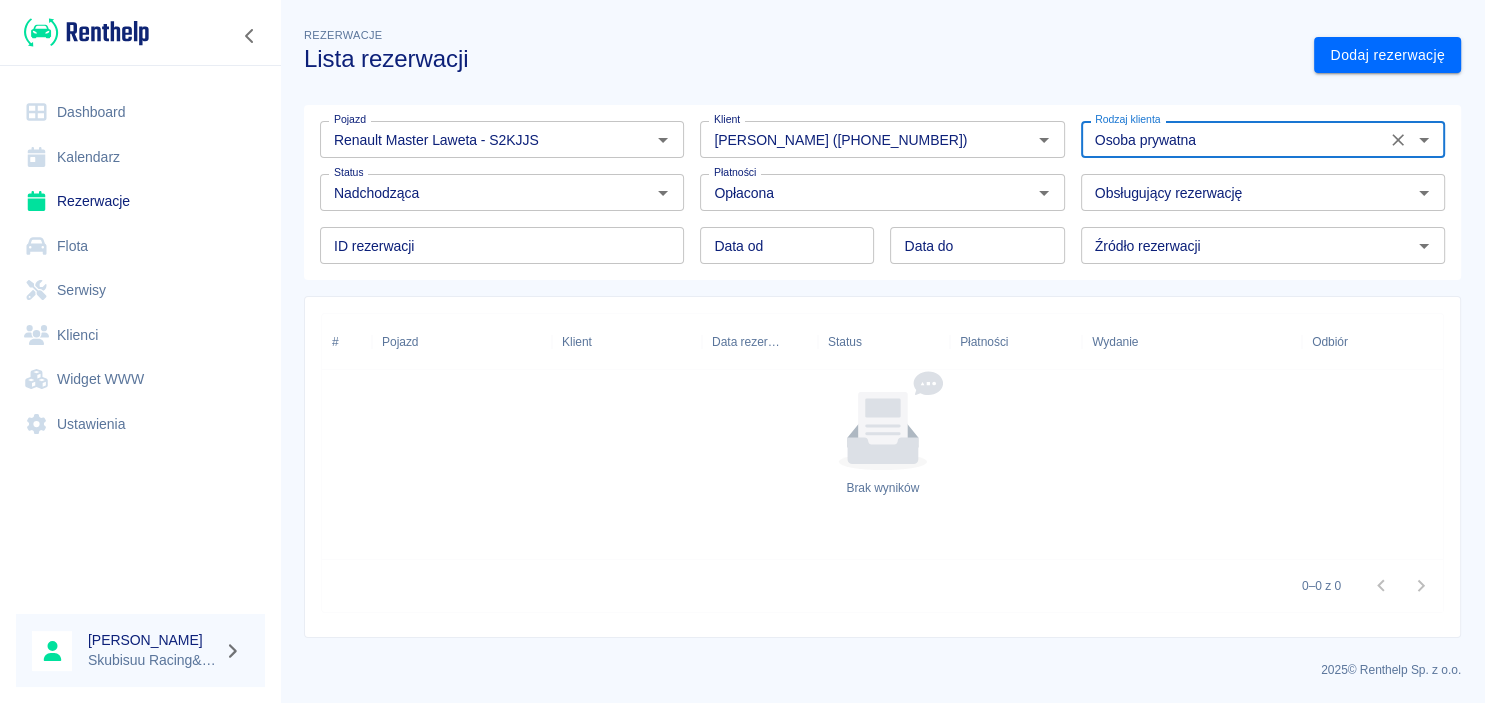 click on "Obsługujący rezerwację" at bounding box center (1246, 192) 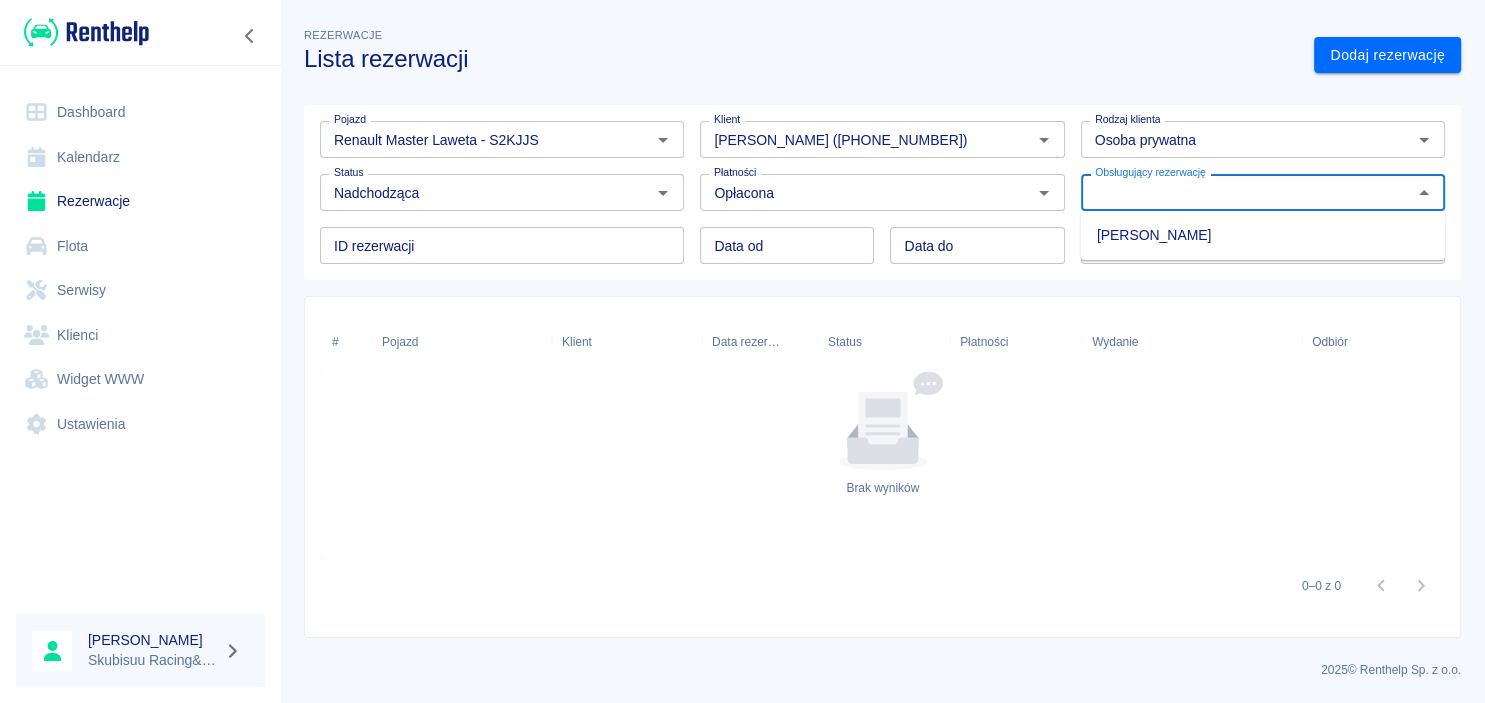 click on "[PERSON_NAME]" at bounding box center (1263, 235) 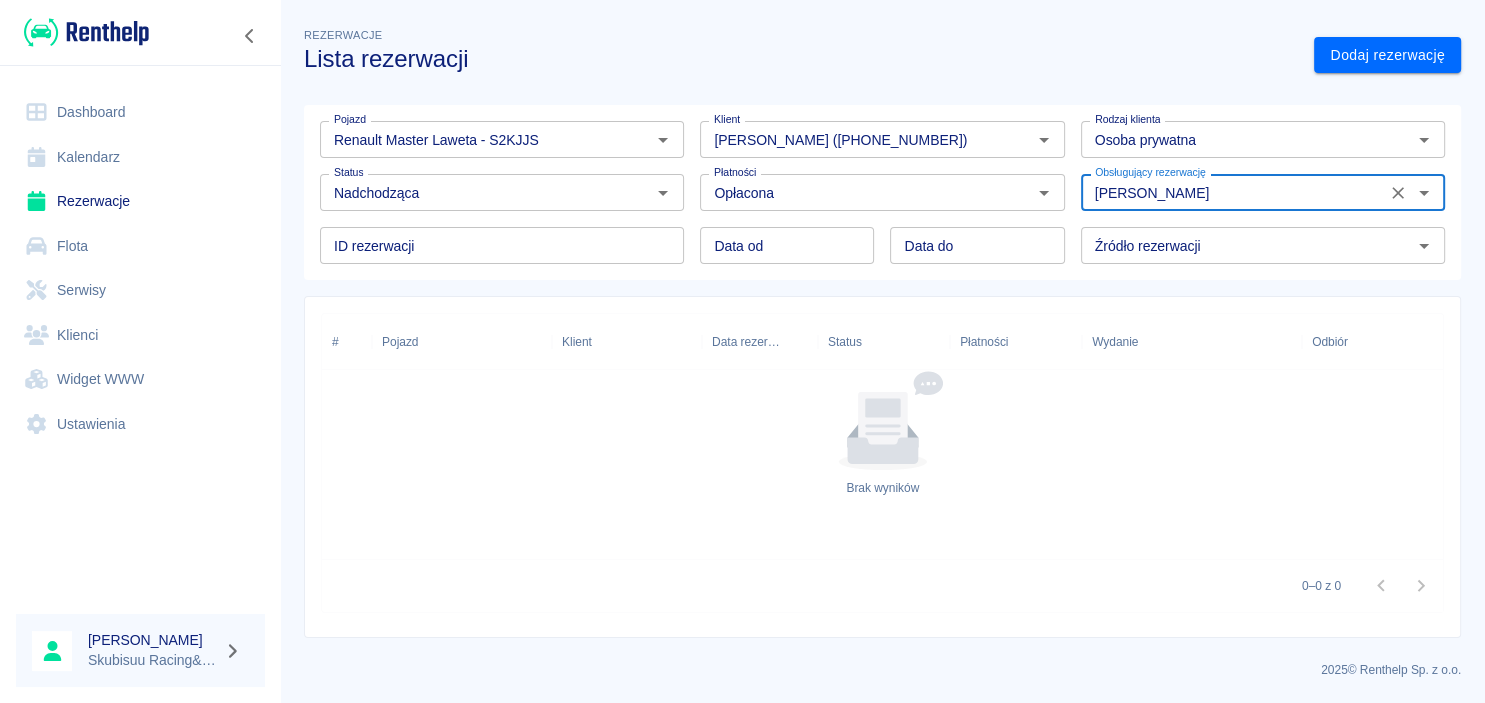 click on "ID rezerwacji" at bounding box center [502, 245] 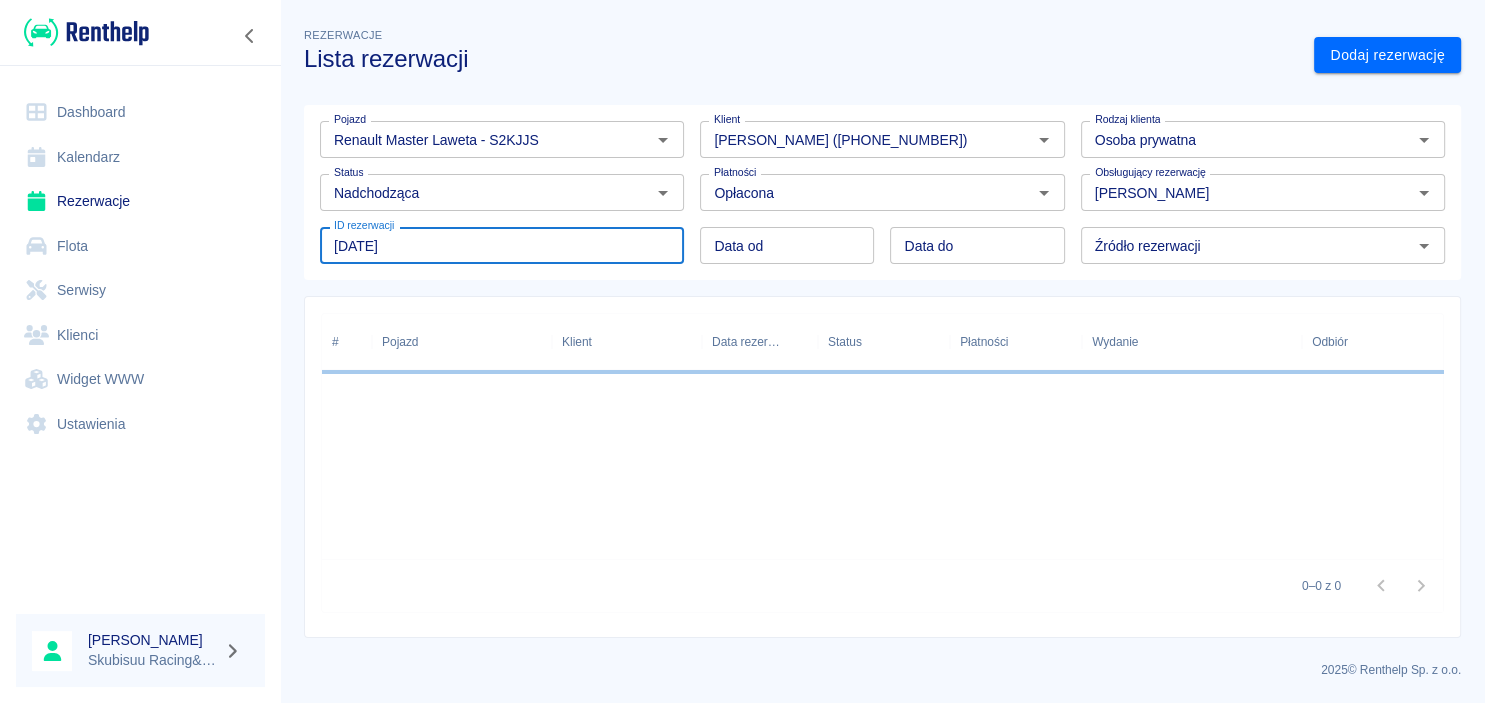type on "07/18/25" 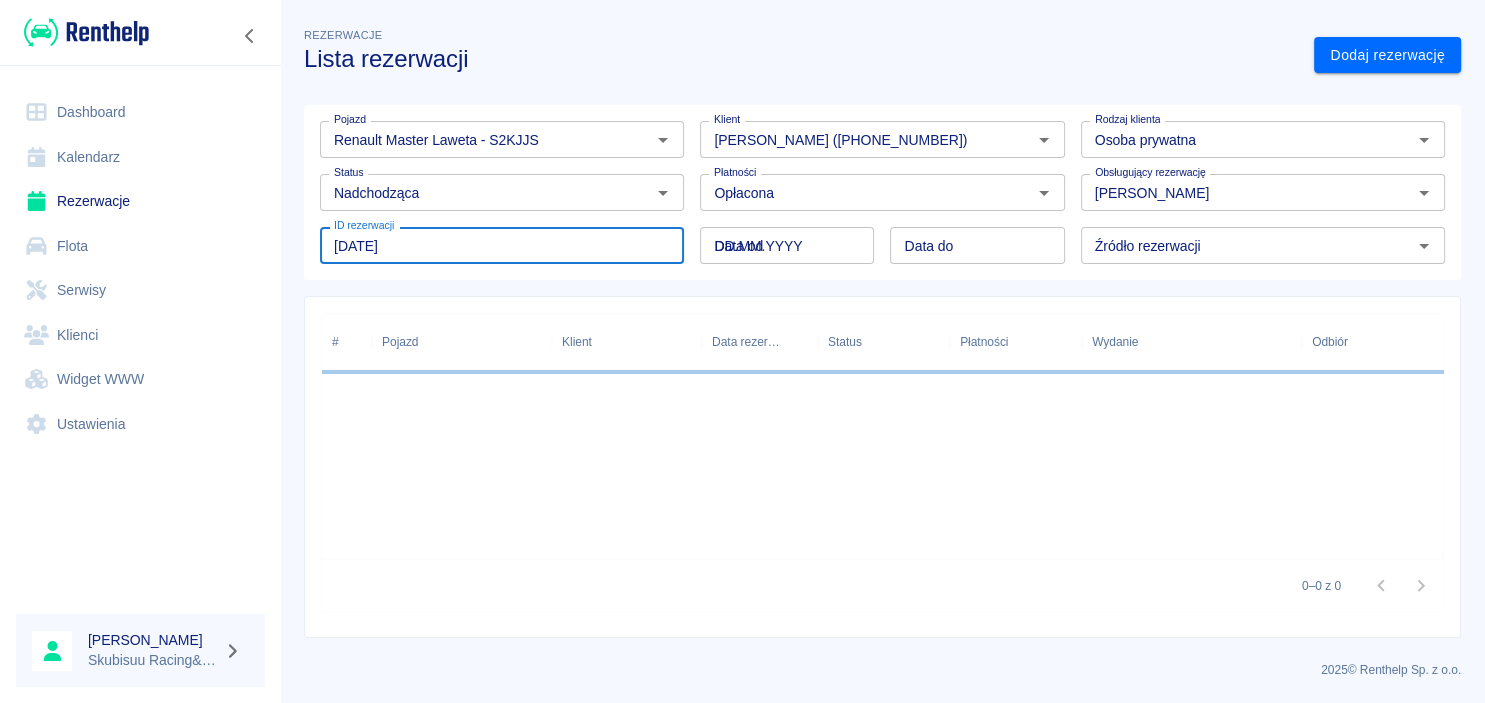 click on "DD.MM.YYYY" at bounding box center [787, 245] 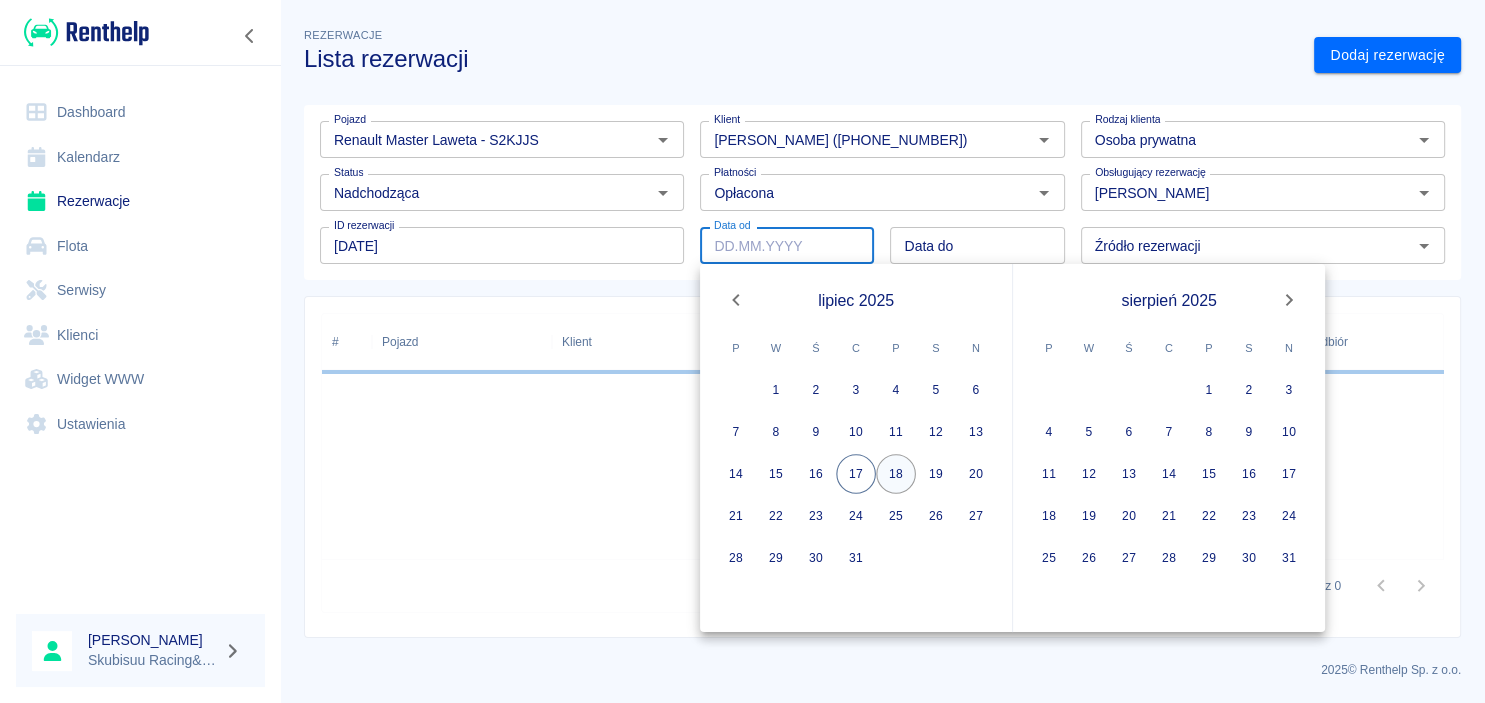 click on "18" at bounding box center [896, 474] 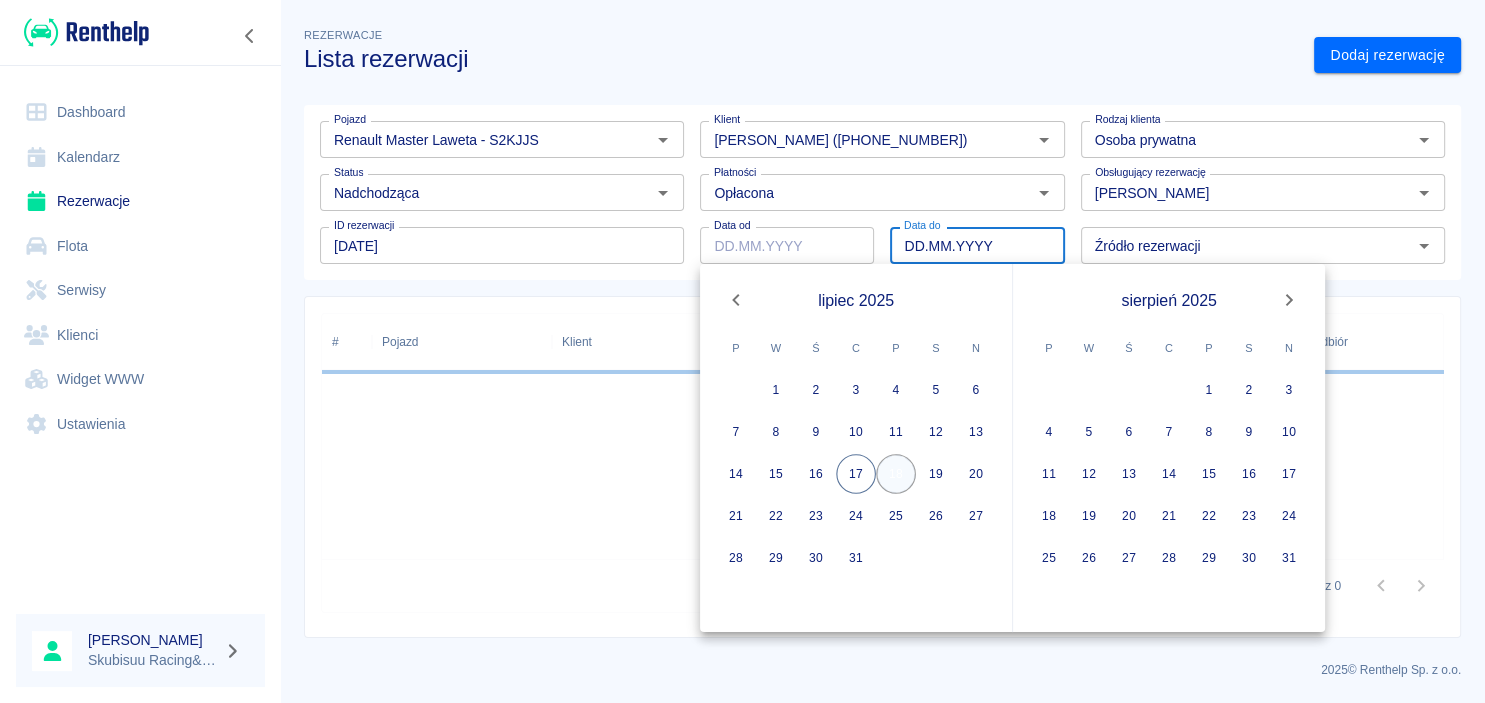type on "18.07.2025" 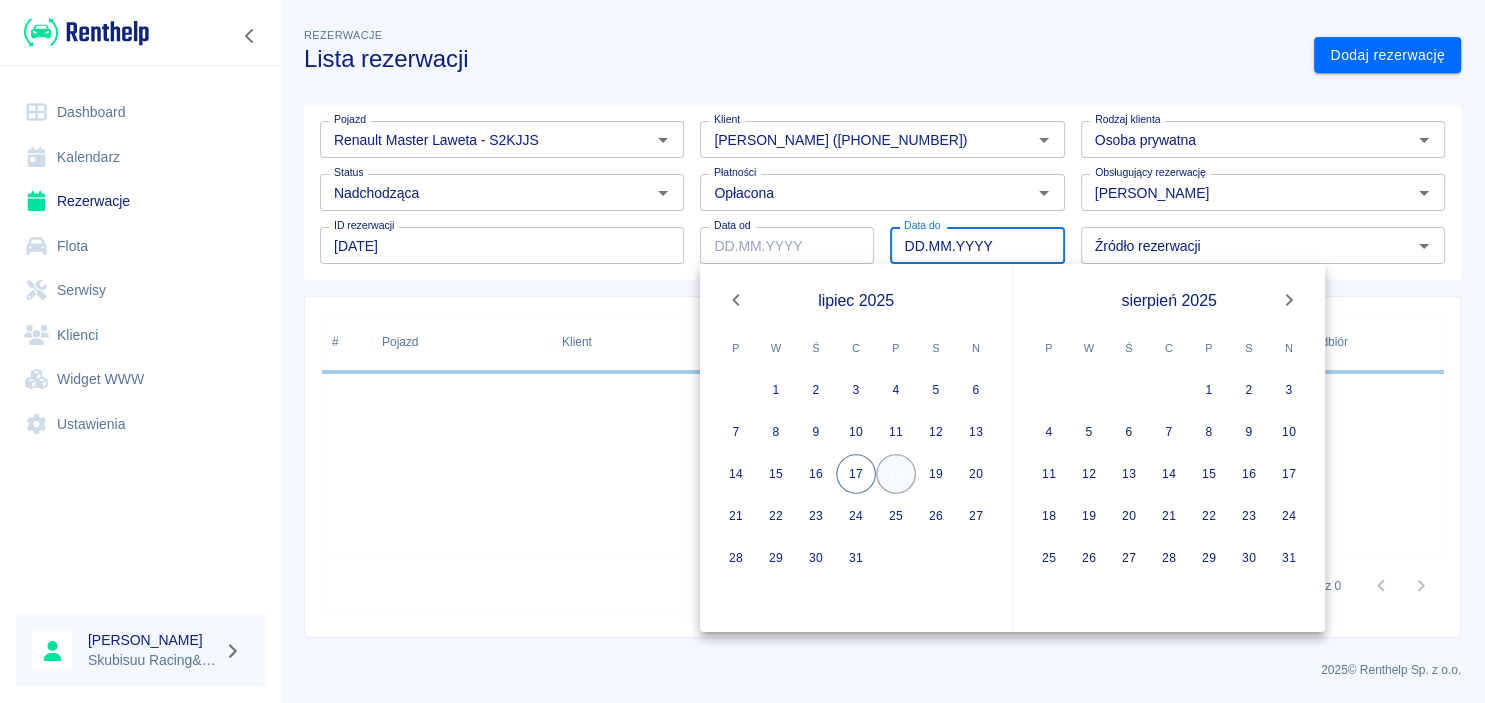 type on "DD.MM.YYYY" 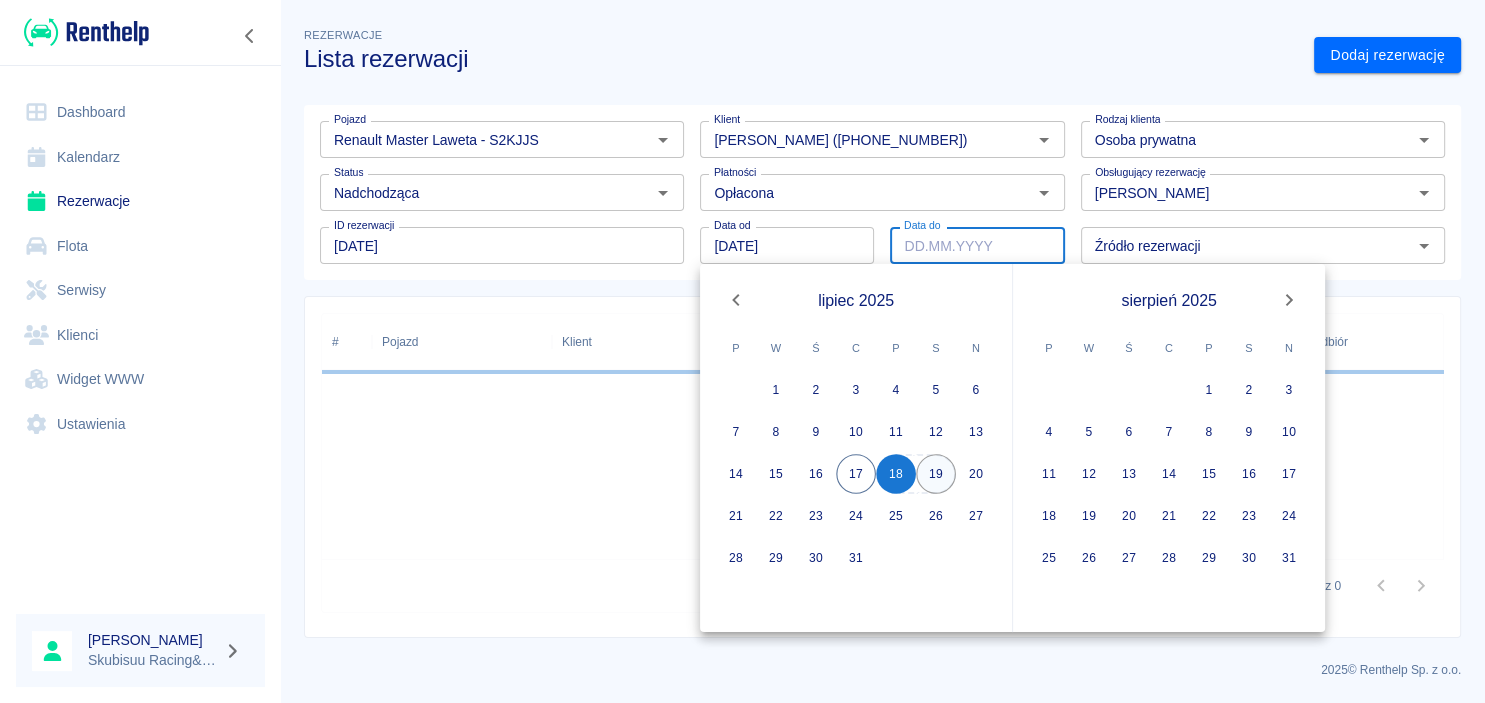 click on "19" at bounding box center (936, 474) 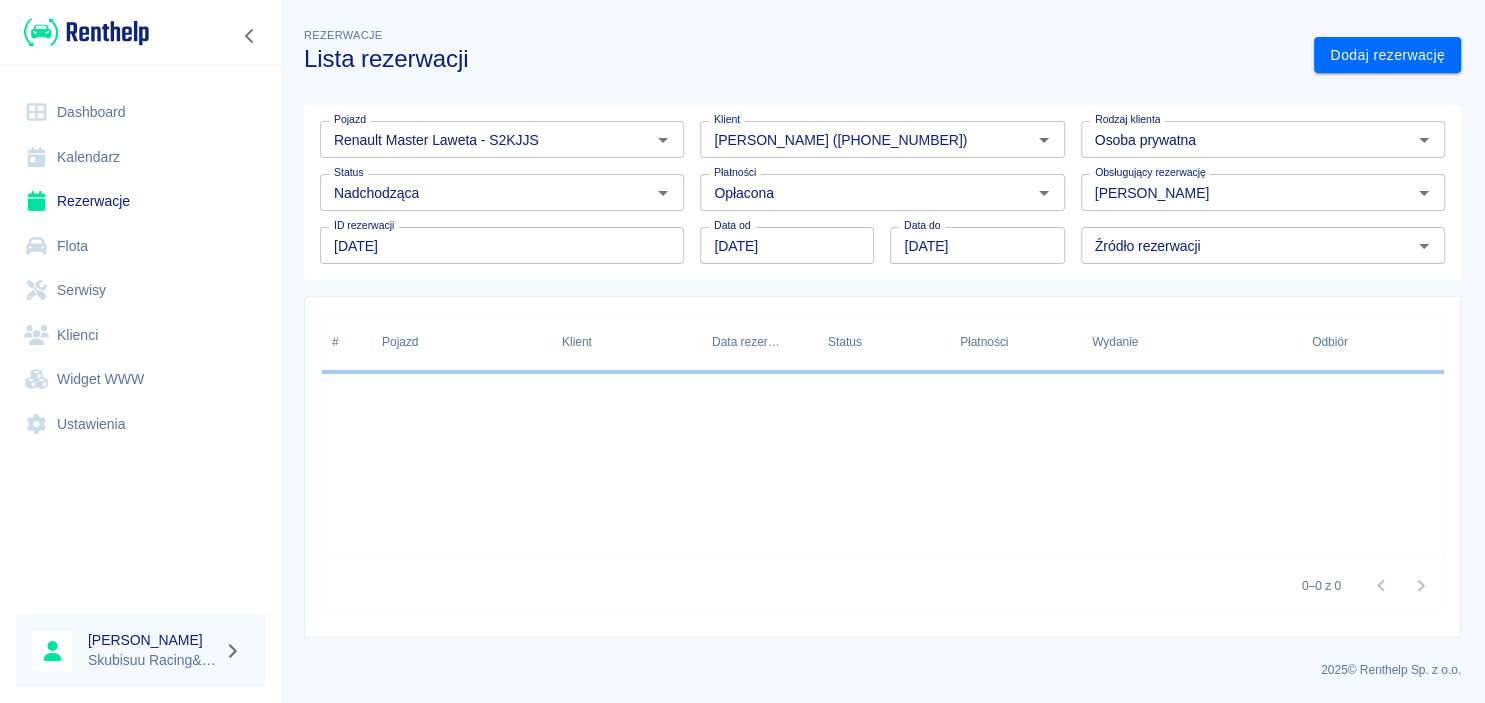 click on "Źródło rezerwacji" at bounding box center (1246, 245) 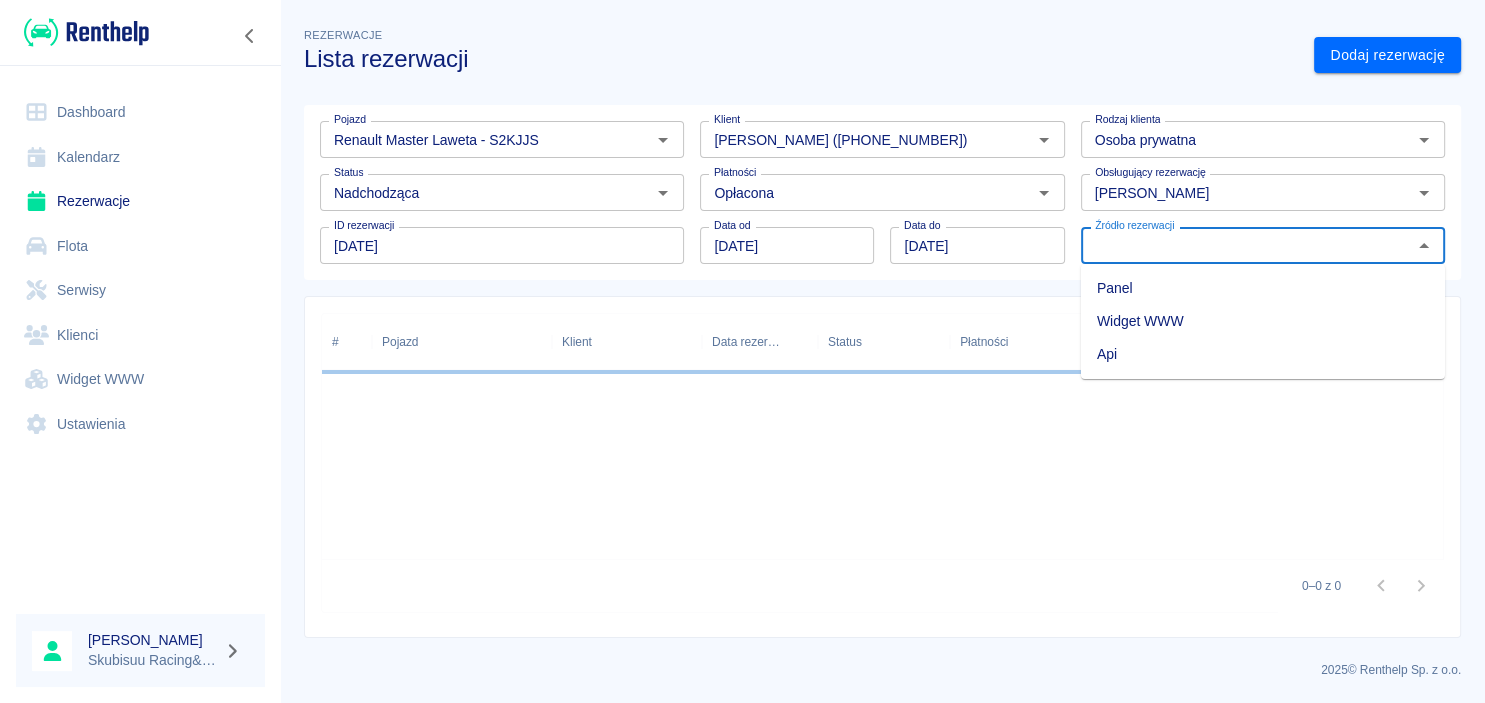 click on "Panel" at bounding box center [1263, 288] 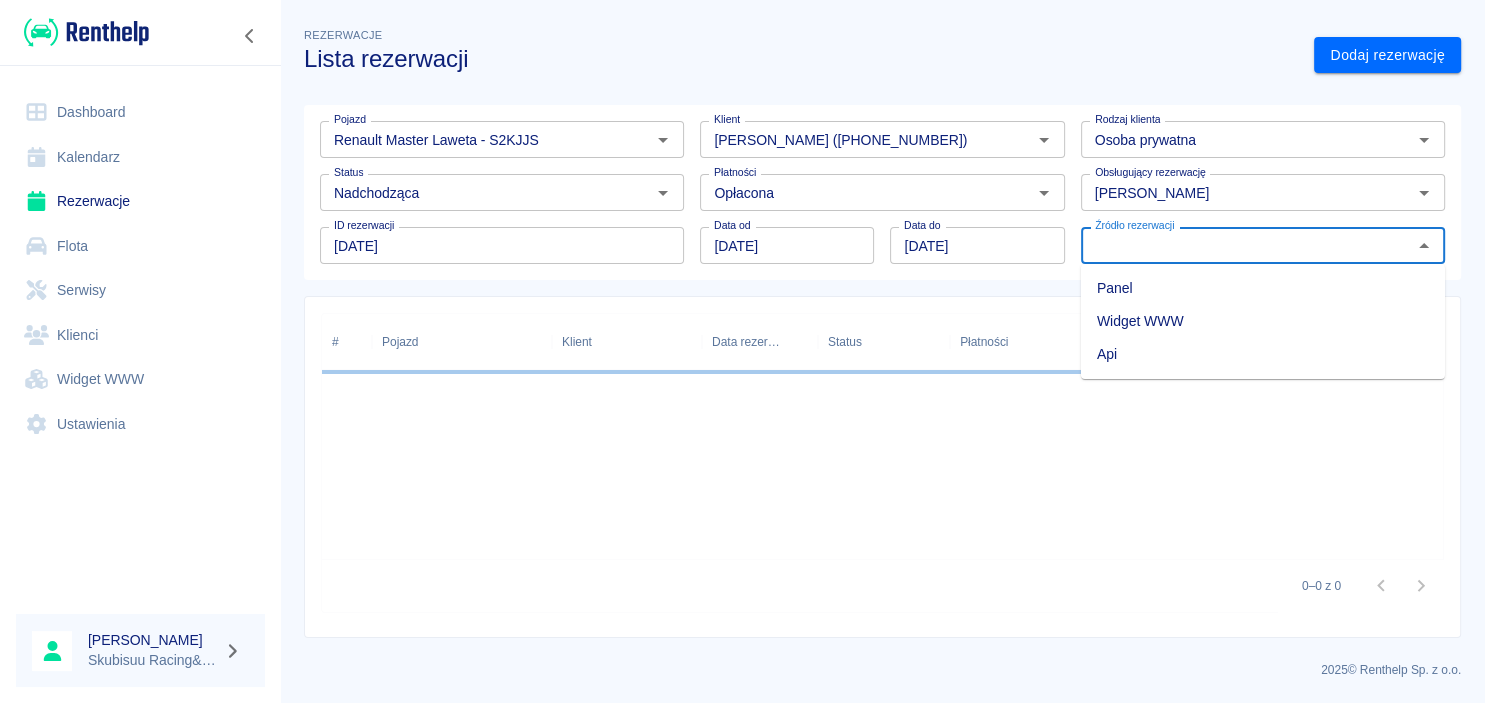 type on "Panel" 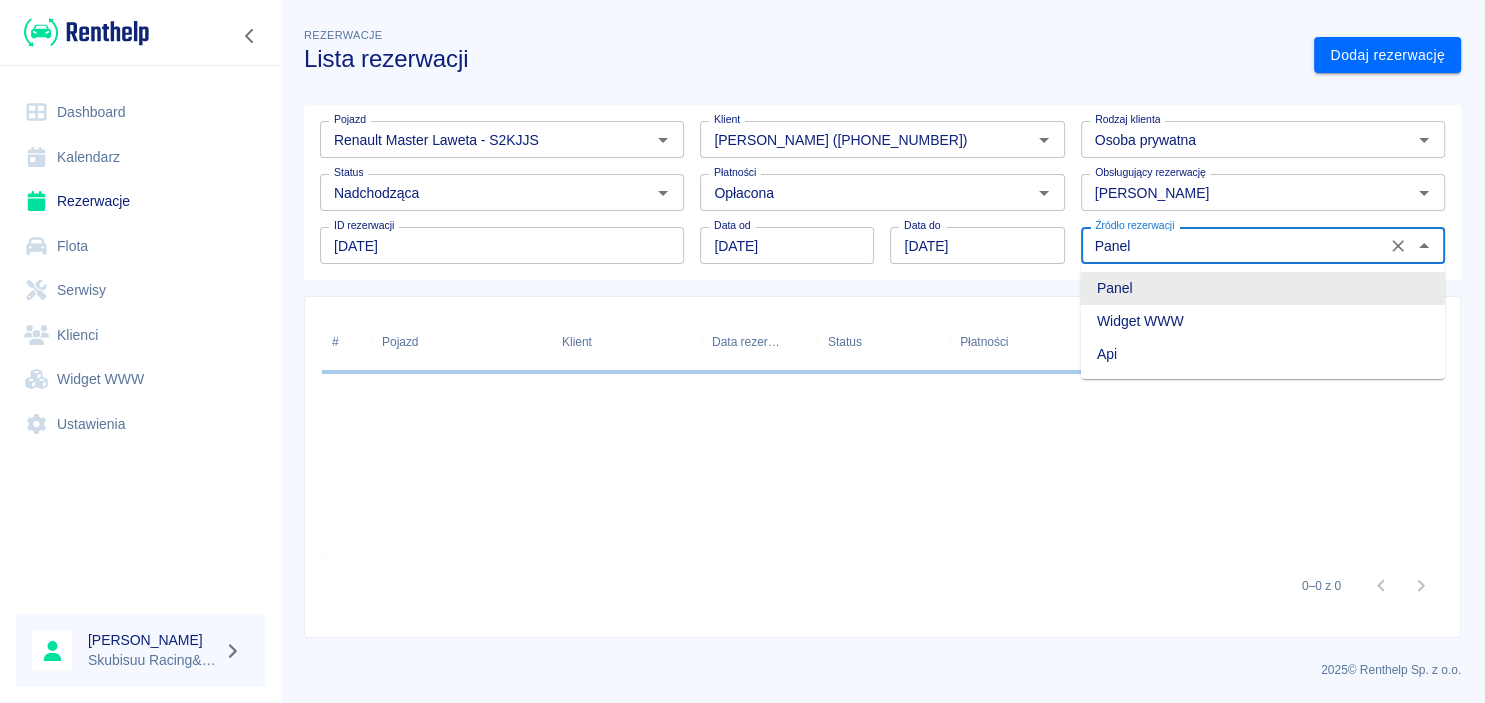 click on "Panel" at bounding box center [1233, 245] 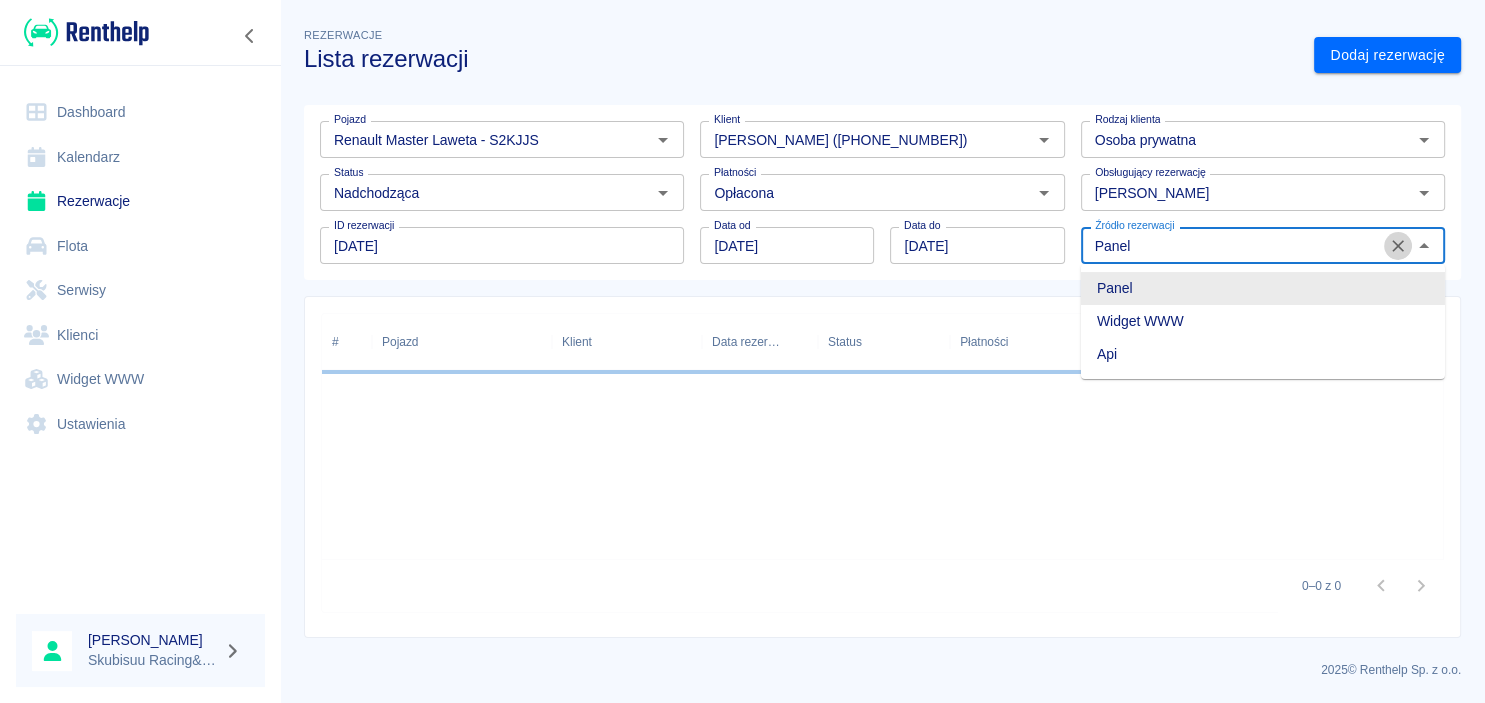 click 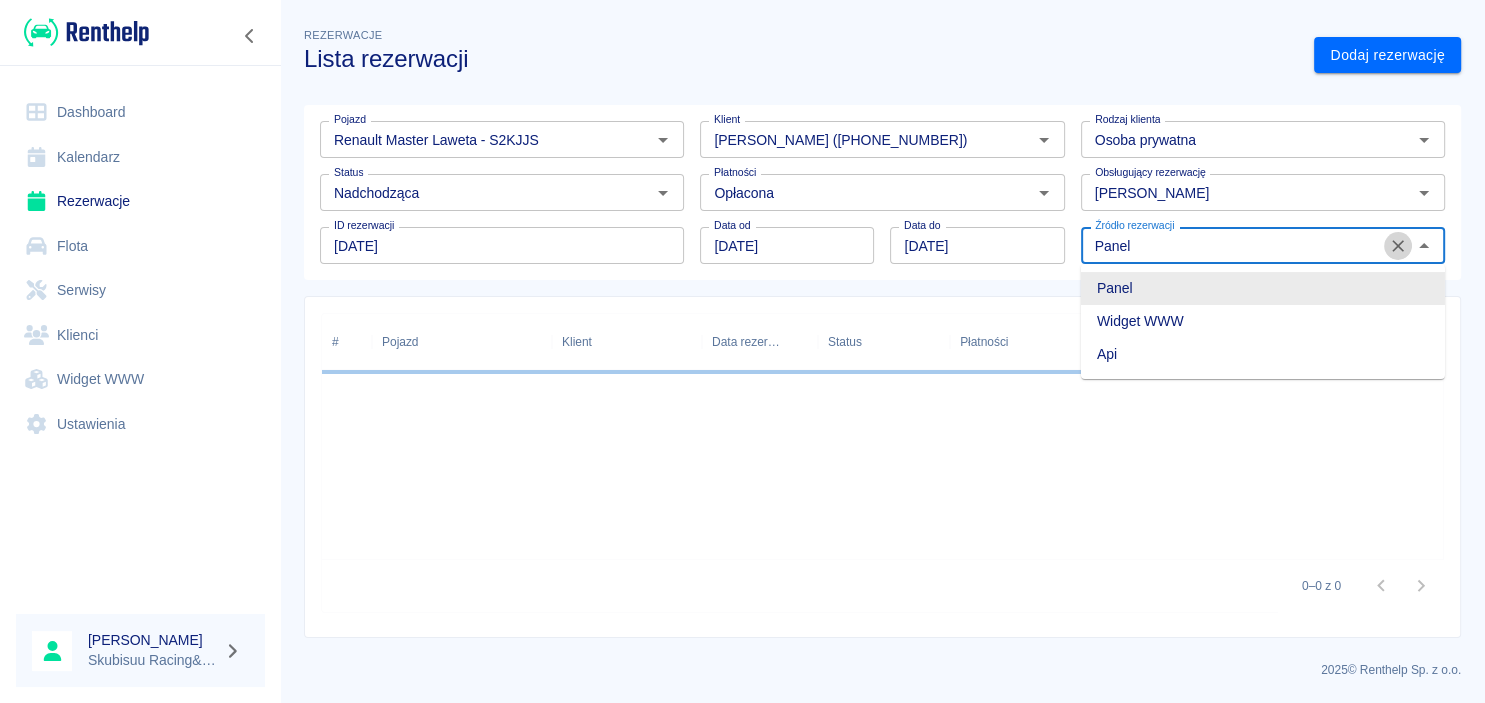 type 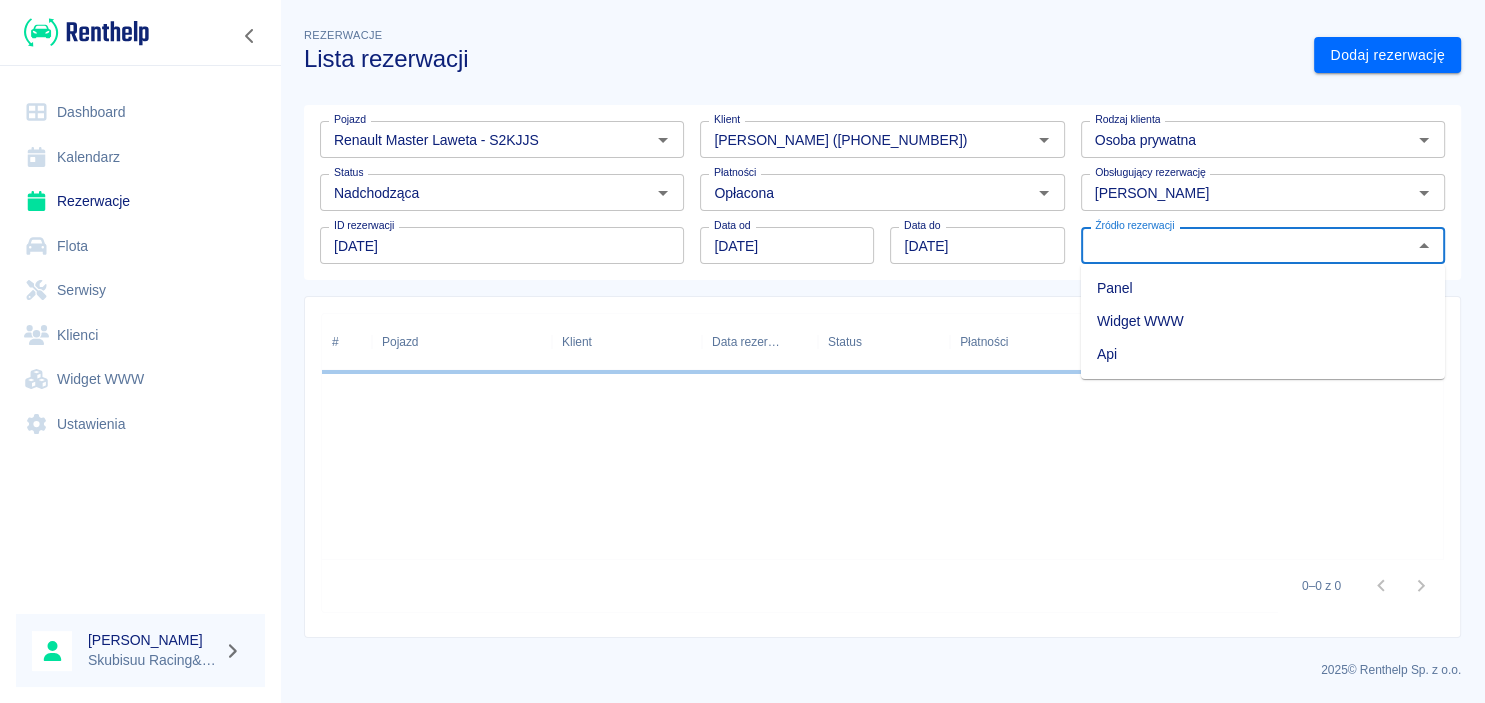 click on "# Pojazd Klient Data rezerwacji Status Płatności Wydanie Odbiór 0–0 z 0" at bounding box center [882, 467] 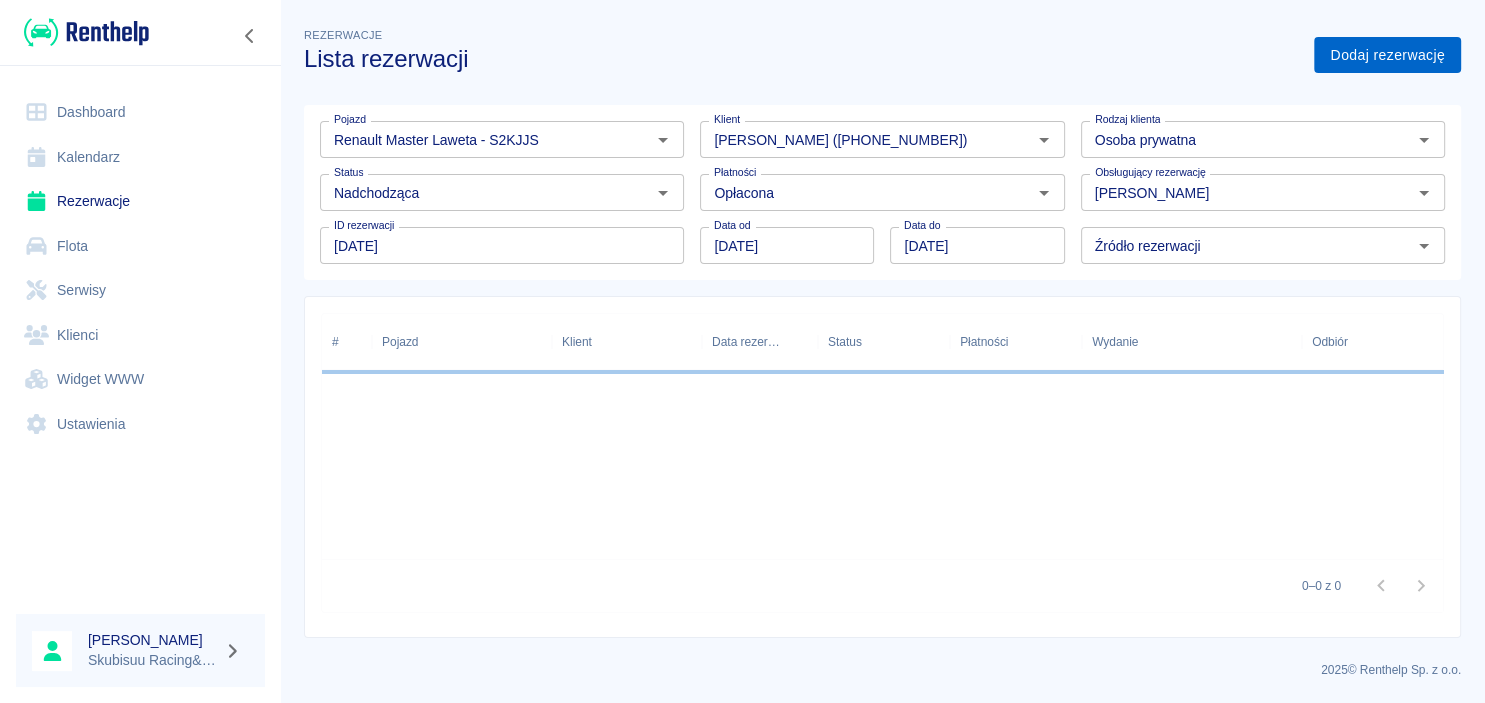 click on "Dodaj rezerwację" at bounding box center (1387, 55) 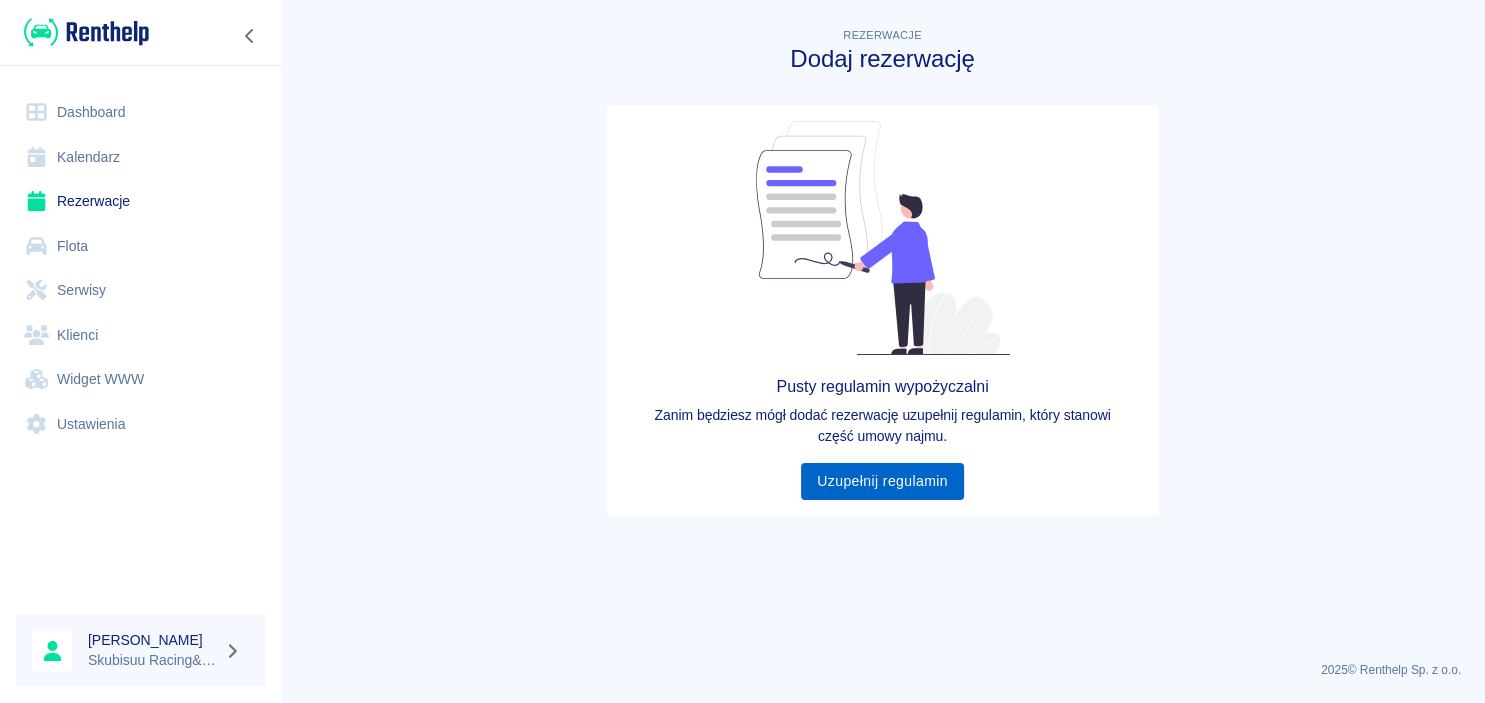 click on "Uzupełnij regulamin" at bounding box center (882, 481) 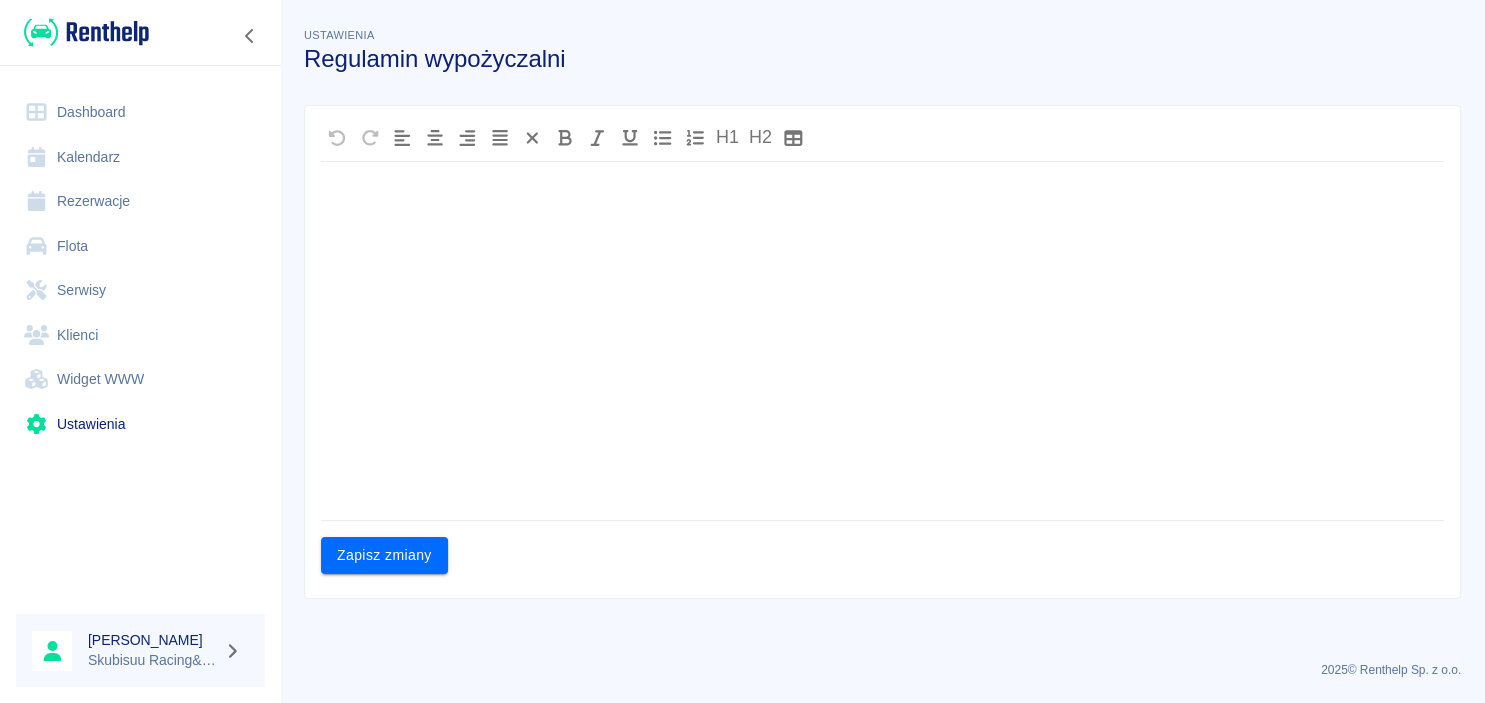 click at bounding box center [882, 345] 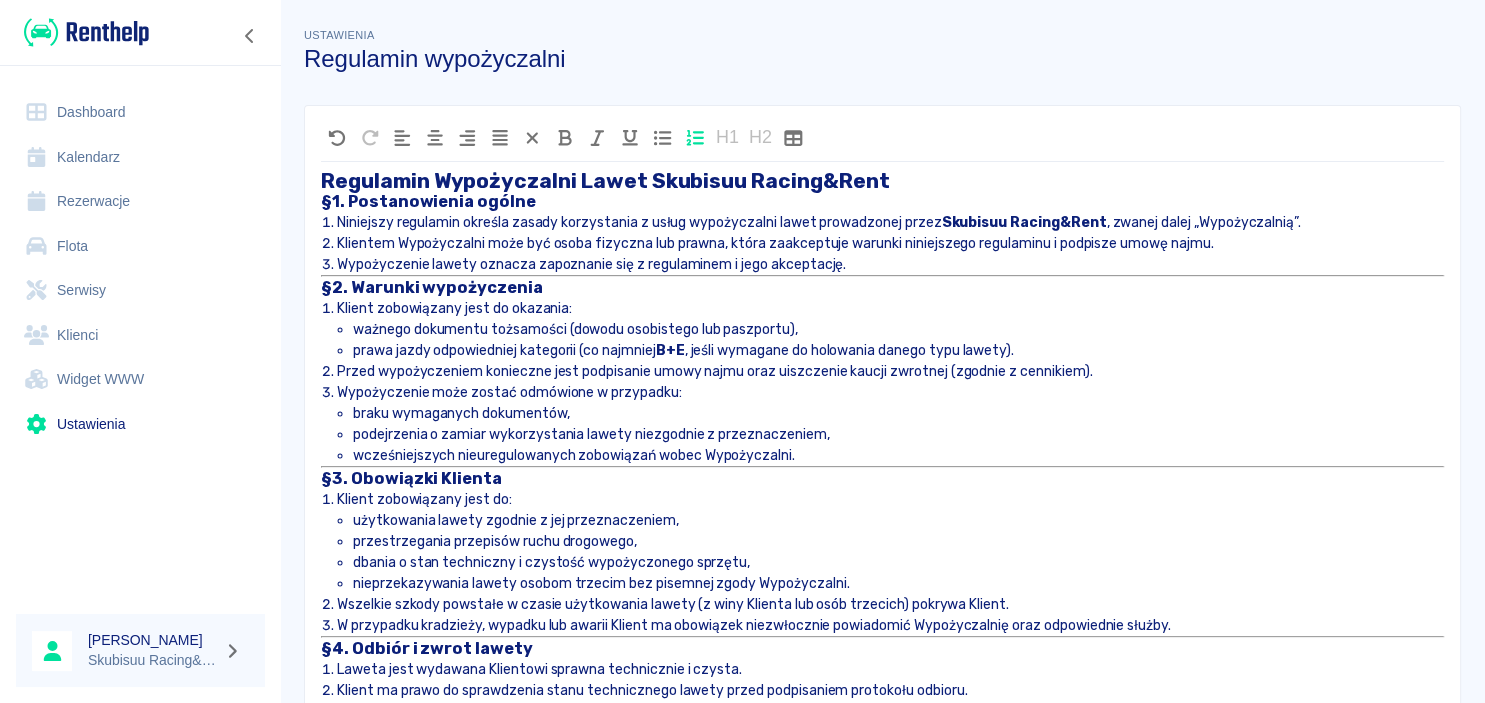 scroll, scrollTop: 361, scrollLeft: 0, axis: vertical 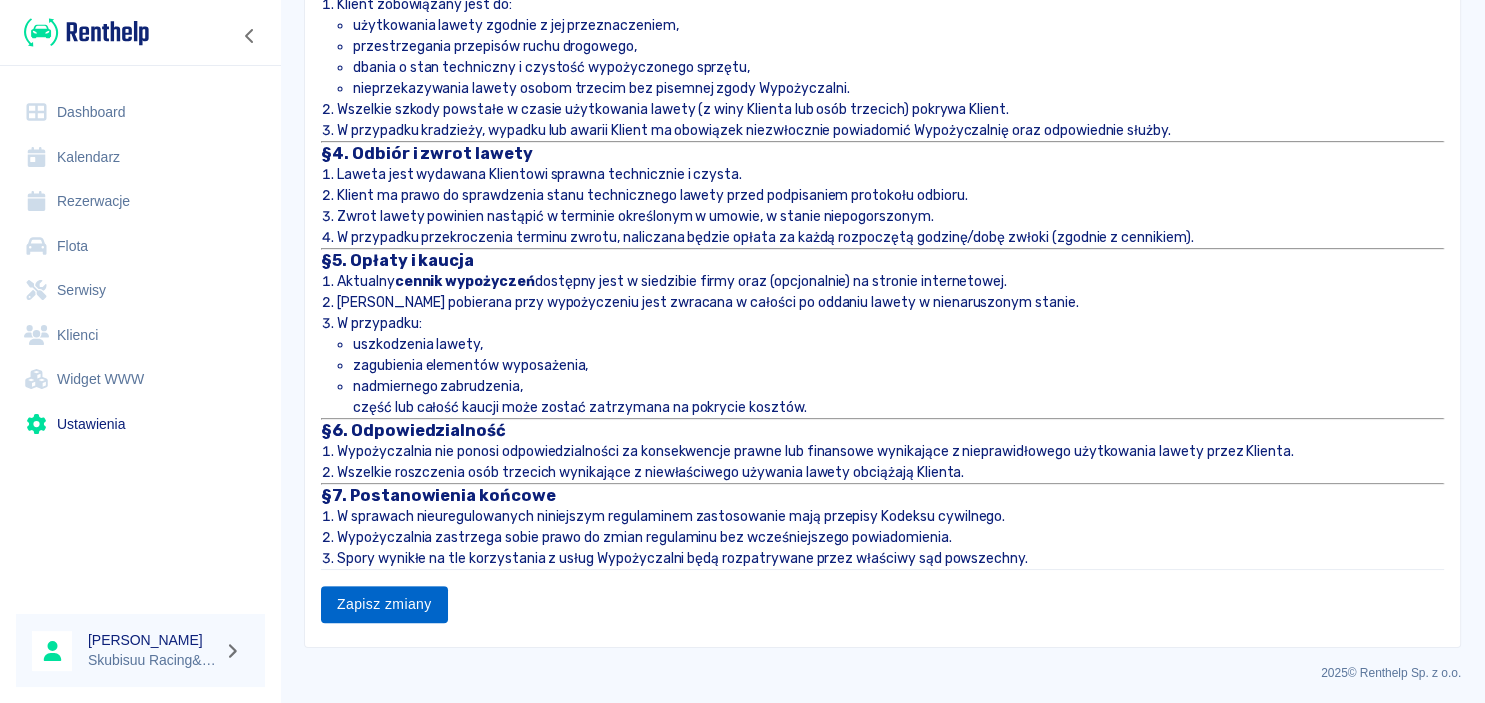 click on "Zapisz zmiany" at bounding box center [384, 604] 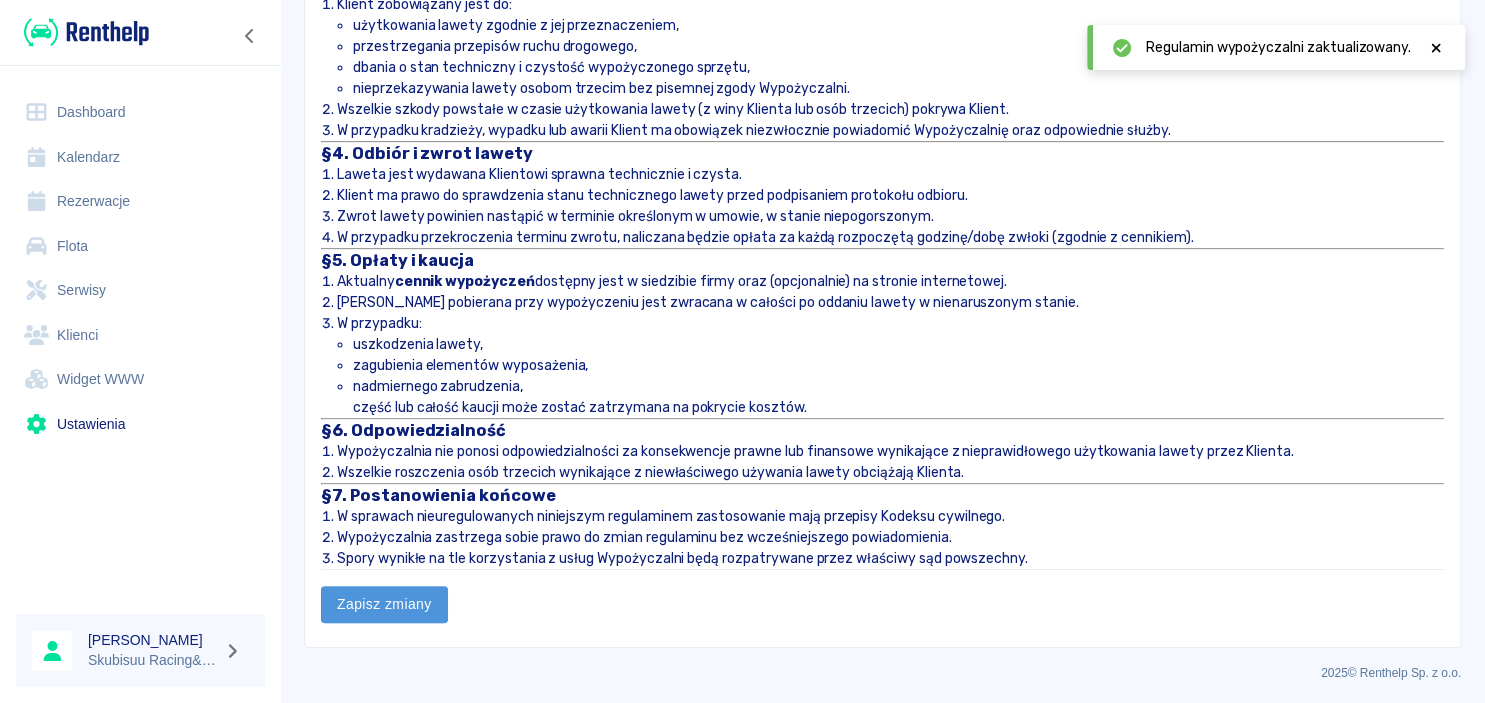 click on "Zapisz zmiany" at bounding box center [384, 604] 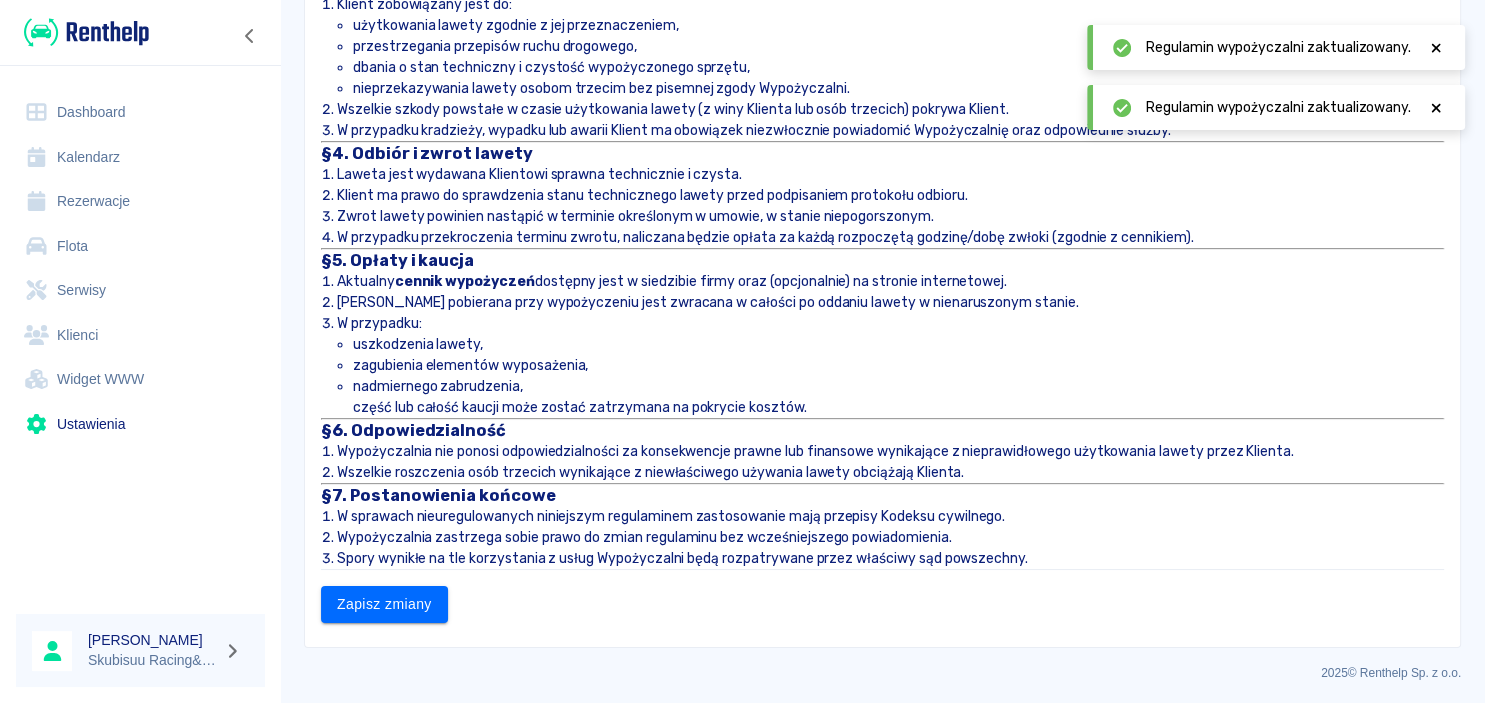 click 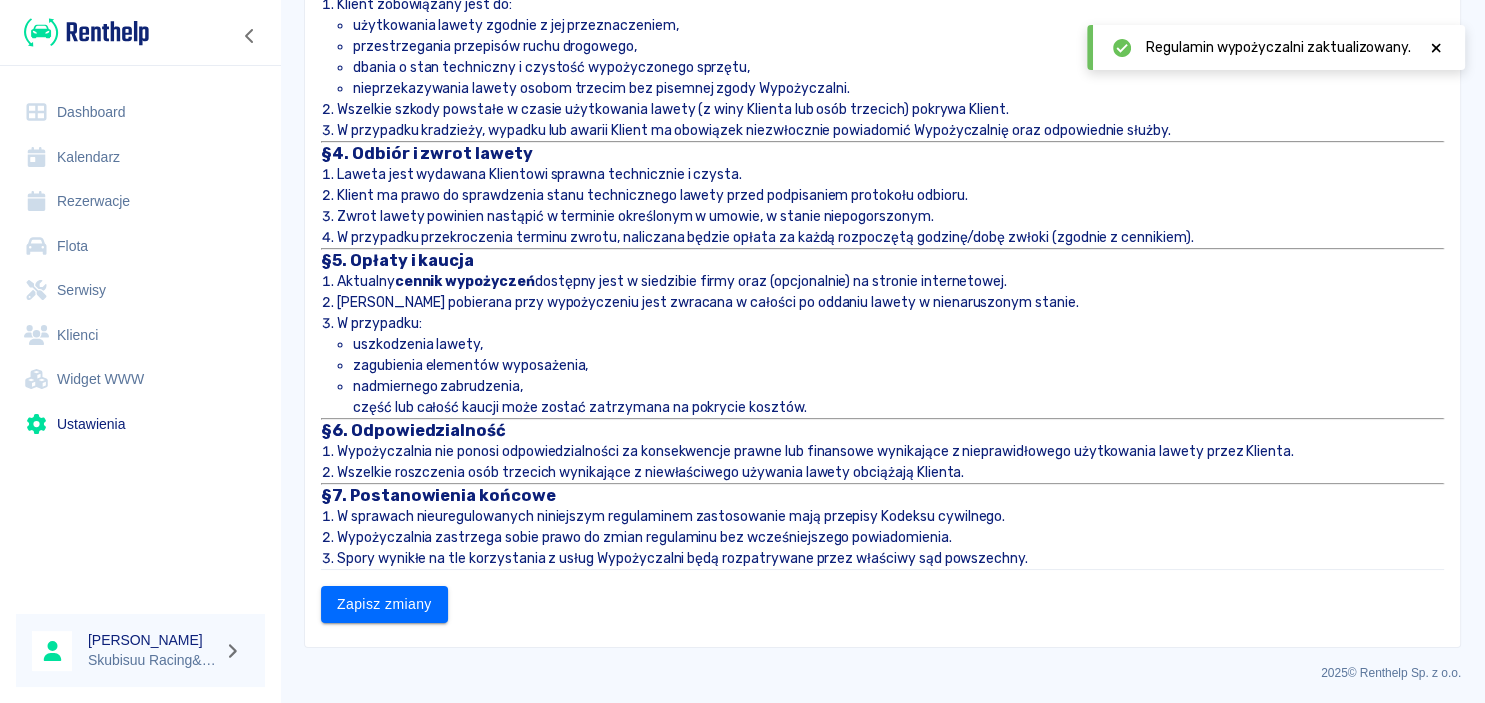 click 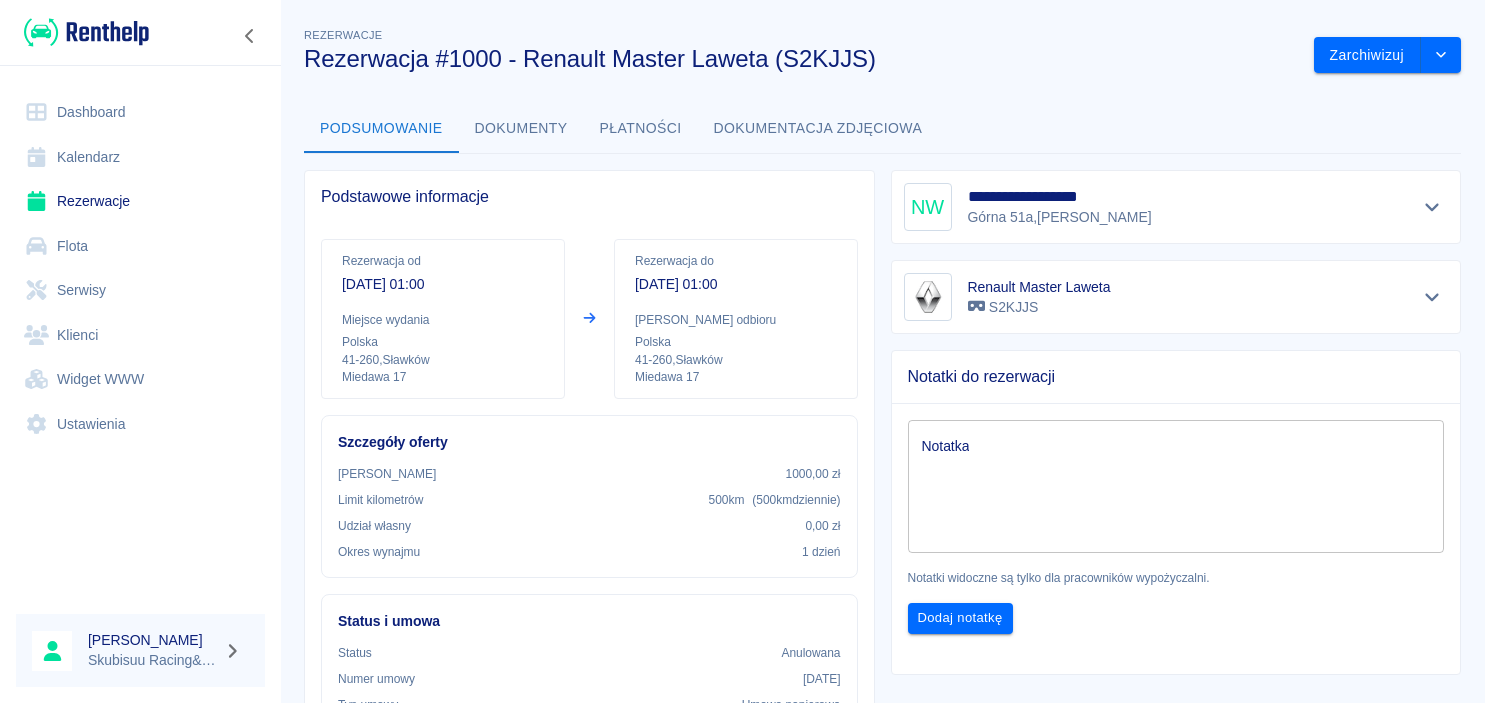 scroll, scrollTop: 0, scrollLeft: 0, axis: both 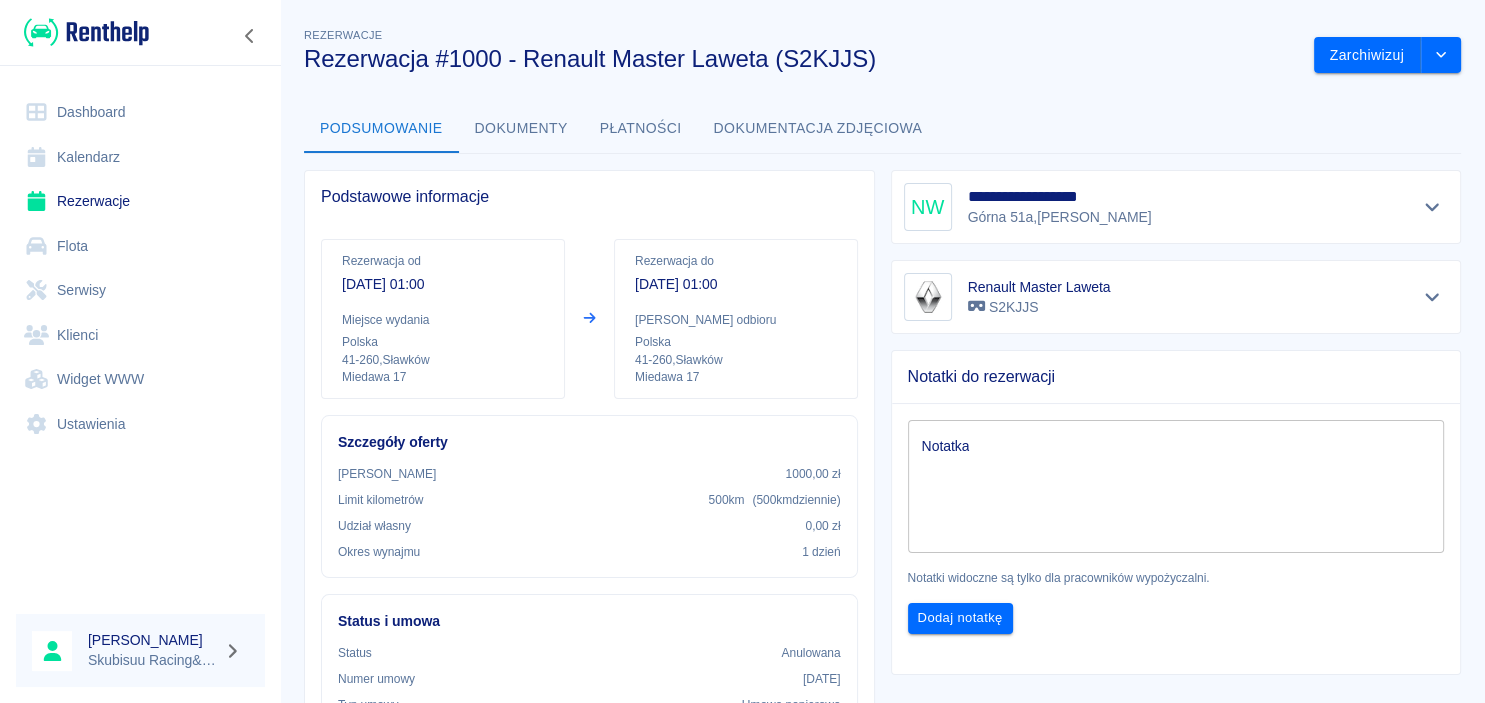 click on "Klienci" at bounding box center (140, 335) 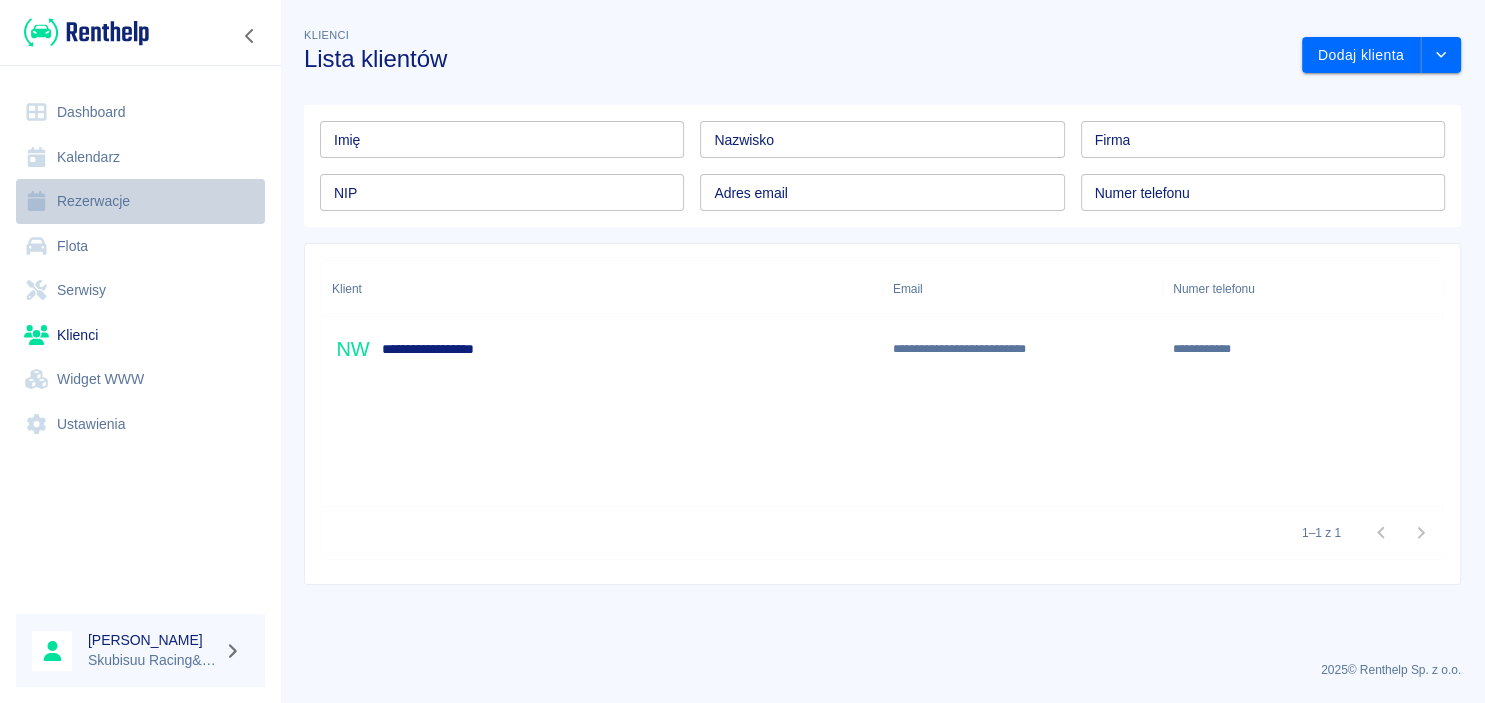 click on "Rezerwacje" at bounding box center [140, 201] 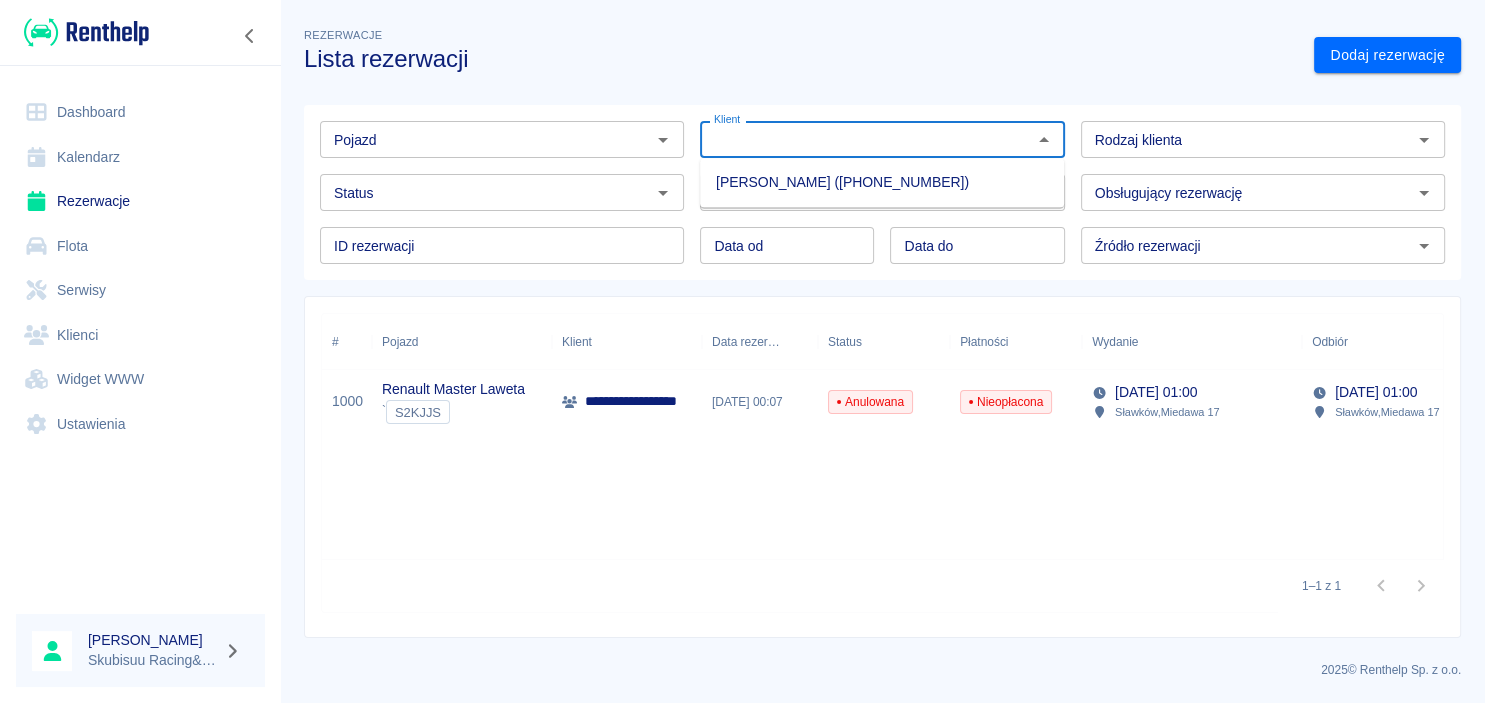 click on "Klient" at bounding box center (865, 139) 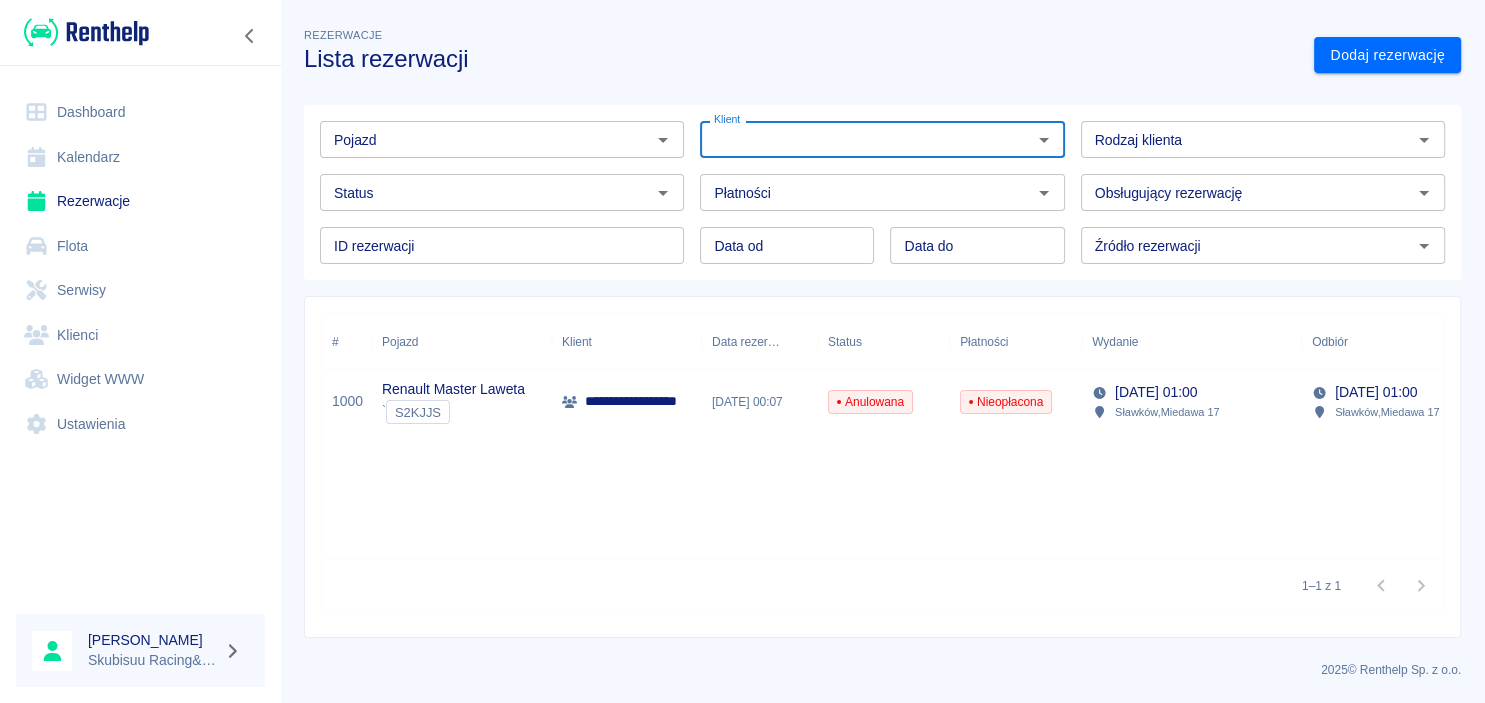 click on "Klient" at bounding box center [865, 139] 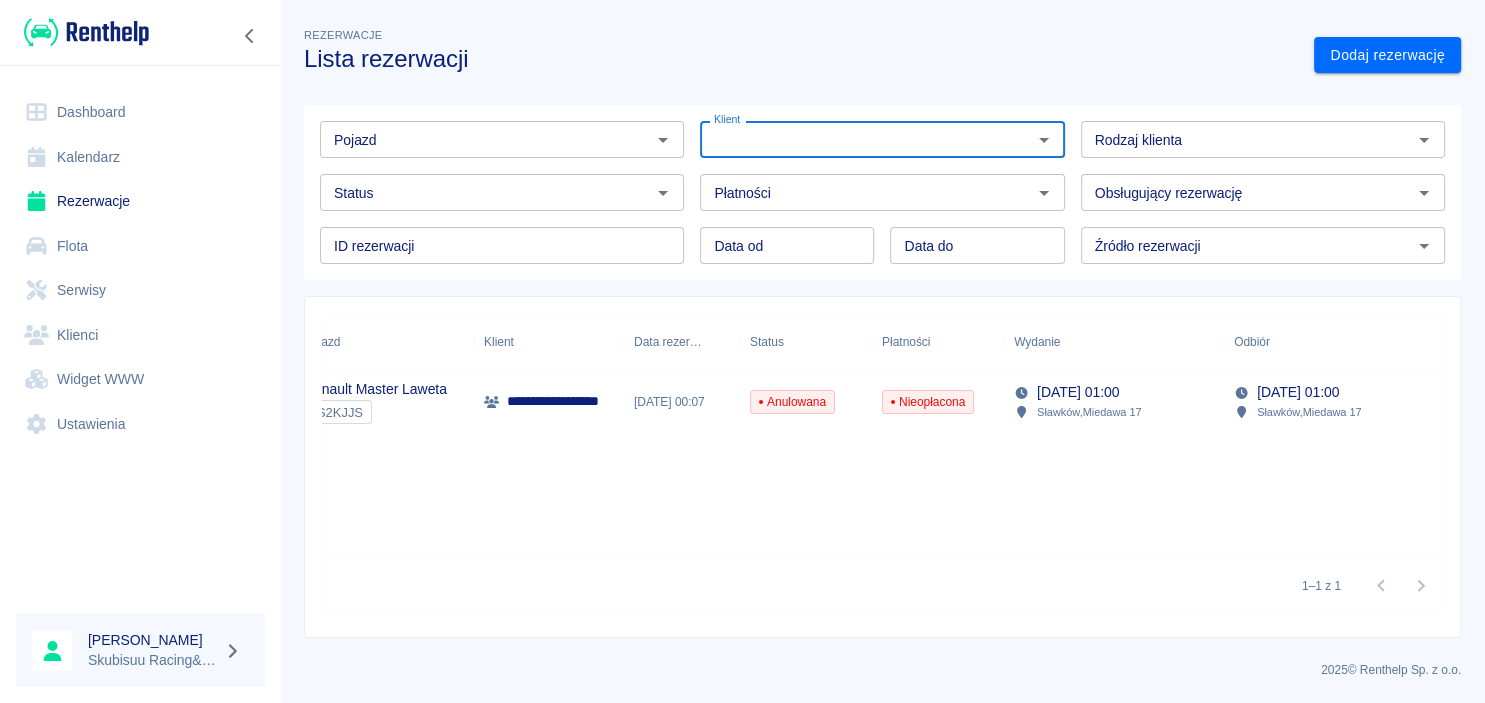 scroll, scrollTop: 0, scrollLeft: 0, axis: both 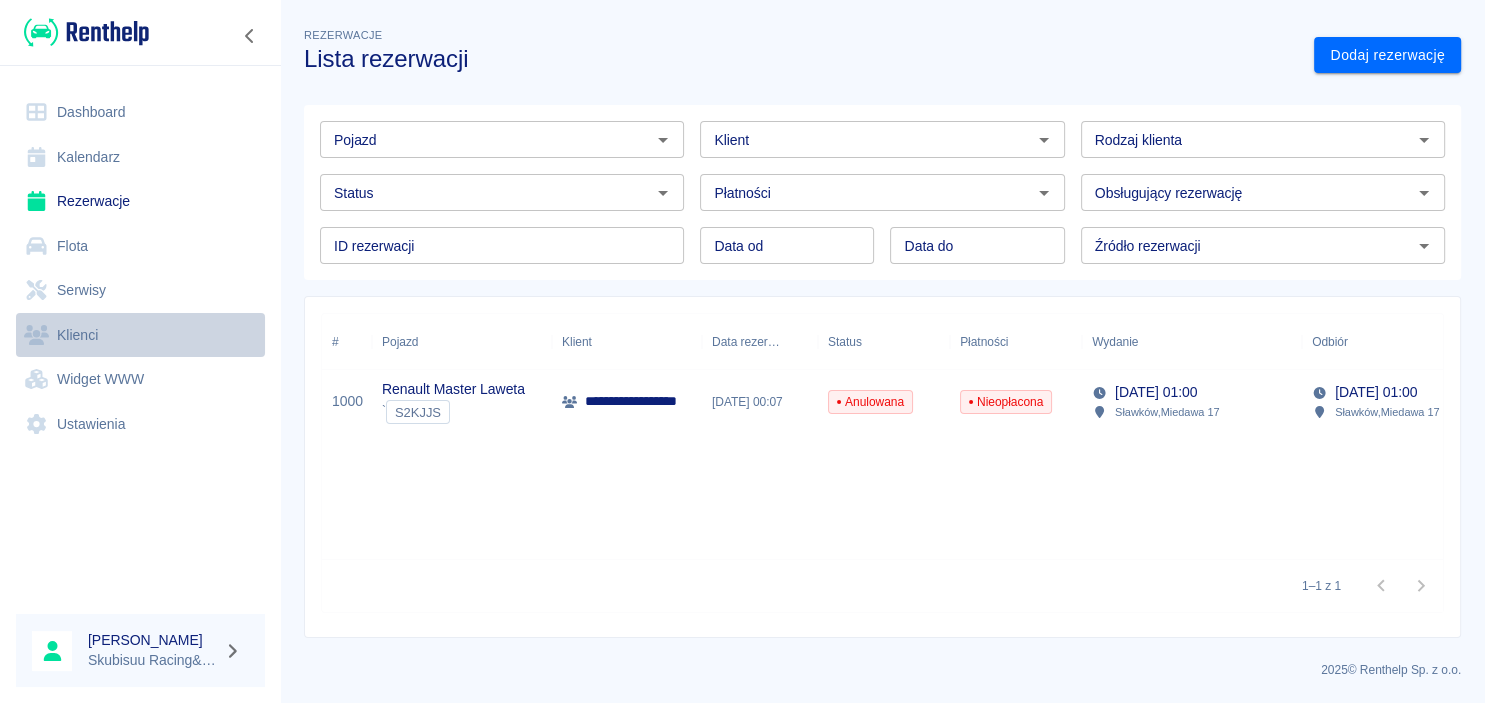 click on "Klienci" at bounding box center (140, 335) 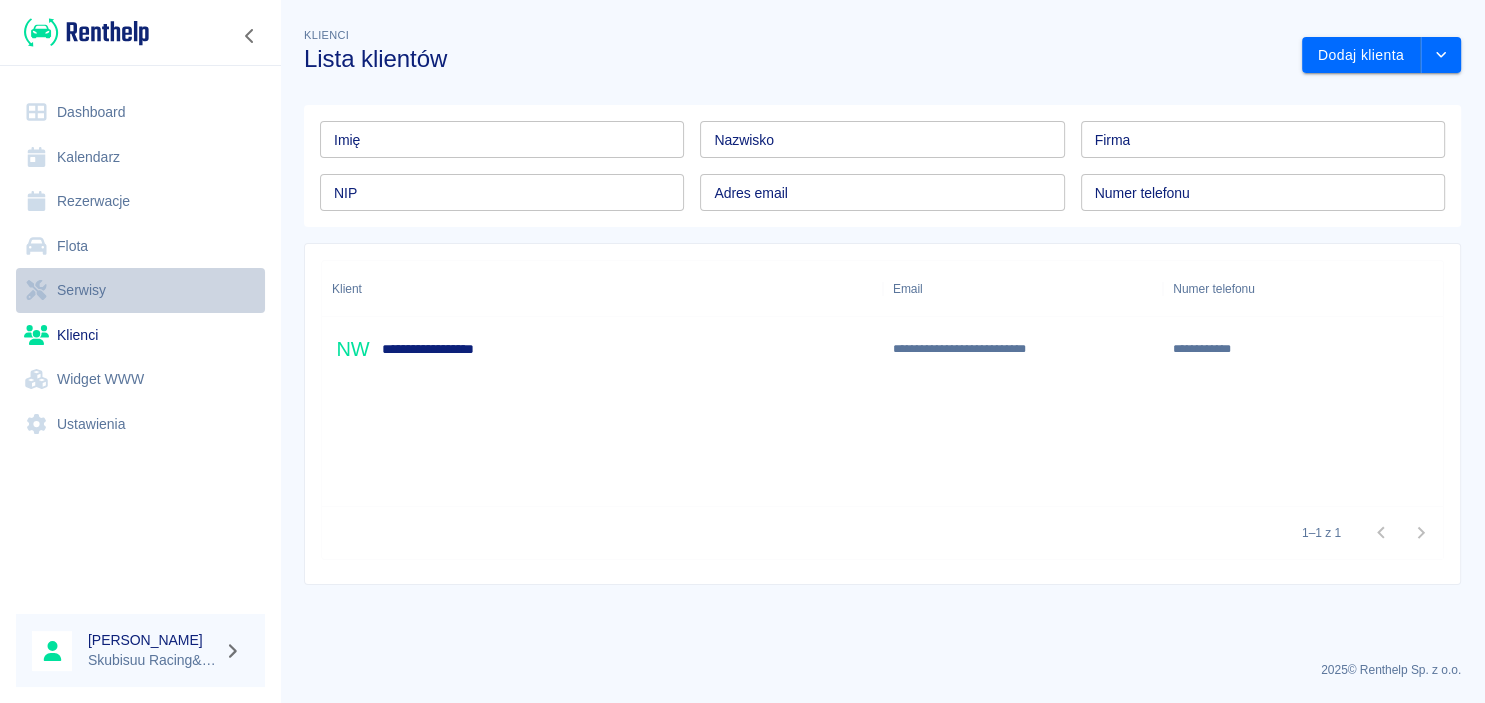click on "Serwisy" at bounding box center [140, 290] 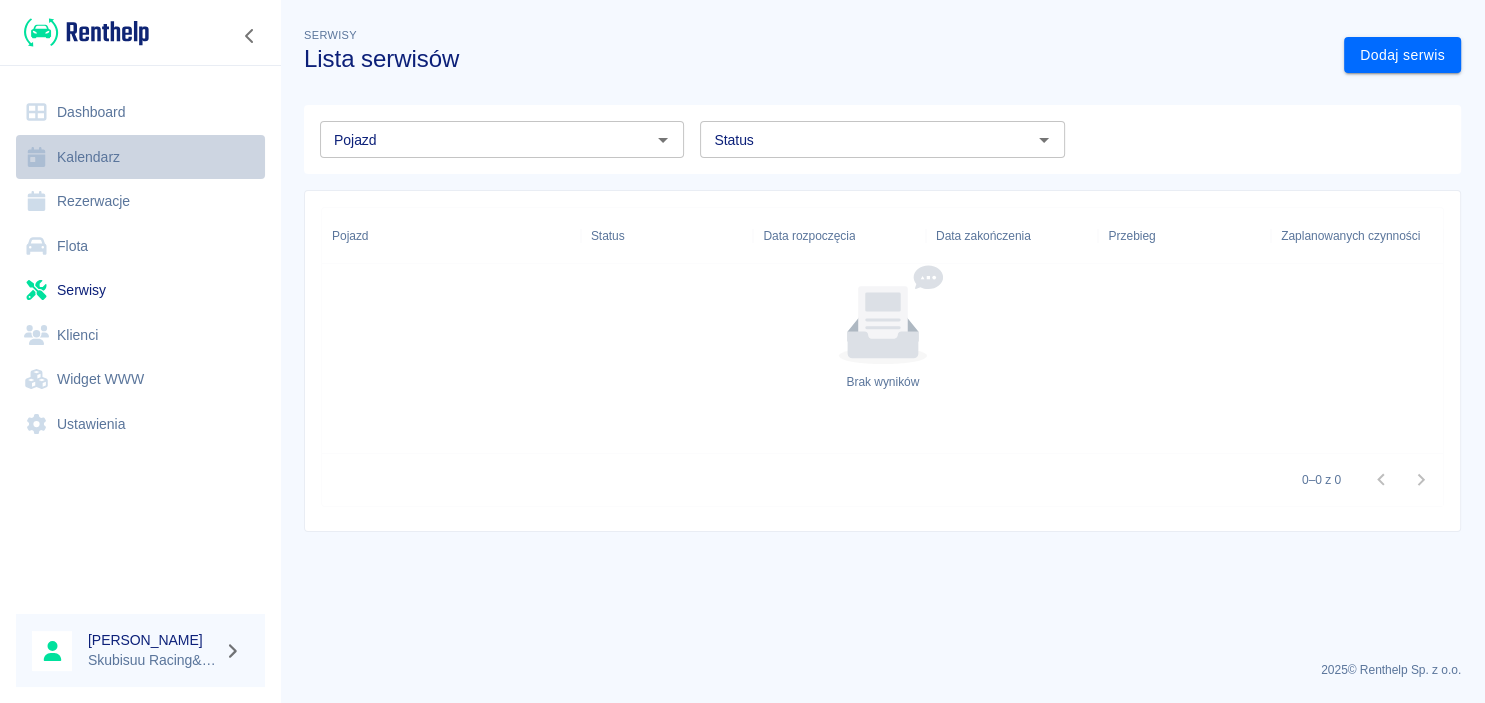 click on "Kalendarz" at bounding box center [140, 157] 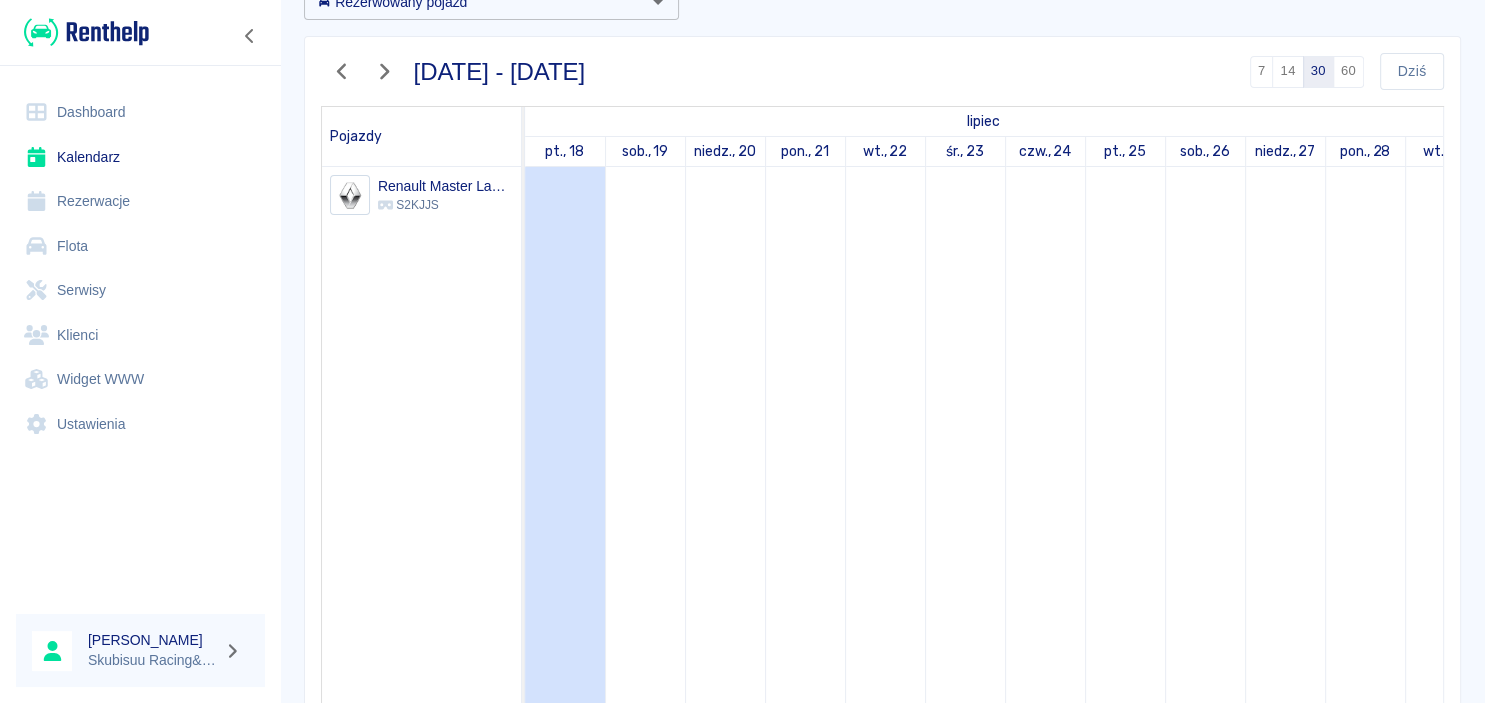 scroll, scrollTop: 0, scrollLeft: 0, axis: both 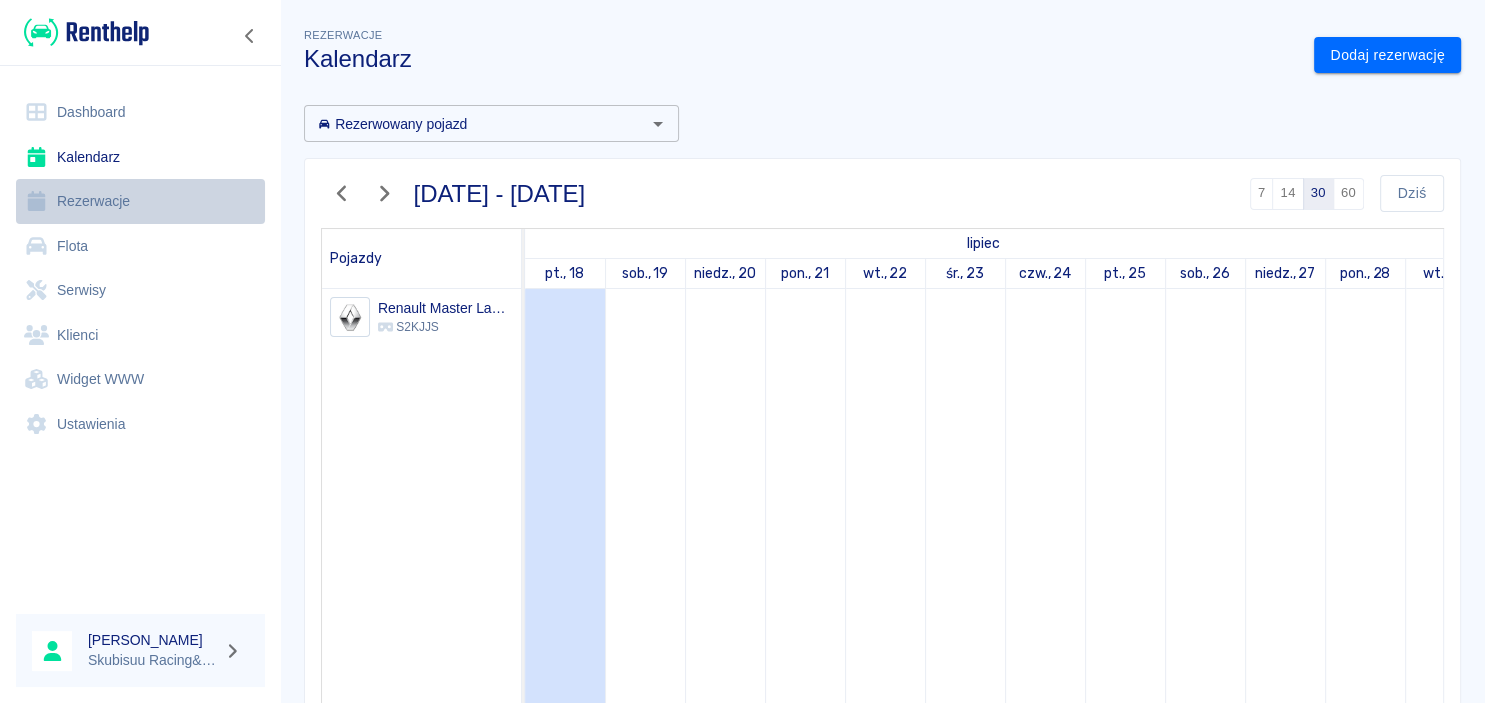 click on "Rezerwacje" at bounding box center (140, 201) 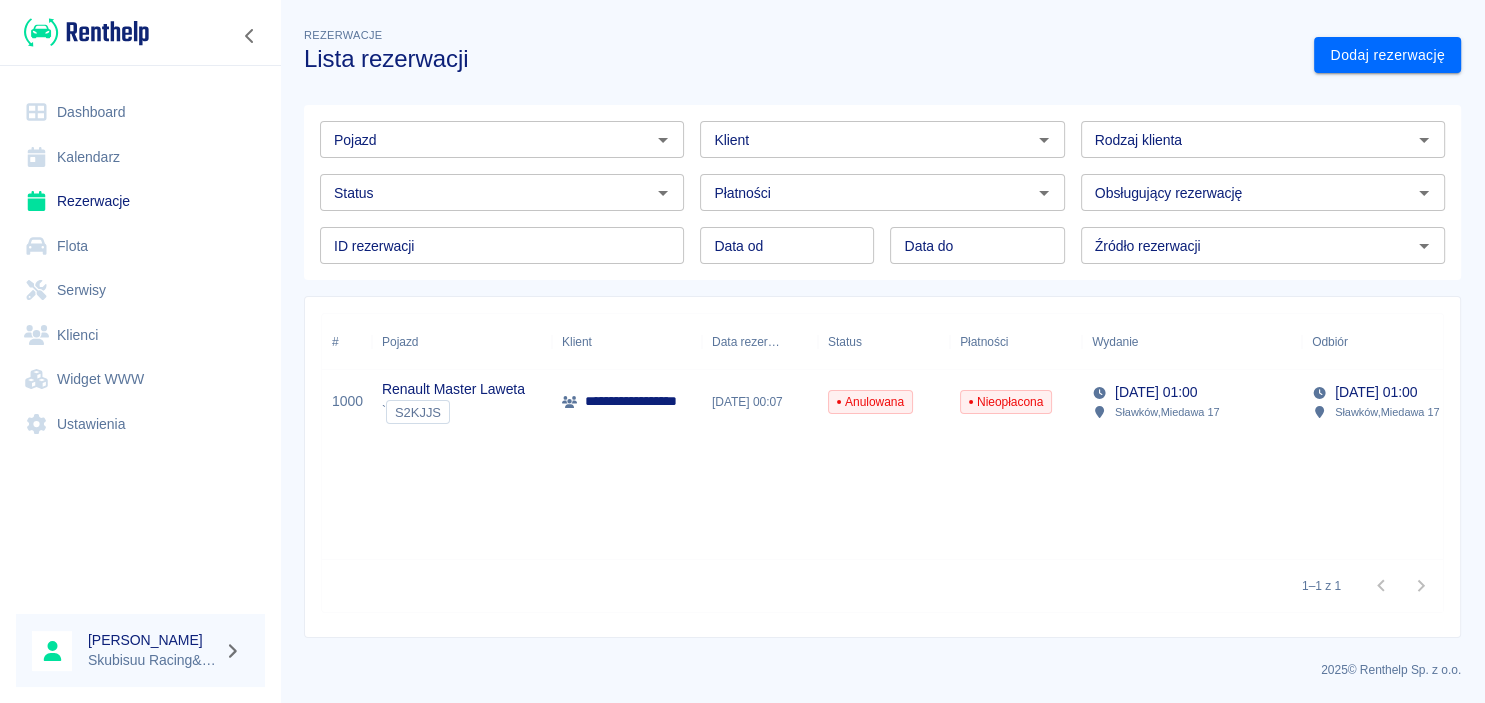 click on "Anulowana" at bounding box center (884, 402) 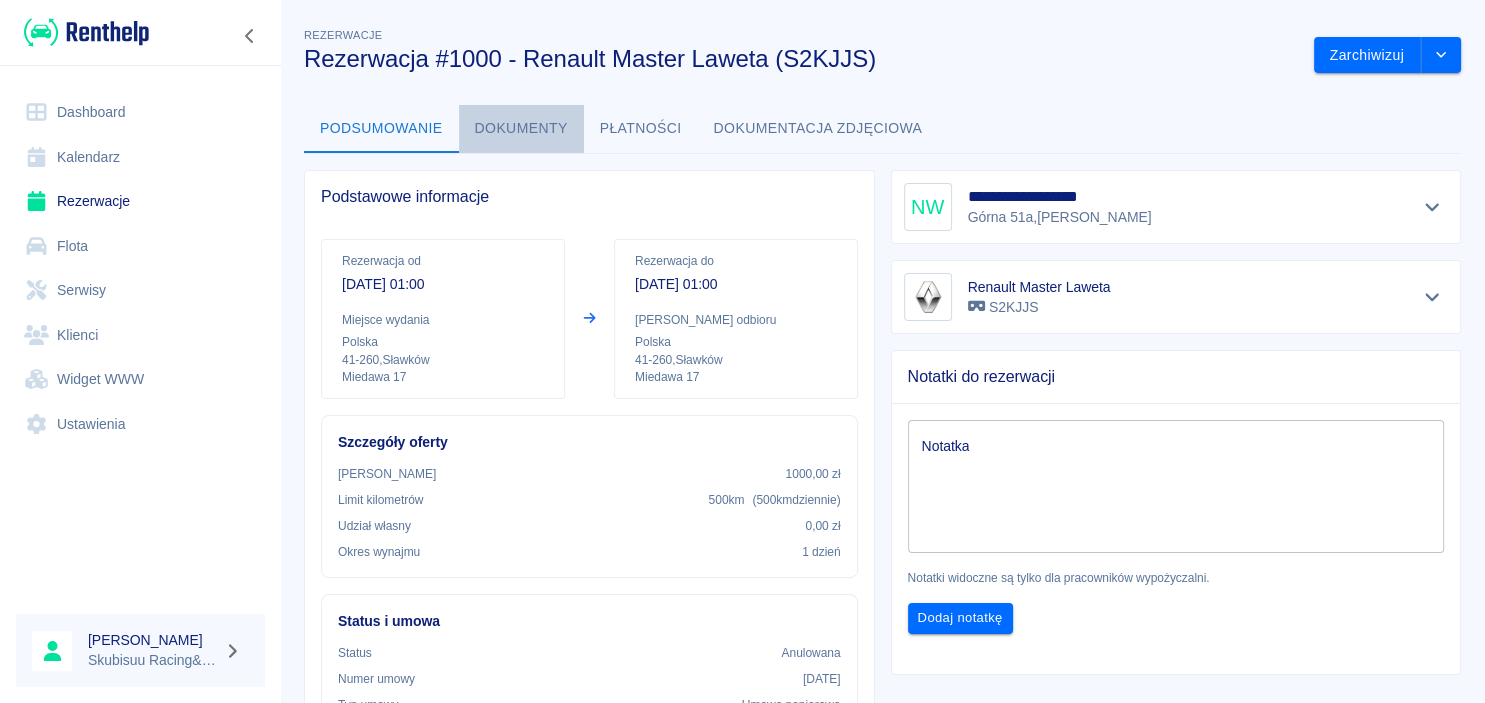 click on "Dokumenty" at bounding box center [521, 129] 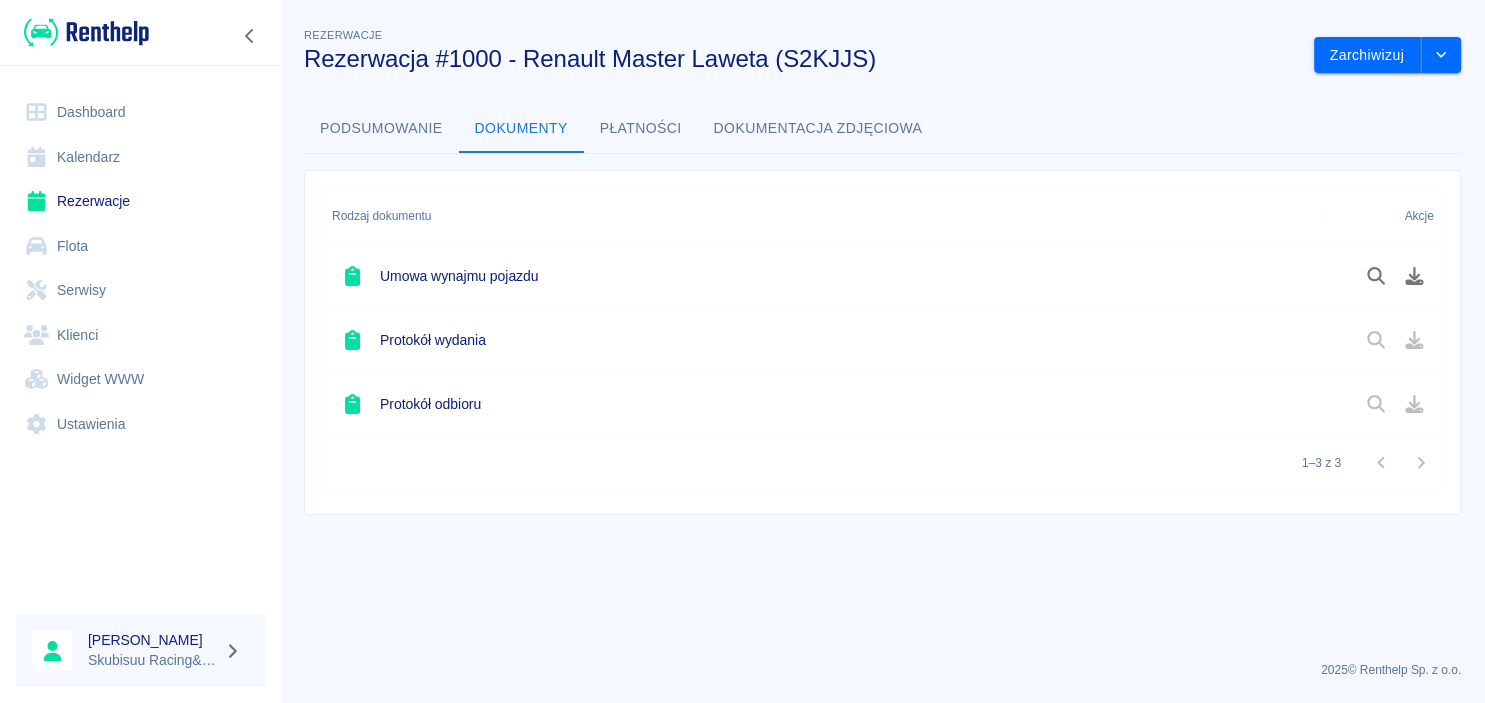 click on "Protokół wydania" at bounding box center (824, 340) 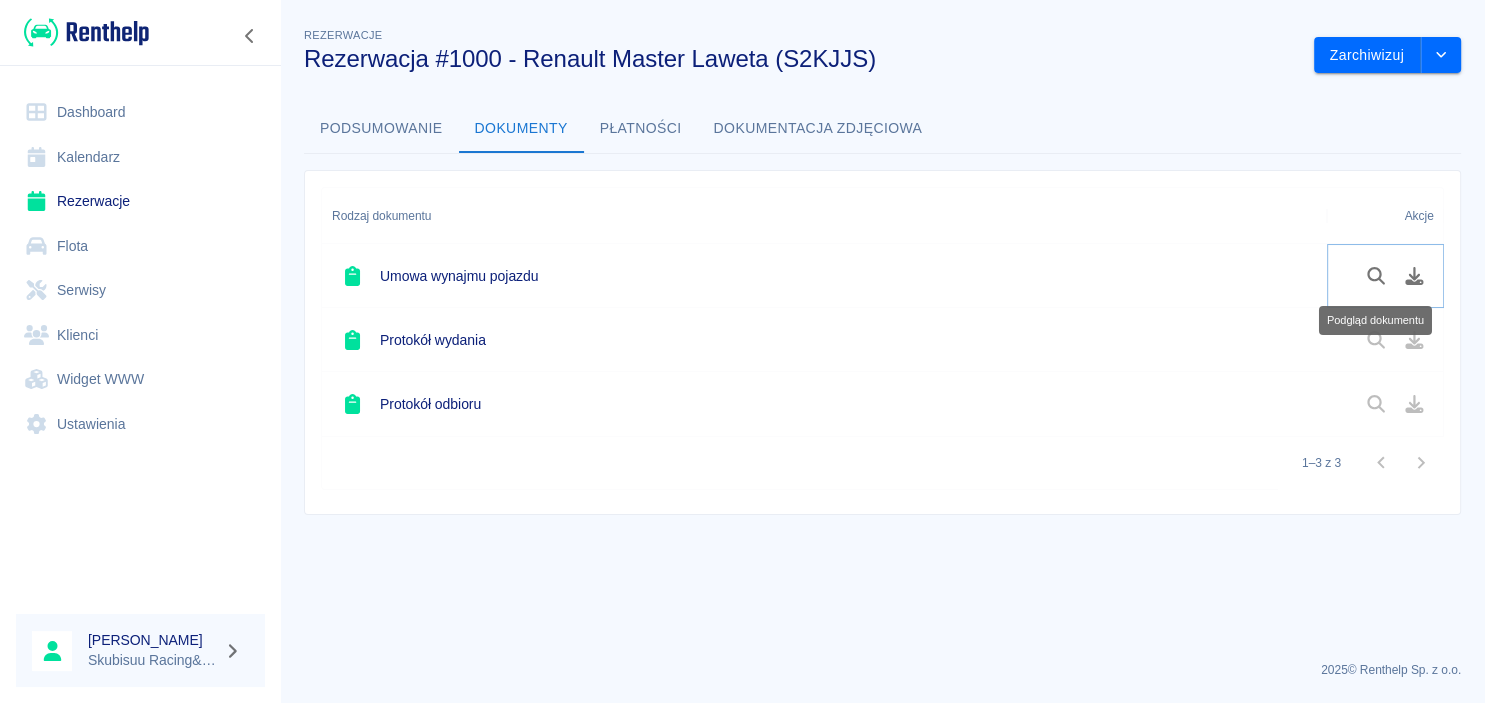 click 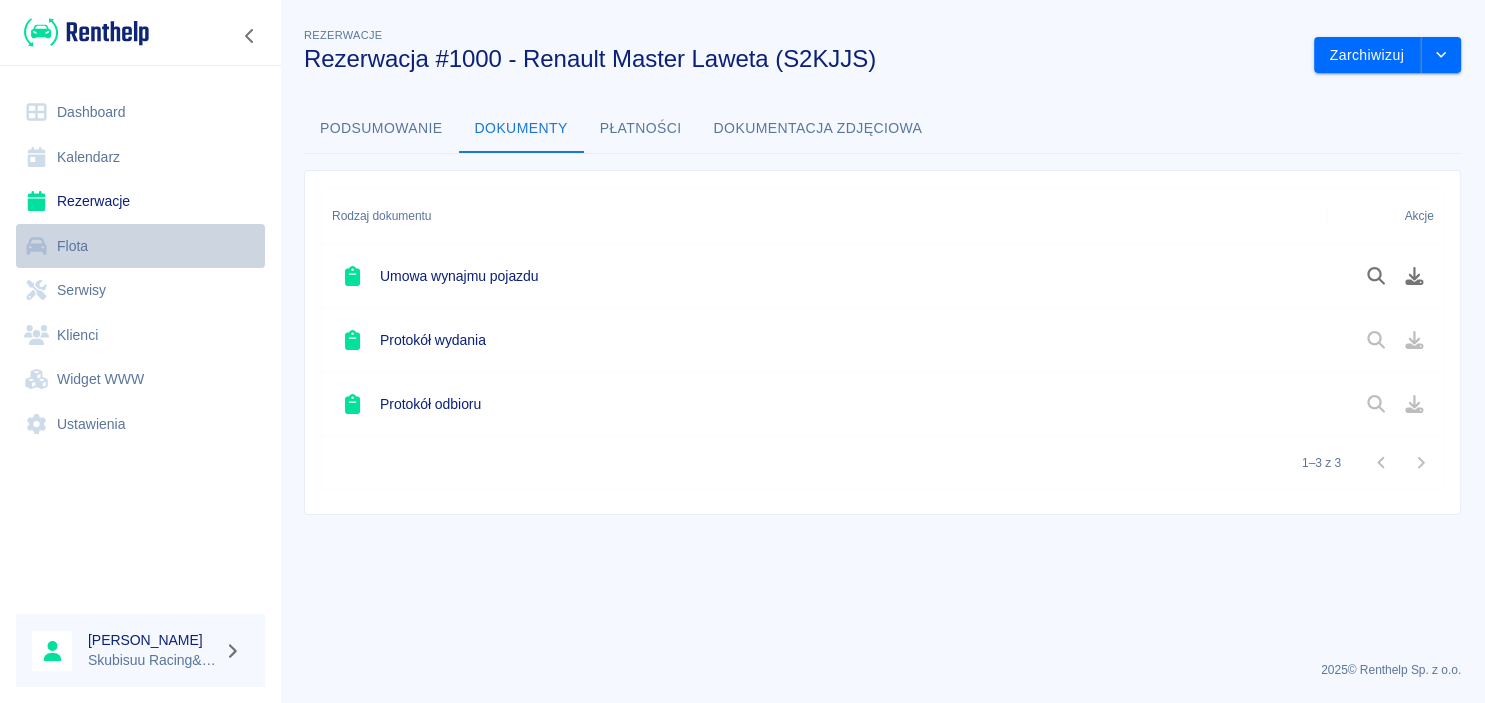click on "Flota" at bounding box center [140, 246] 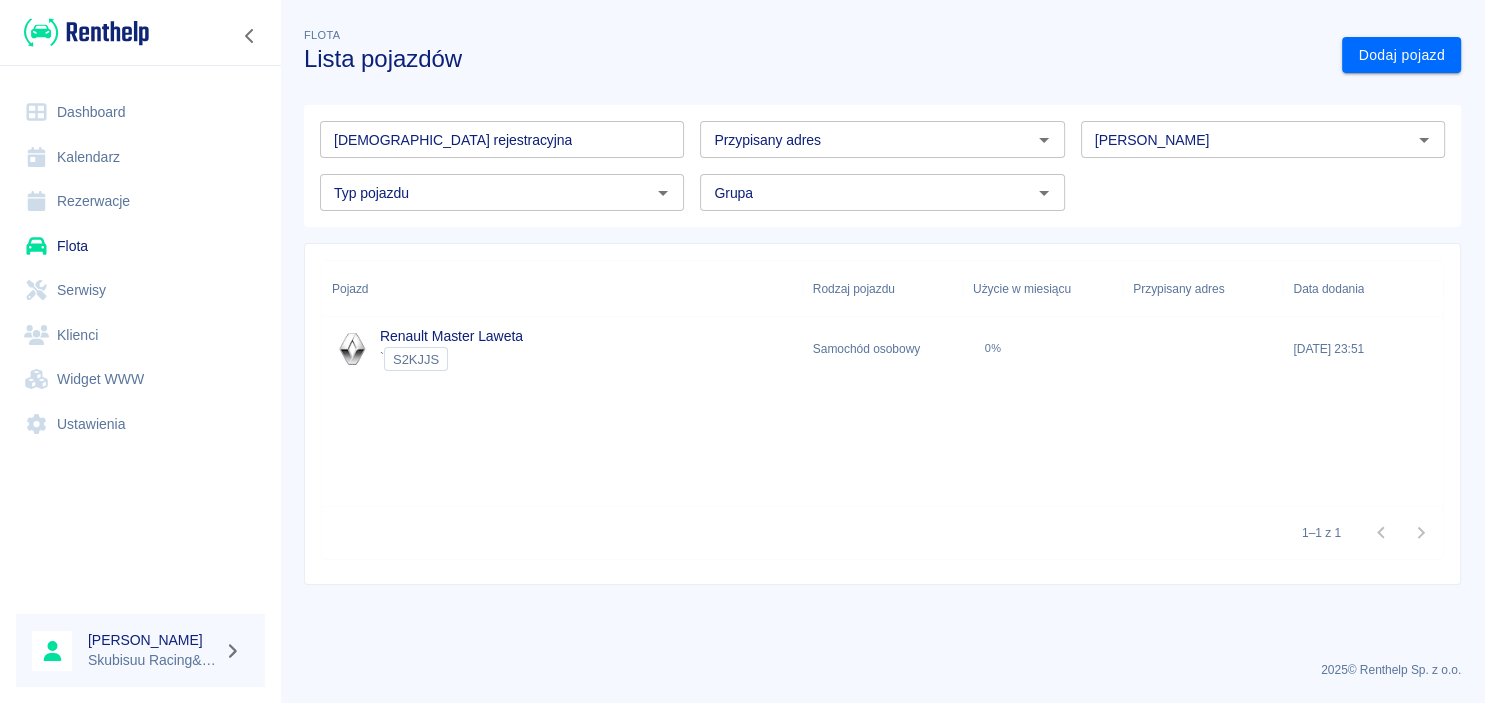 click on "0%" at bounding box center (1043, 349) 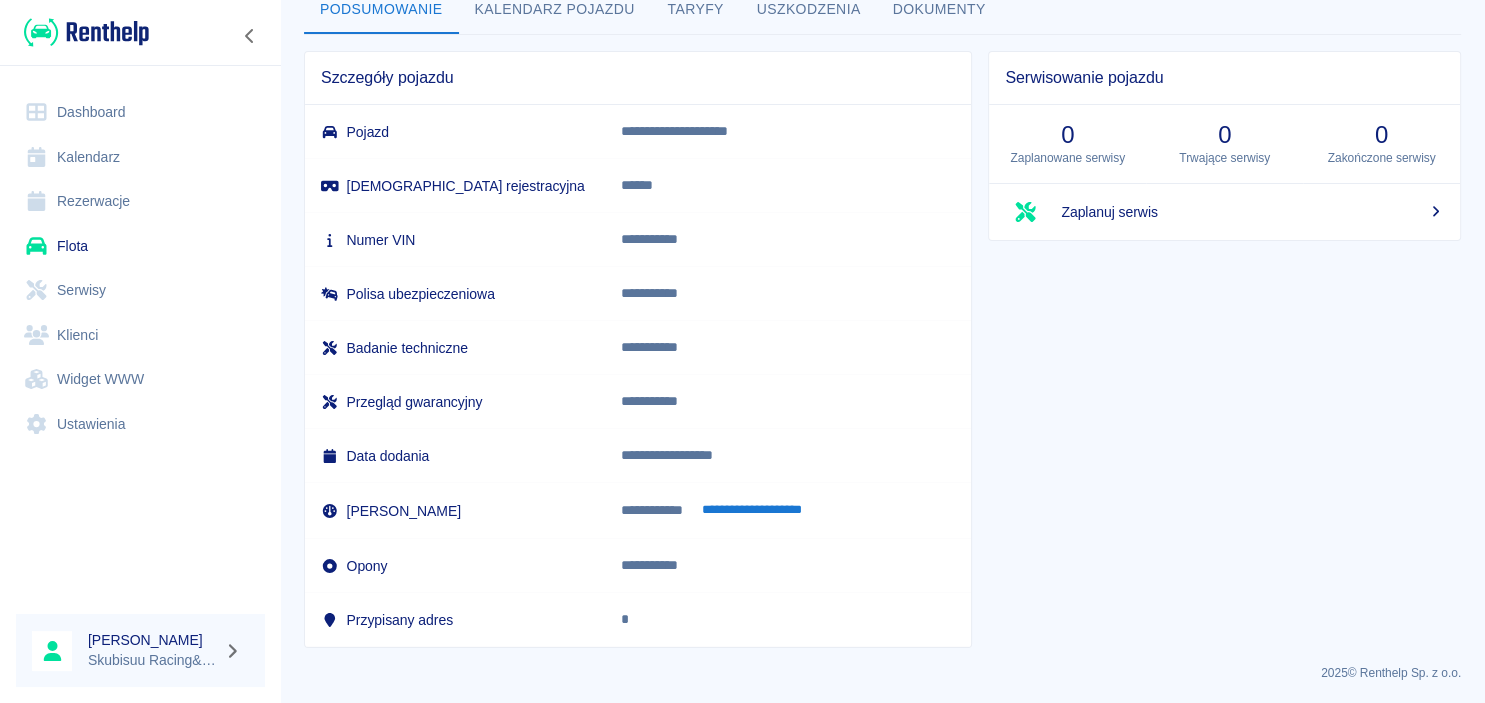 scroll, scrollTop: 0, scrollLeft: 0, axis: both 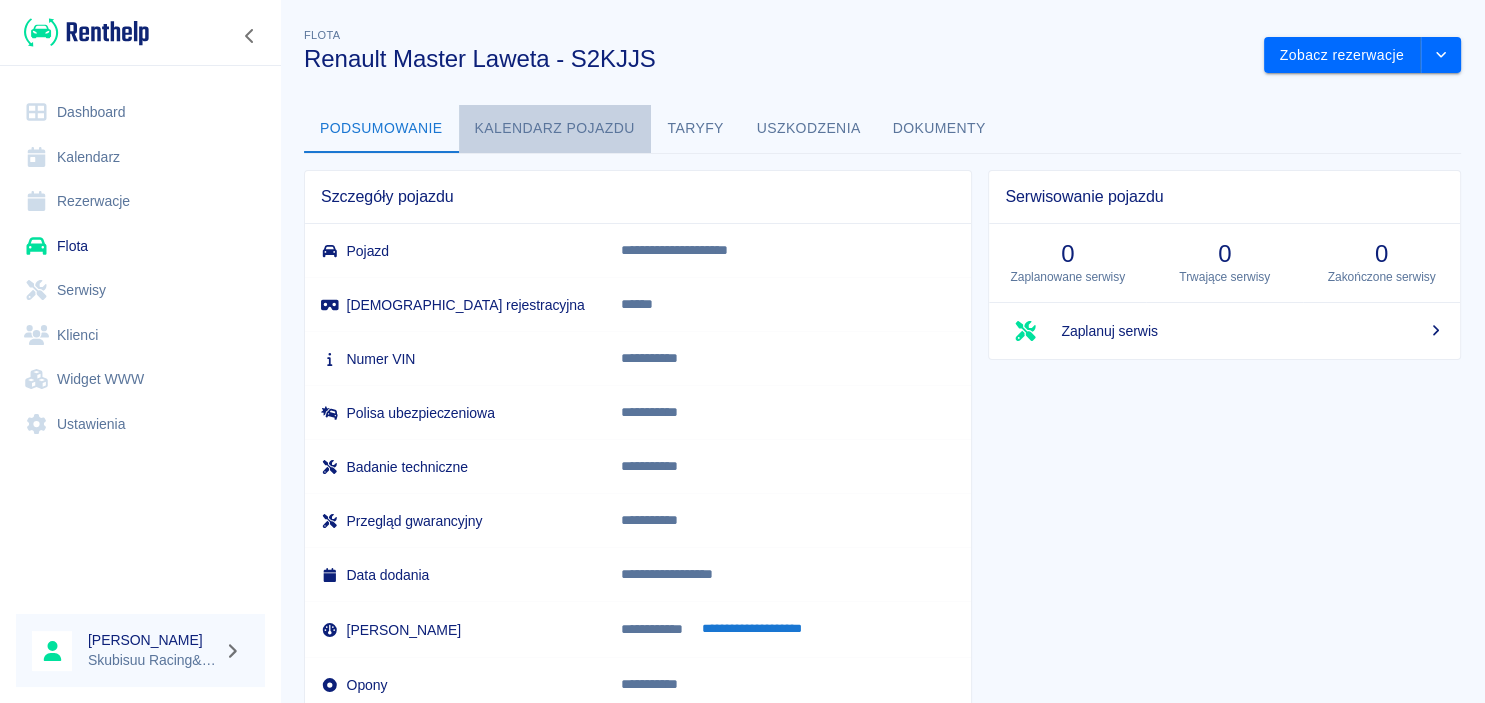 click on "Kalendarz pojazdu" at bounding box center [555, 129] 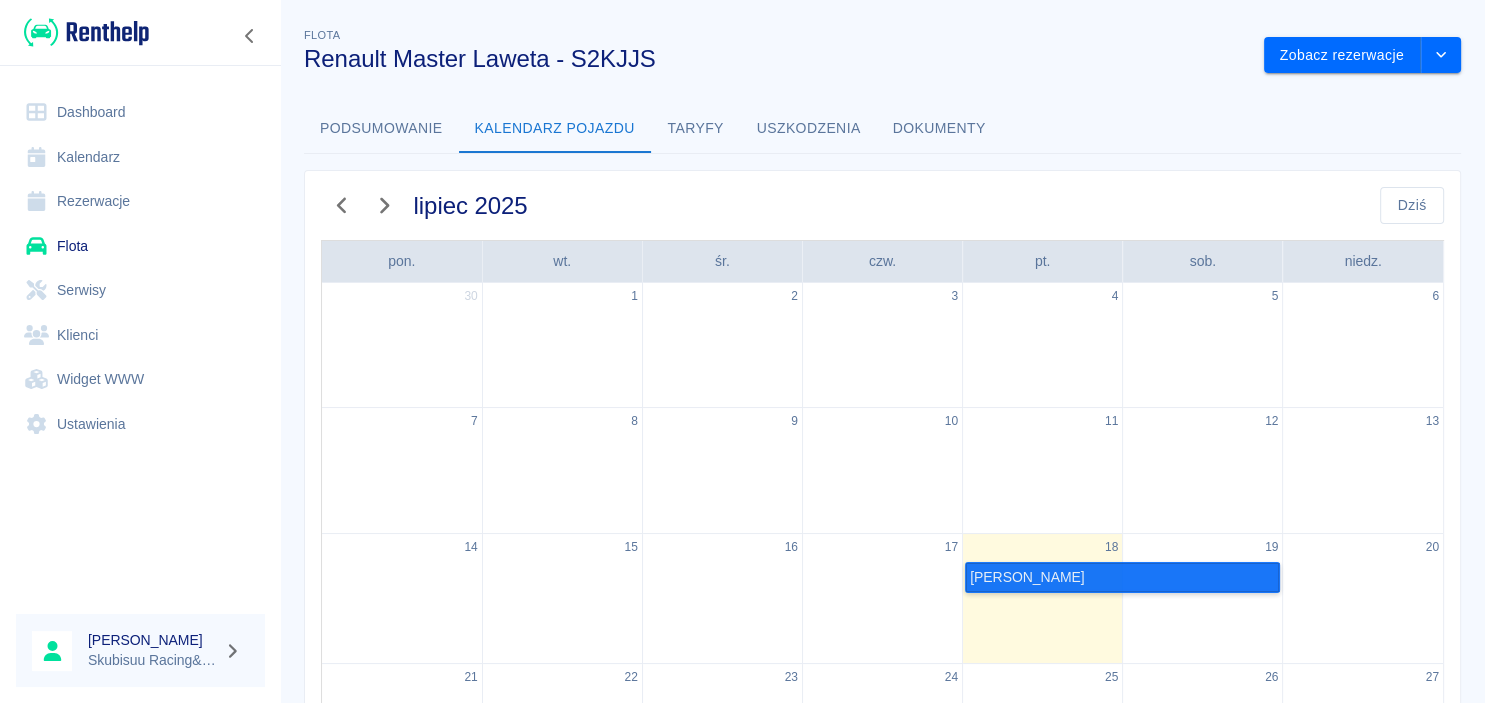 click on "[PERSON_NAME]" at bounding box center (1122, 577) 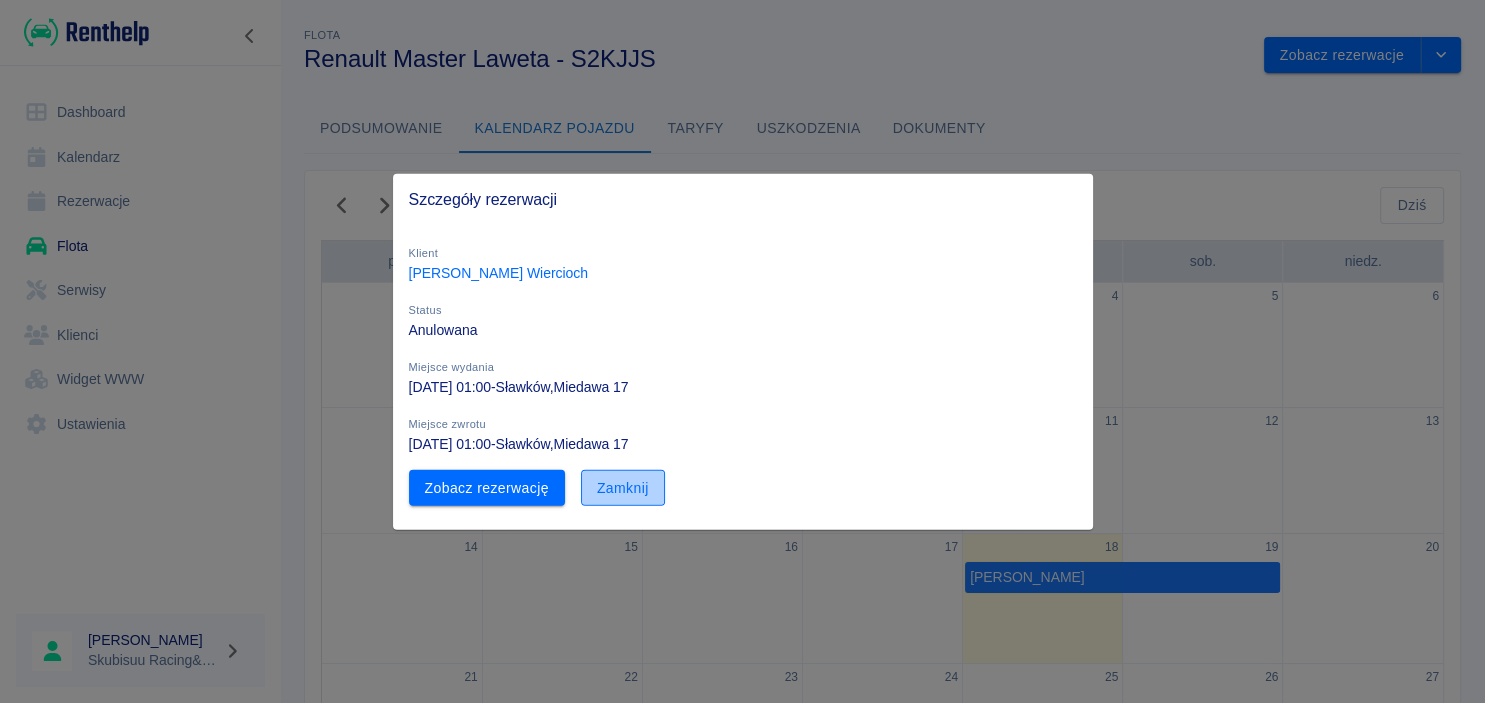 click on "Zamknij" at bounding box center [623, 487] 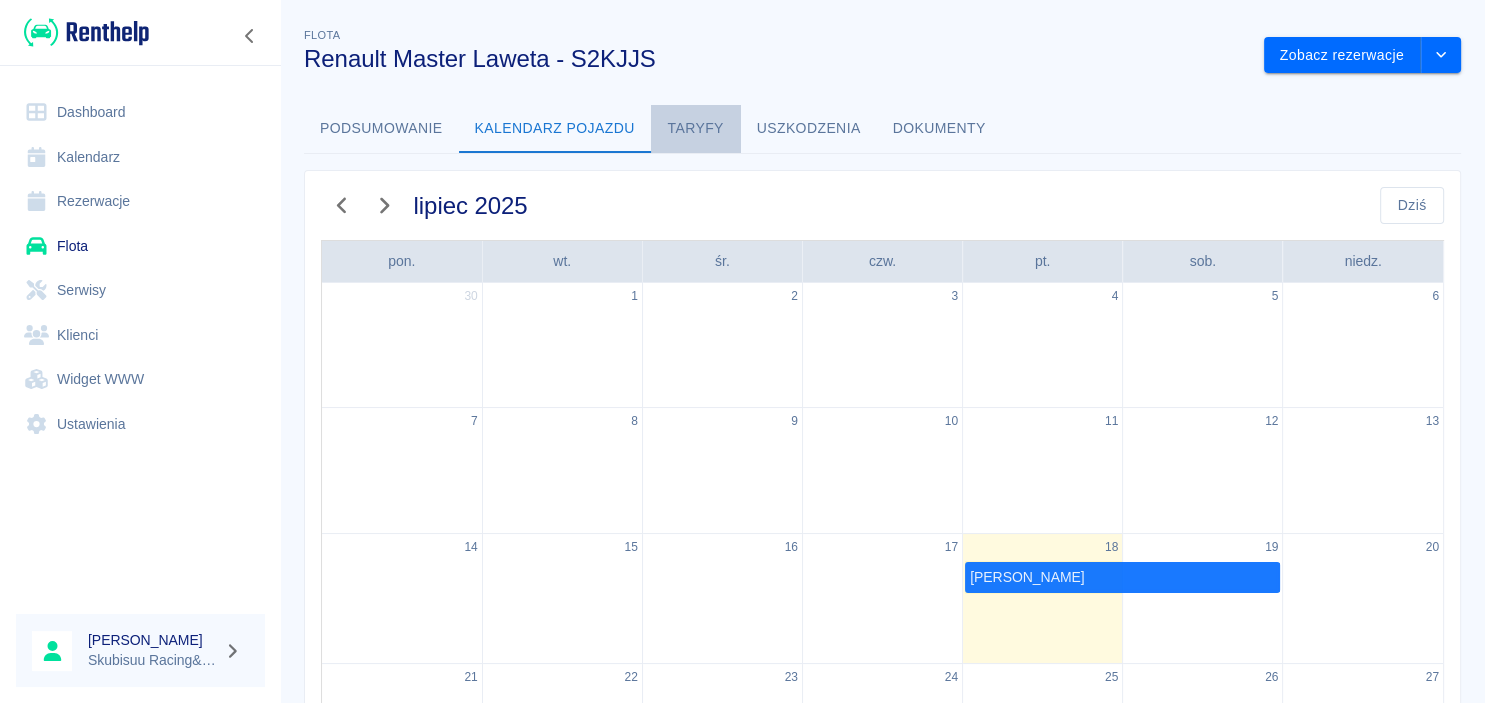 click on "Taryfy" at bounding box center (696, 129) 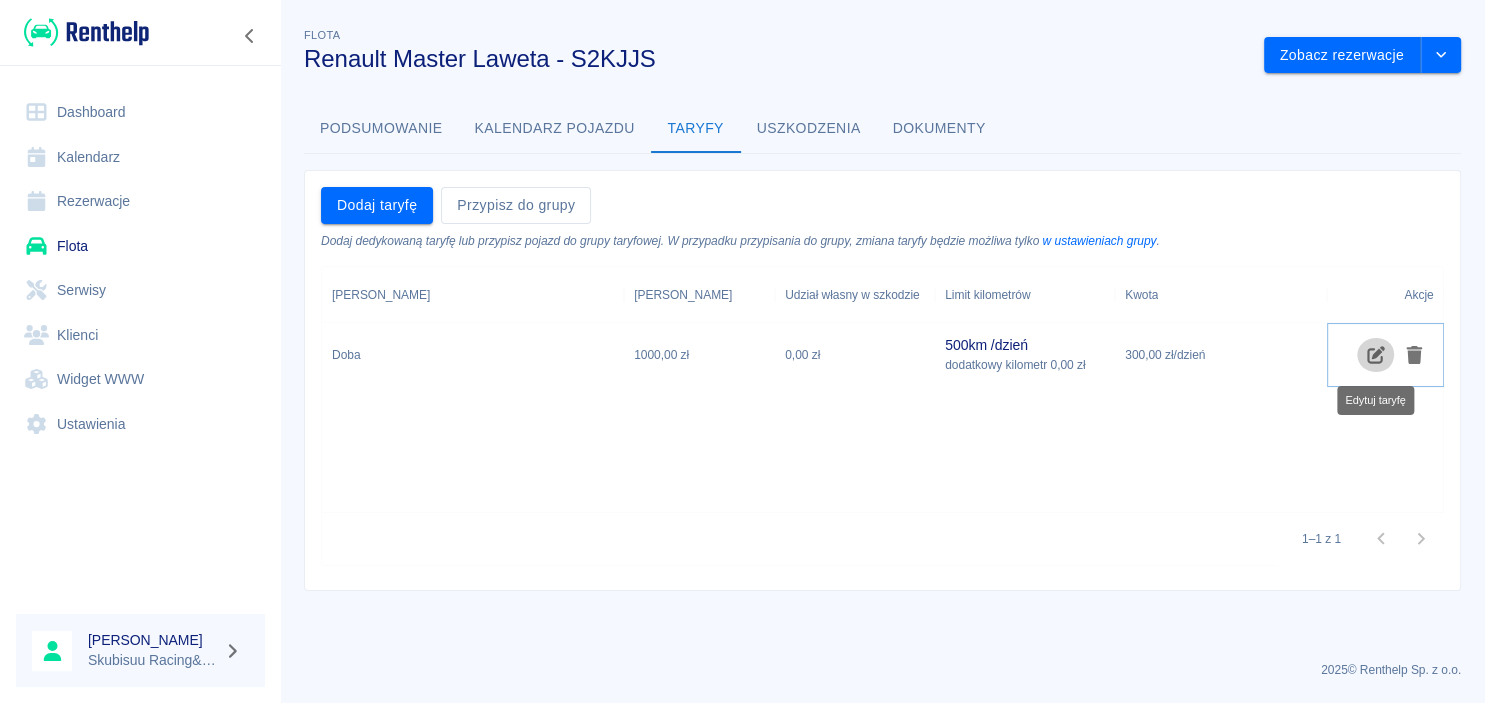 click 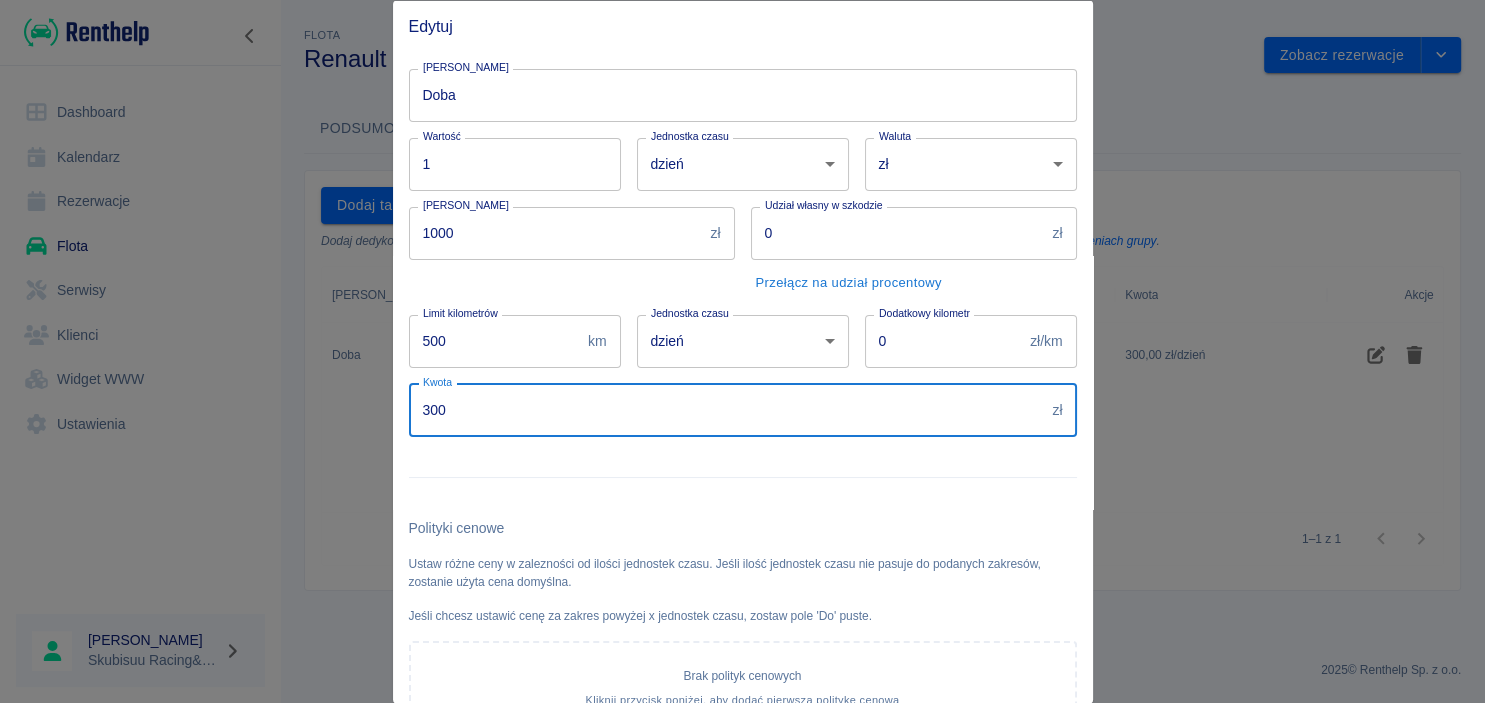 click on "300" at bounding box center [727, 409] 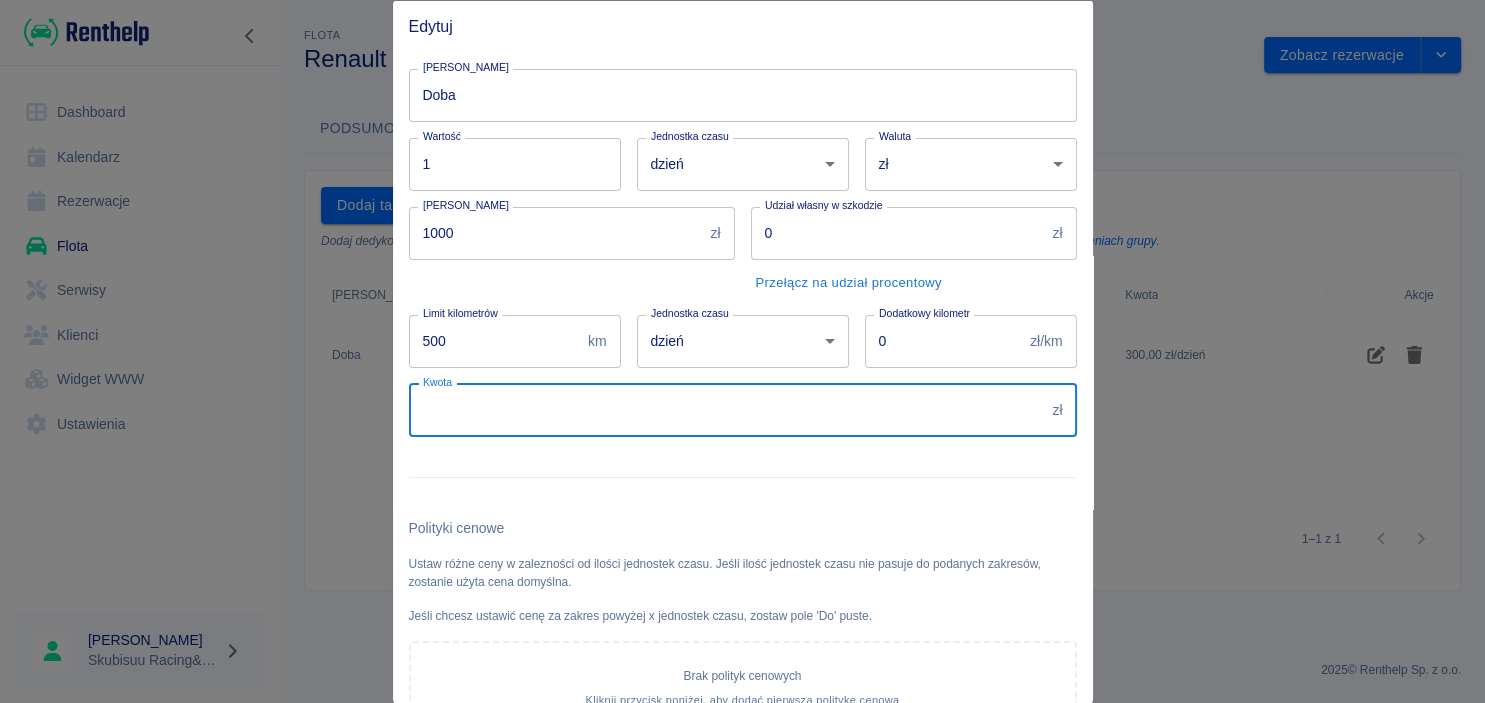 type 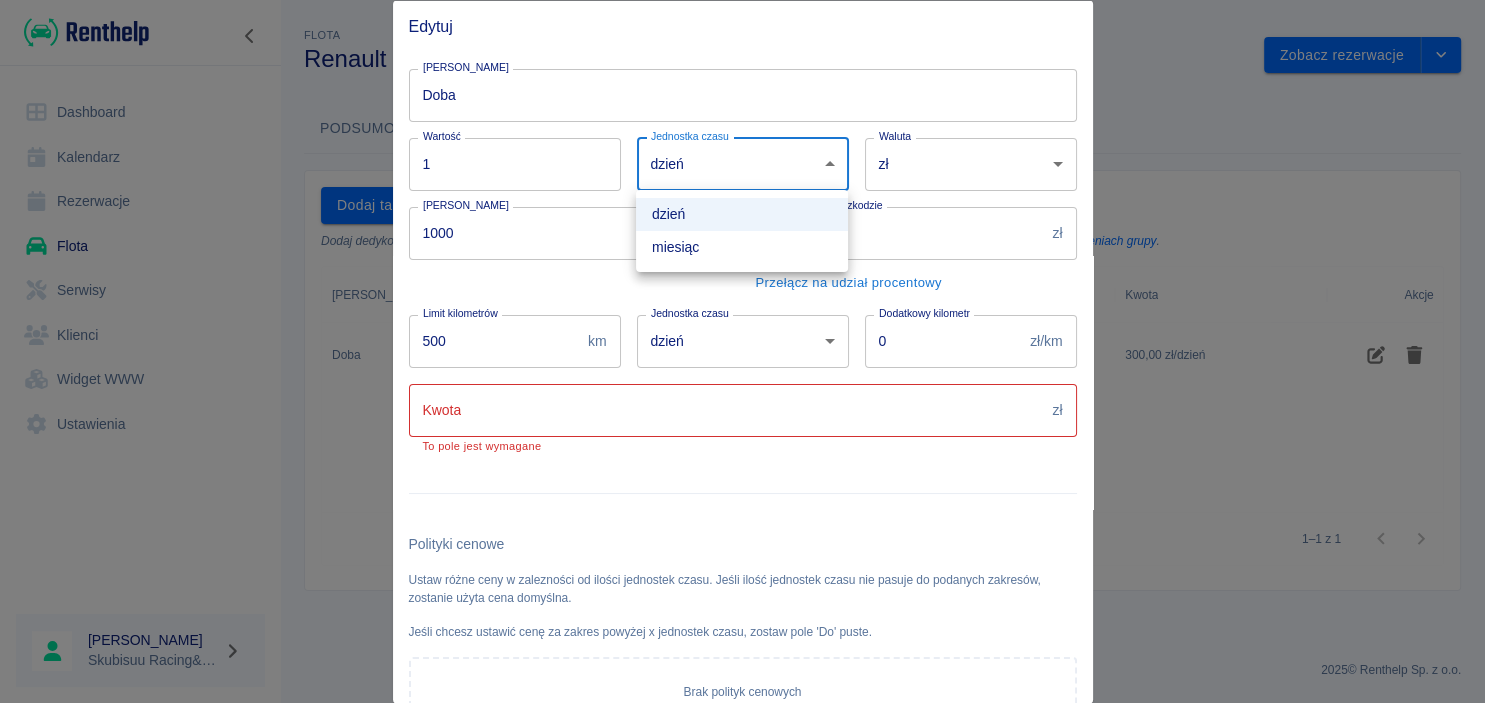 click on "Używamy plików Cookies, by zapewnić Ci najlepsze możliwe doświadczenie. Aby dowiedzieć się więcej, zapoznaj się z naszą Polityką Prywatności.  Polityka Prywatności Rozumiem Dashboard Kalendarz Rezerwacje Flota Serwisy Klienci Widget WWW Ustawienia [PERSON_NAME] Skubisuu Racing&Rent Flota Renault Master Laweta - S2KJJS Zobacz rezerwacje Podsumowanie Kalendarz pojazdu Taryfy Uszkodzenia Dokumenty Dodaj taryfę Przypisz do grupy Dodaj dedykowaną taryfę lub przypisz pojazd do grupy taryfowej. W przypadku przypisania do grupy, zmiana taryfy będzie możliwa tylko   w ustawieniach grupy . Nazwa taryfy Kaucja Udział własny w szkodzie Limit kilometrów Kwota Akcje Doba 1000,00 zł 0,00 zł 500  km /  dzień dodatkowy kilometr 0,00 zł 300,00 zł  /  dzień 1–1 z 1 2025  © Renthelp Sp. z o.o. Renault Master Laweta - S2KJJS | Renthelp Edytuj Nazwa taryfy Doba Nazwa taryfy Wartość 1 Wartość Jednostka czasu dzień day Jednostka czasu Waluta zł PLN Waluta Kaucja 1000 zł Kaucja 0 zł 500 km day" at bounding box center [742, 351] 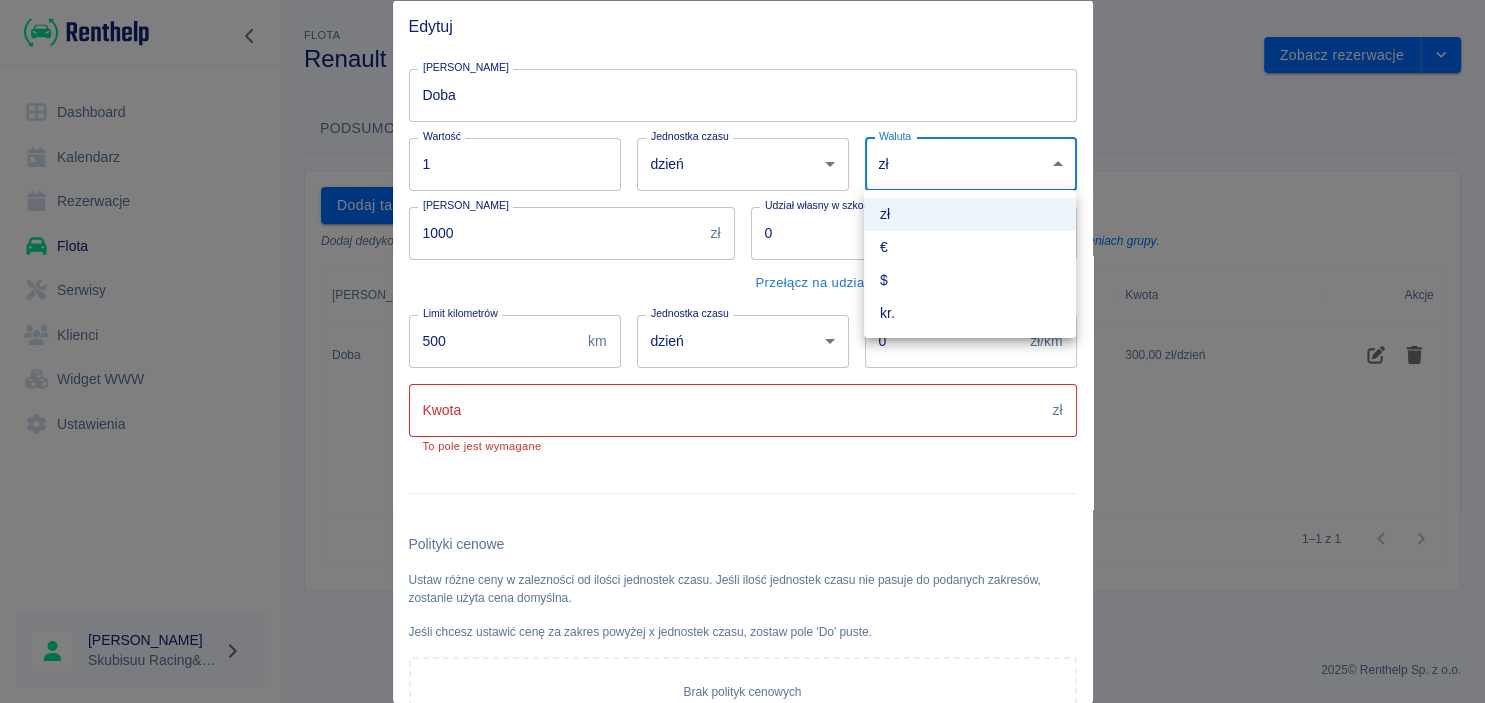 click on "Używamy plików Cookies, by zapewnić Ci najlepsze możliwe doświadczenie. Aby dowiedzieć się więcej, zapoznaj się z naszą Polityką Prywatności.  Polityka Prywatności Rozumiem Dashboard Kalendarz Rezerwacje Flota Serwisy Klienci Widget WWW Ustawienia [PERSON_NAME] Skubisuu Racing&Rent Flota Renault Master Laweta - S2KJJS Zobacz rezerwacje Podsumowanie Kalendarz pojazdu Taryfy Uszkodzenia Dokumenty Dodaj taryfę Przypisz do grupy Dodaj dedykowaną taryfę lub przypisz pojazd do grupy taryfowej. W przypadku przypisania do grupy, zmiana taryfy będzie możliwa tylko   w ustawieniach grupy . Nazwa taryfy Kaucja Udział własny w szkodzie Limit kilometrów Kwota Akcje Doba 1000,00 zł 0,00 zł 500  km /  dzień dodatkowy kilometr 0,00 zł 300,00 zł  /  dzień 1–1 z 1 2025  © Renthelp Sp. z o.o. Renault Master Laweta - S2KJJS | Renthelp Edytuj Nazwa taryfy Doba Nazwa taryfy Wartość 1 Wartość Jednostka czasu dzień day Jednostka czasu Waluta zł PLN Waluta Kaucja 1000 zł Kaucja 0 zł 500 km day" at bounding box center [742, 351] 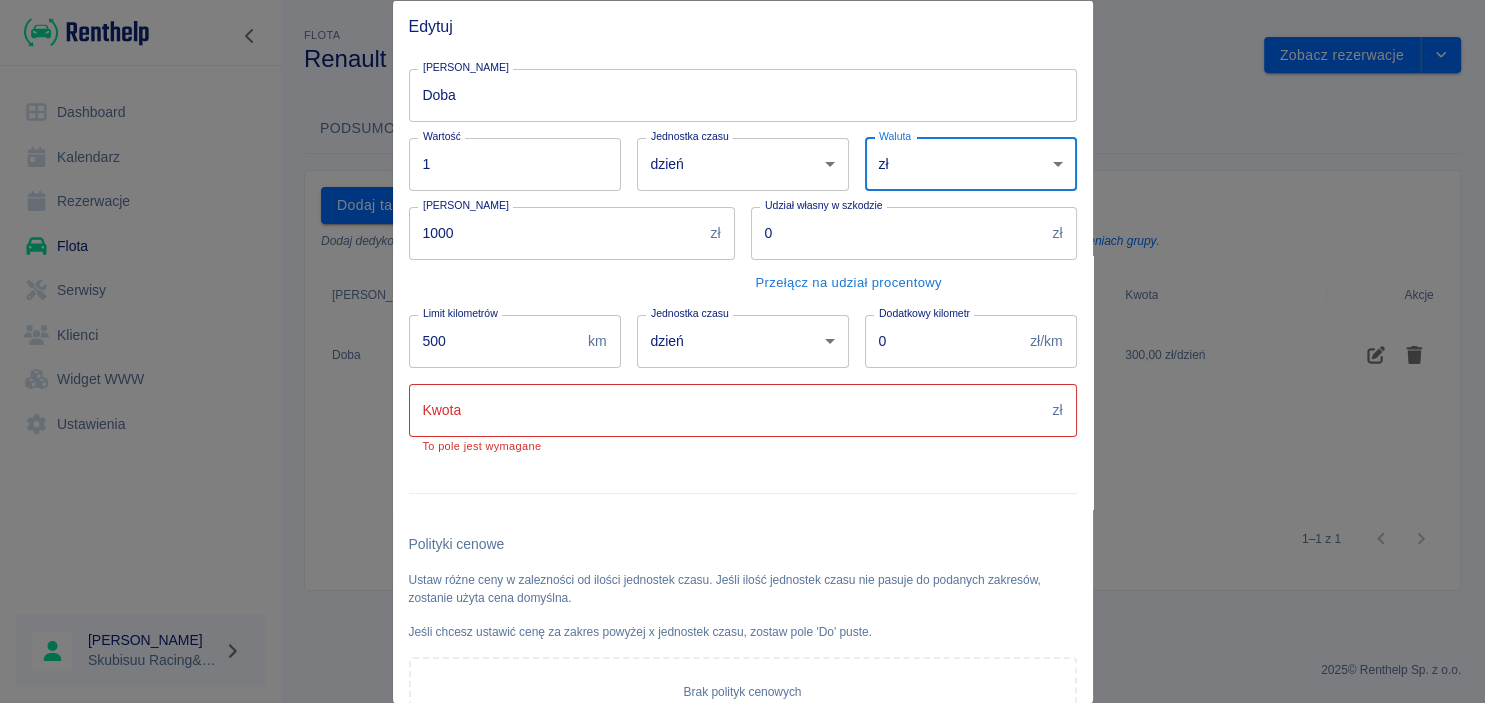 click on "1" at bounding box center [515, 163] 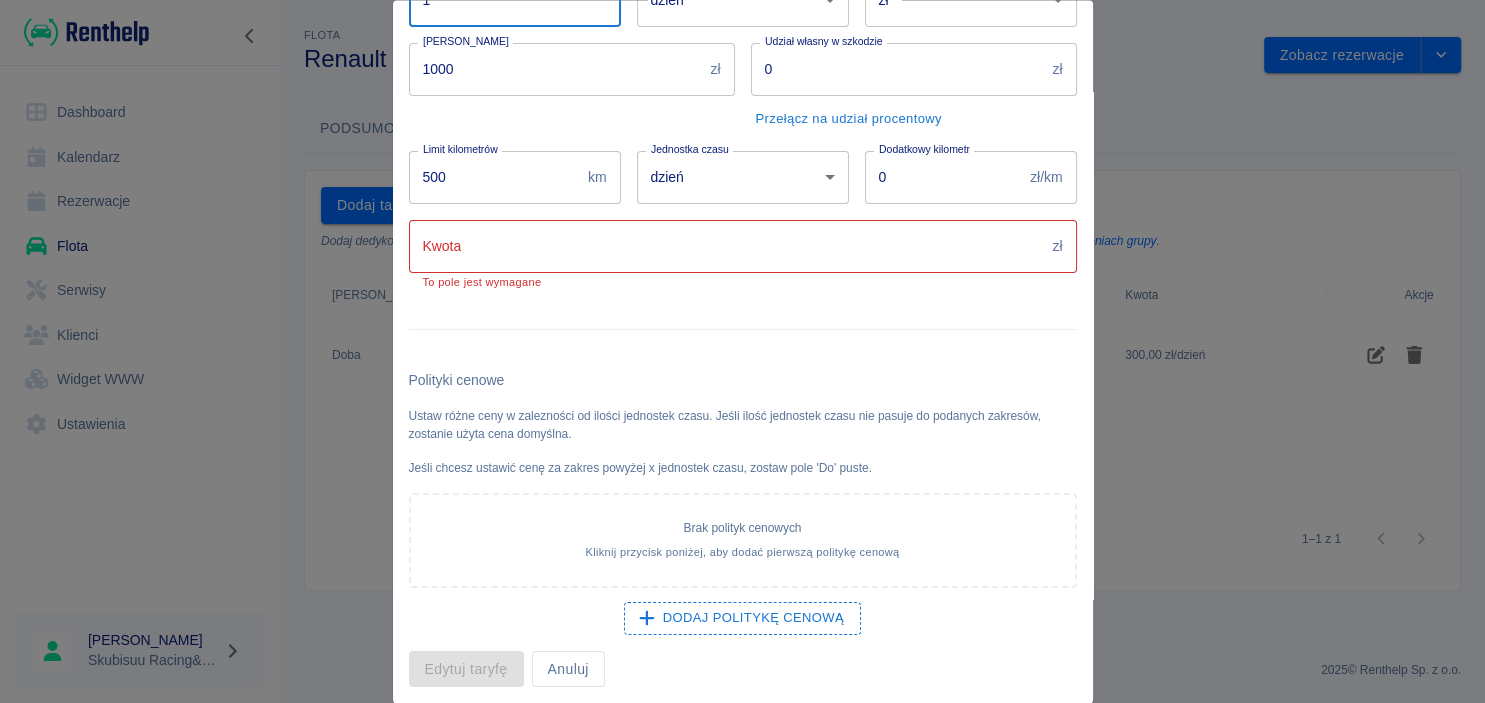 scroll, scrollTop: 170, scrollLeft: 0, axis: vertical 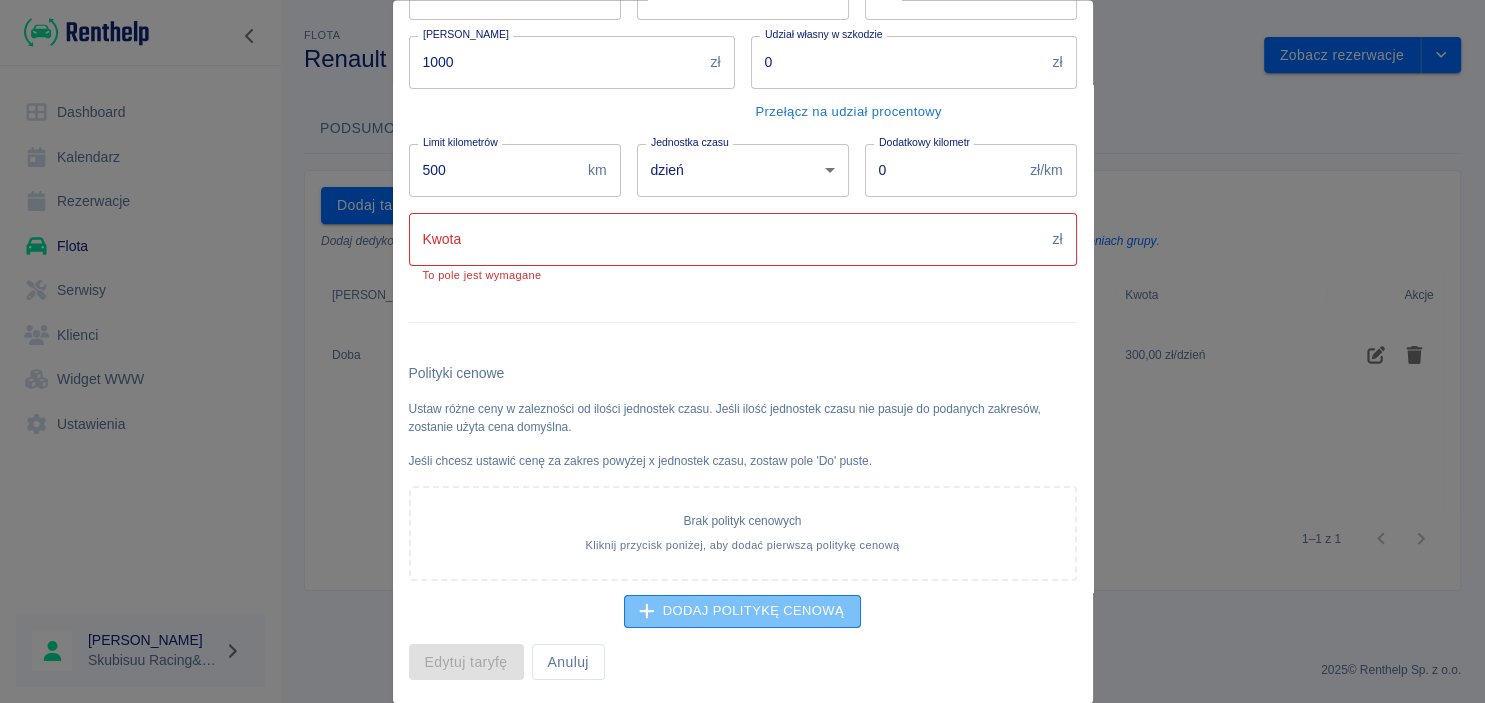 click on "Dodaj politykę cenową" at bounding box center (742, 612) 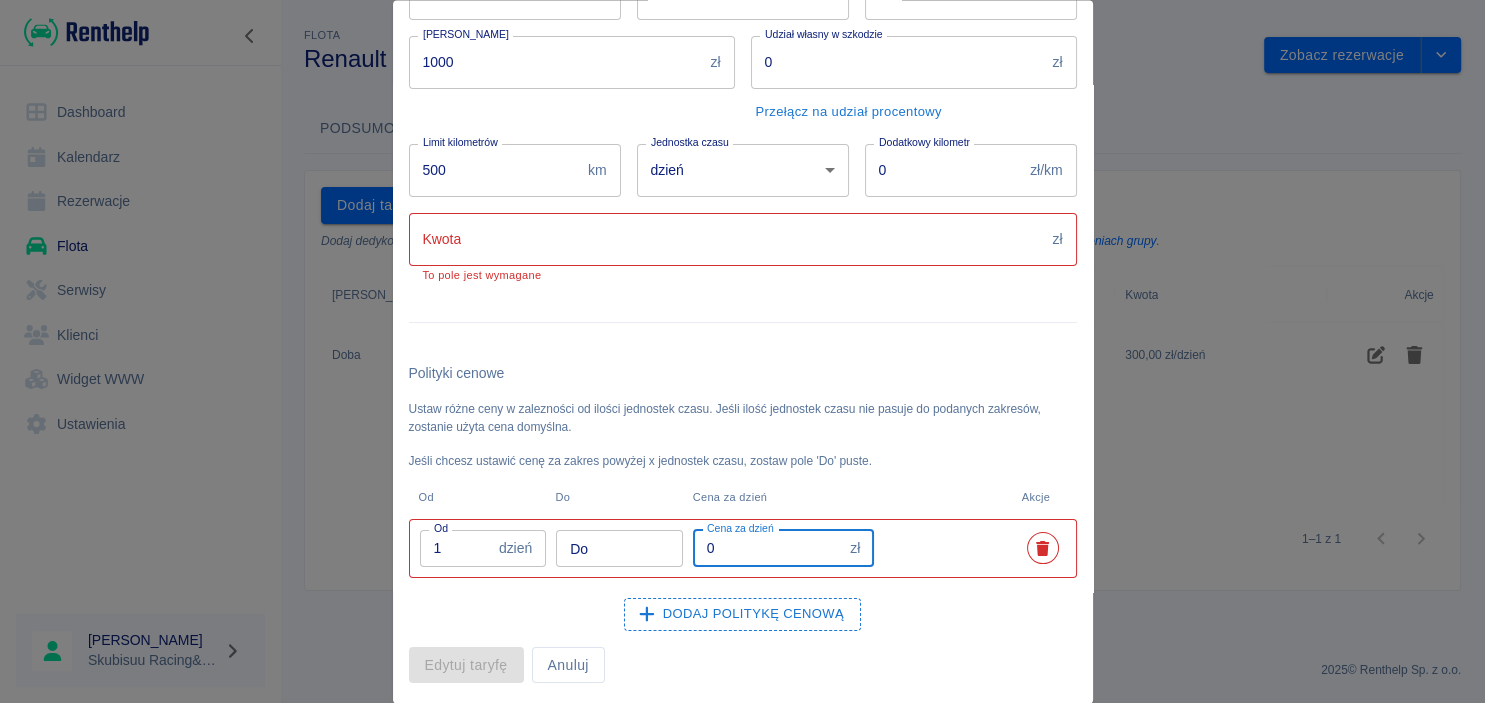 click on "0" at bounding box center (767, 548) 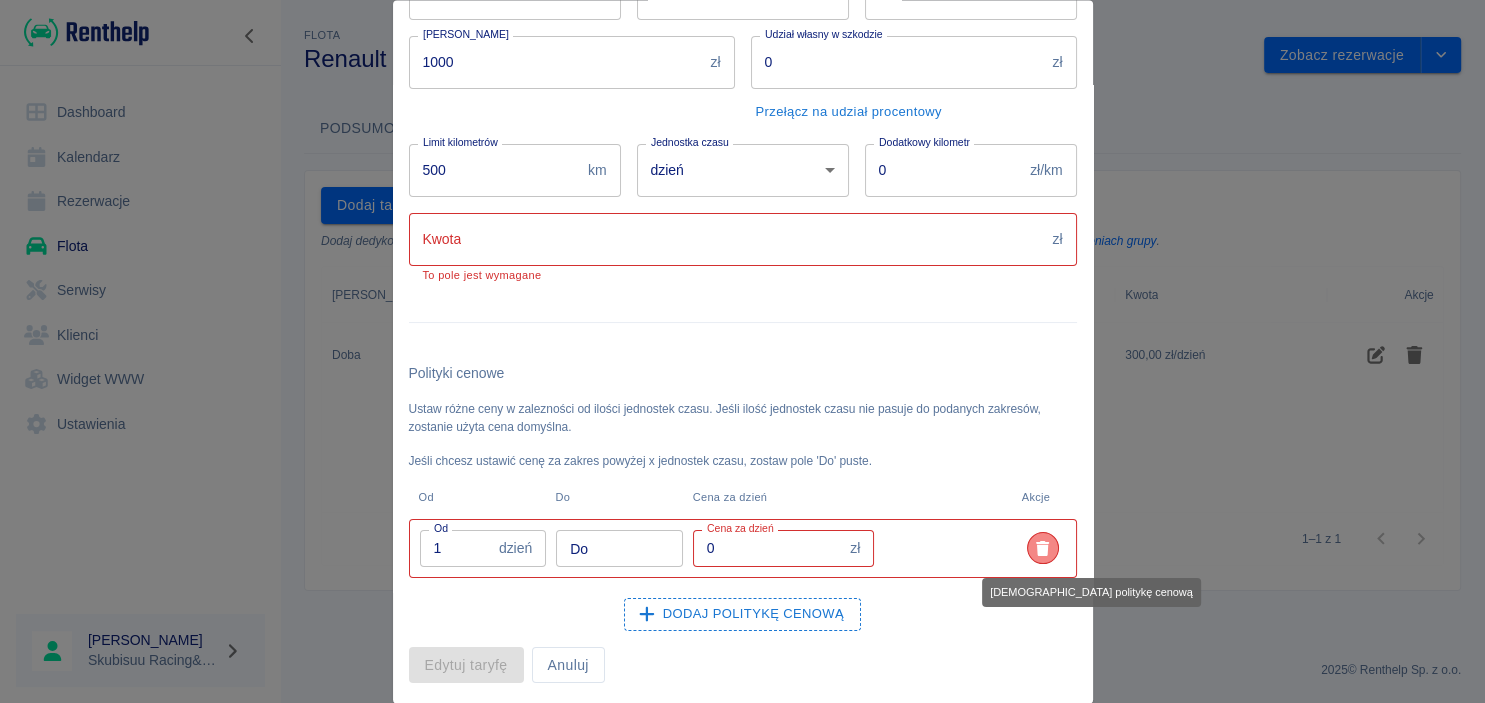click 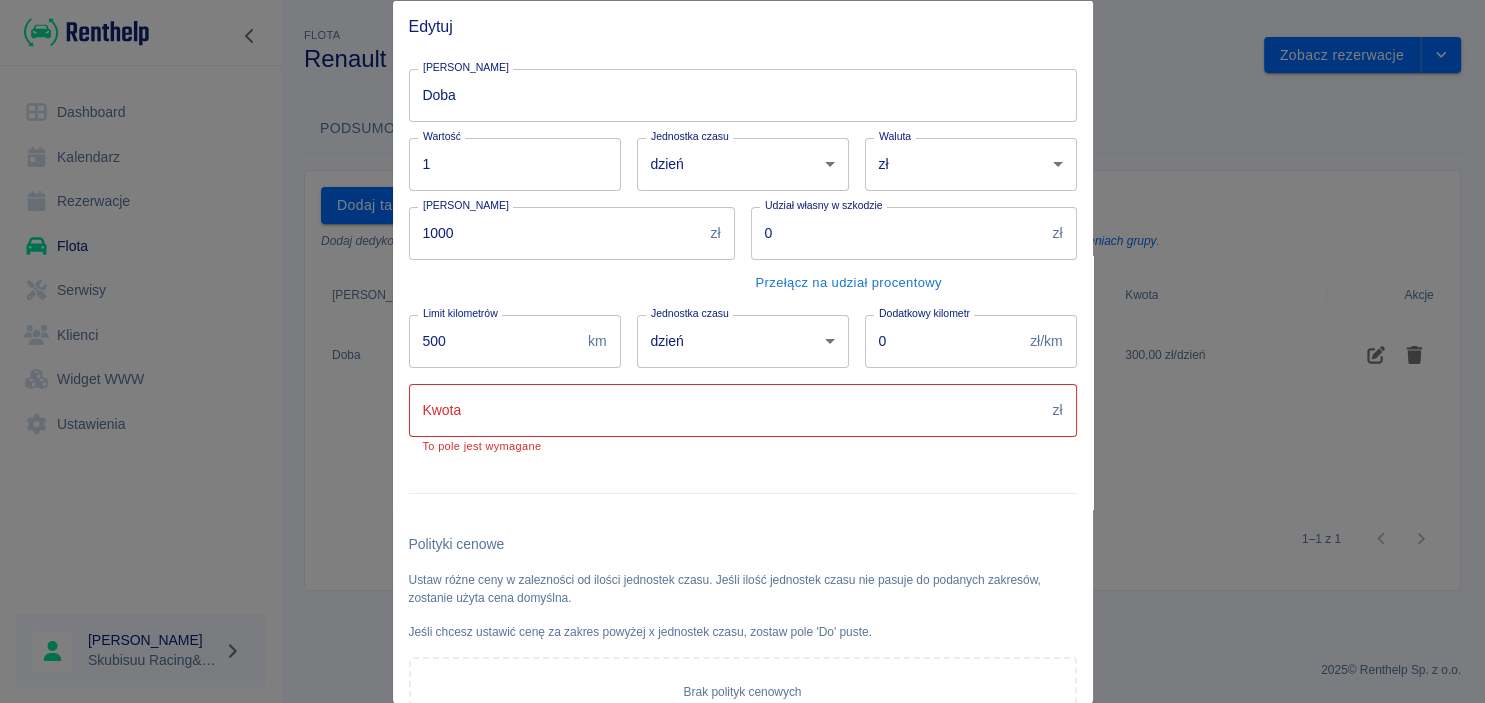 scroll, scrollTop: 170, scrollLeft: 0, axis: vertical 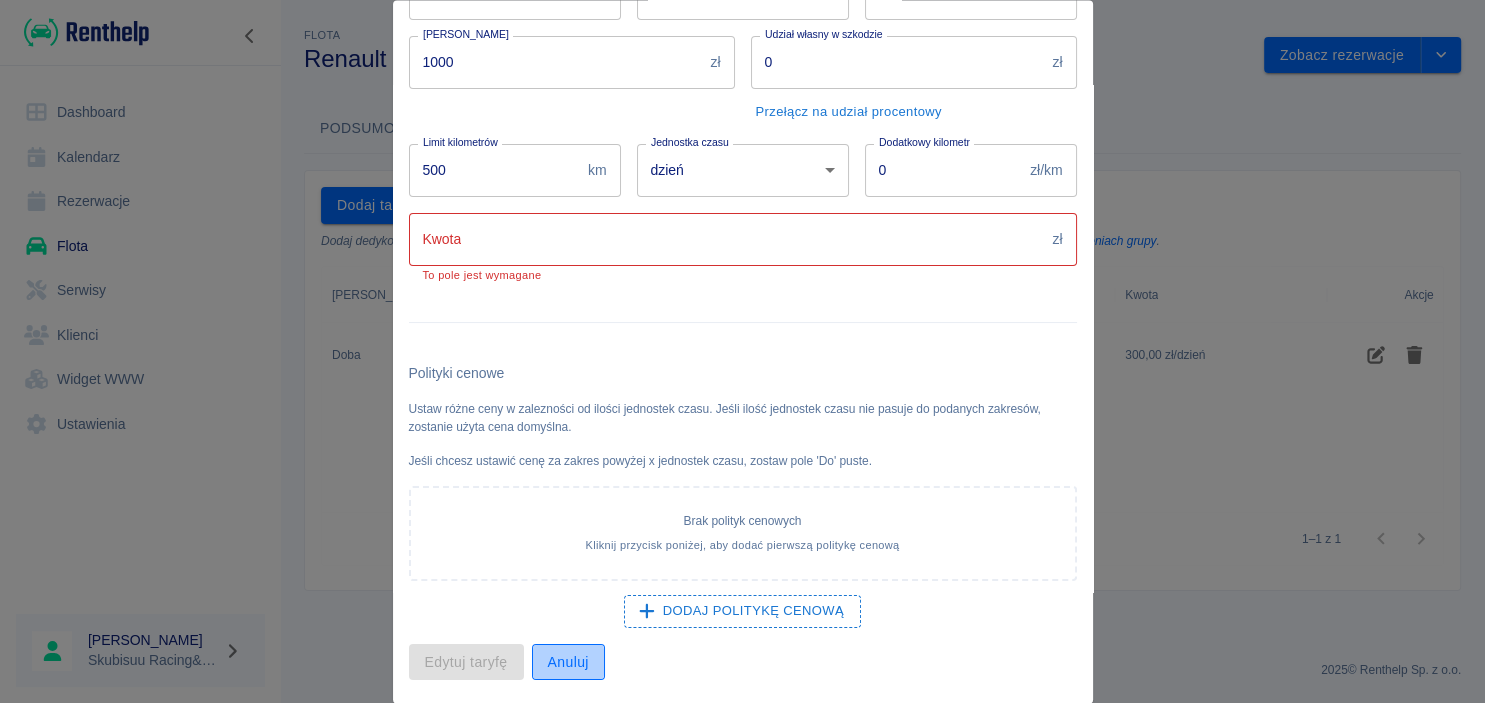 click on "Anuluj" at bounding box center (568, 662) 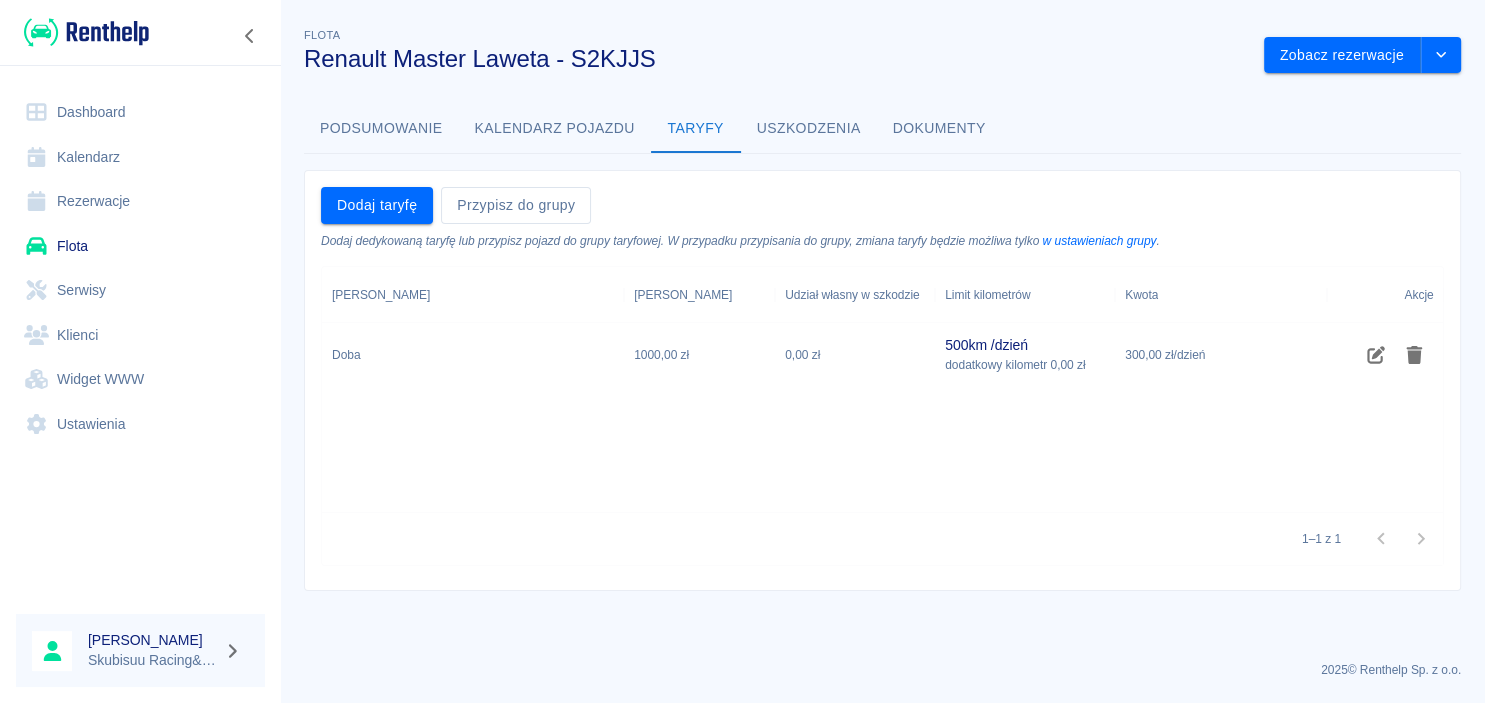 click on "300,00 zł  /  dzień" at bounding box center [1165, 355] 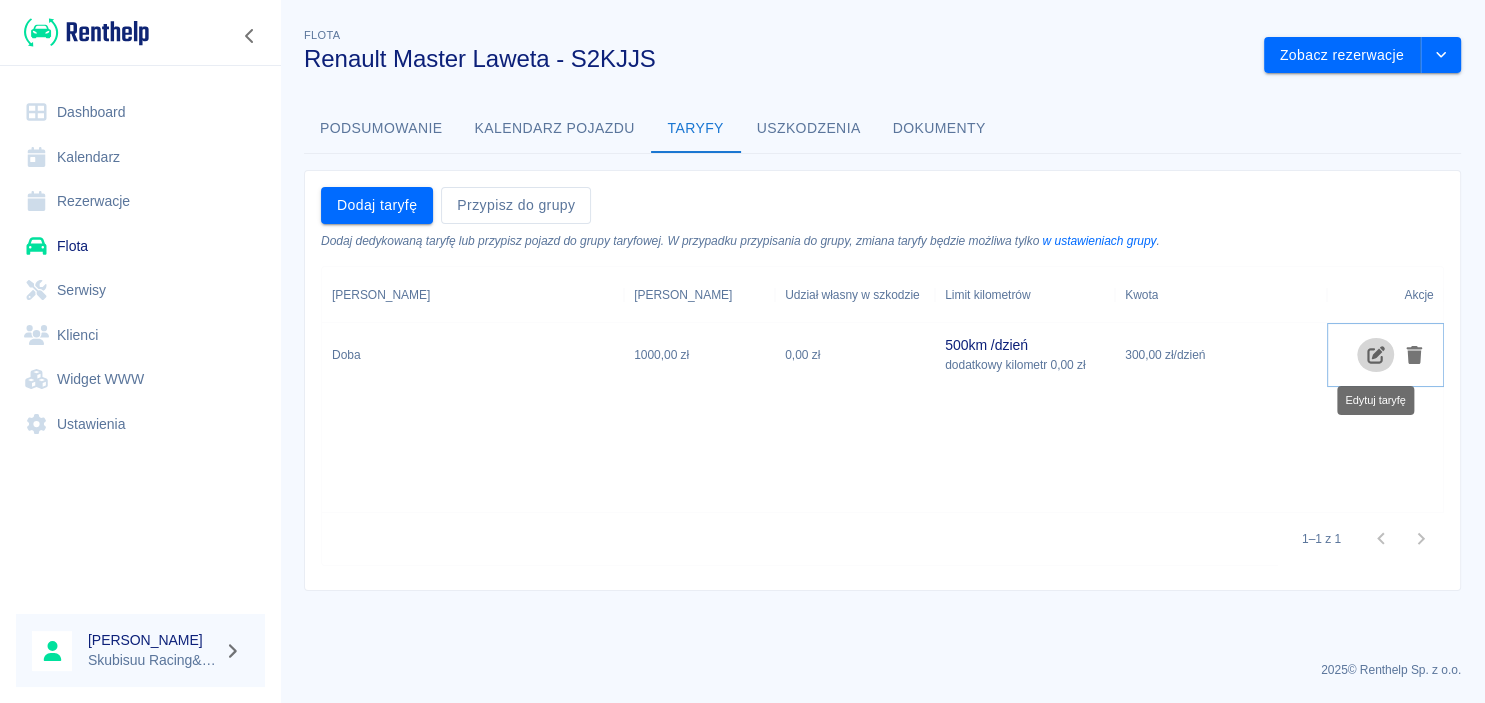 click 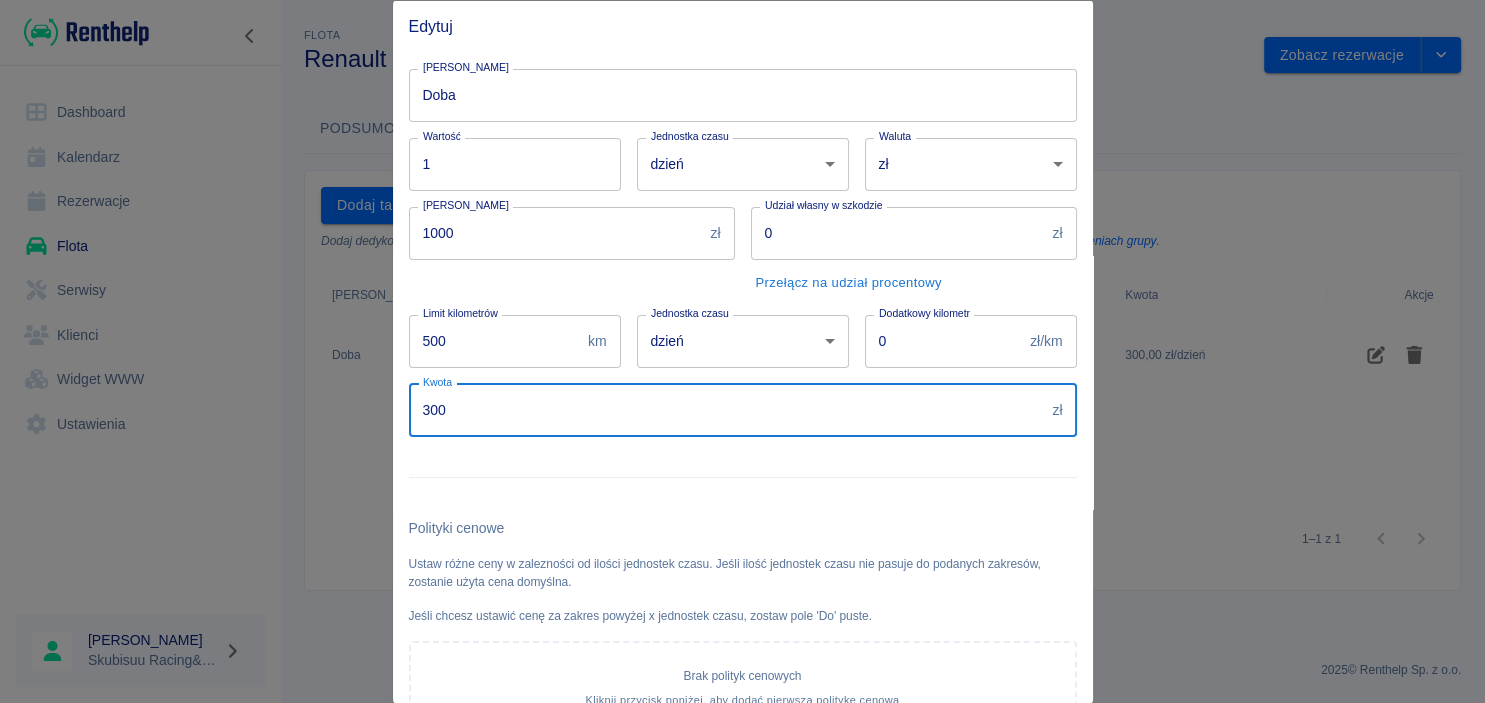 click on "300" at bounding box center (727, 409) 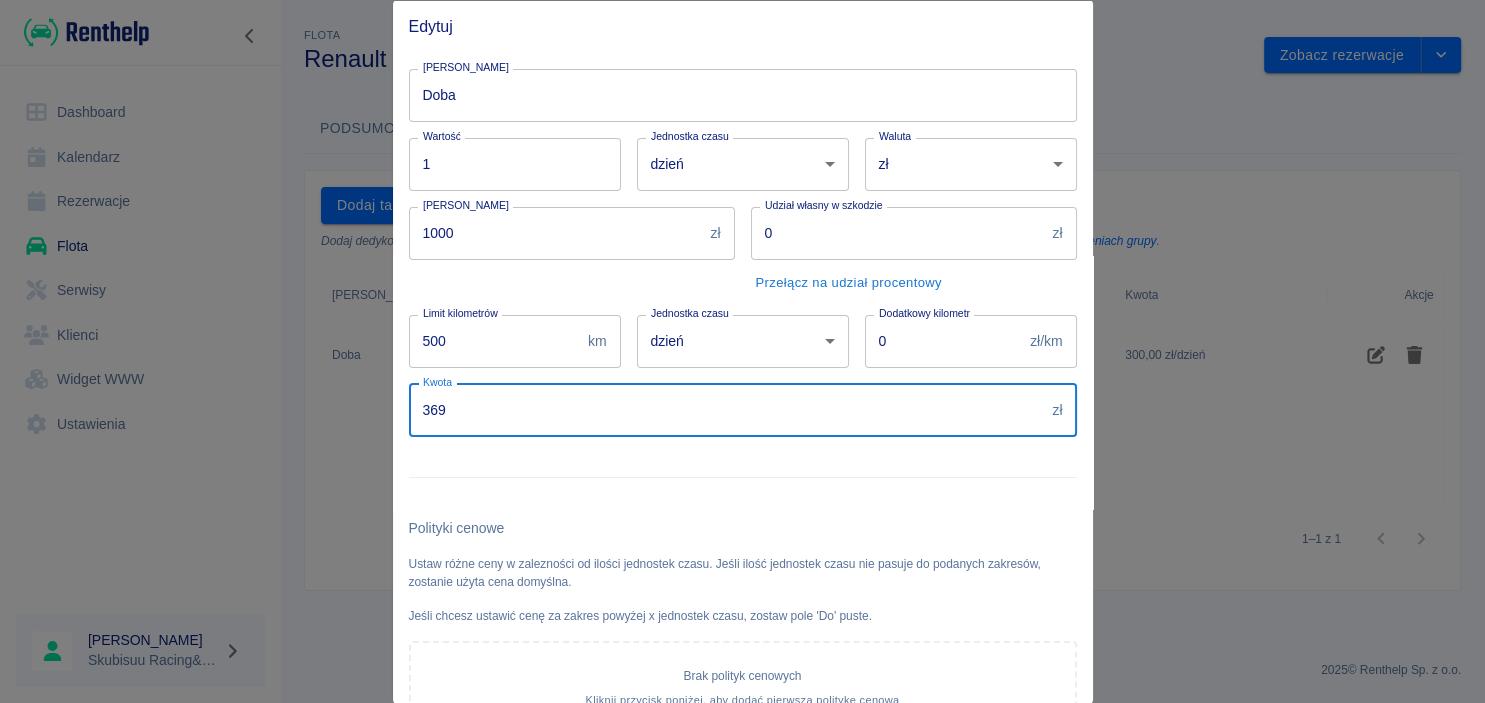 scroll, scrollTop: 154, scrollLeft: 0, axis: vertical 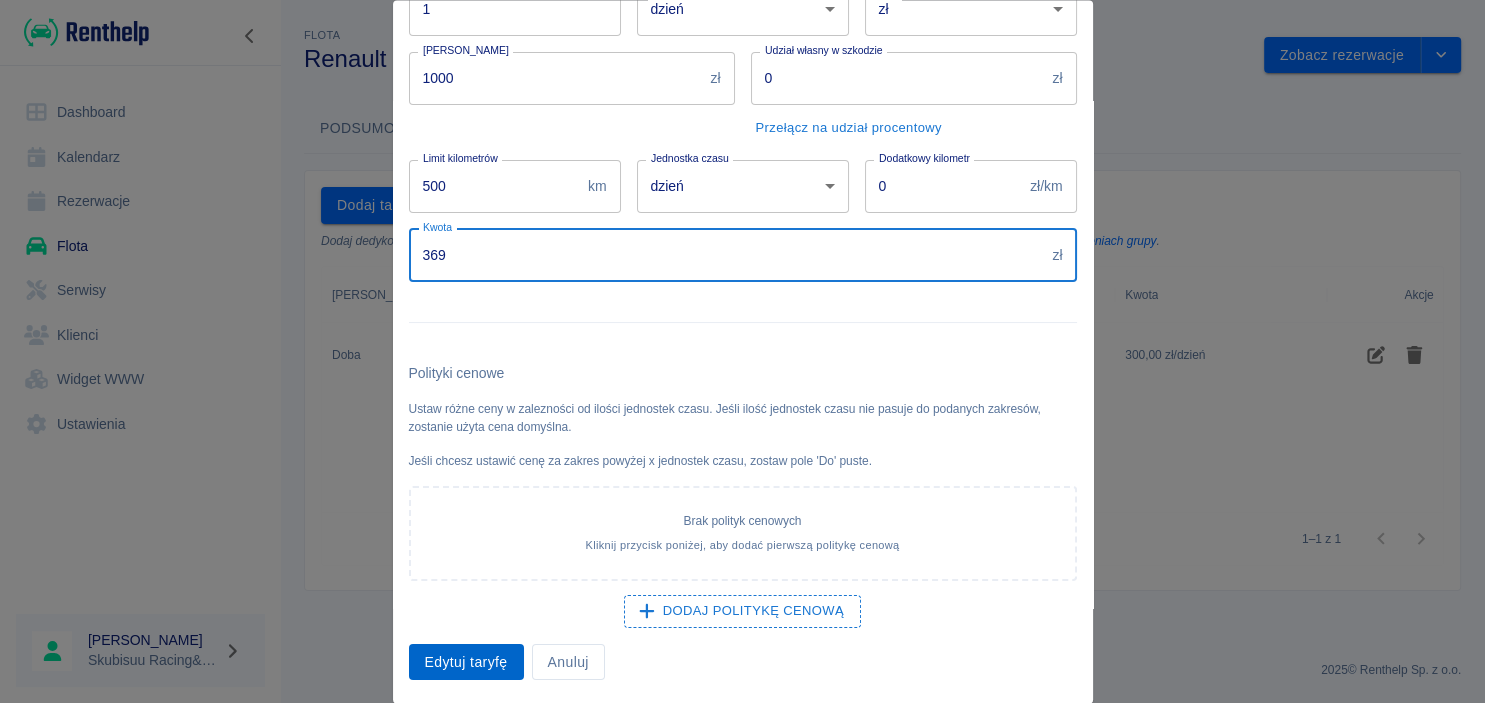 type on "369" 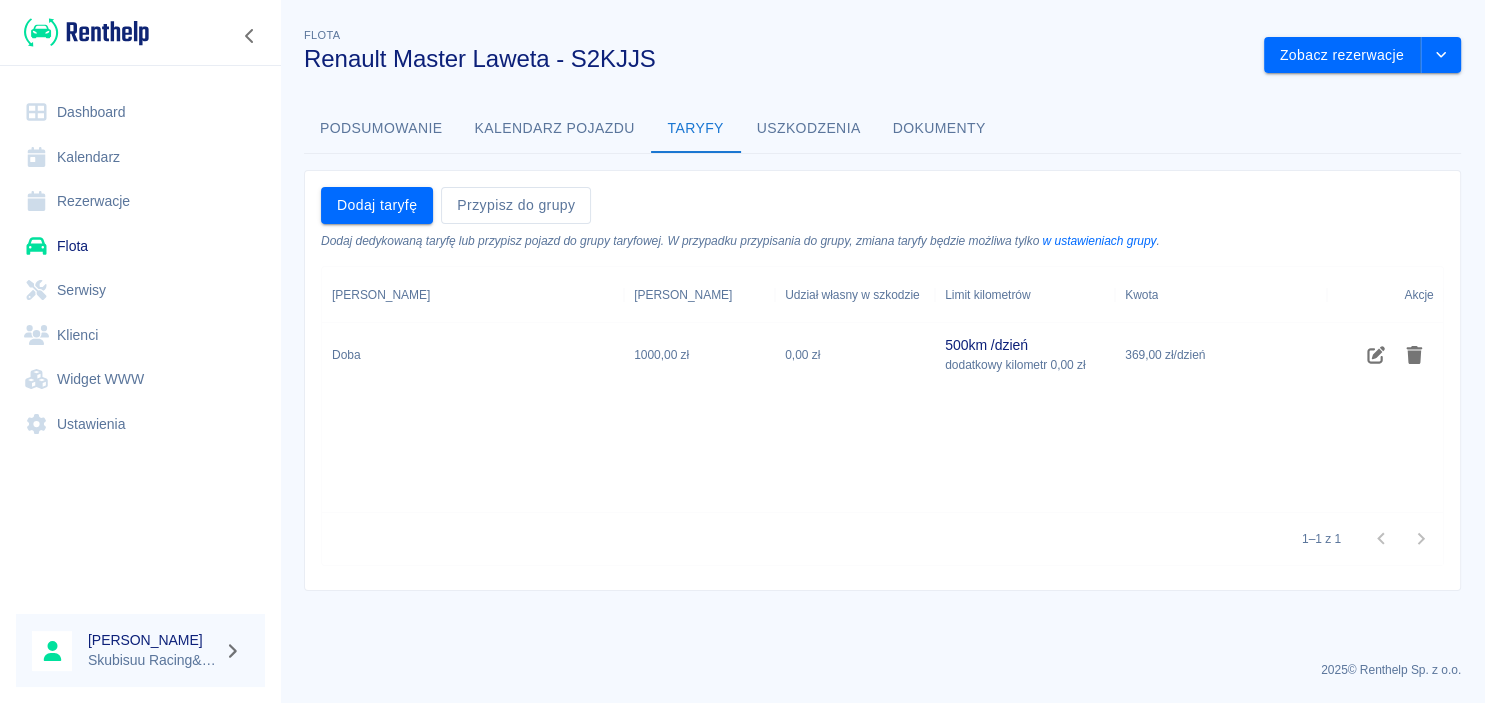 click on "Rezerwacje" at bounding box center (140, 201) 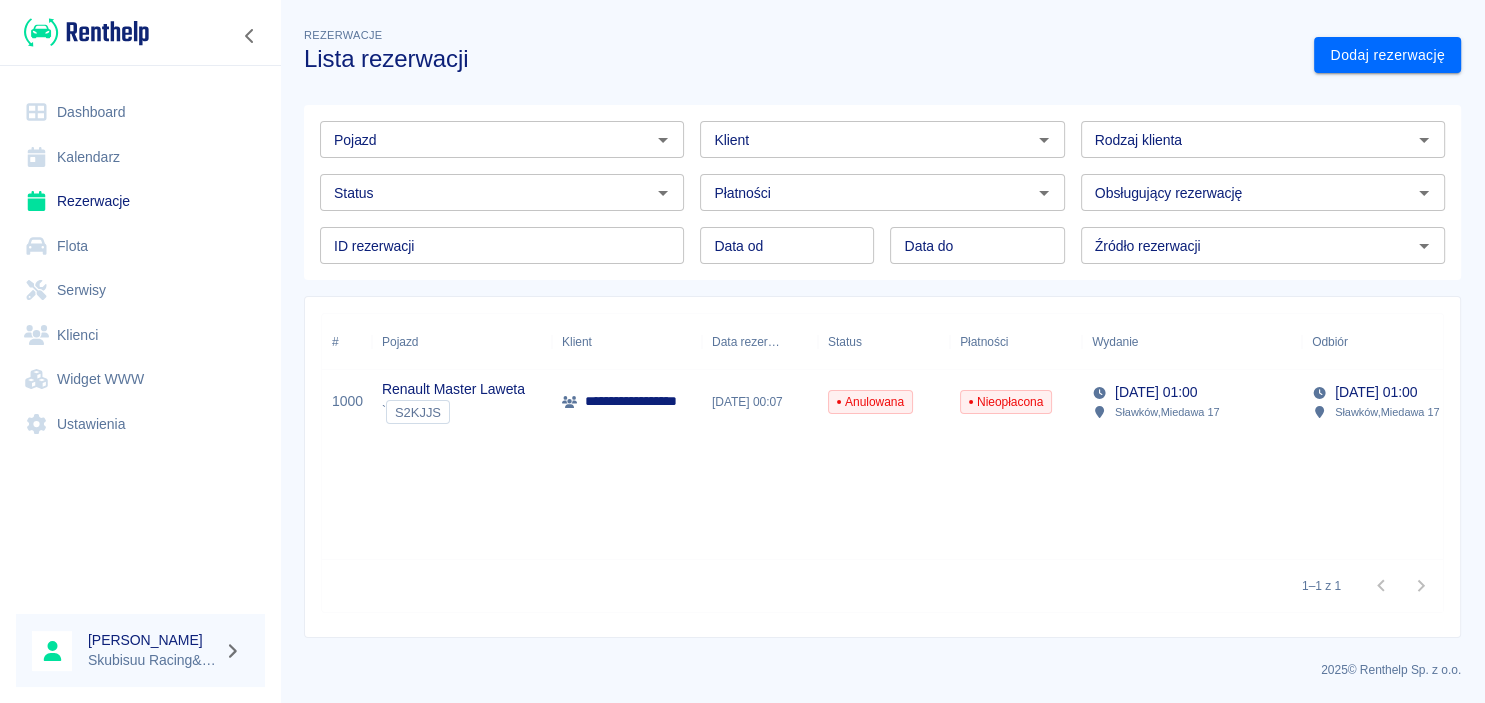 click on "[DATE] 00:07" at bounding box center [760, 402] 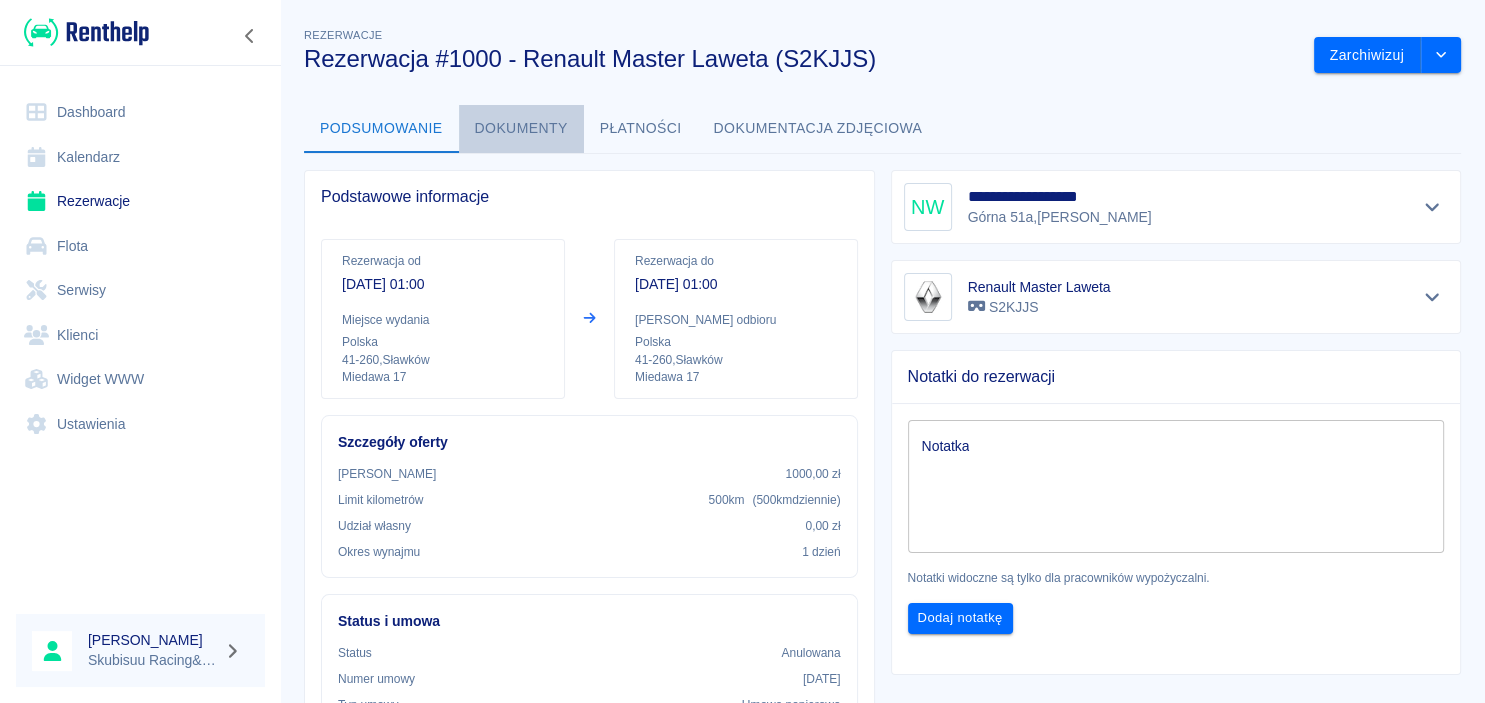 click on "Dokumenty" at bounding box center (521, 129) 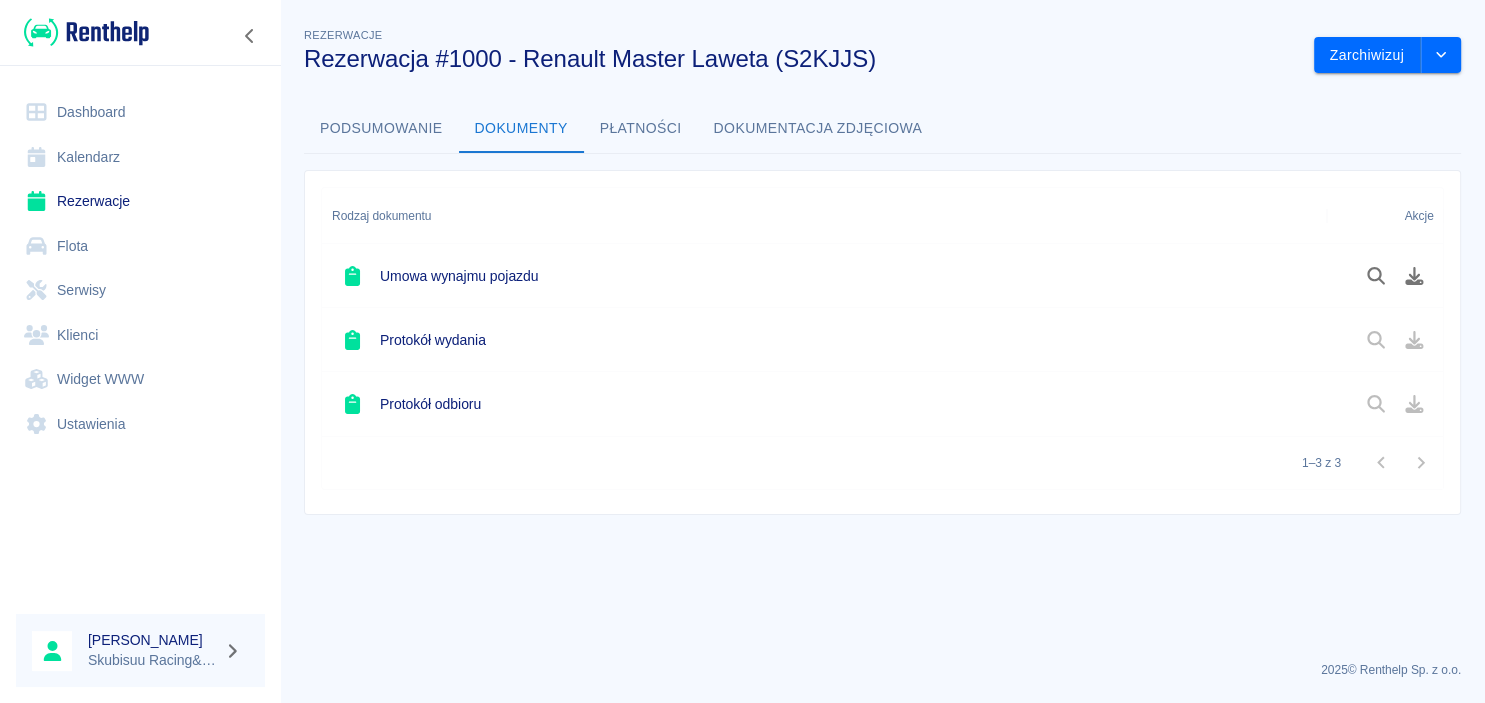 click on "Umowa wynajmu pojazdu" at bounding box center [824, 276] 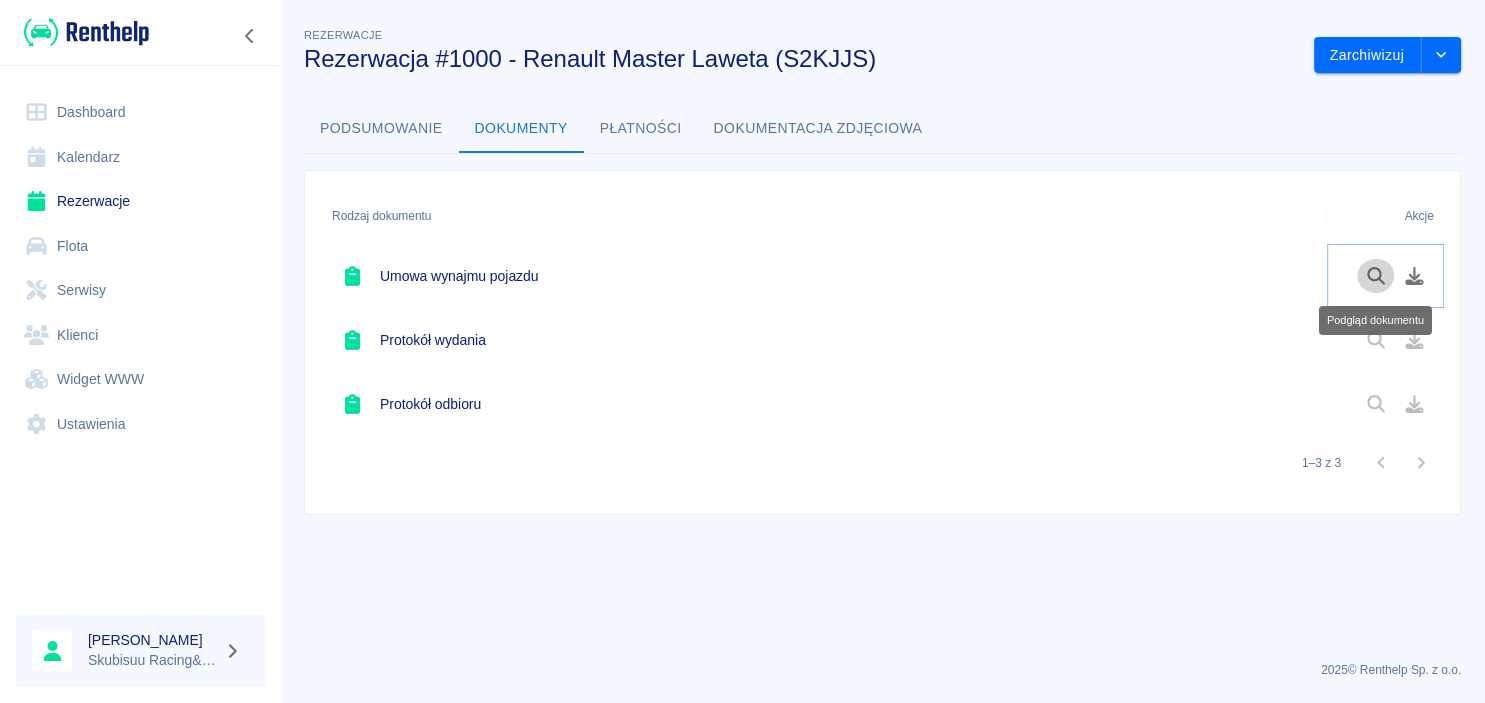 click 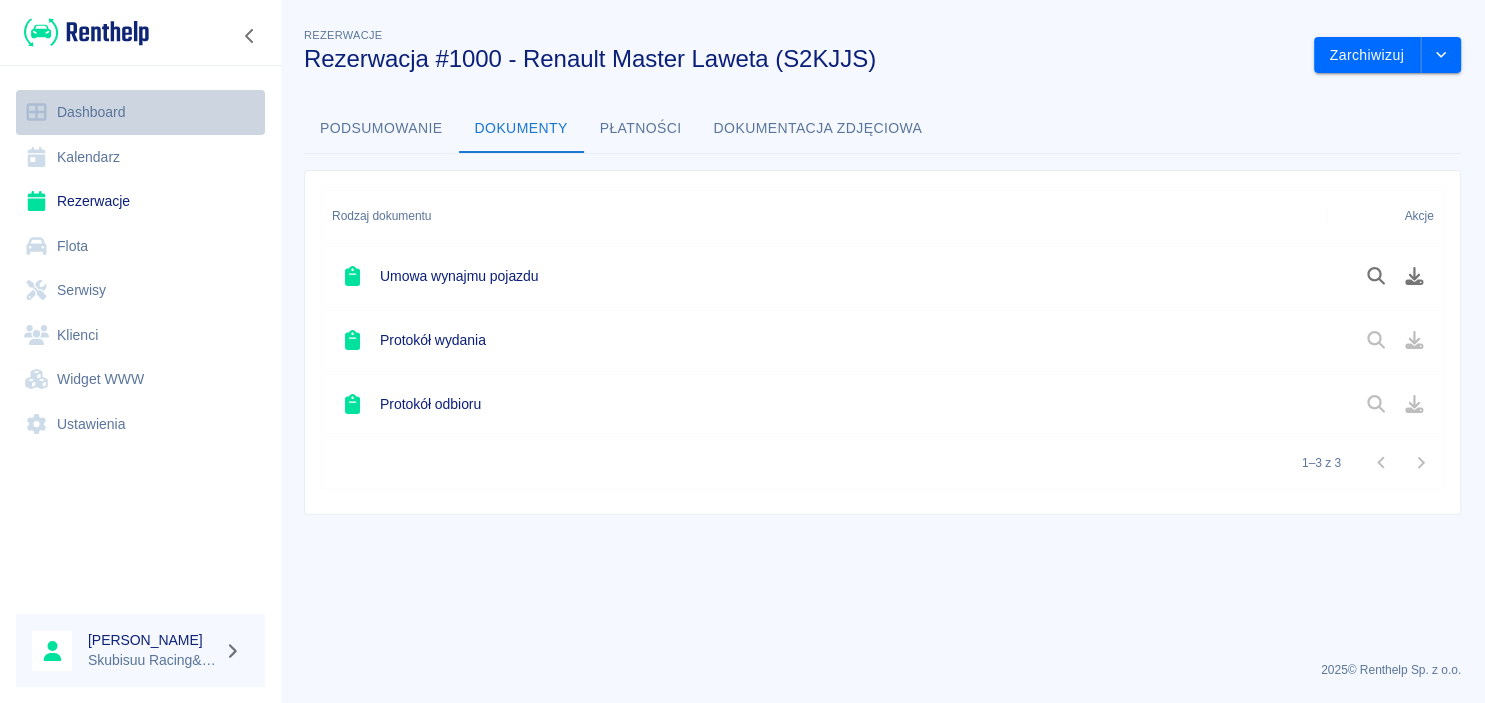 click on "Dashboard" at bounding box center (140, 112) 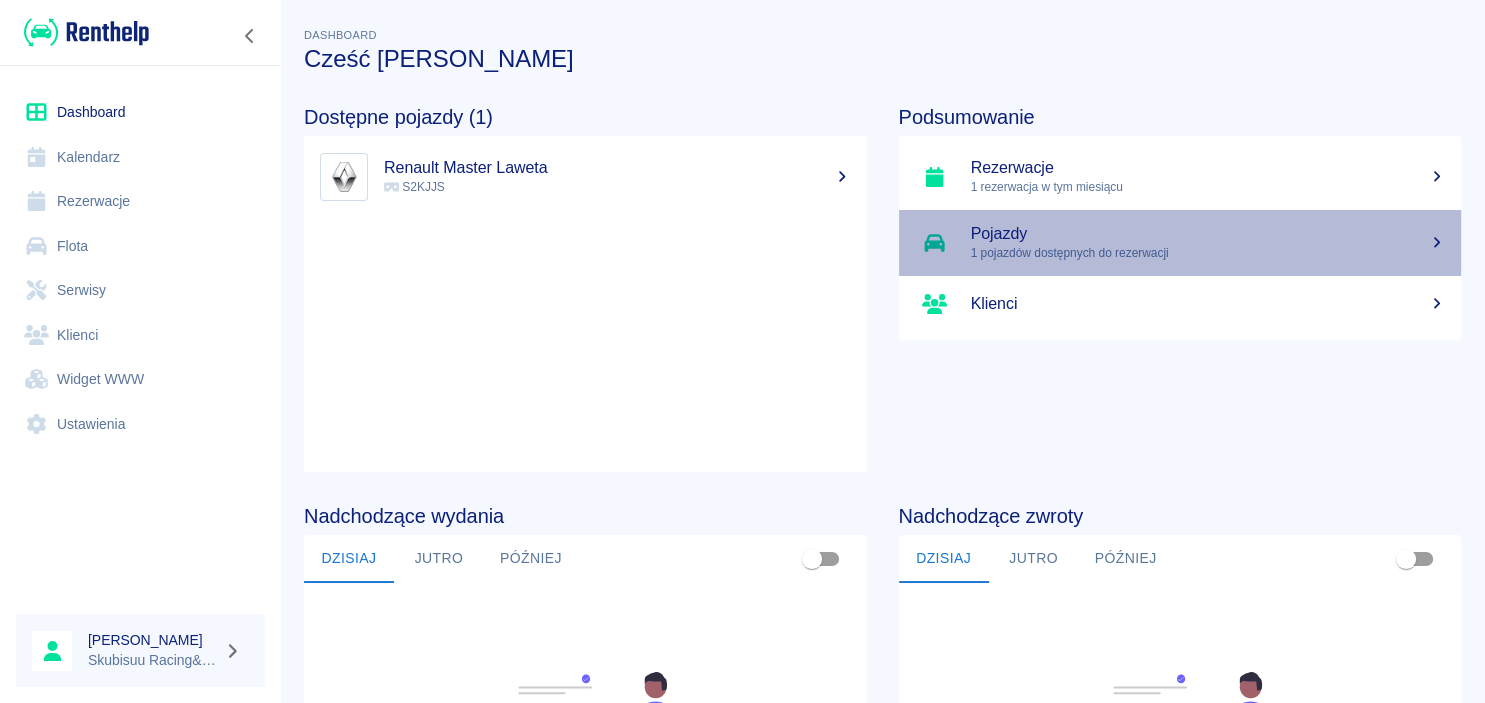 click on "Pojazdy" at bounding box center [1208, 234] 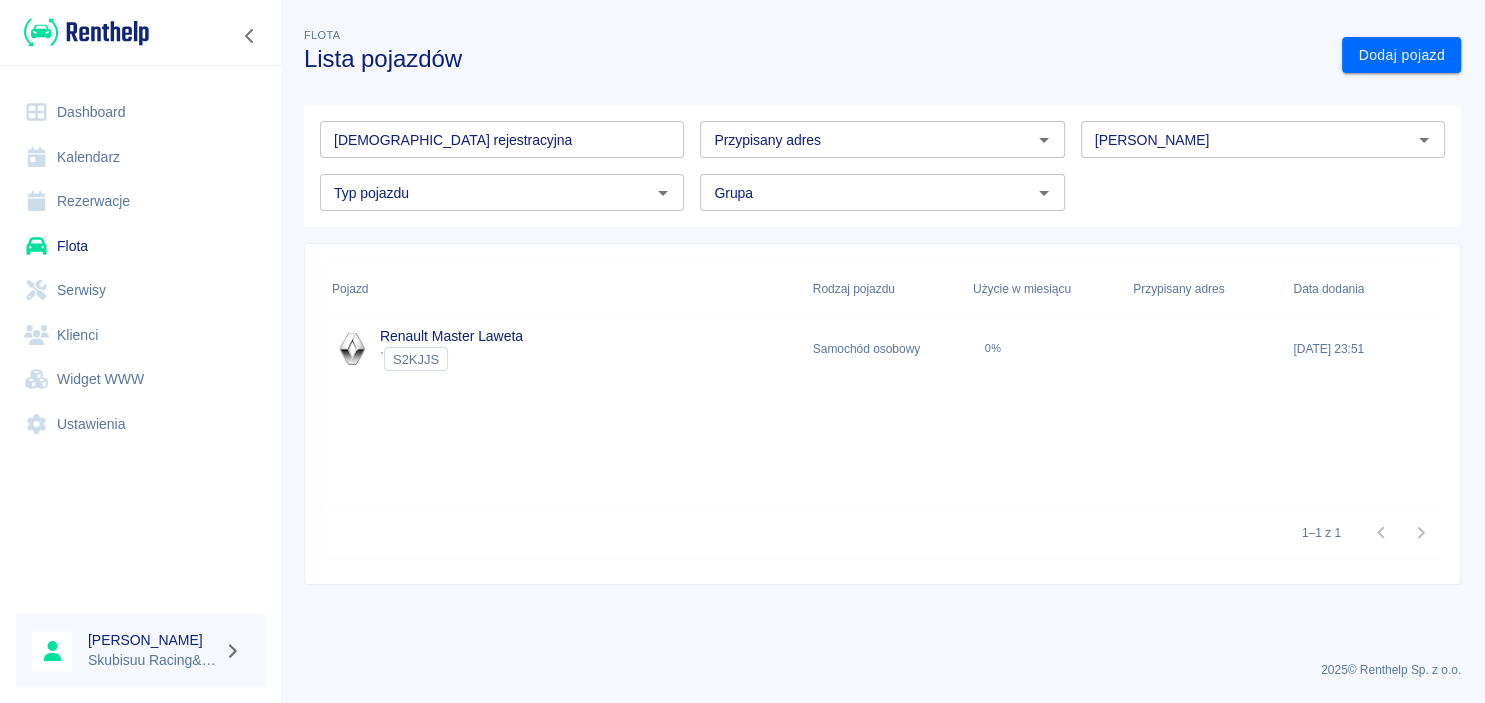 click on "Samochód osobowy" at bounding box center (883, 349) 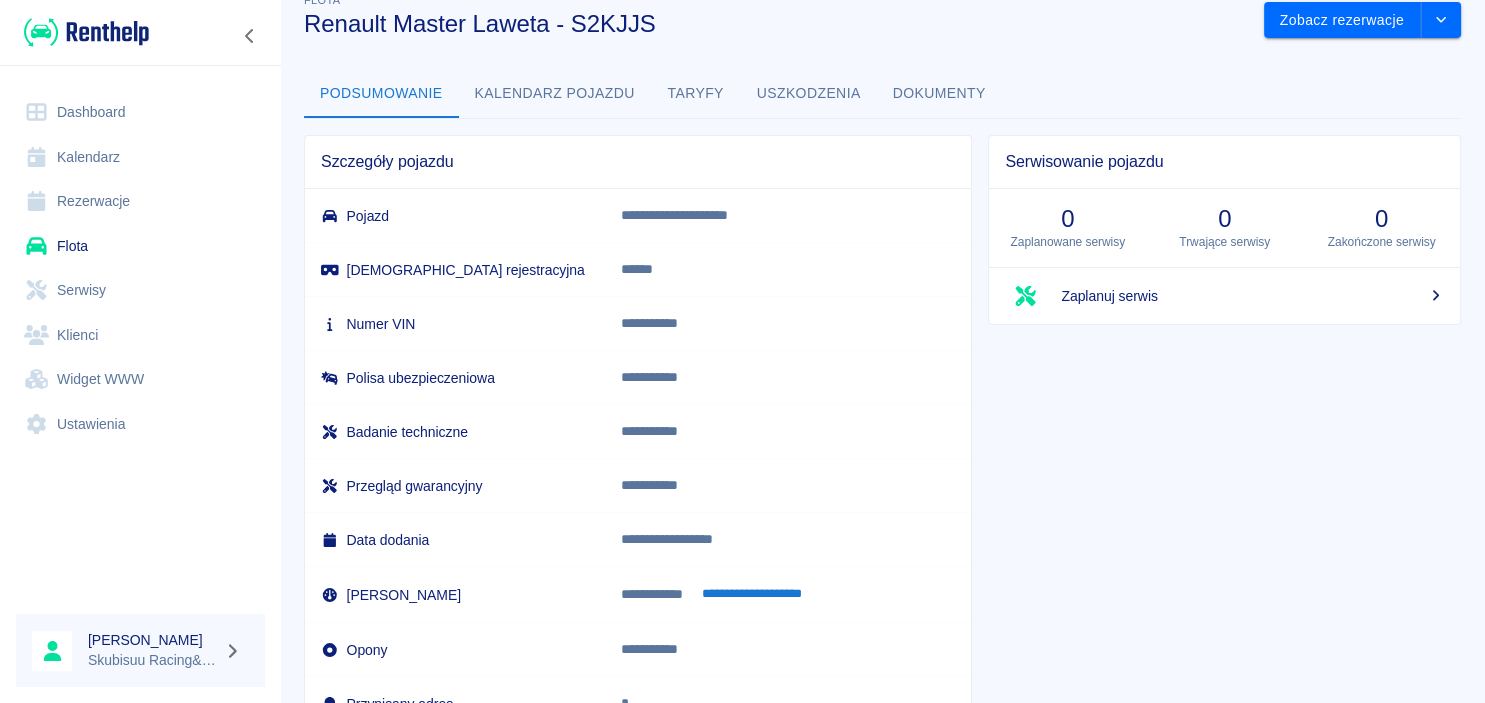 scroll, scrollTop: 30, scrollLeft: 0, axis: vertical 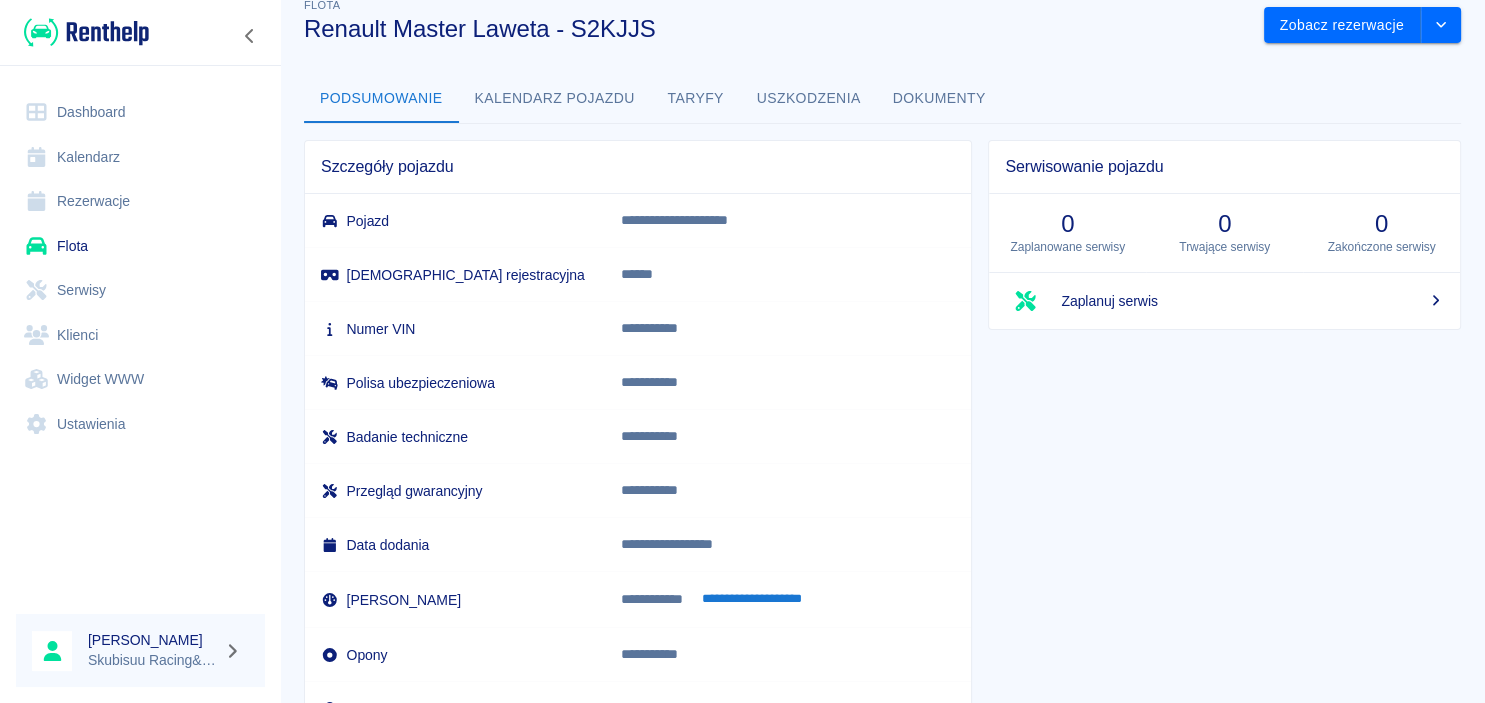 click on "Kalendarz pojazdu" at bounding box center [555, 99] 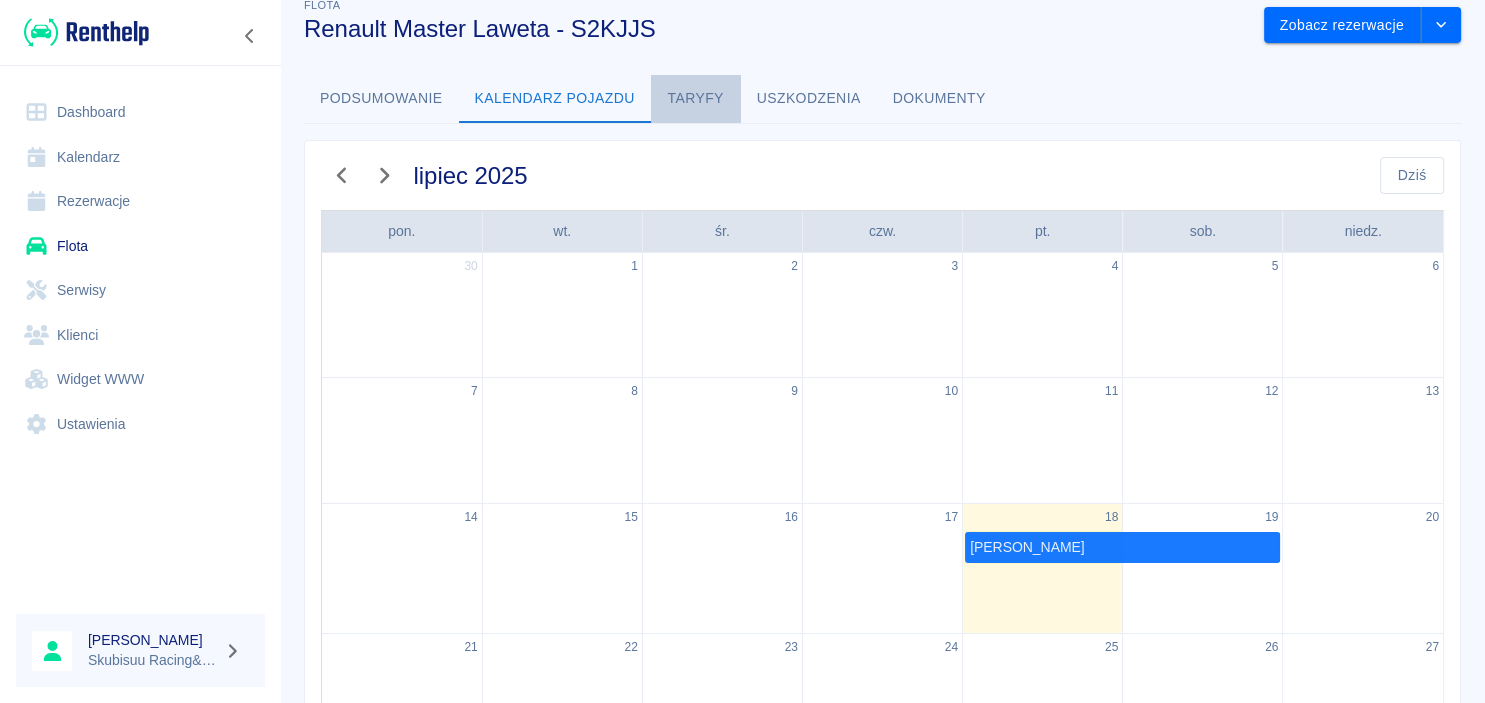 click on "Taryfy" at bounding box center (696, 99) 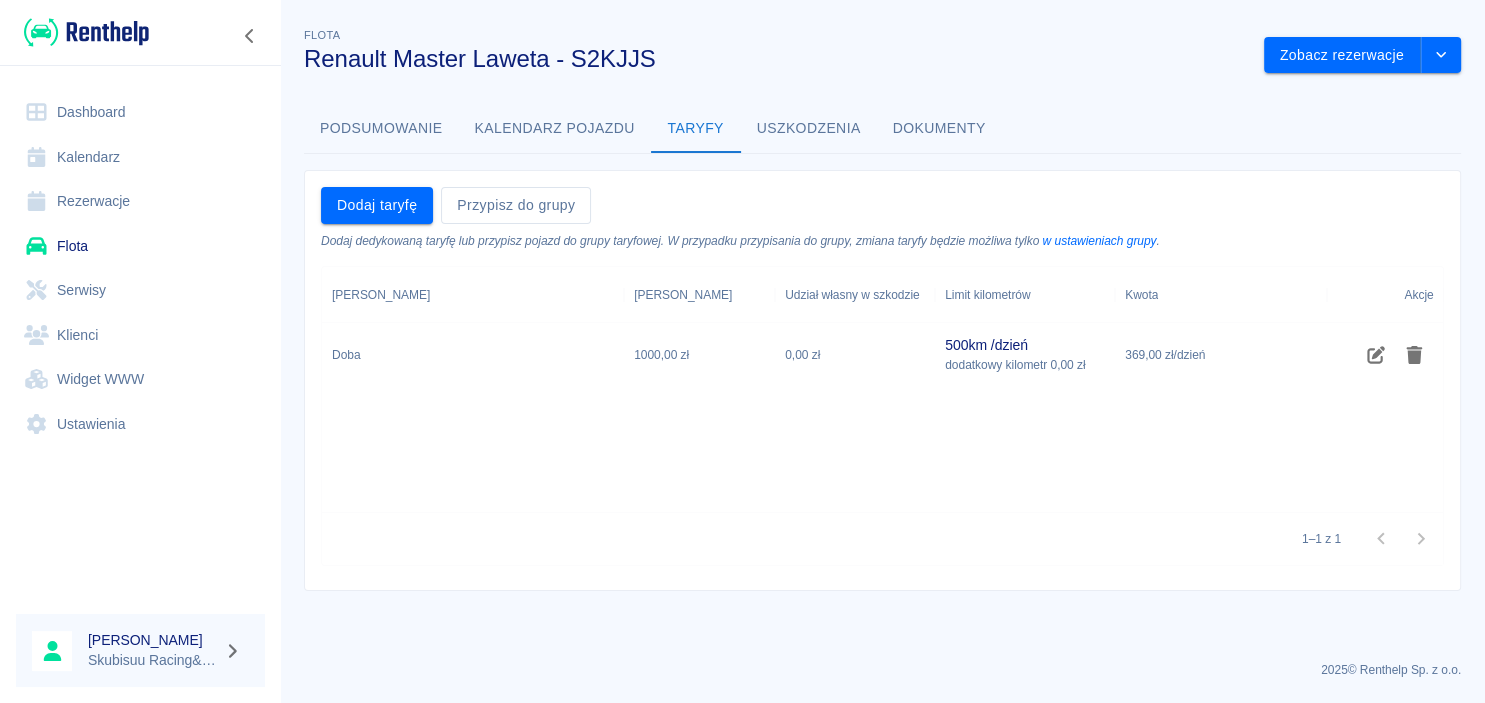 scroll, scrollTop: 0, scrollLeft: 0, axis: both 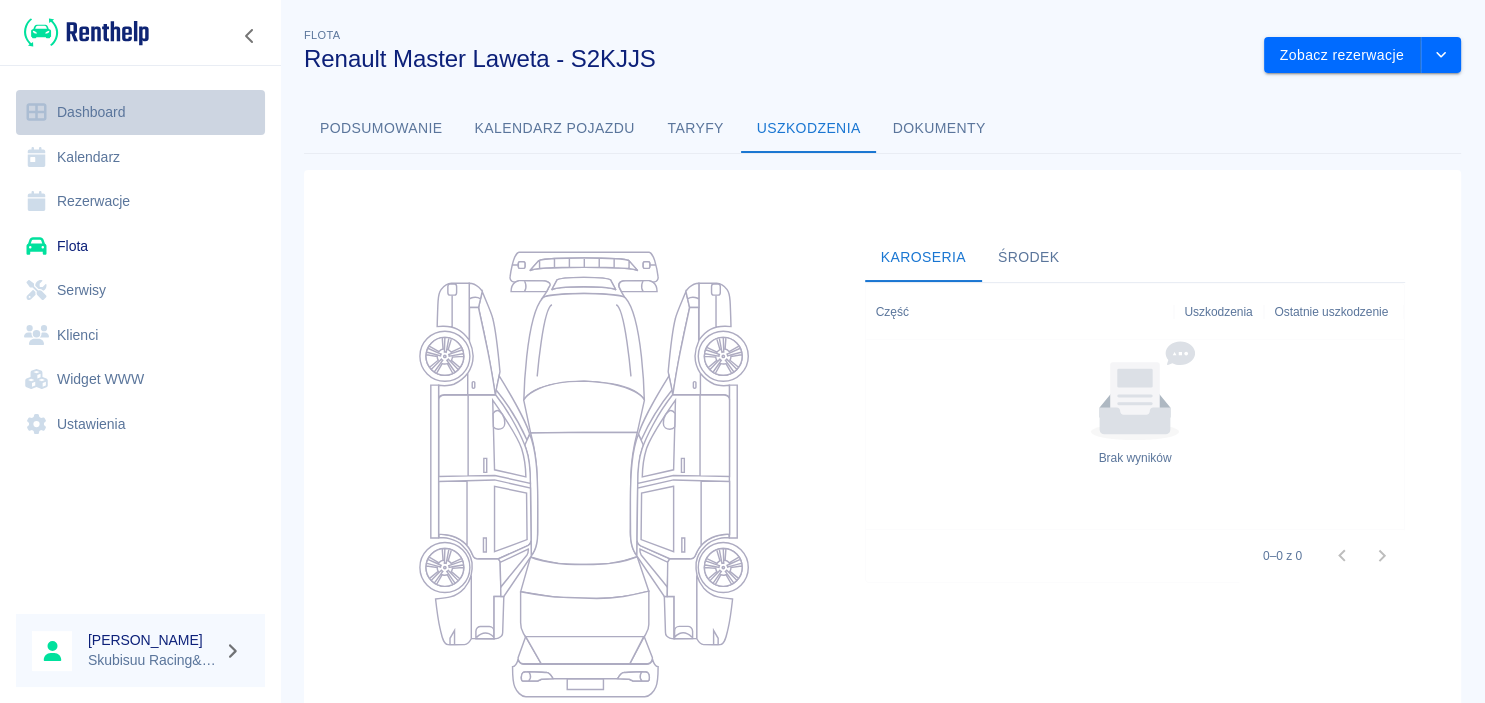 click on "Dashboard" at bounding box center [140, 112] 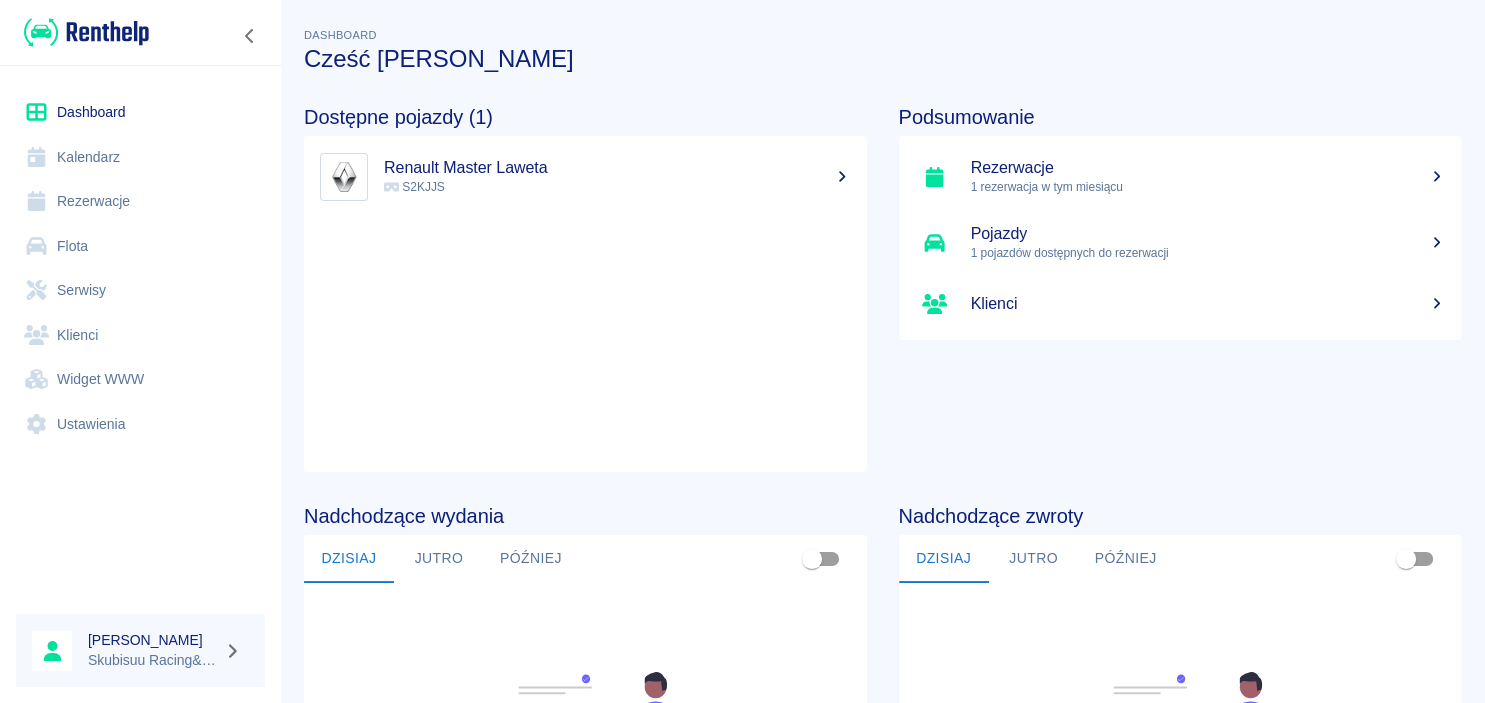 click on "Podsumowanie Rezerwacje 1 rezerwacja w tym miesiącu Pojazdy 1 pojazdów dostępnych do rezerwacji Klienci" at bounding box center (1164, 272) 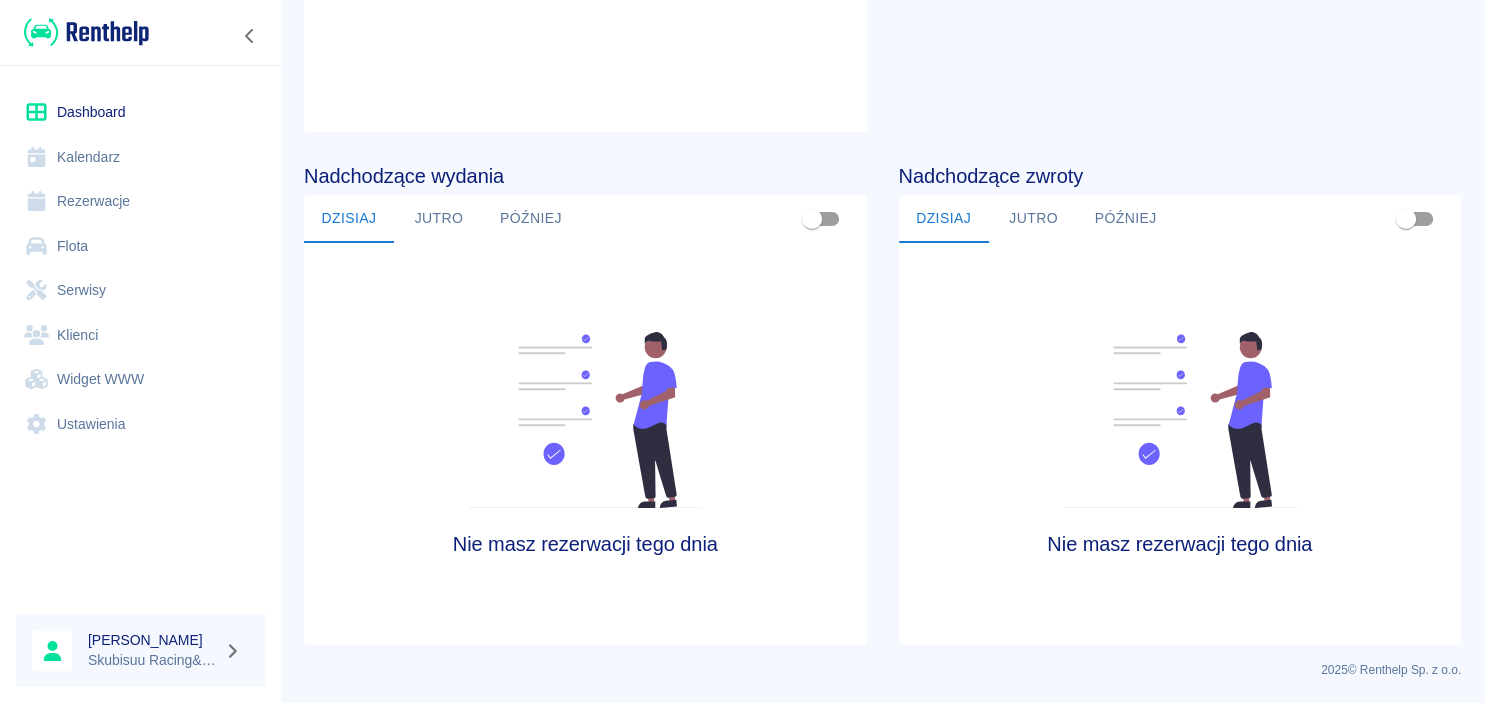 scroll, scrollTop: 0, scrollLeft: 0, axis: both 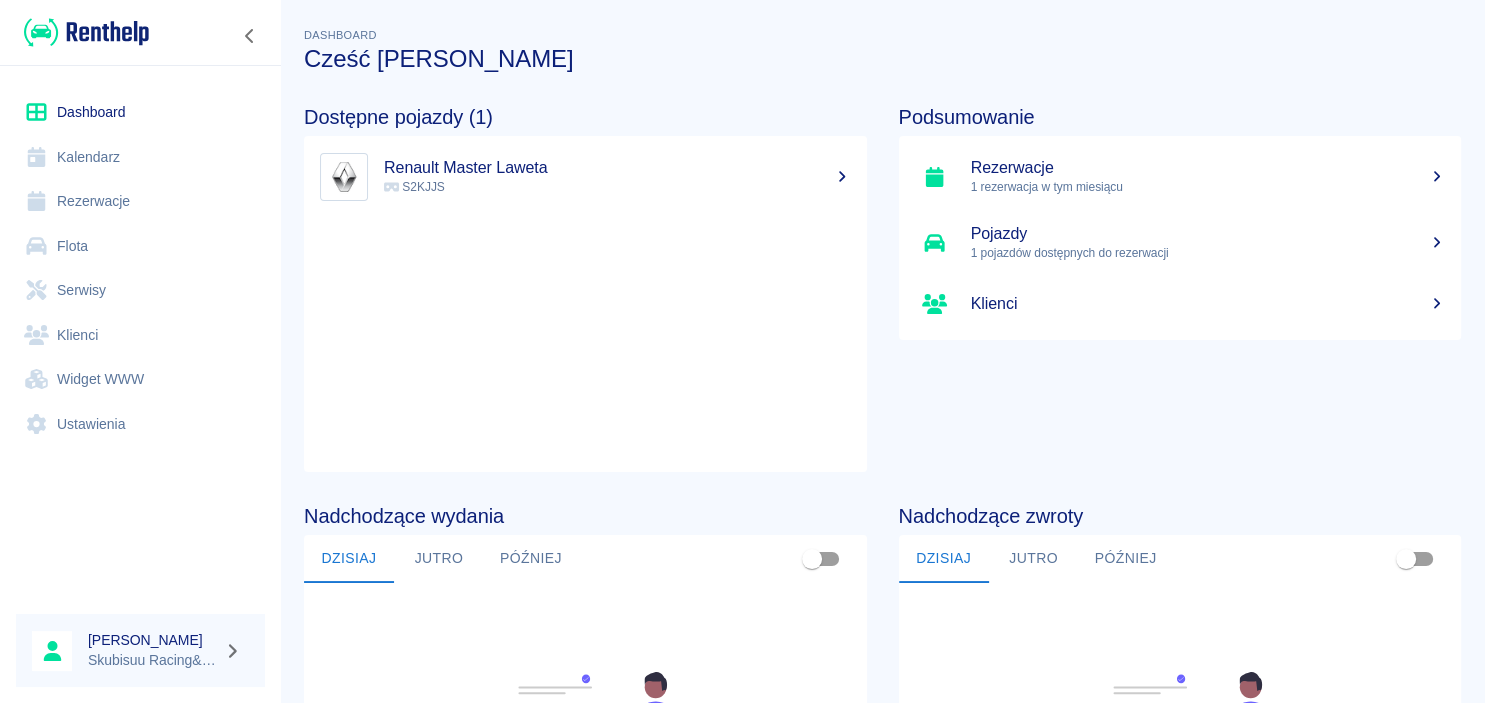 click on "Dashboard Cześć [PERSON_NAME] pojazdy (1) Renault   Master Laweta   S2KJJS Podsumowanie Rezerwacje 1 rezerwacja w tym miesiącu Pojazdy 1 pojazdów dostępnych do rezerwacji Klienci Nadchodzące wydania [DATE] [DATE] Później Nie masz rezerwacji tego dnia Nadchodzące zwroty [DATE] [DATE] Później Nie masz rezerwacji tego dnia 2025  © Renthelp Sp. z o.o." at bounding box center [882, 351] 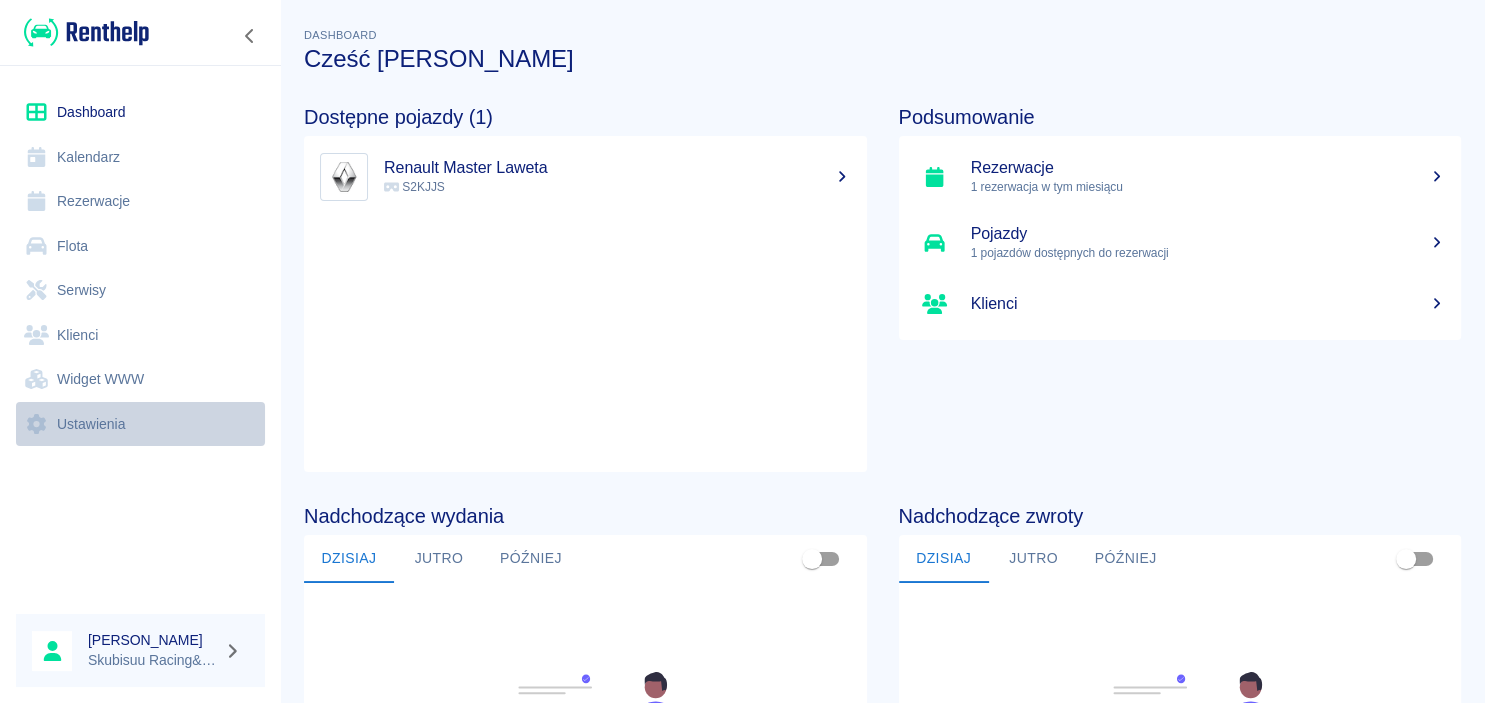 click on "Ustawienia" at bounding box center (140, 424) 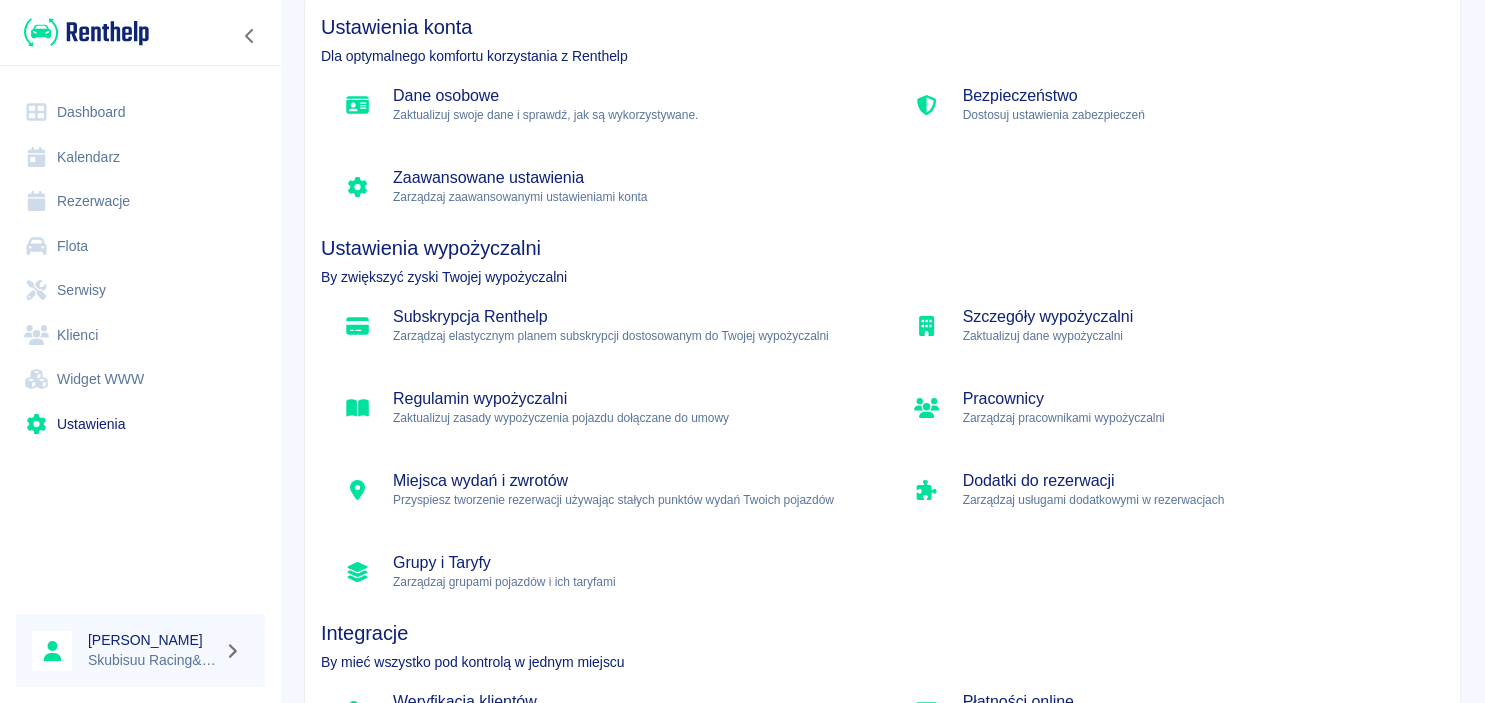 scroll, scrollTop: 0, scrollLeft: 0, axis: both 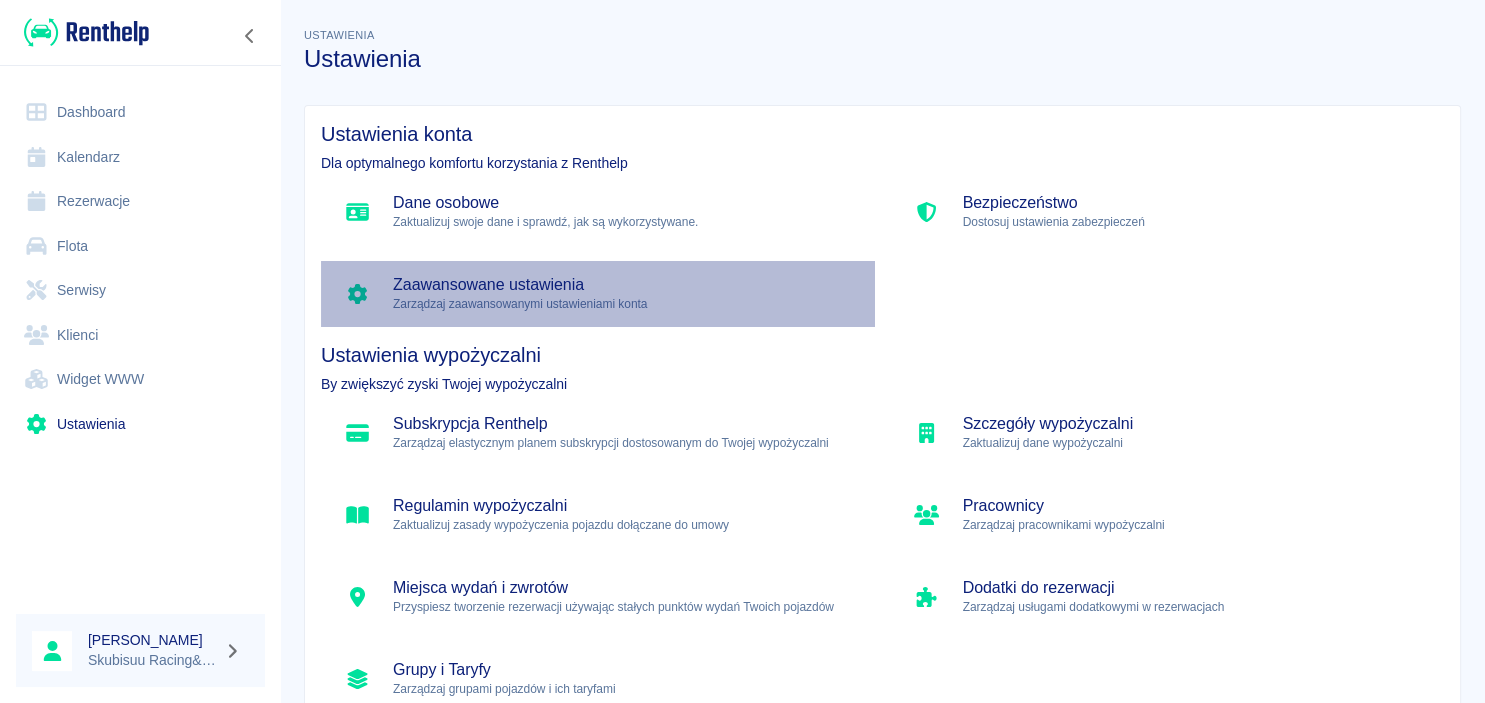 click on "Zaawansowane ustawienia" at bounding box center (626, 285) 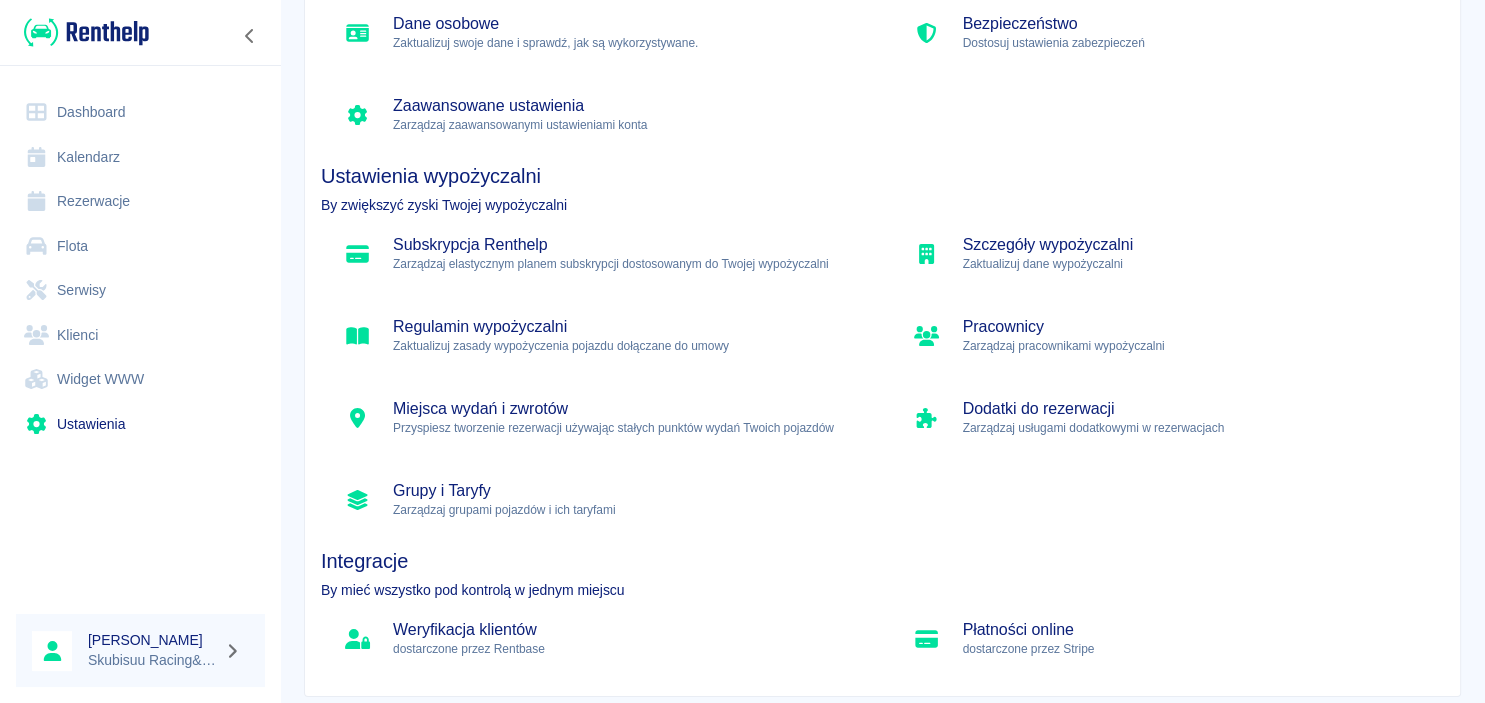 scroll, scrollTop: 190, scrollLeft: 0, axis: vertical 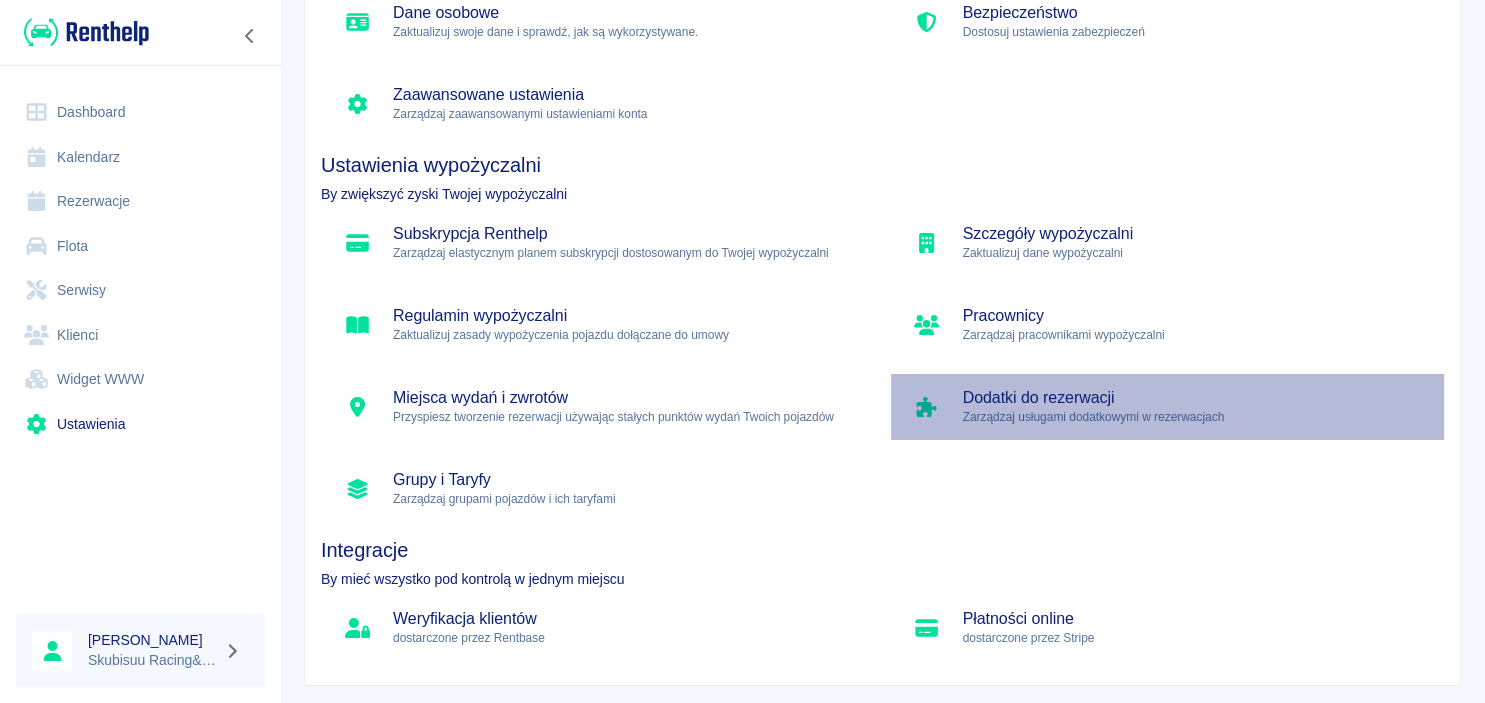 click on "Dodatki do rezerwacji" at bounding box center (1196, 398) 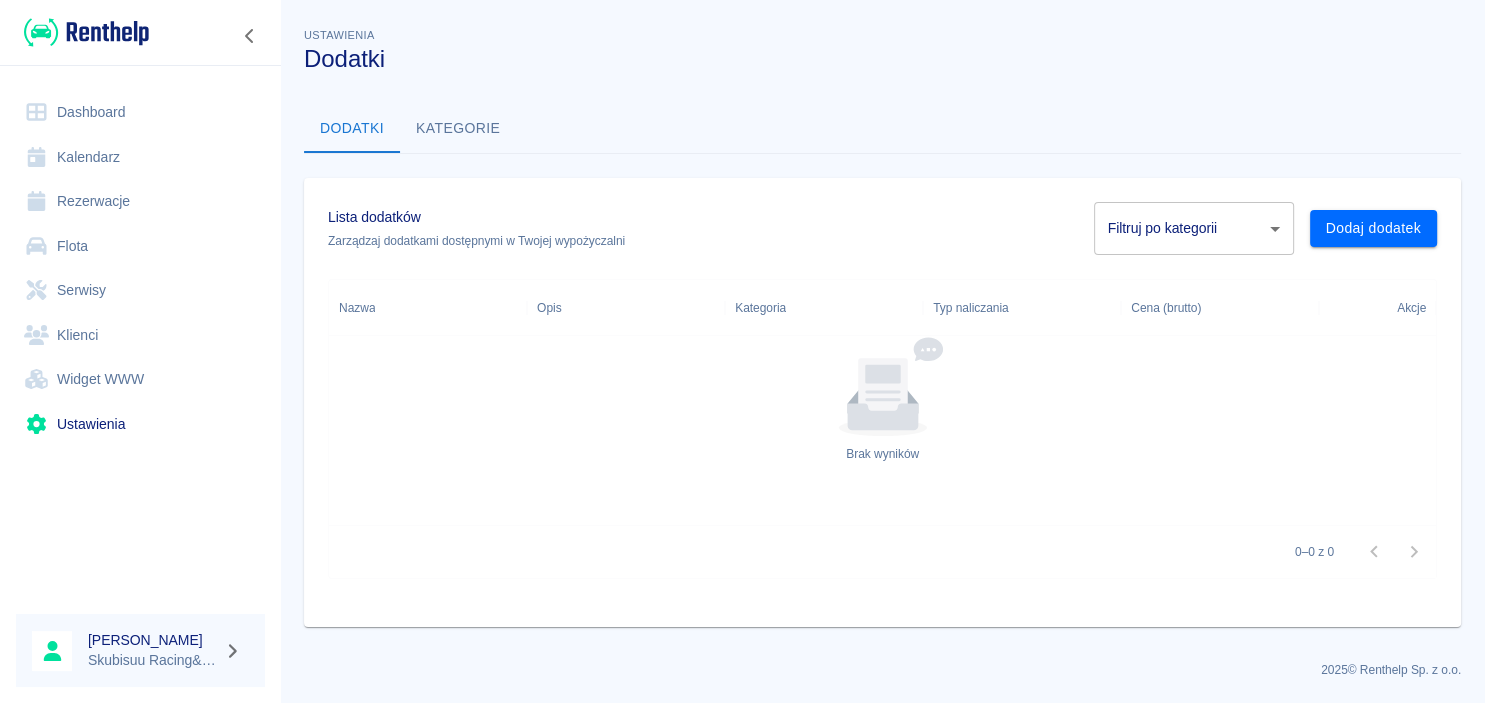 click on "Używamy plików Cookies, by zapewnić Ci najlepsze możliwe doświadczenie. Aby dowiedzieć się więcej, zapoznaj się z naszą Polityką Prywatności.  Polityka Prywatności Rozumiem Dashboard Kalendarz Rezerwacje Flota Serwisy Klienci Widget WWW Ustawienia [PERSON_NAME] Skubisuu Racing&Rent Ustawienia Dodatki Dodatki Kategorie Lista dodatków Zarządzaj dodatkami dostępnymi w Twojej wypożyczalni Filtruj po kategorii ​ Filtruj po kategorii Dodaj dodatek Nazwa Opis Kategoria Typ naliczania Cena (brutto) Akcje Brak wyników 0–0 z 0 2025  © Renthelp Sp. z o.o. Dodatki | Renthelp" at bounding box center [742, 351] 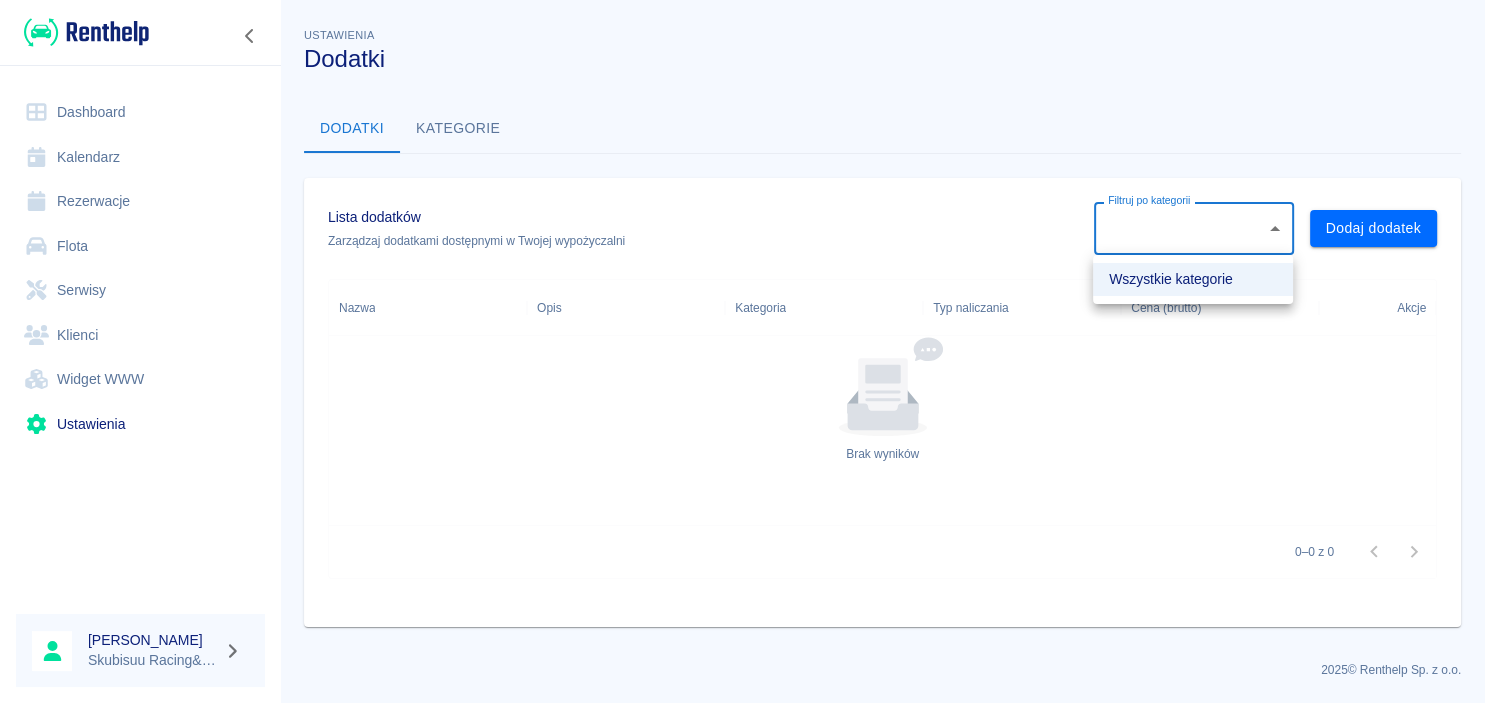 click at bounding box center [742, 351] 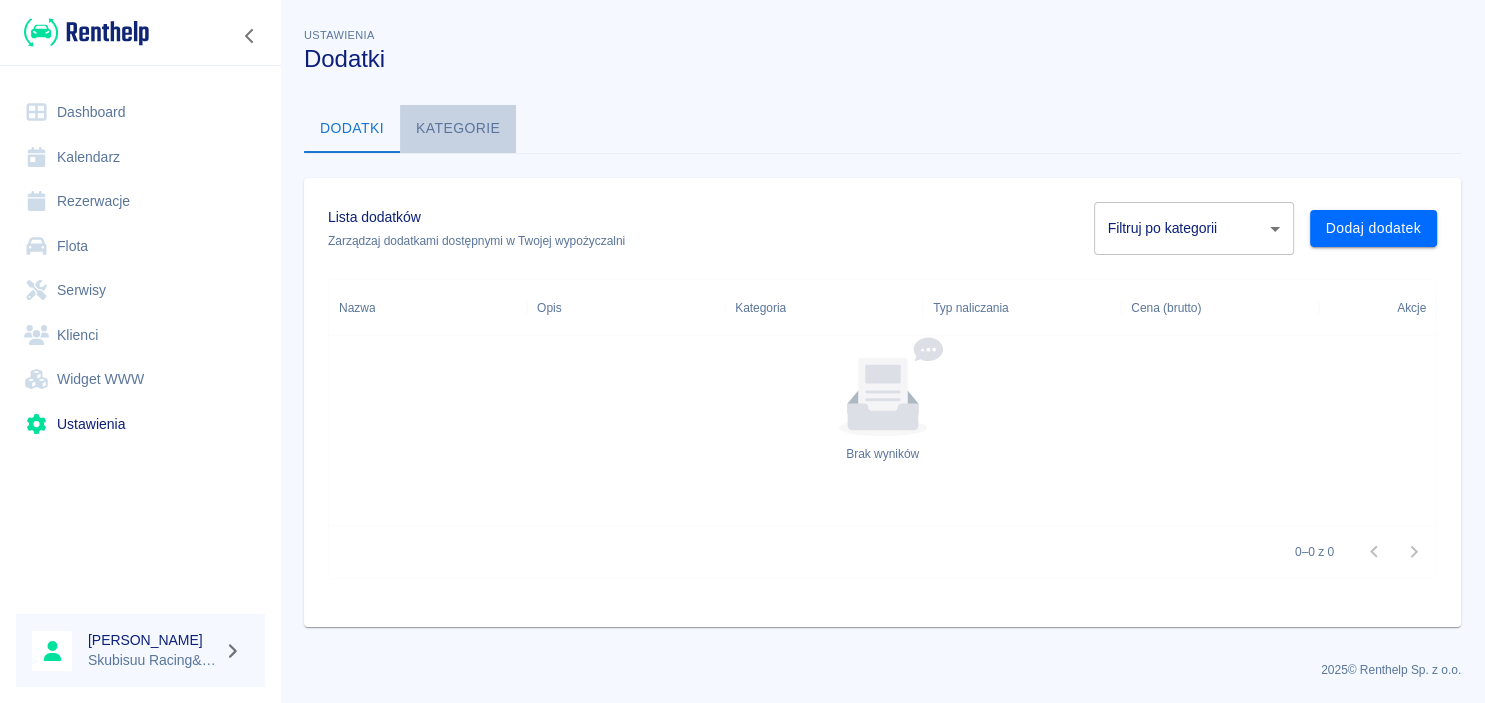 click on "Kategorie" at bounding box center [458, 129] 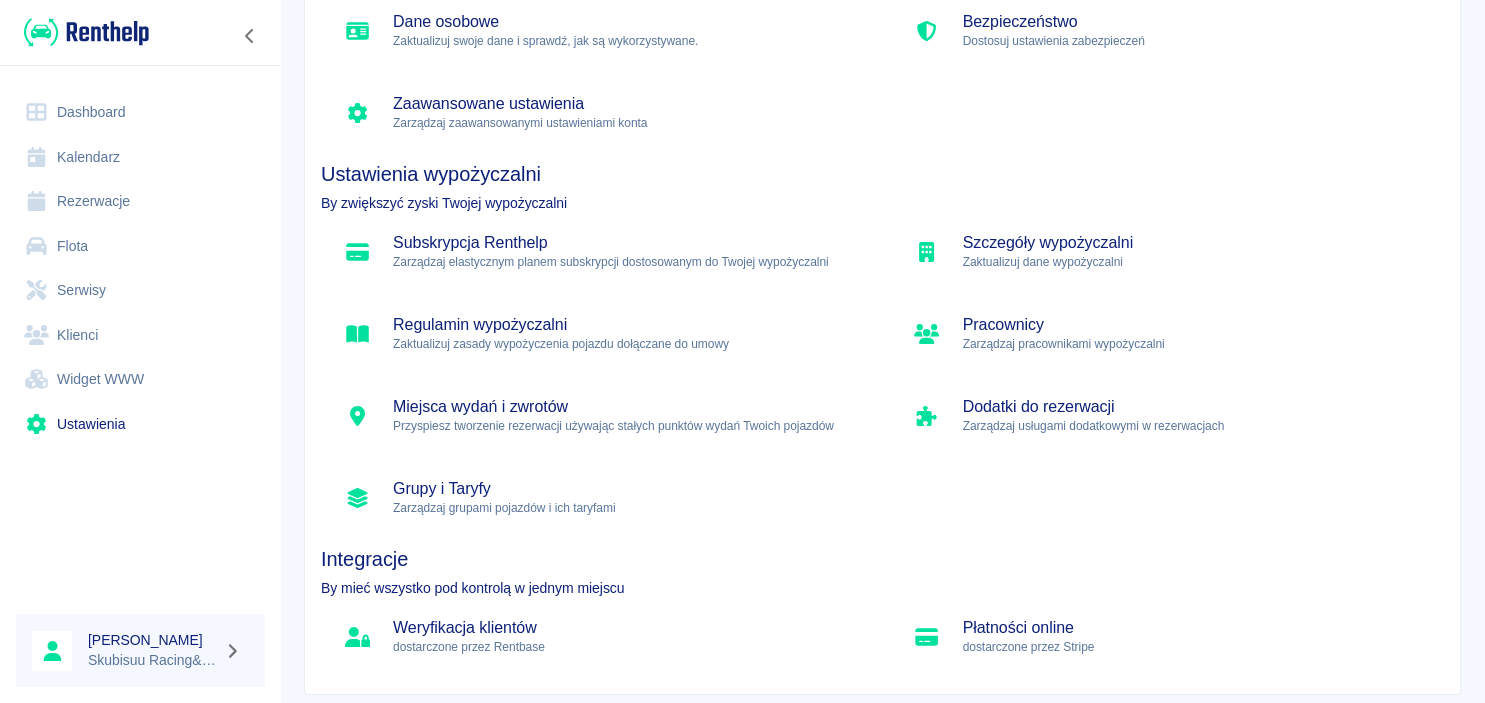 scroll, scrollTop: 186, scrollLeft: 0, axis: vertical 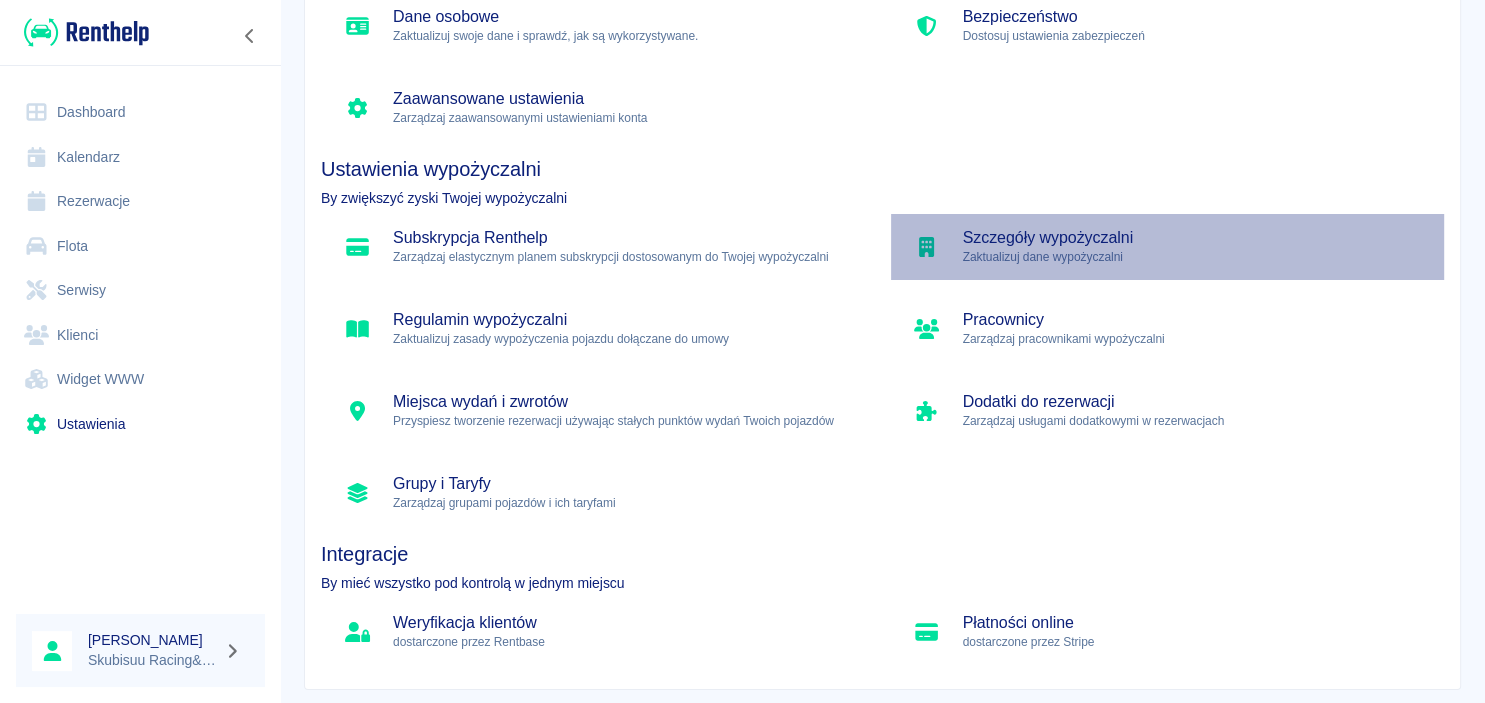 click on "Zaktualizuj dane wypożyczalni" at bounding box center (1196, 257) 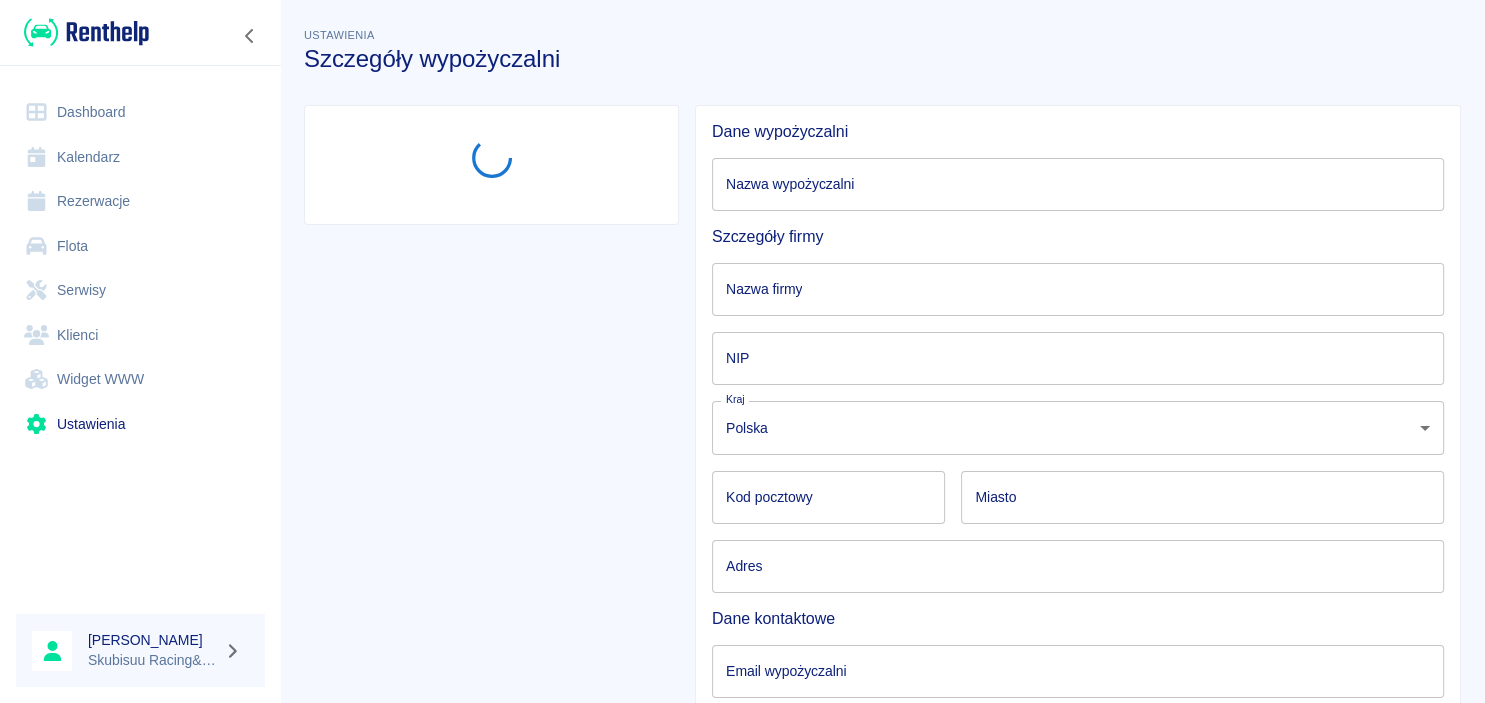 type on "Skubisuu Racing&Rent" 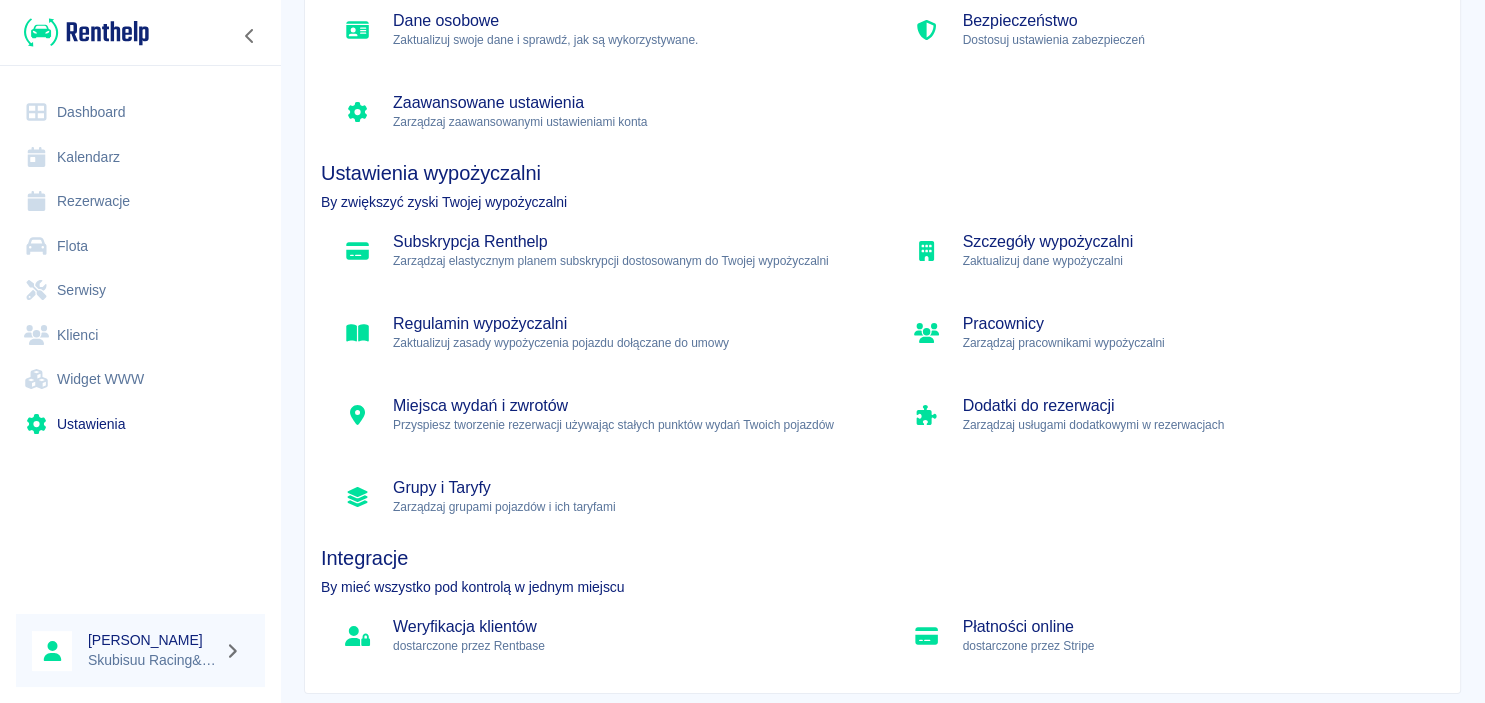 scroll, scrollTop: 230, scrollLeft: 0, axis: vertical 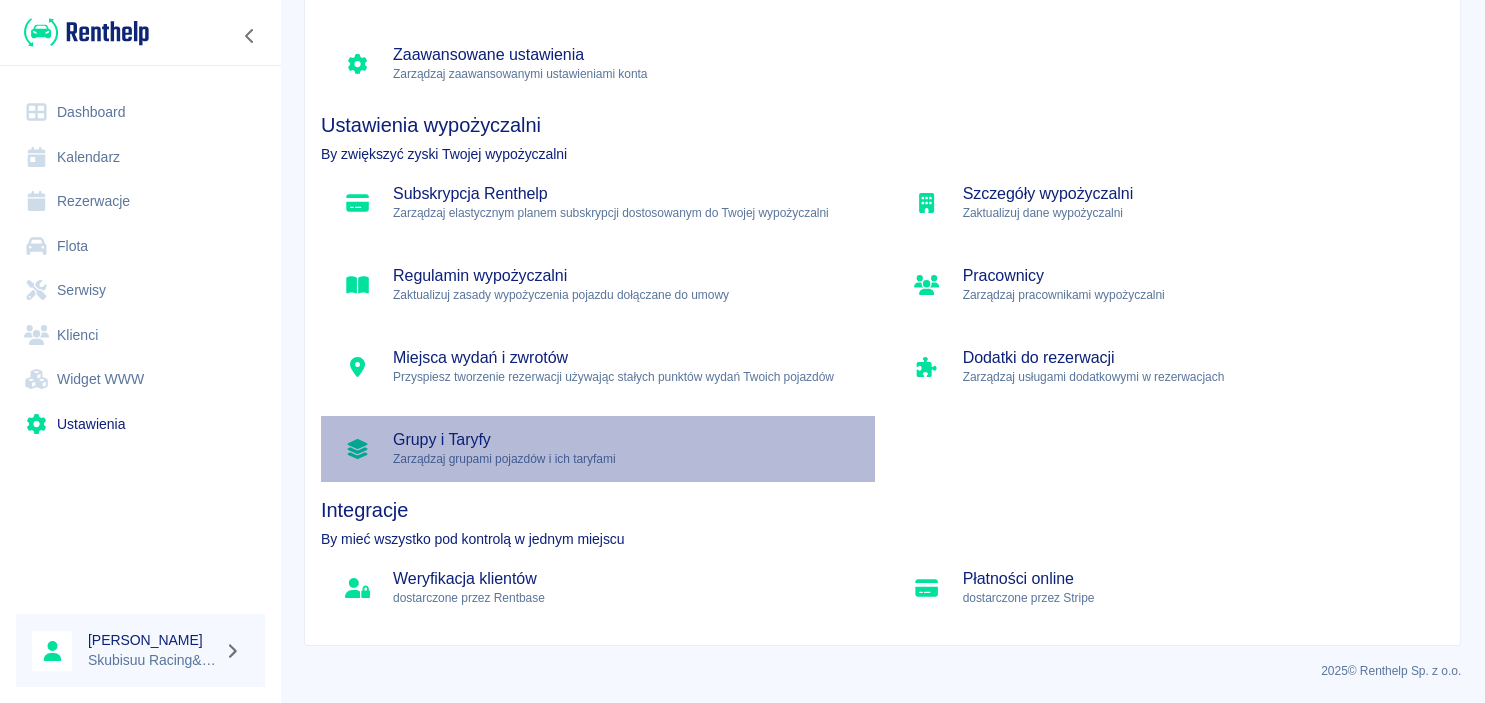 click on "Grupy i Taryfy Zarządzaj grupami pojazdów i ich taryfami" at bounding box center (598, 449) 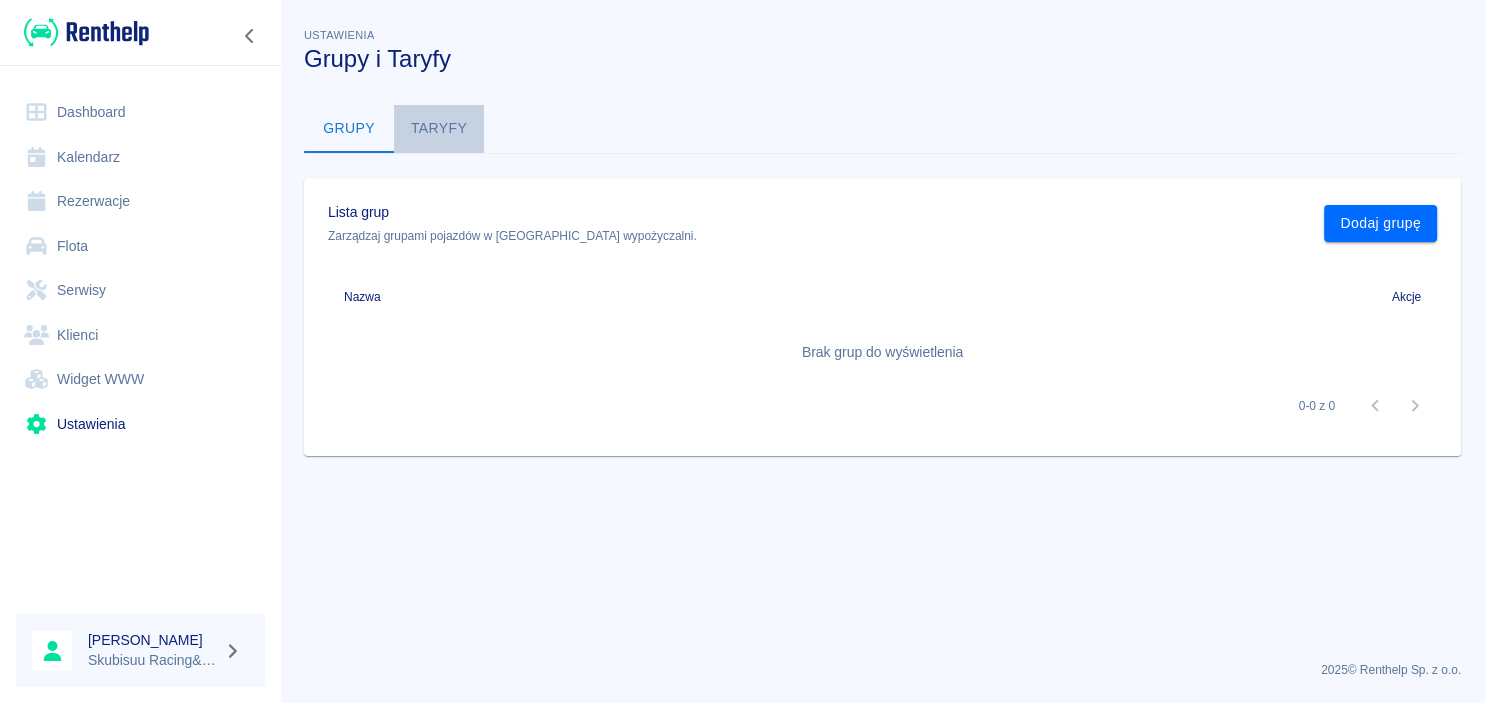 click on "Taryfy" at bounding box center [439, 129] 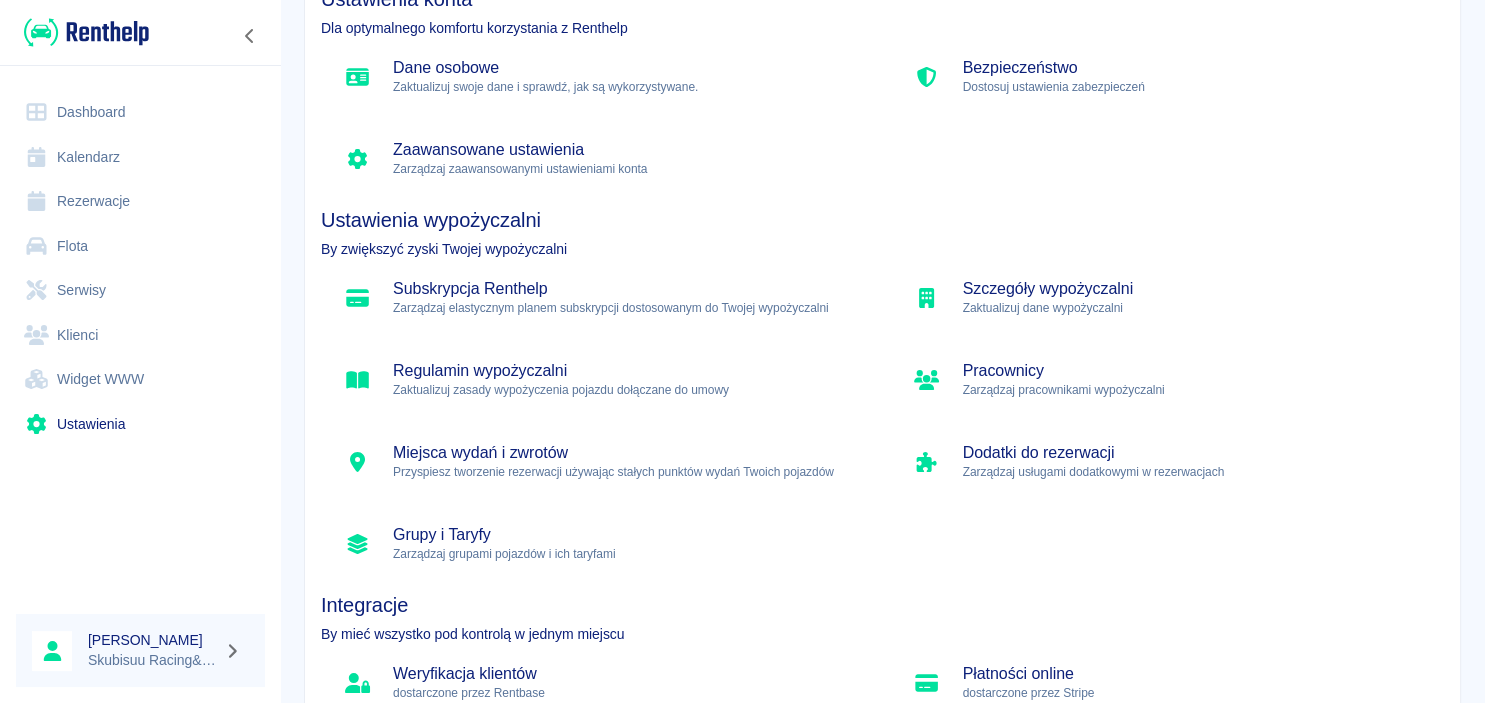 scroll, scrollTop: 230, scrollLeft: 0, axis: vertical 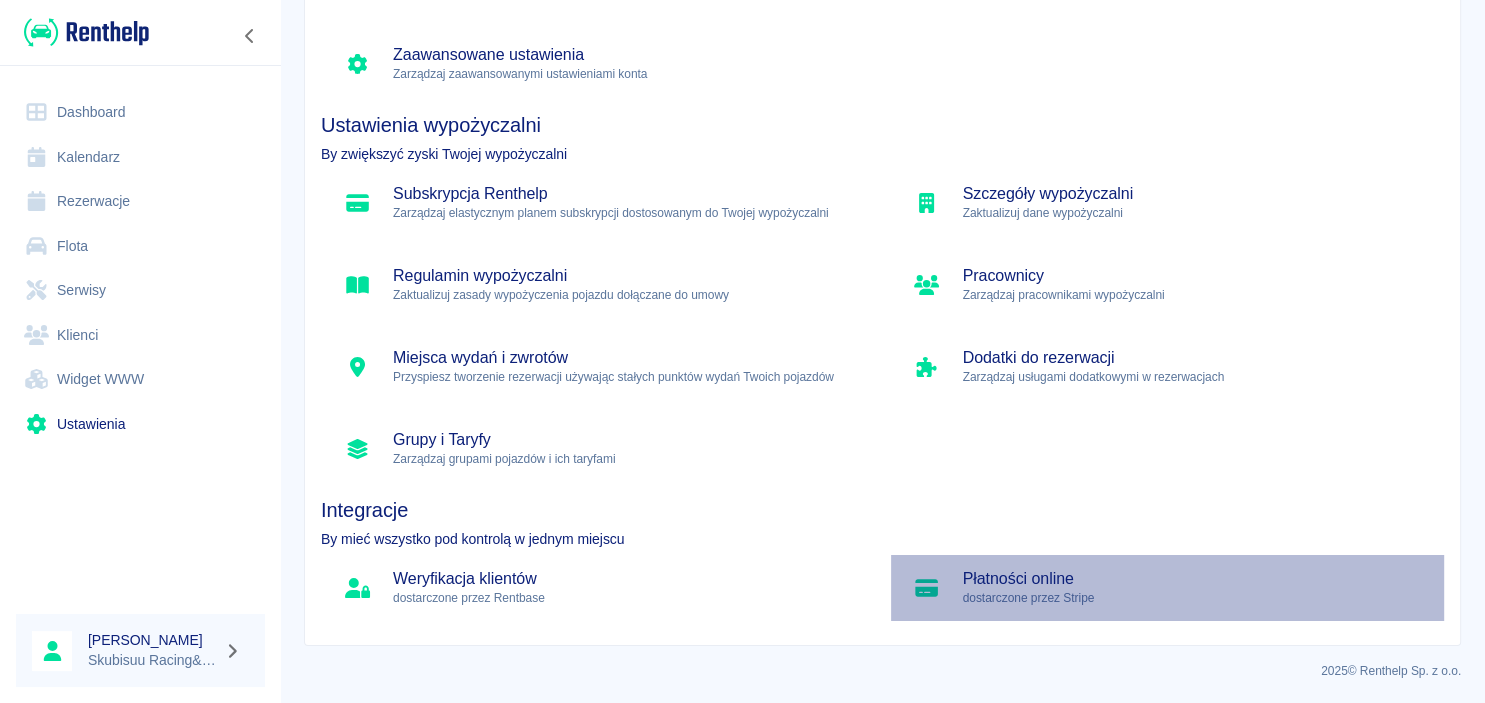click at bounding box center [935, 588] 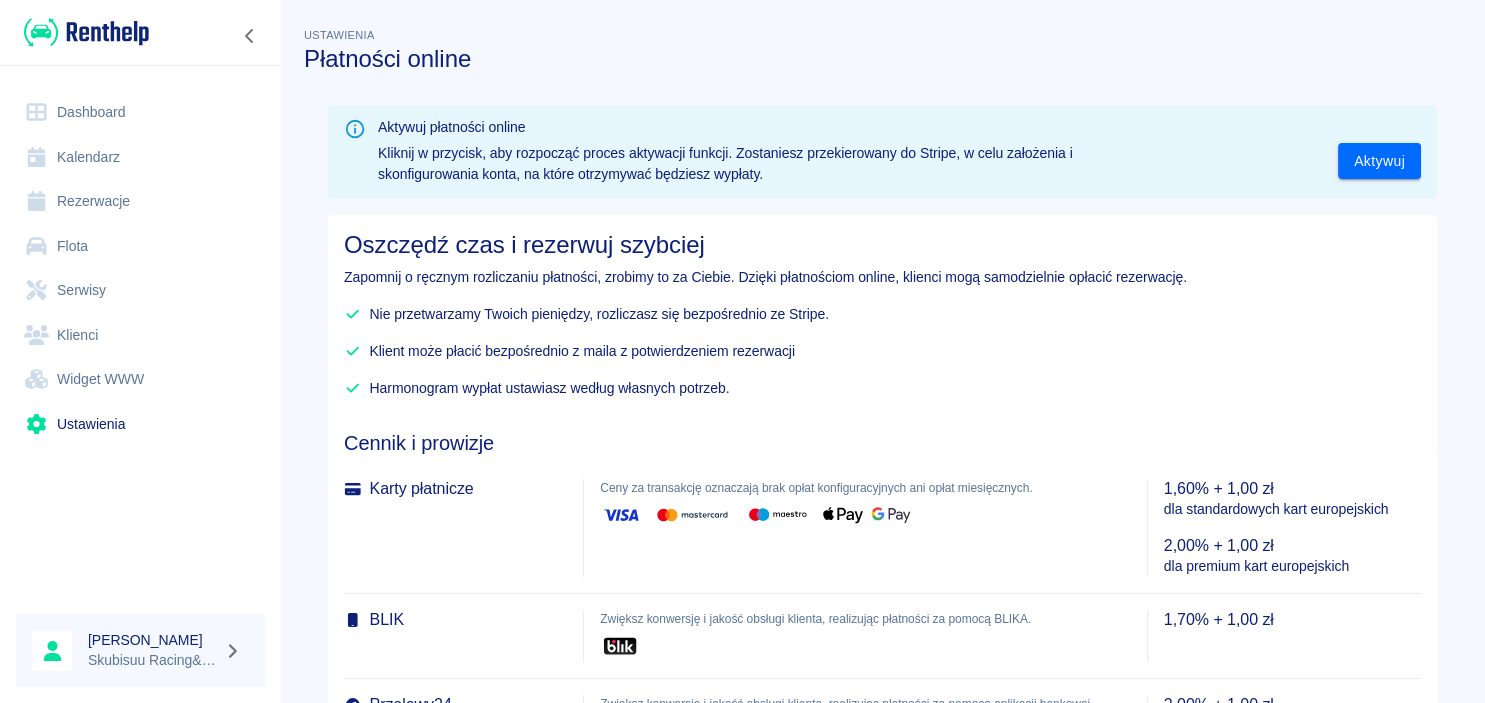 scroll, scrollTop: 318, scrollLeft: 0, axis: vertical 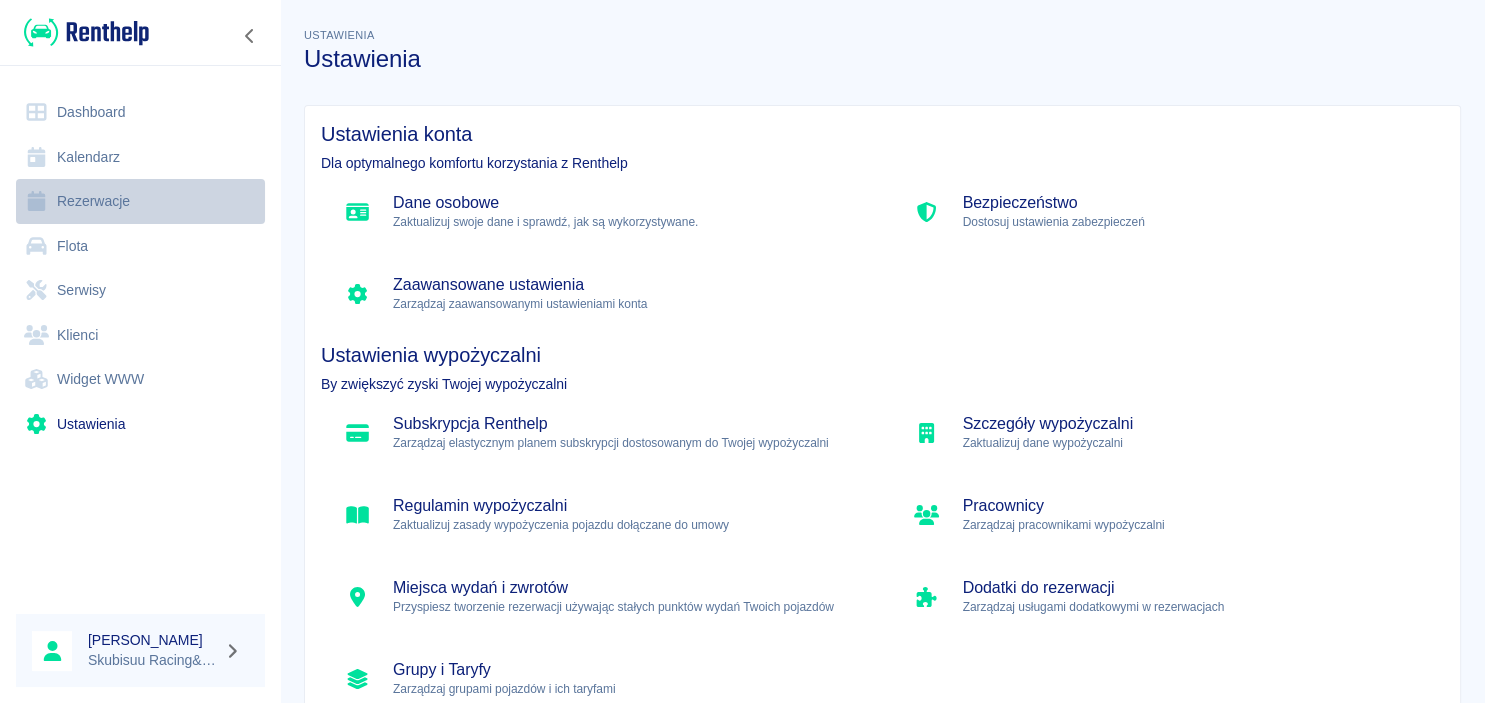 click on "Rezerwacje" at bounding box center (140, 201) 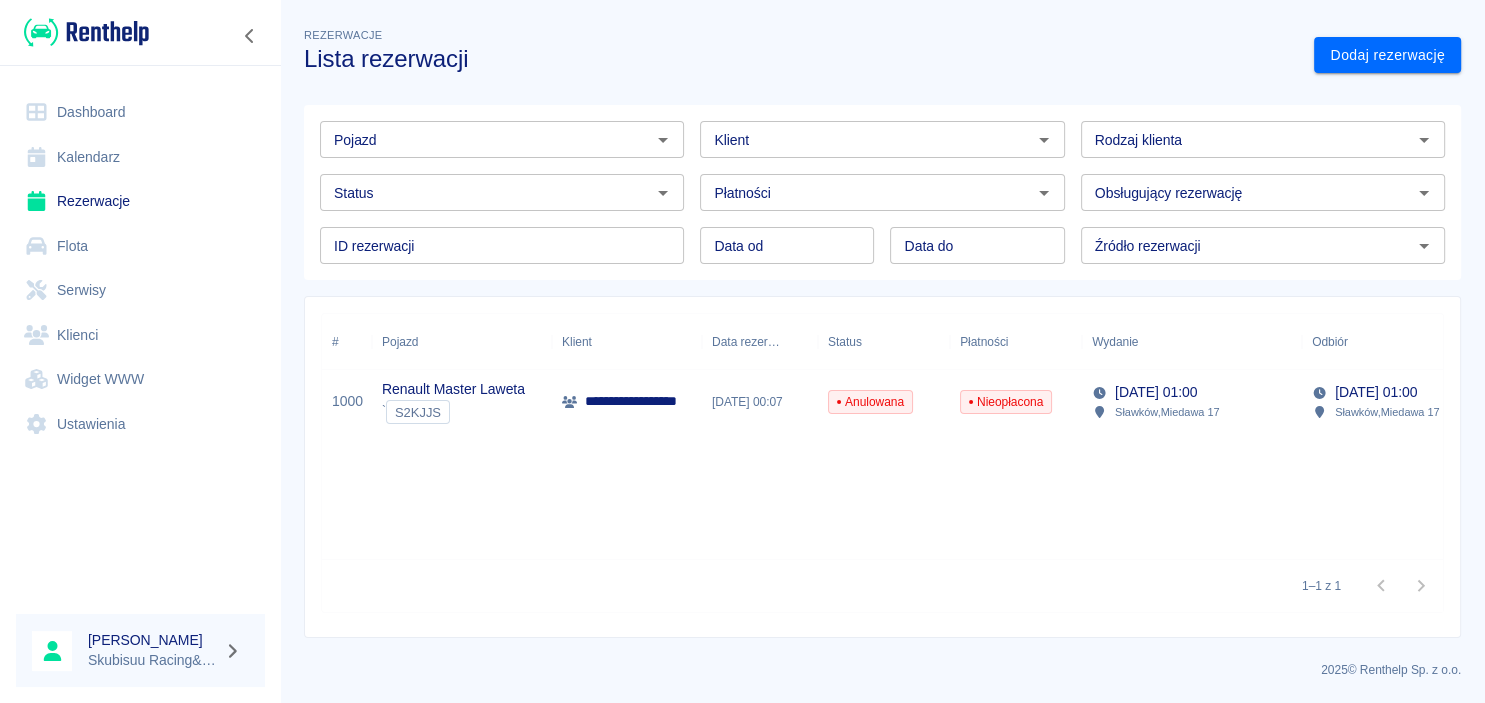 click on "[DATE] 00:07" at bounding box center (760, 402) 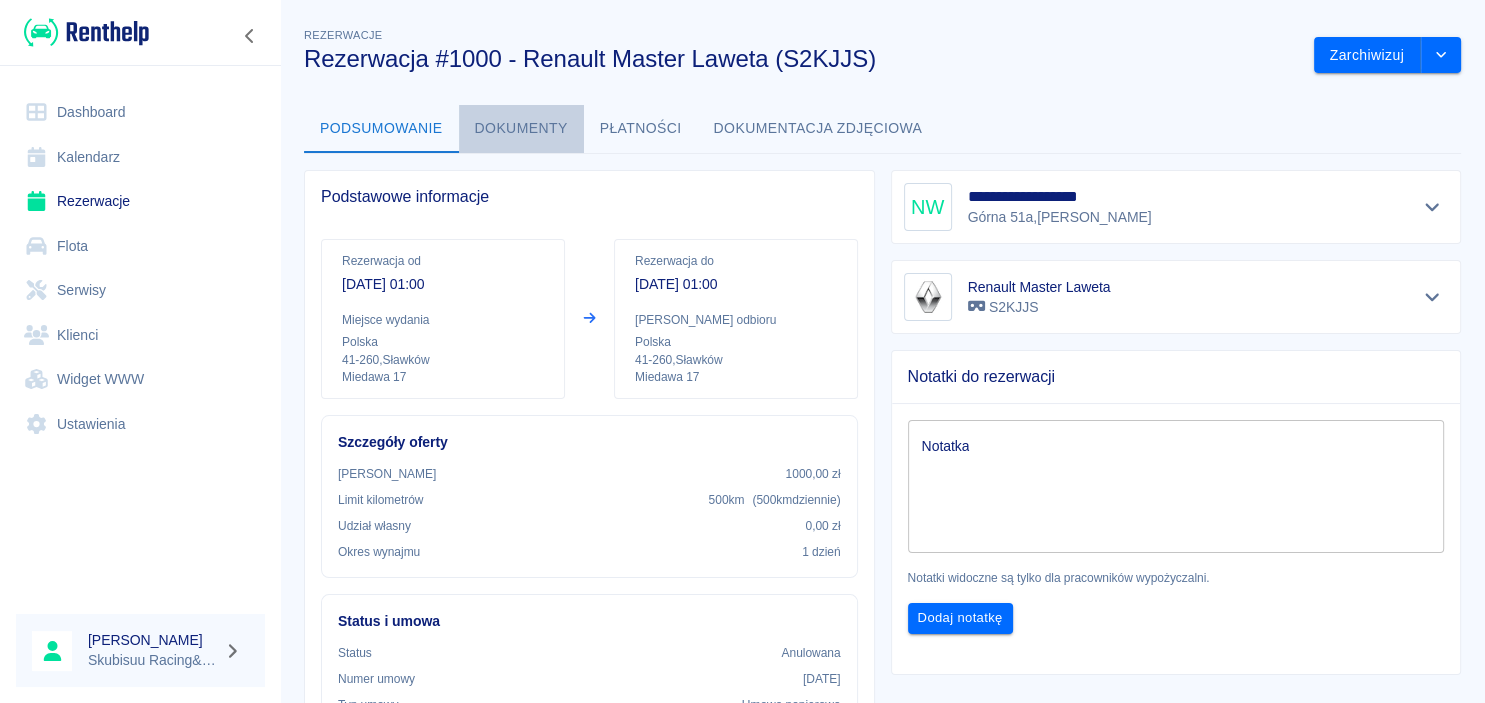 click on "Dokumenty" at bounding box center [521, 129] 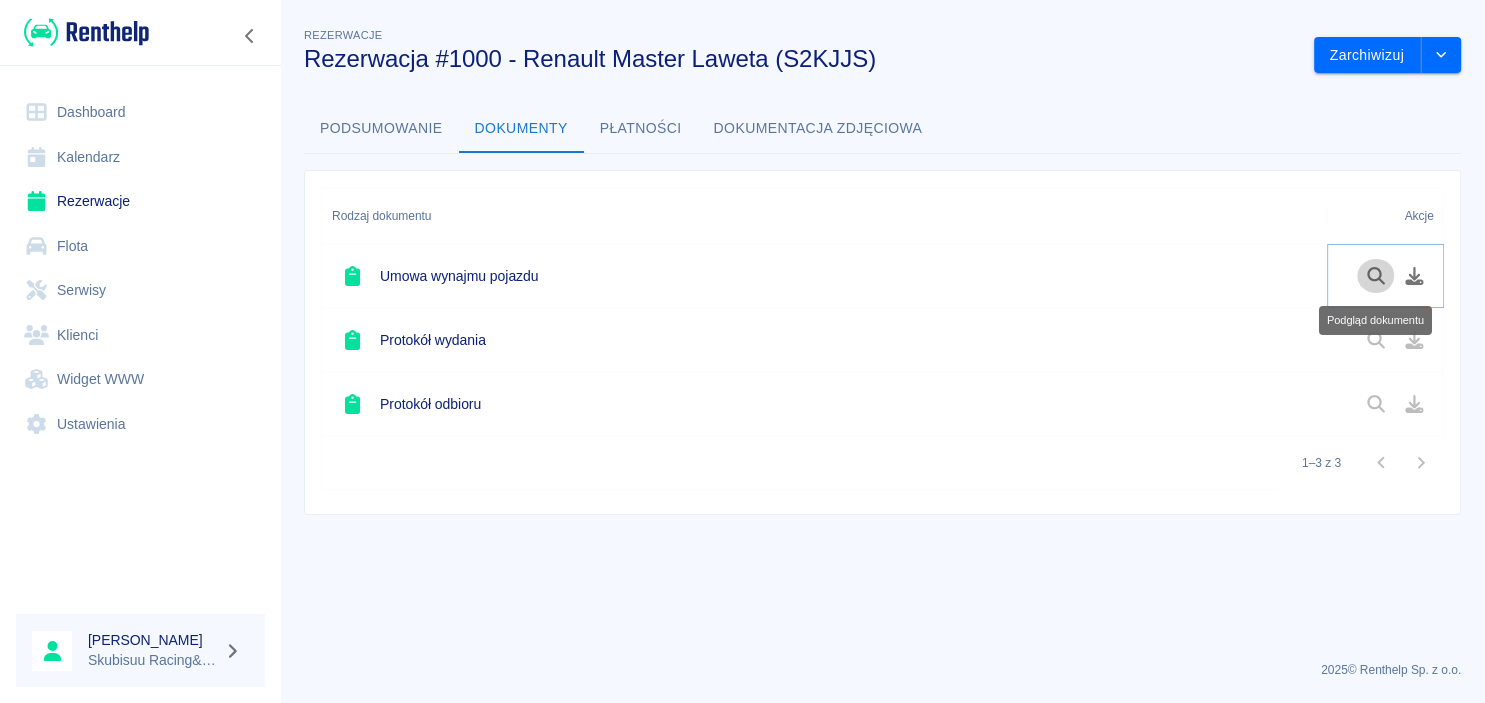 click at bounding box center (1376, 276) 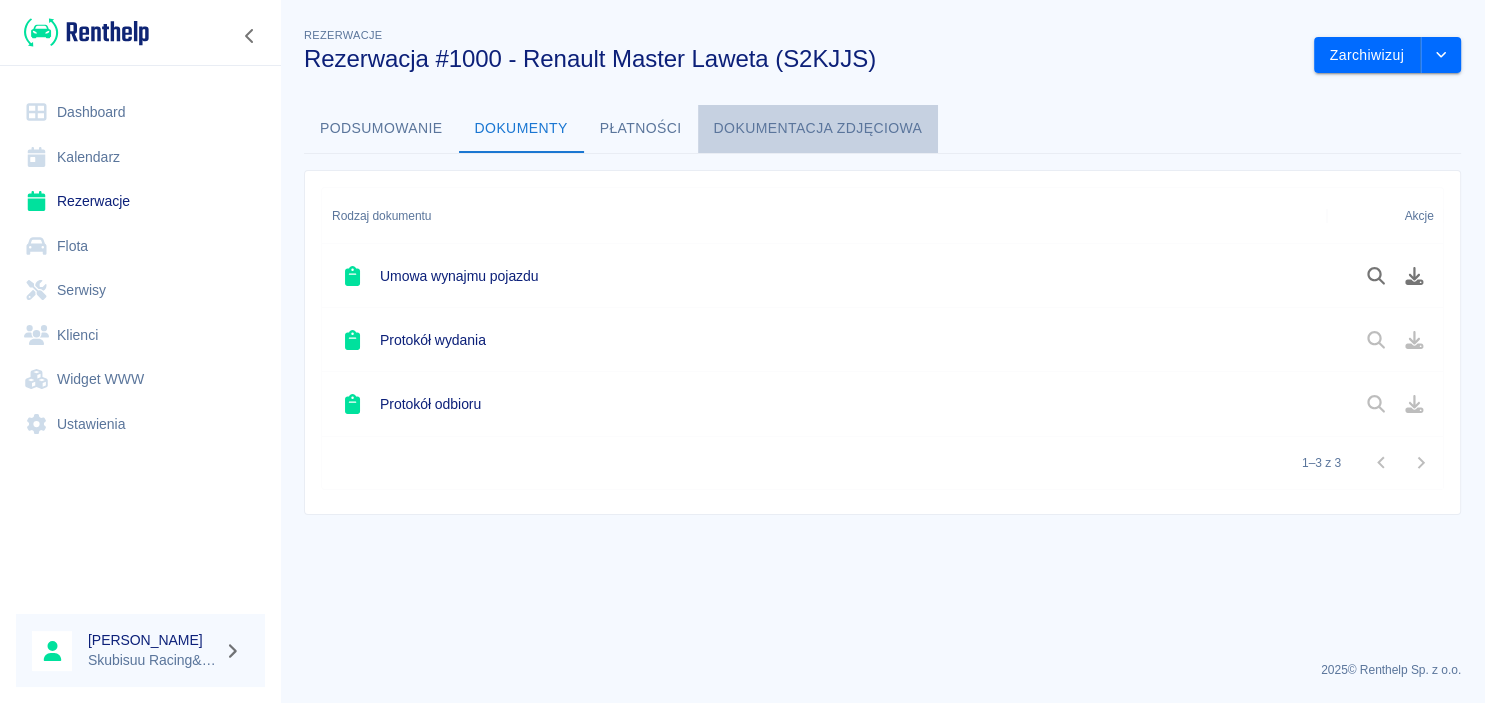 click on "Dokumentacja zdjęciowa" at bounding box center [818, 129] 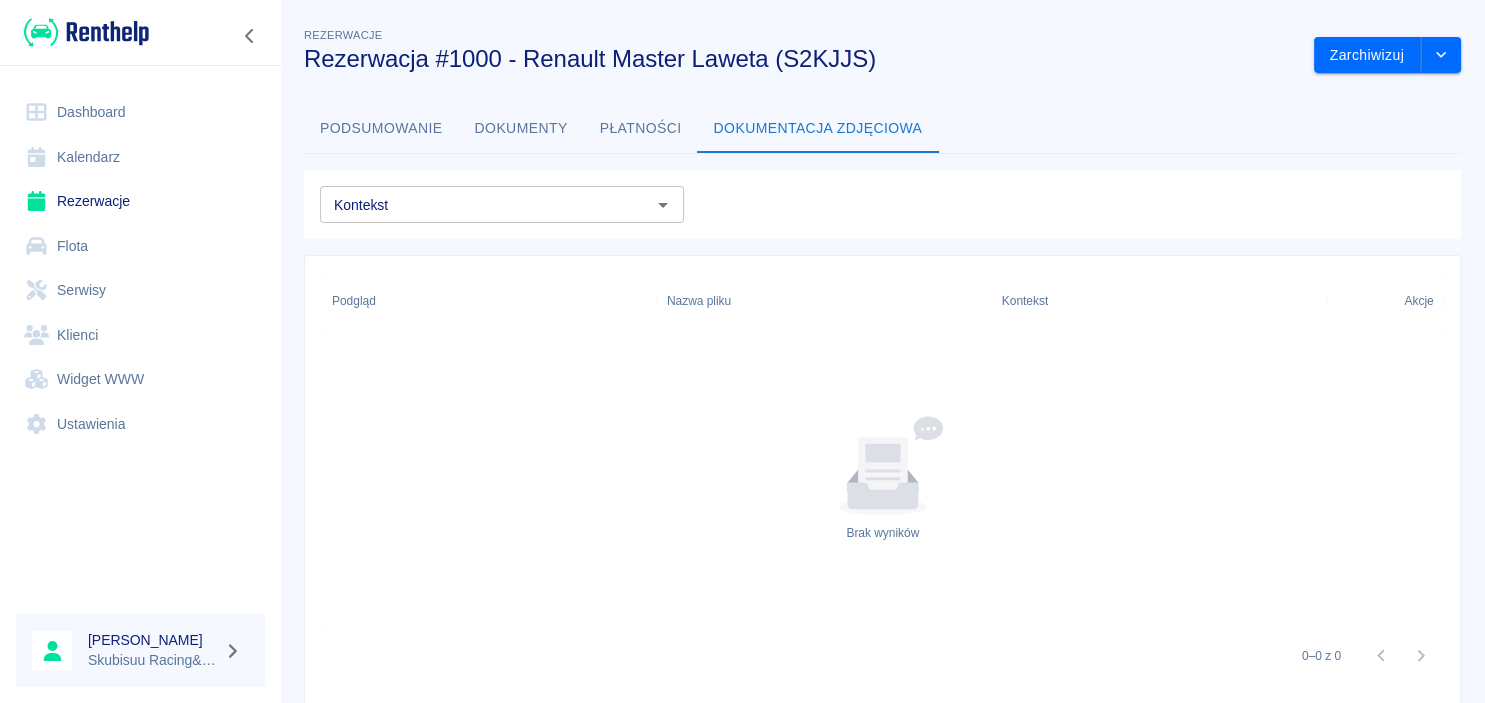click on "Dashboard" at bounding box center (140, 112) 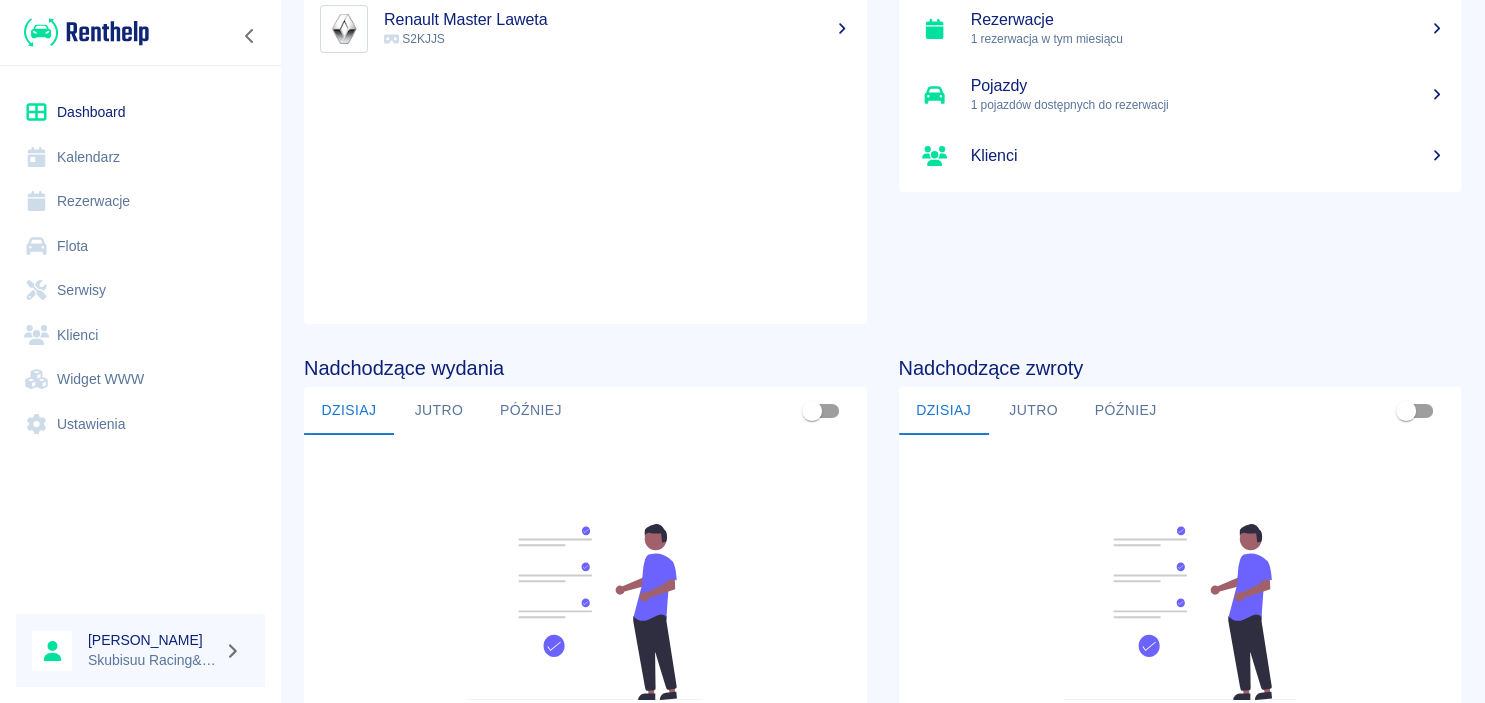 scroll, scrollTop: 0, scrollLeft: 0, axis: both 